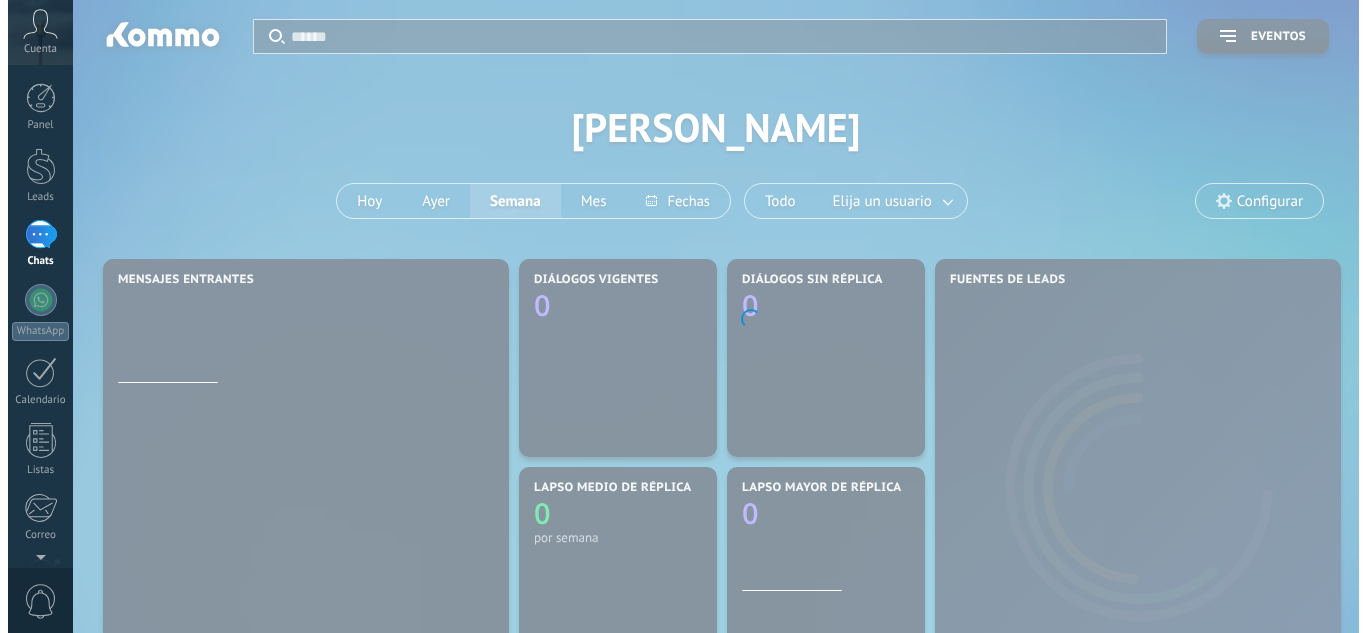 scroll, scrollTop: 0, scrollLeft: 0, axis: both 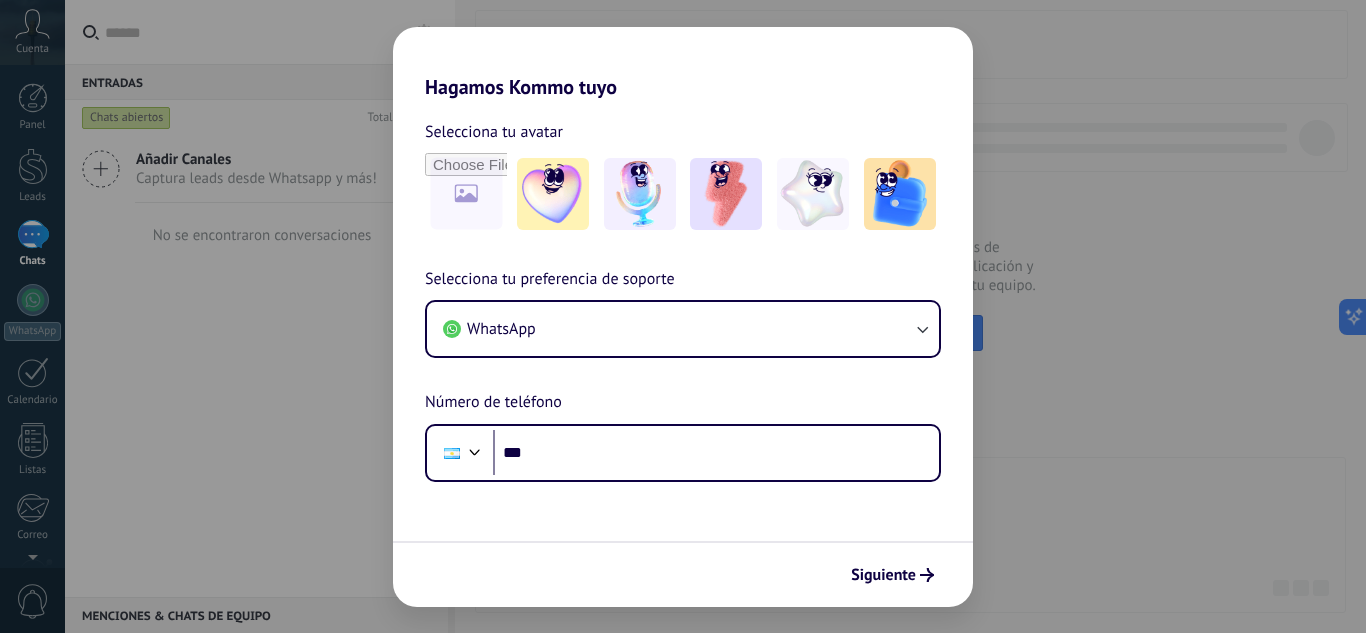 click on "Hagamos Kommo tuyo Selecciona tu avatar Selecciona tu preferencia de soporte WhatsApp Número de teléfono Phone *** Siguiente" at bounding box center [683, 316] 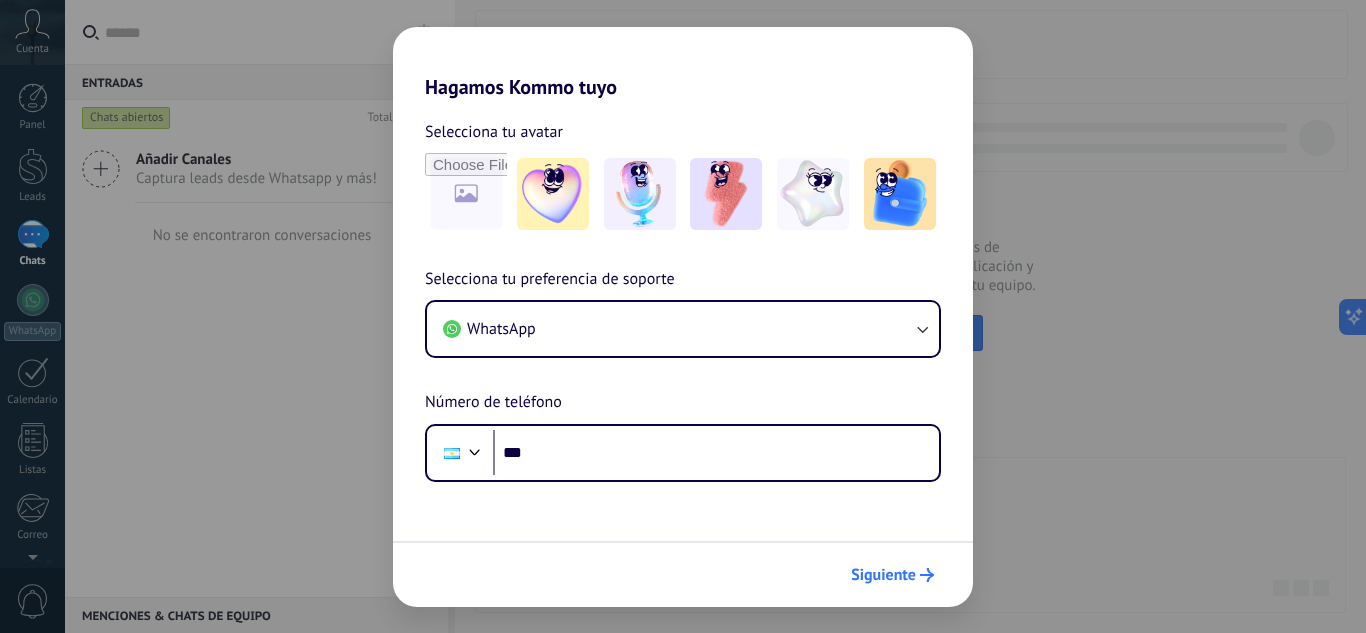click on "Siguiente" at bounding box center [883, 575] 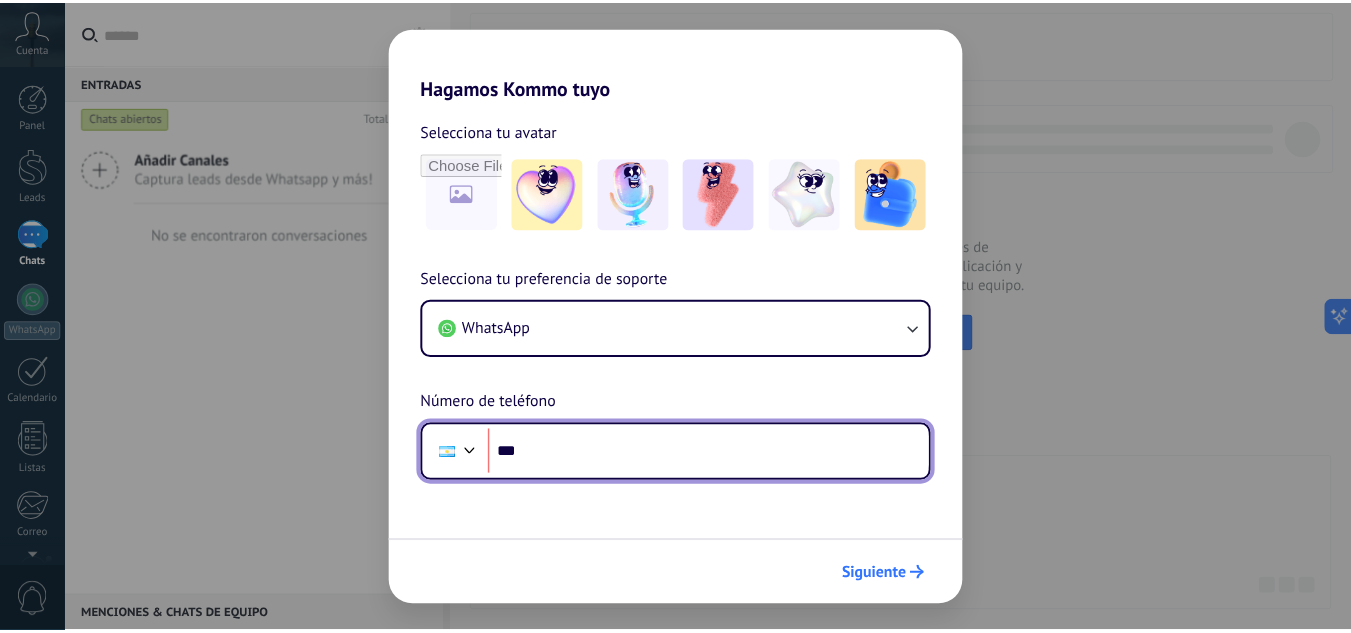 scroll, scrollTop: 0, scrollLeft: 0, axis: both 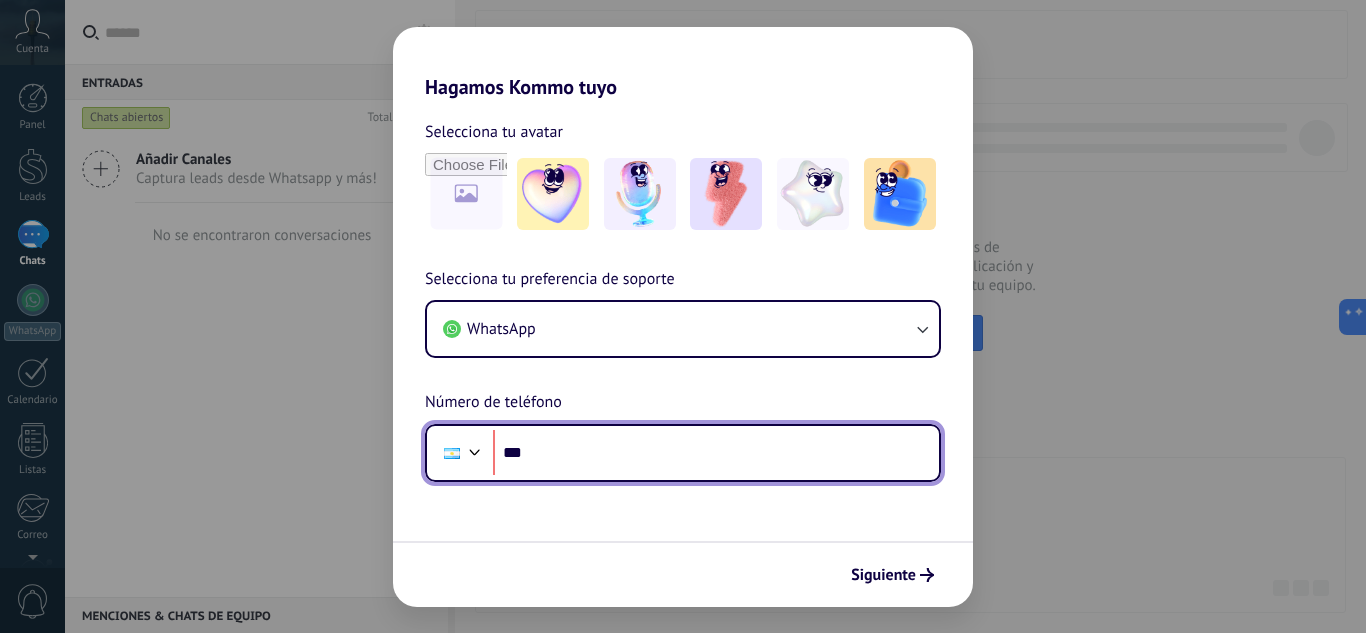 click on "***" at bounding box center (716, 453) 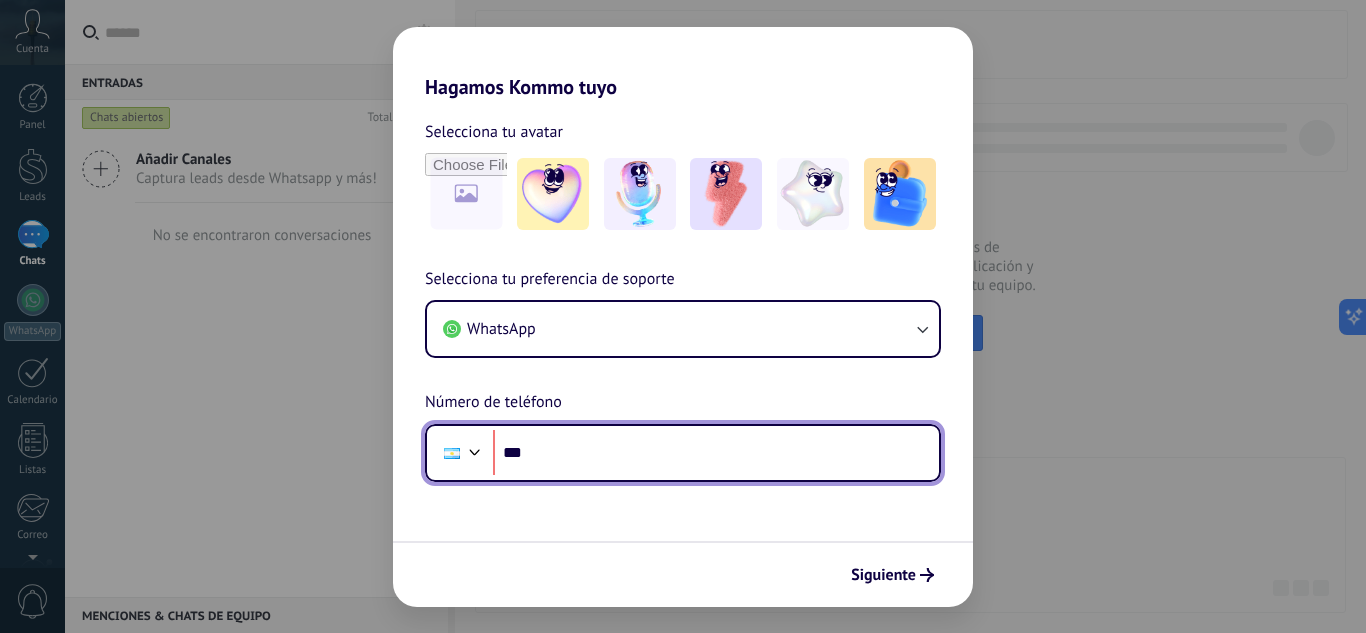 click on "***" at bounding box center (716, 453) 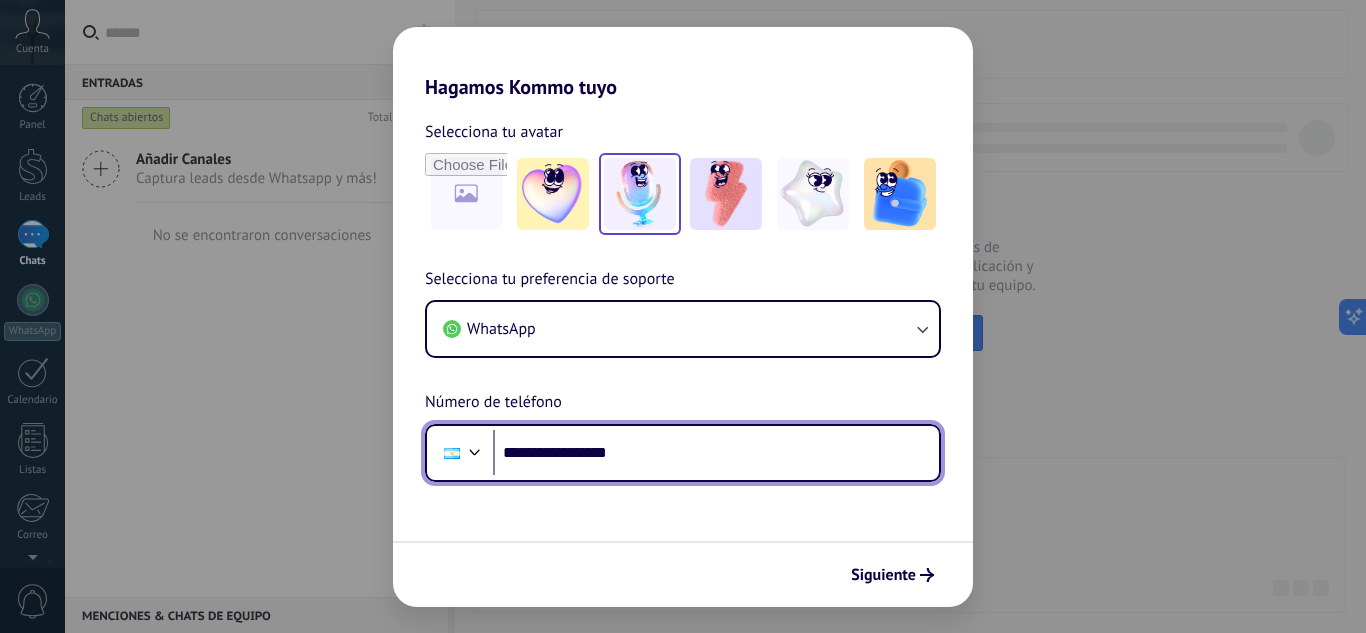 type on "**********" 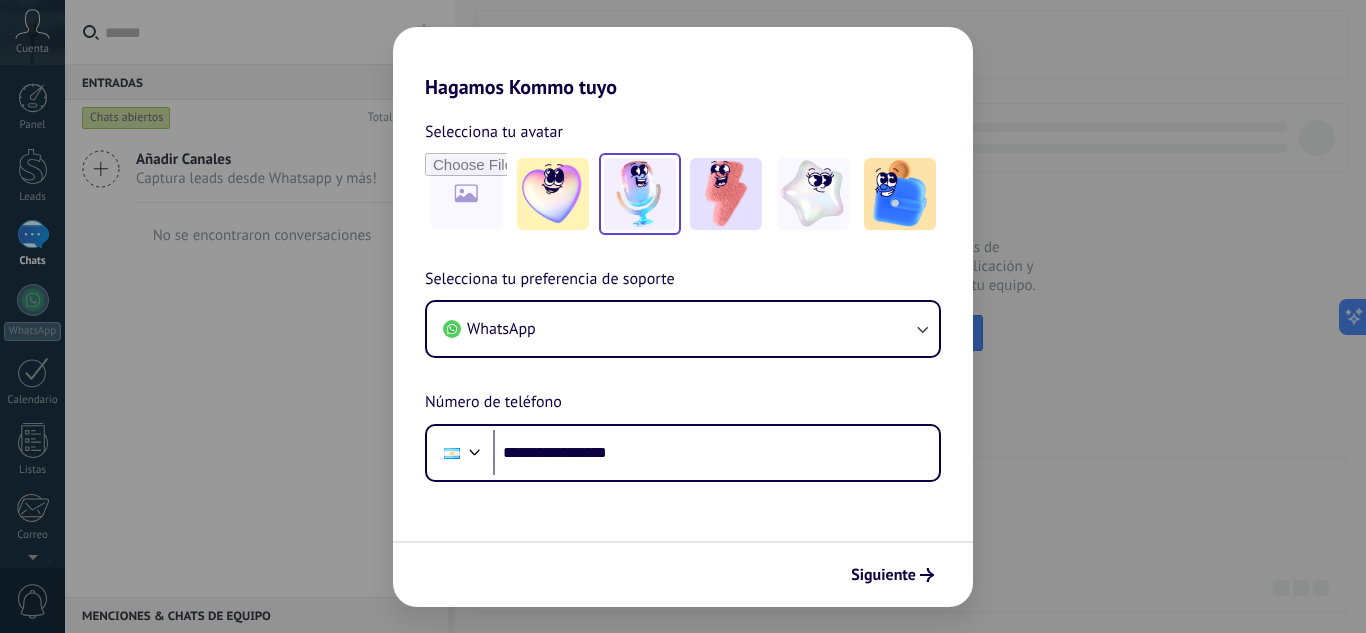 click at bounding box center [640, 194] 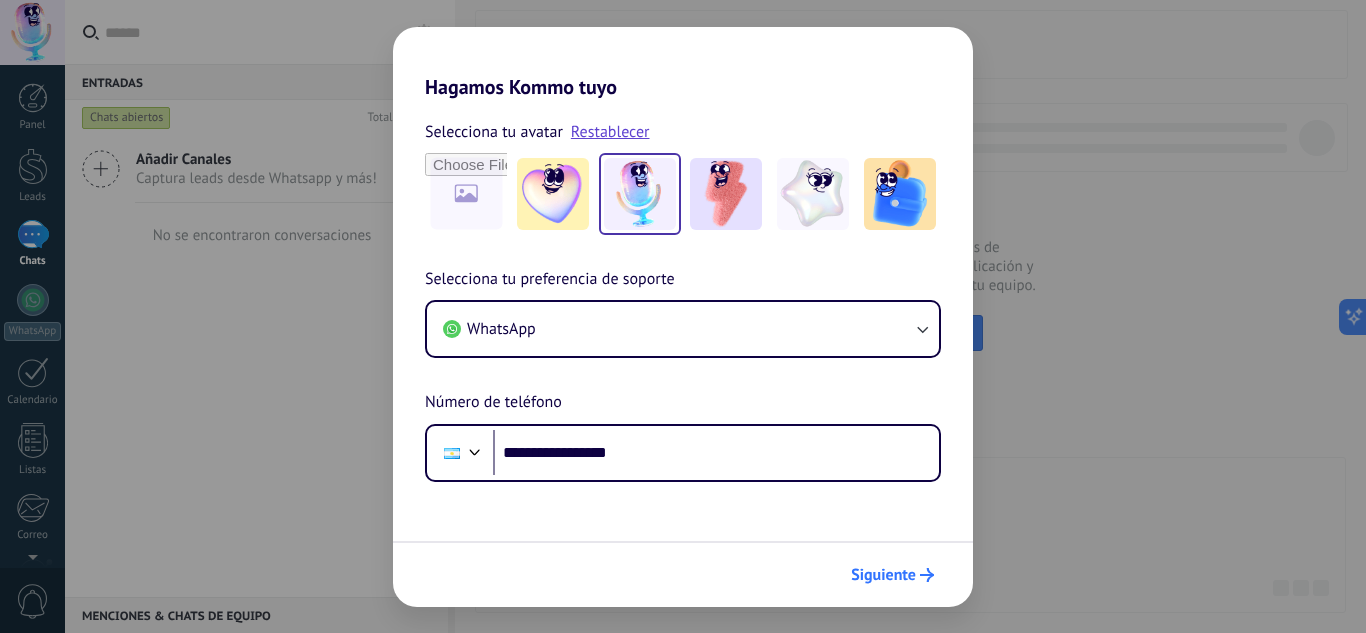 click on "Siguiente" at bounding box center [883, 575] 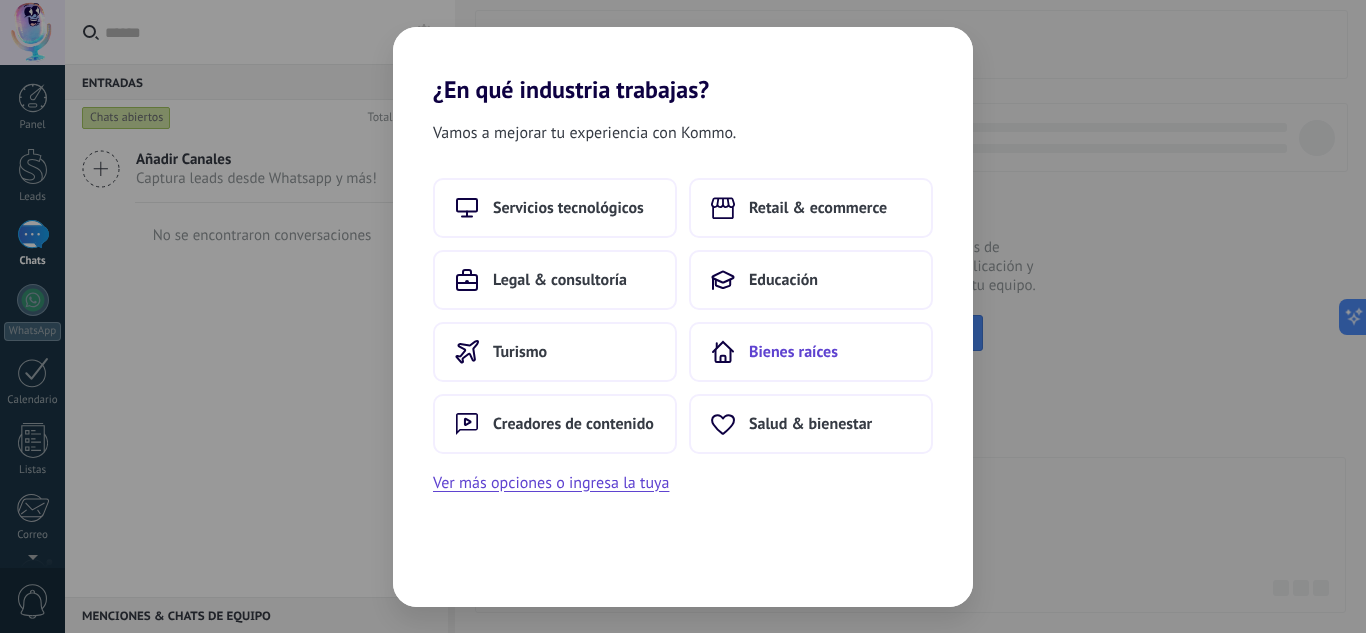 click on "Bienes raíces" at bounding box center (811, 352) 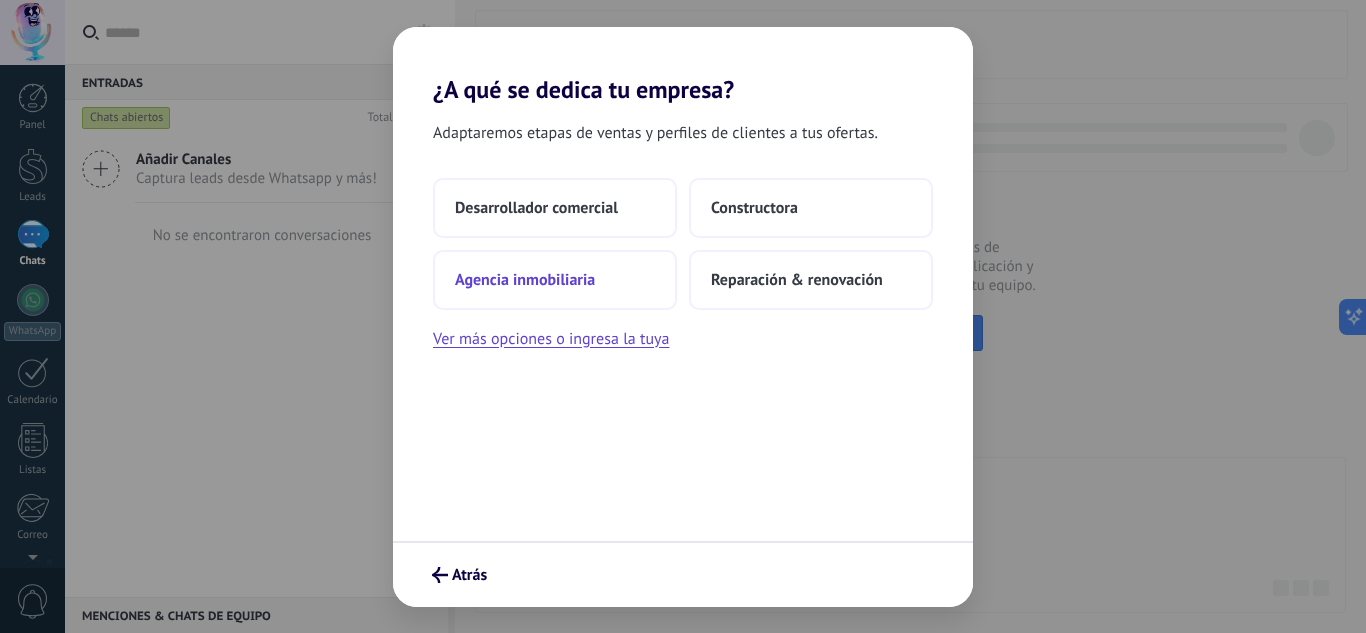 click on "Agencia inmobiliaria" at bounding box center [525, 280] 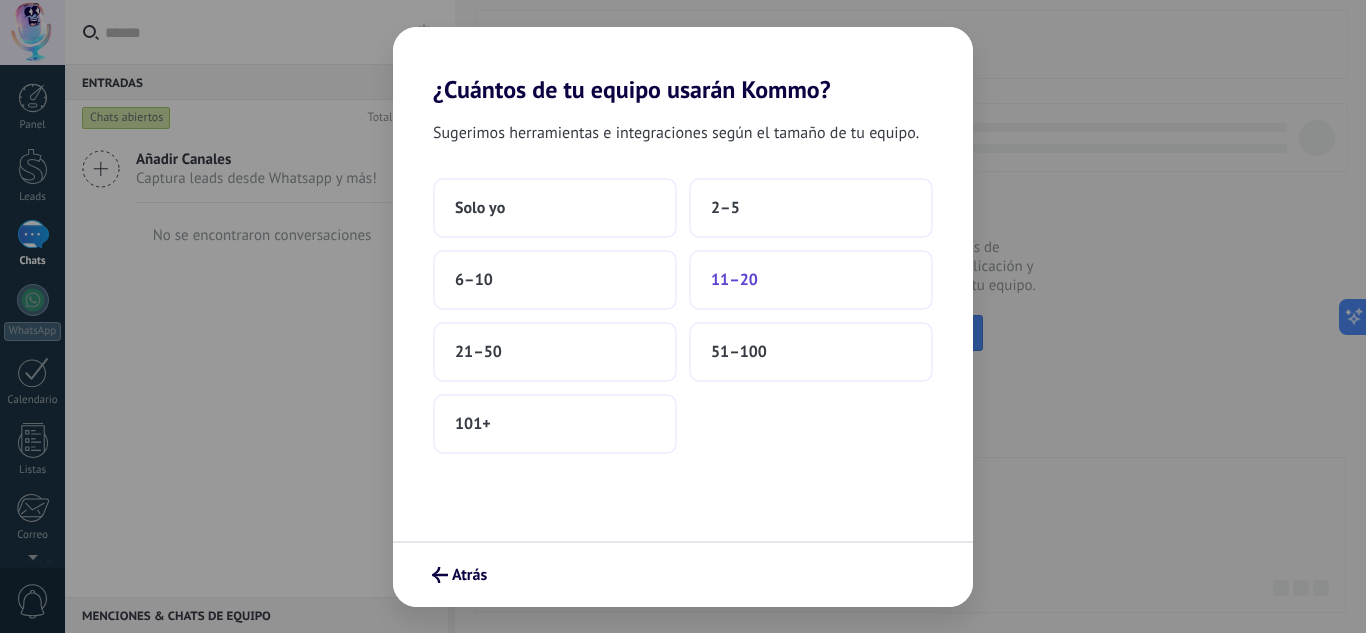 click on "11–20" at bounding box center [811, 280] 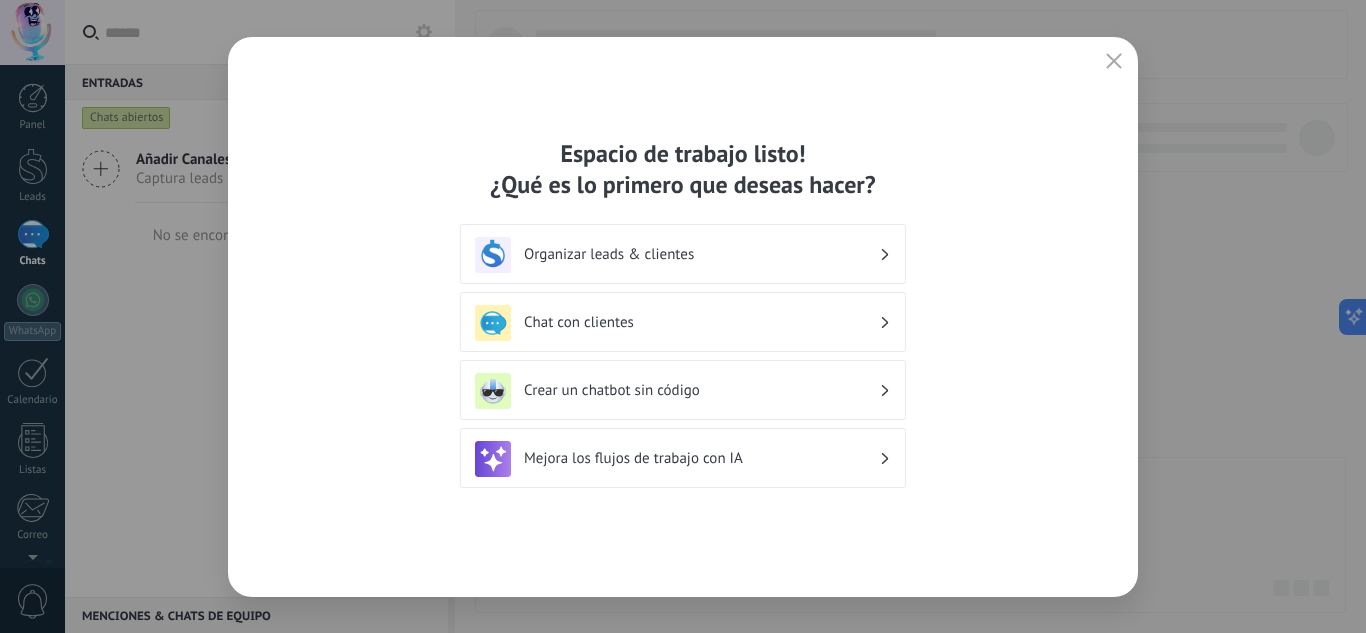 click on "Organizar leads & clientes" at bounding box center (683, 255) 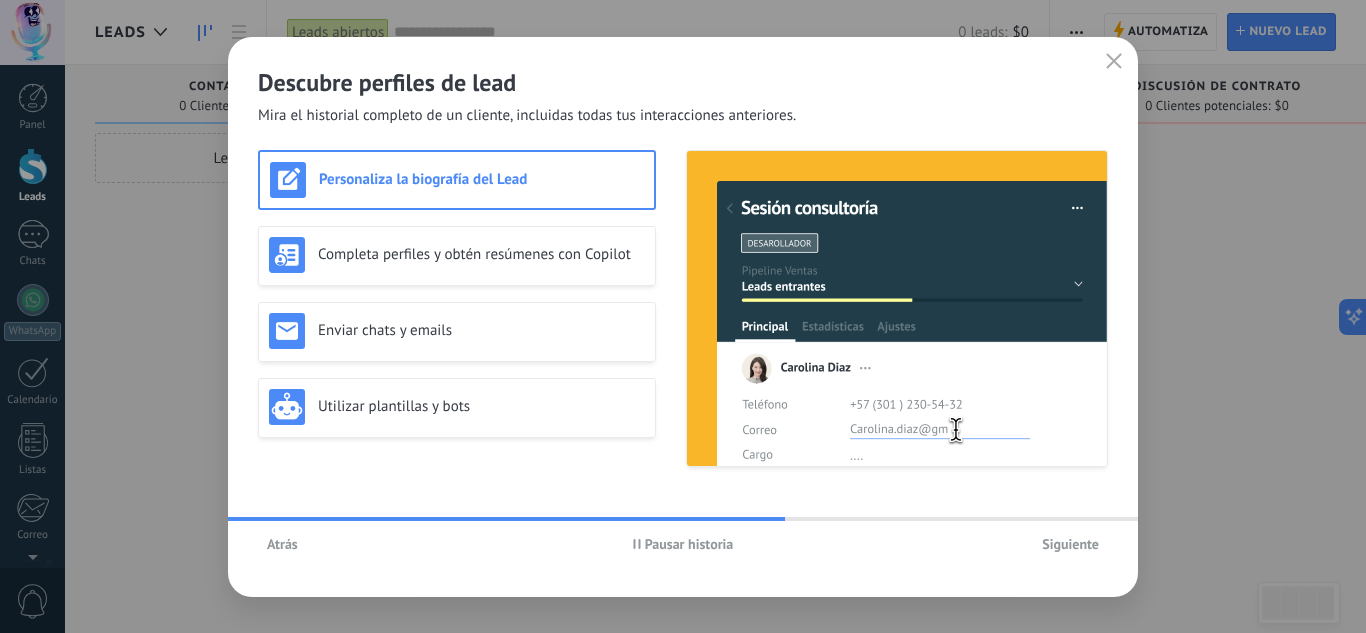 click on "Pausar historia" at bounding box center [689, 544] 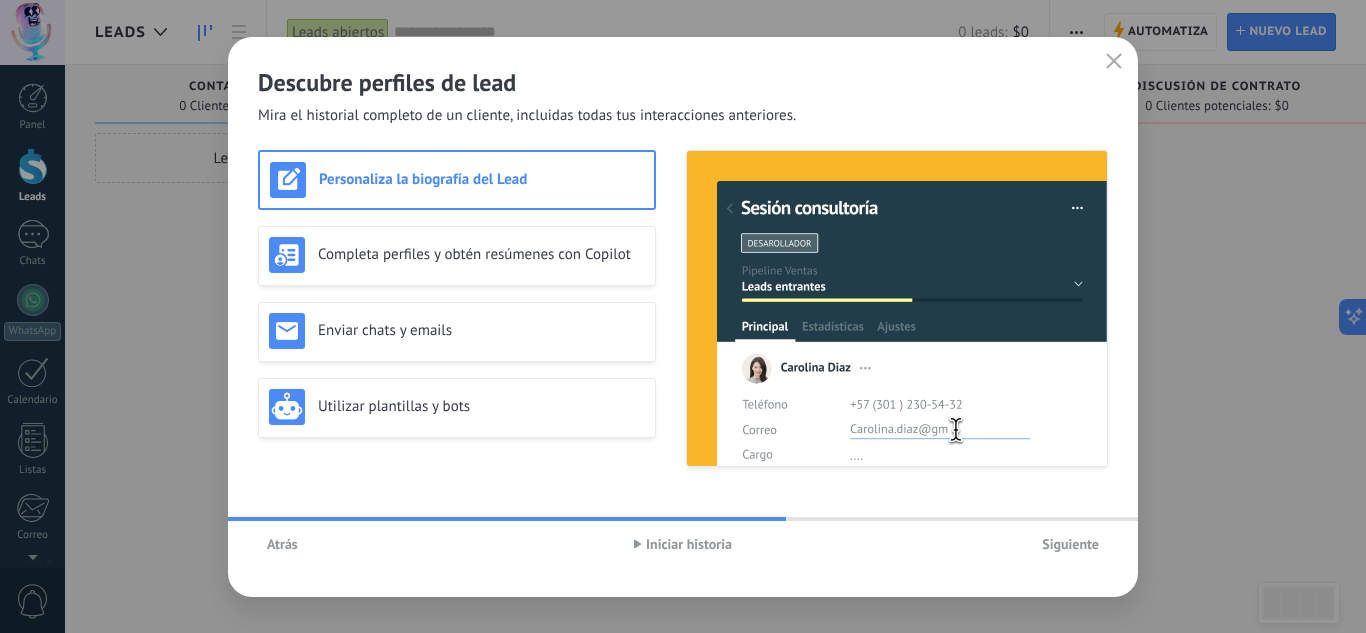 click 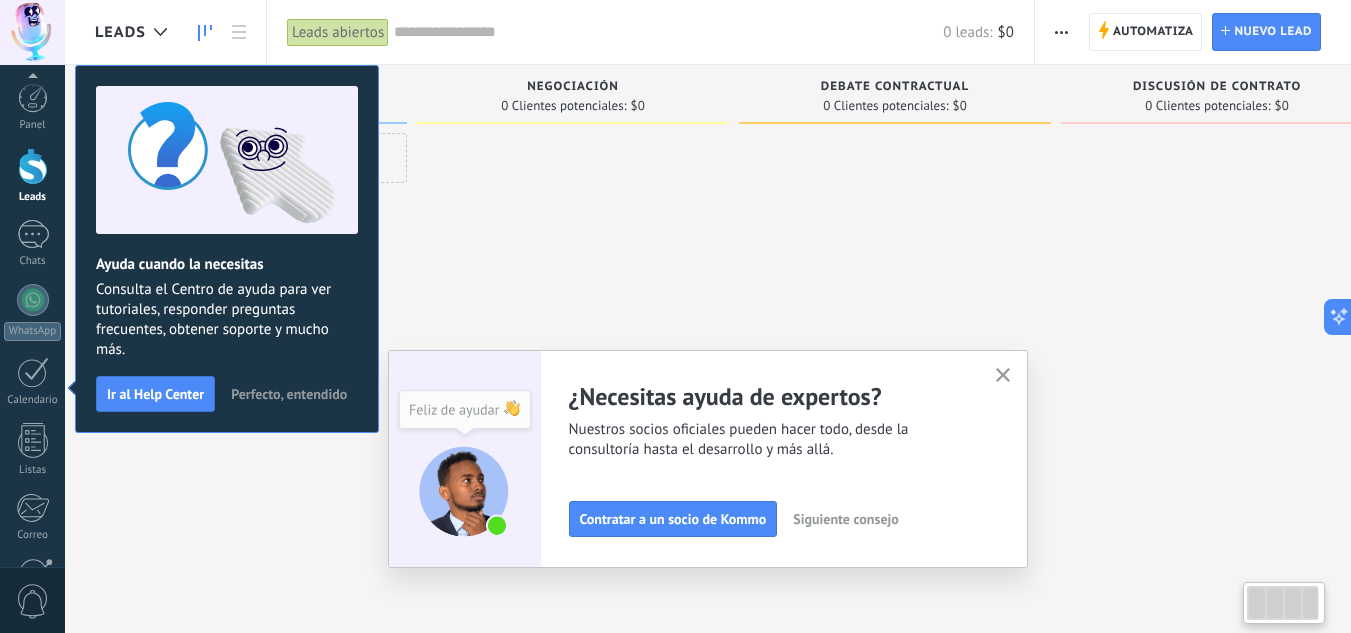 scroll, scrollTop: 199, scrollLeft: 0, axis: vertical 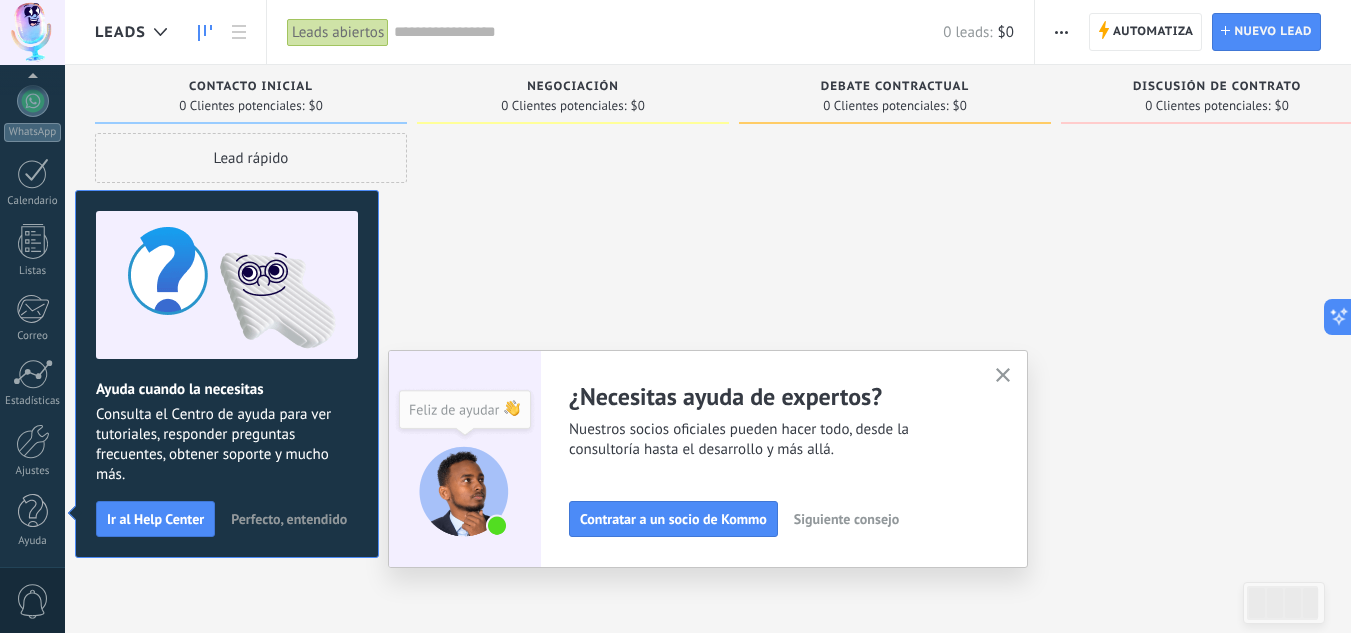 click 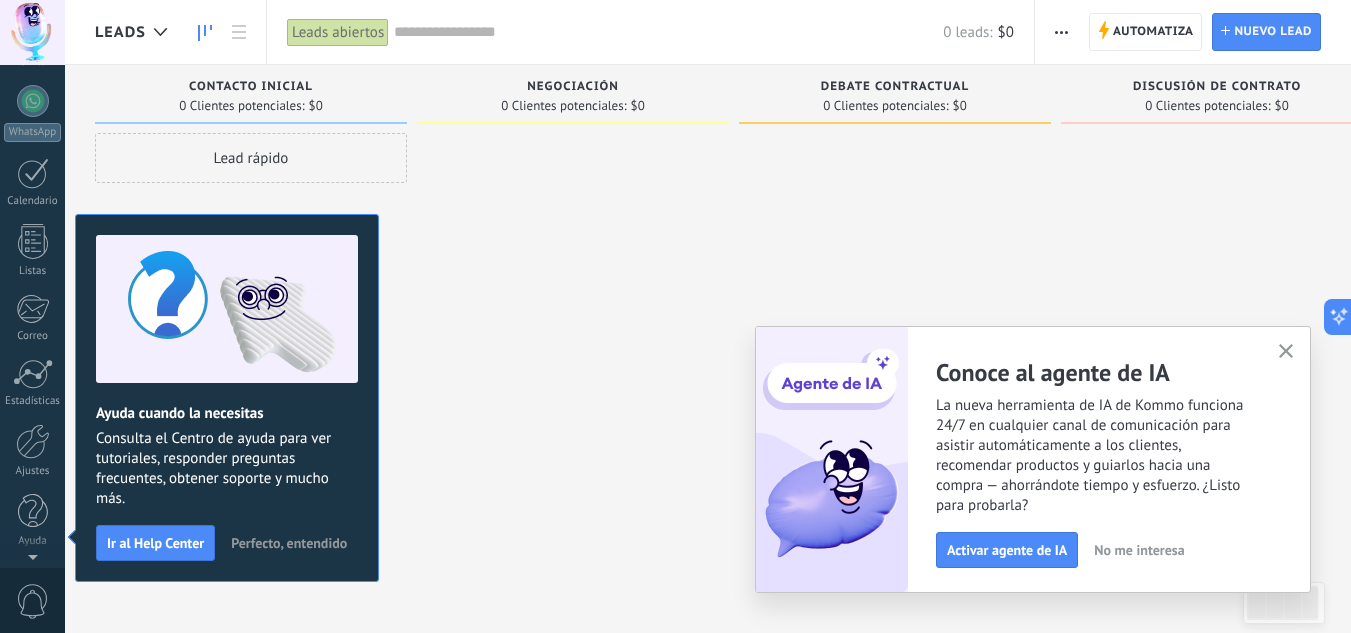 scroll, scrollTop: 0, scrollLeft: 0, axis: both 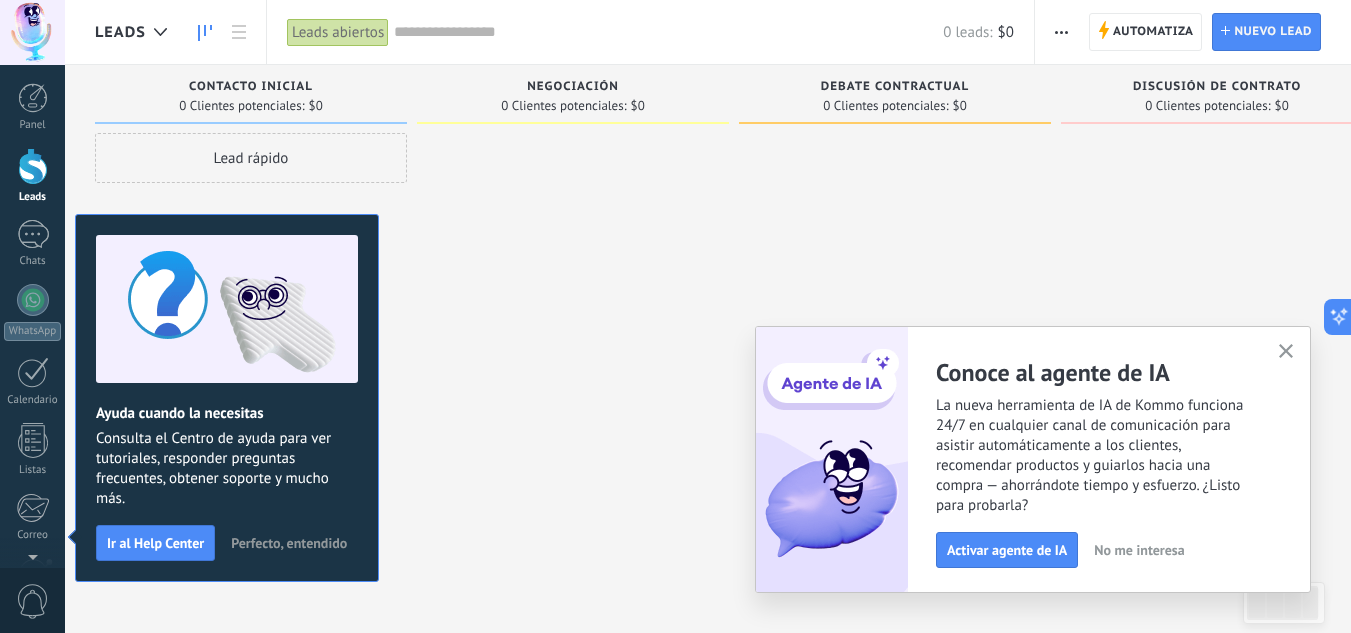 click 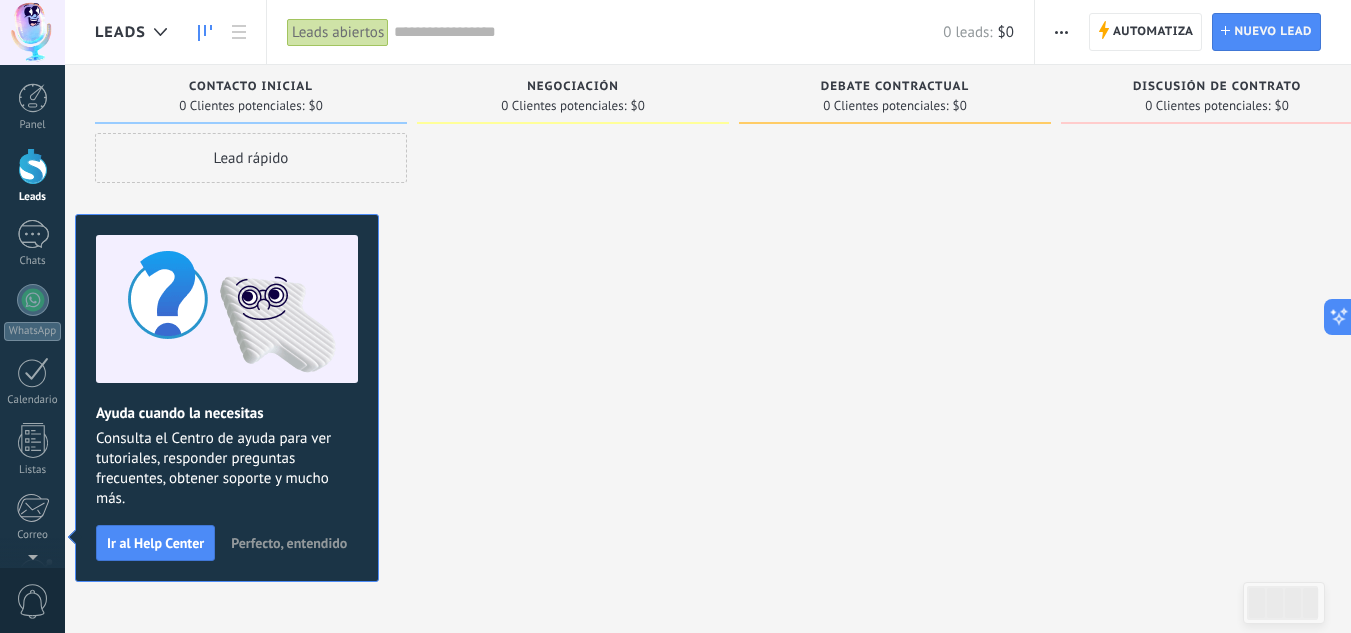 click at bounding box center (895, 319) 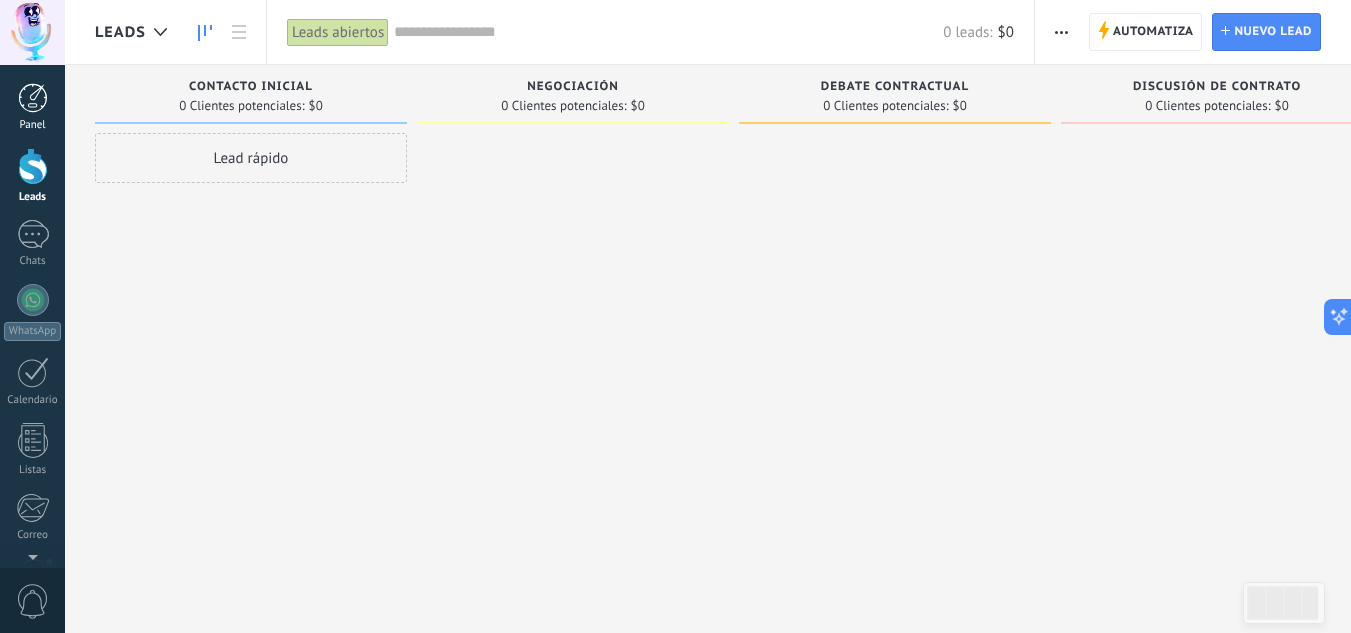 click on "Panel" at bounding box center (32, 107) 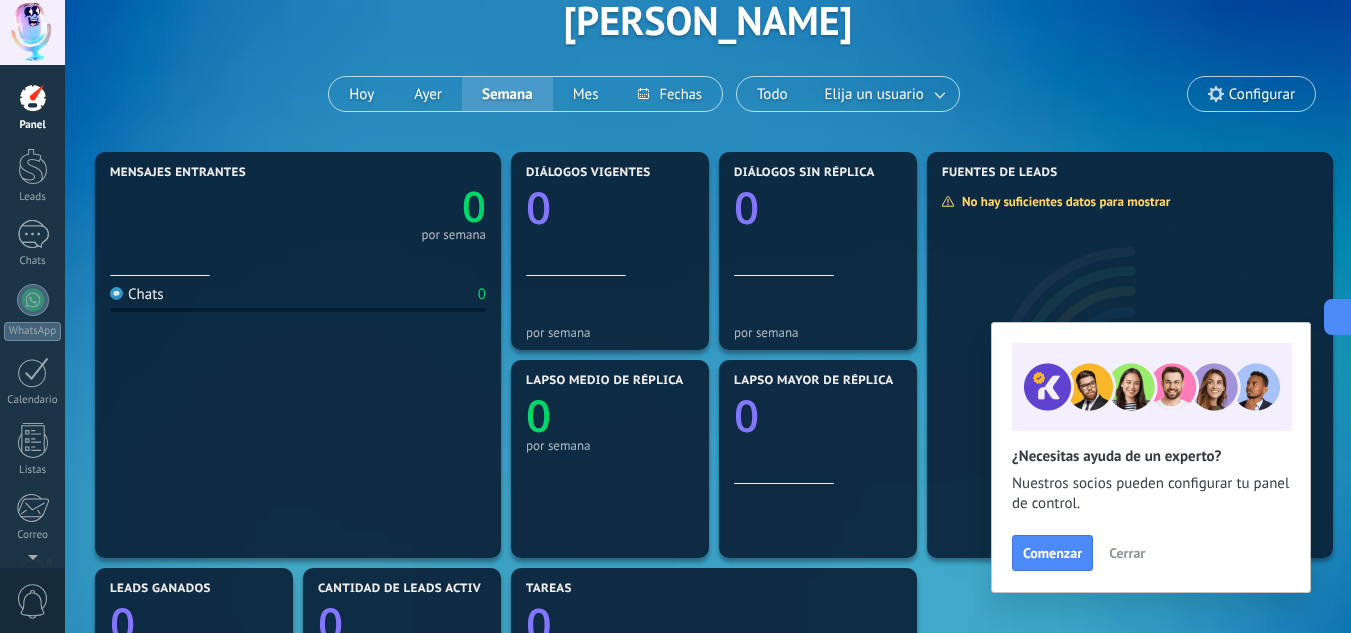 scroll, scrollTop: 100, scrollLeft: 0, axis: vertical 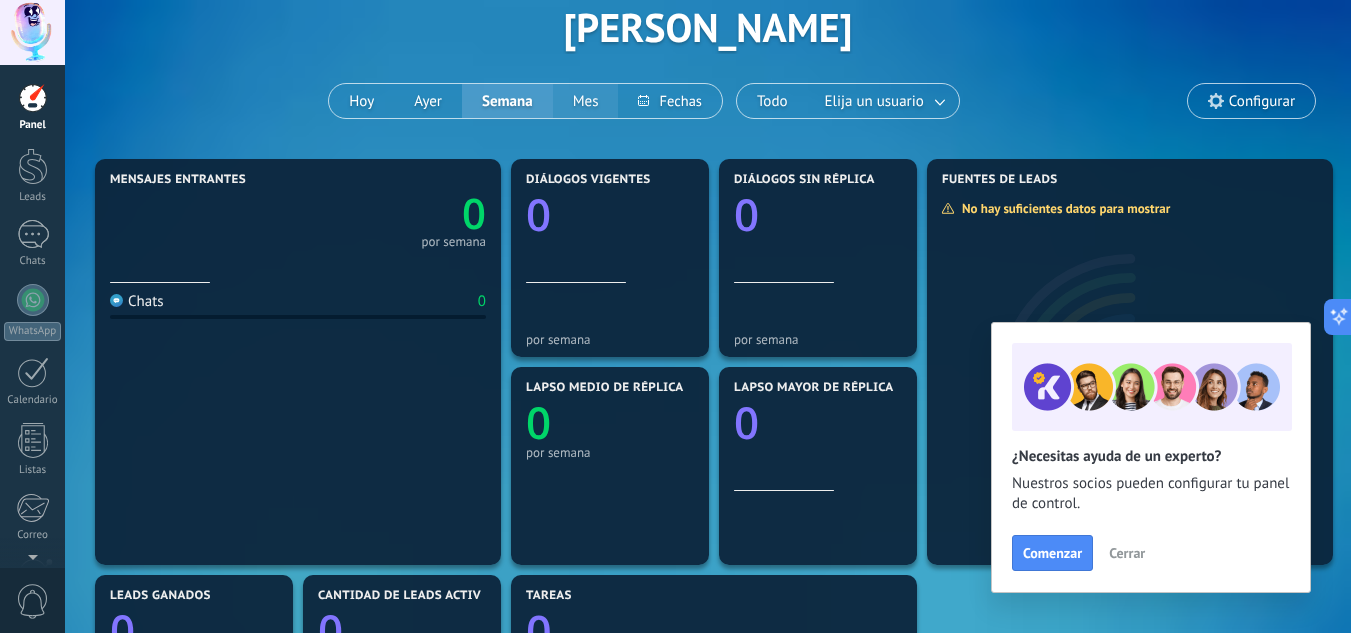 click on "Mes" at bounding box center (586, 101) 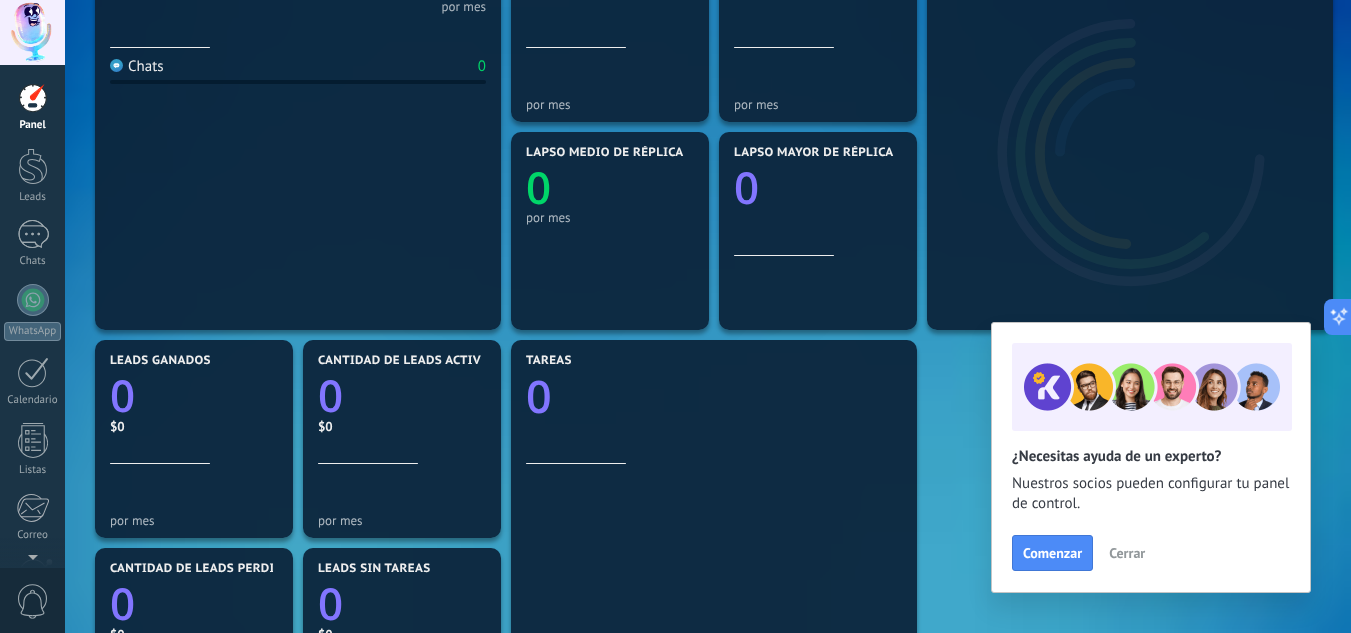 scroll, scrollTop: 300, scrollLeft: 0, axis: vertical 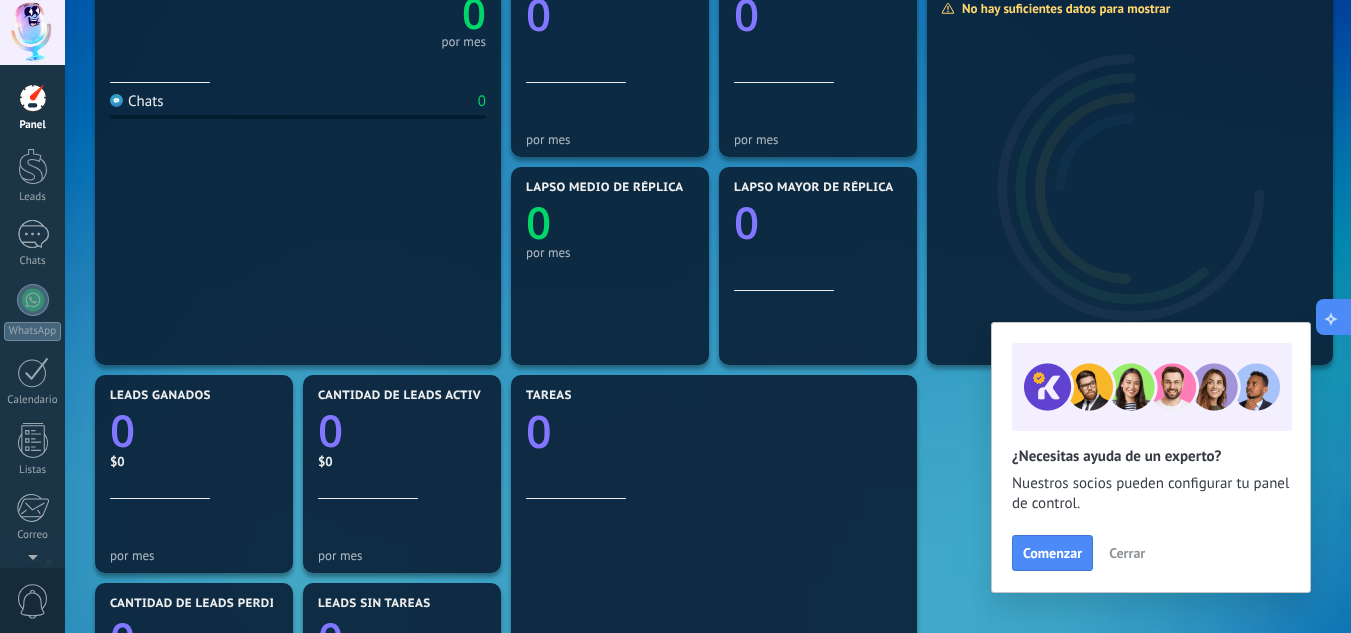 click at bounding box center [1334, 317] 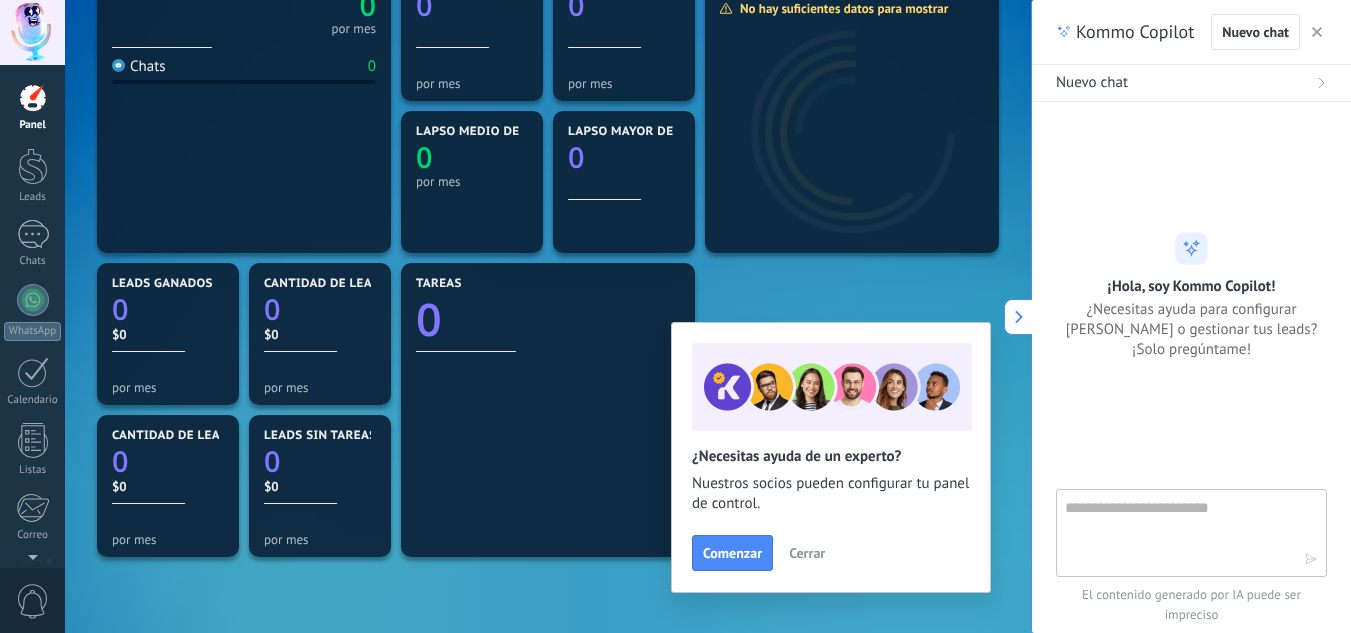 click 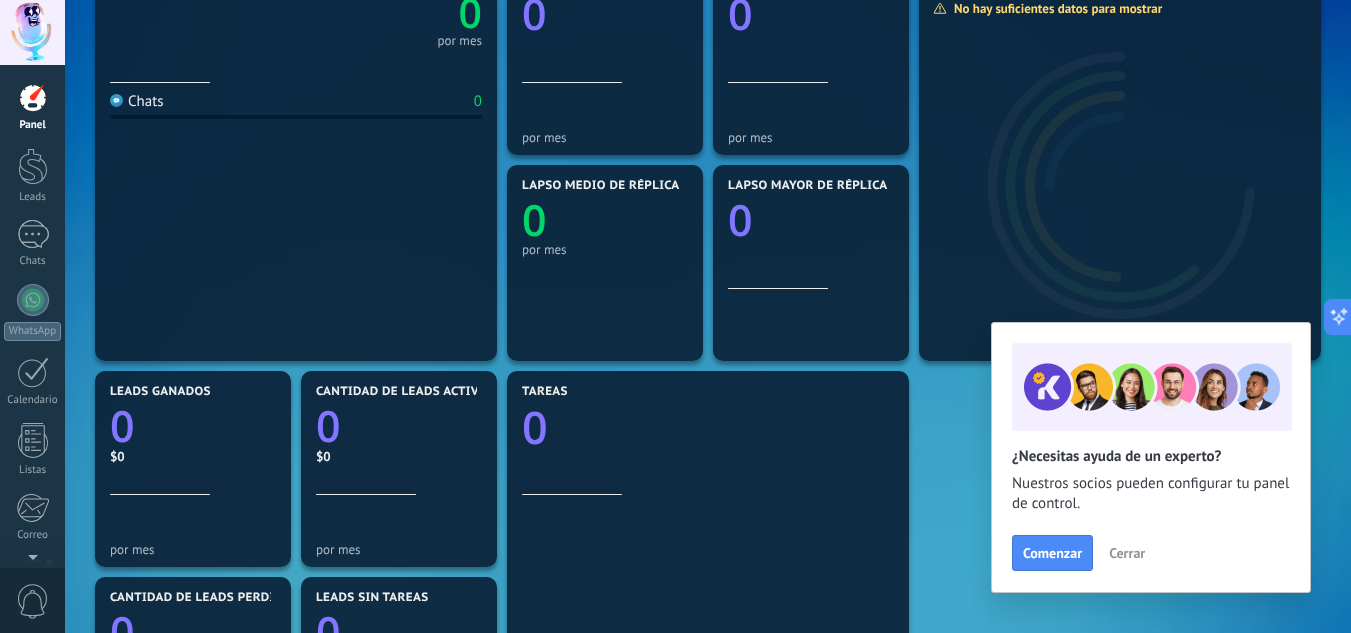 click on "Cerrar" at bounding box center (1127, 553) 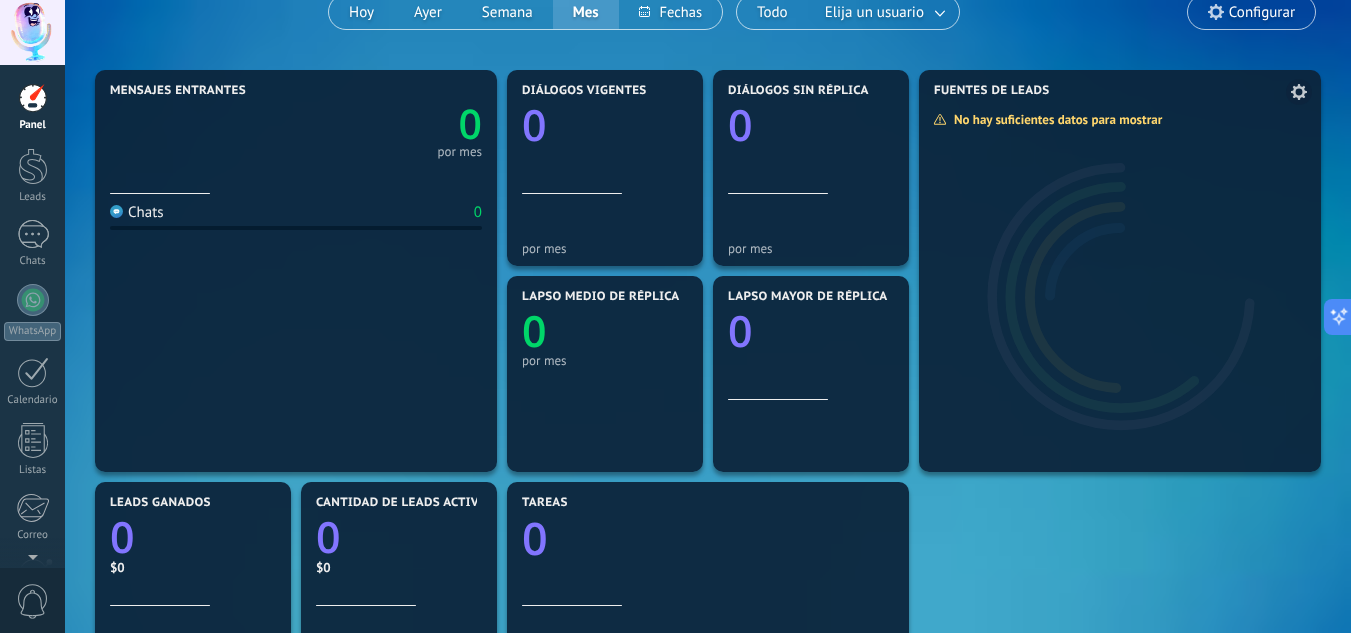 scroll, scrollTop: 0, scrollLeft: 0, axis: both 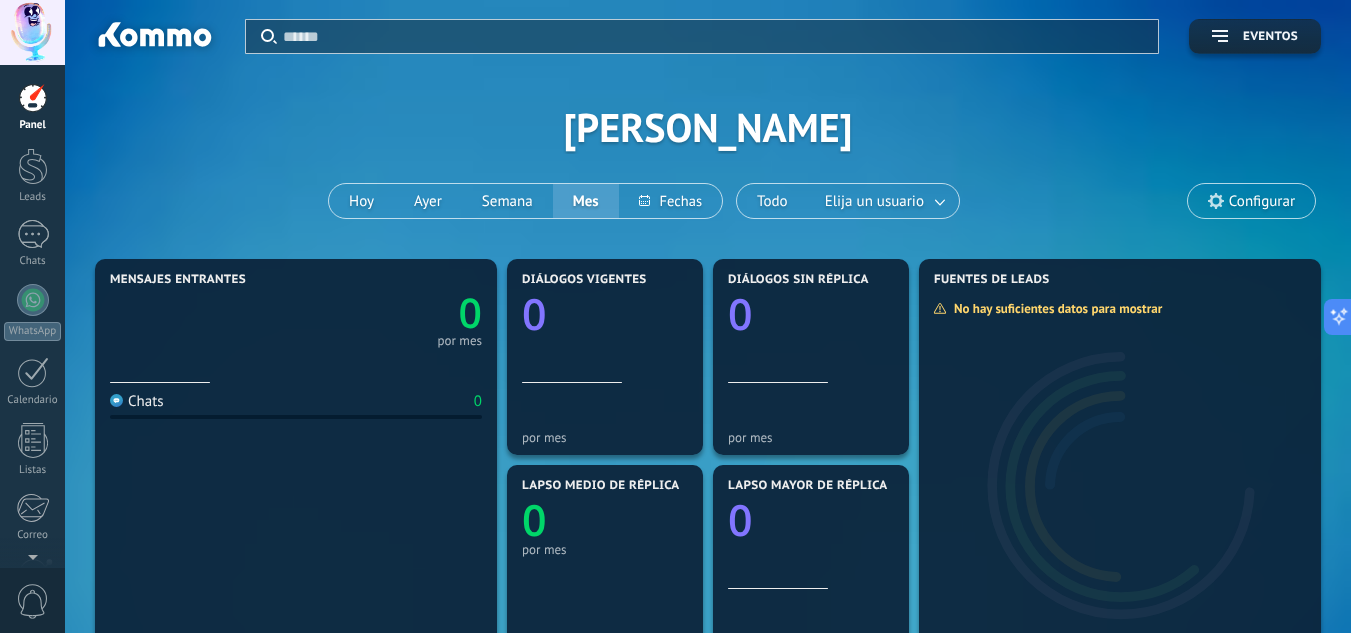 click on "Configurar" at bounding box center (1251, 201) 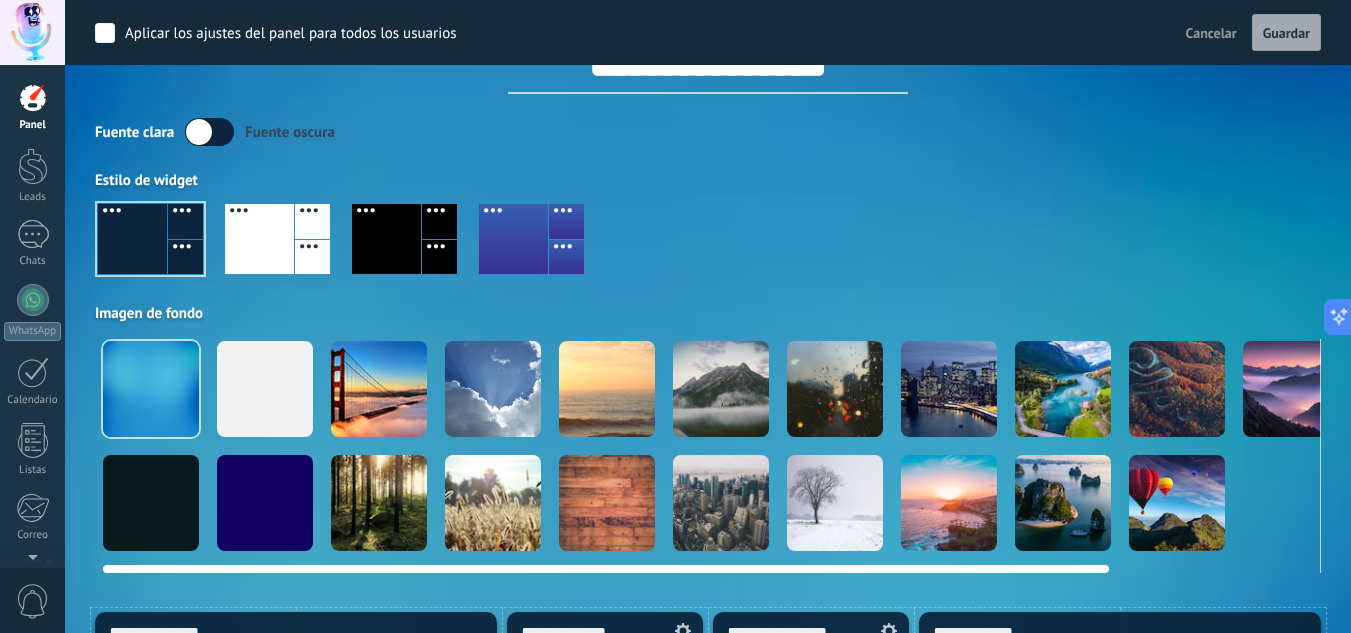 scroll, scrollTop: 100, scrollLeft: 0, axis: vertical 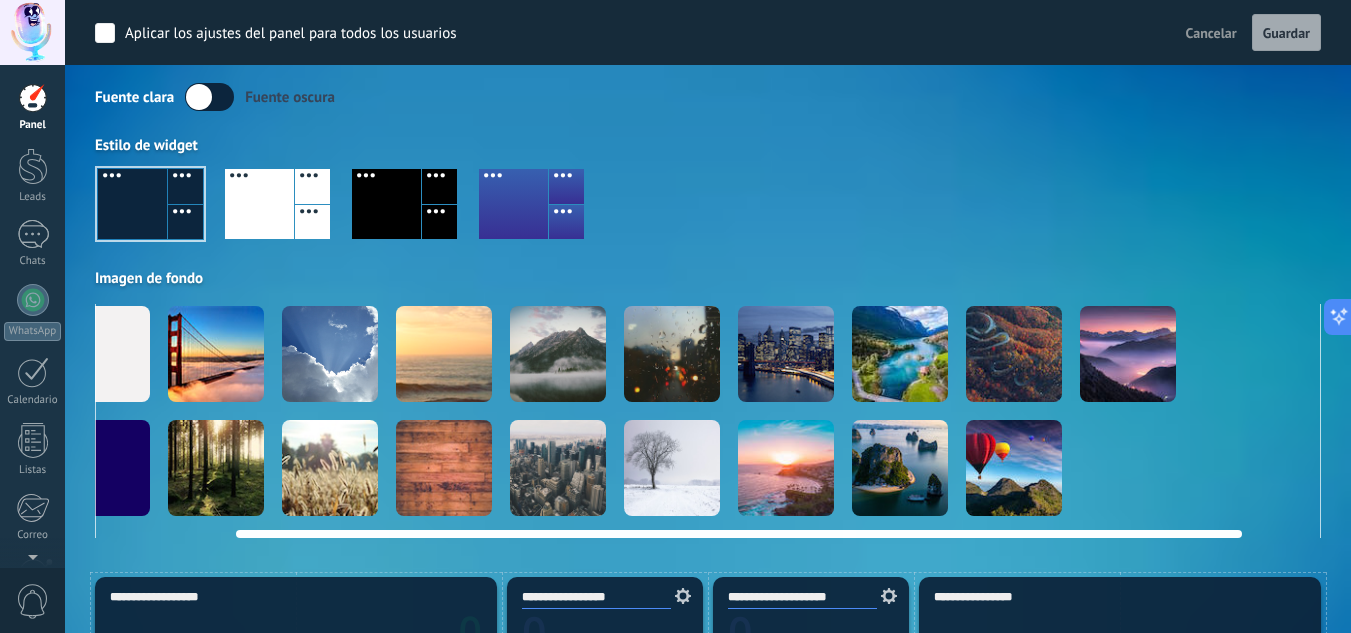 drag, startPoint x: 350, startPoint y: 534, endPoint x: 483, endPoint y: 547, distance: 133.63383 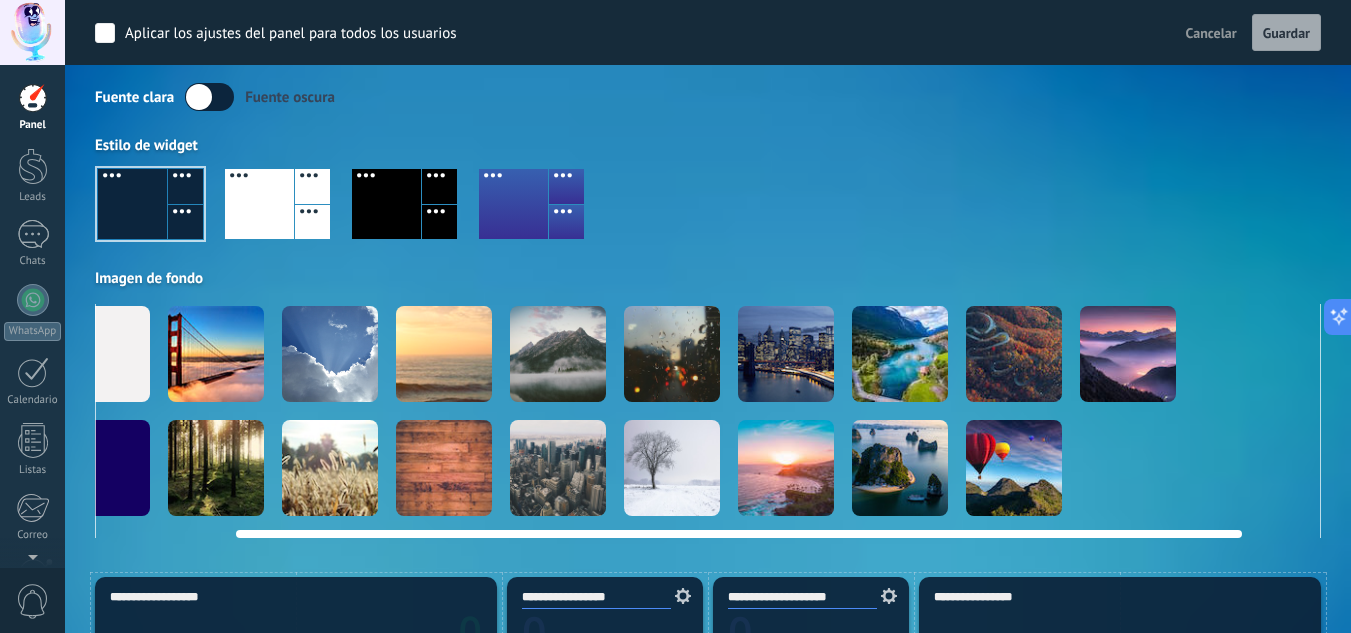 click at bounding box center (558, 468) 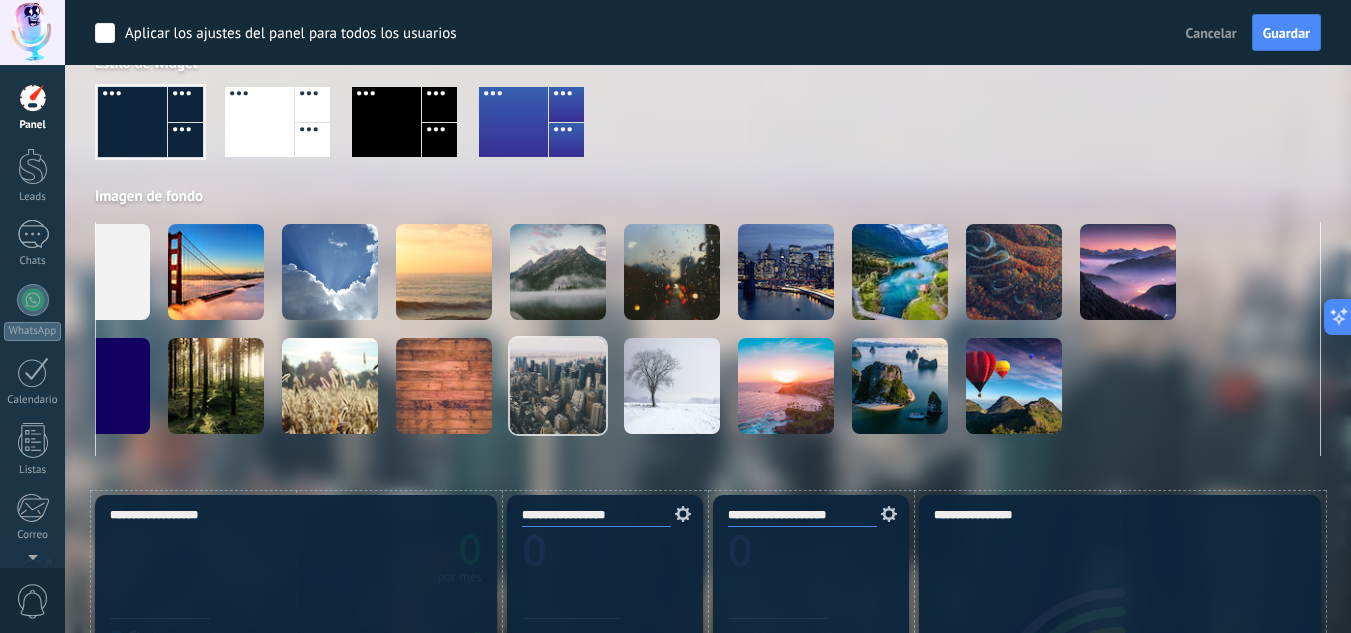 scroll, scrollTop: 0, scrollLeft: 0, axis: both 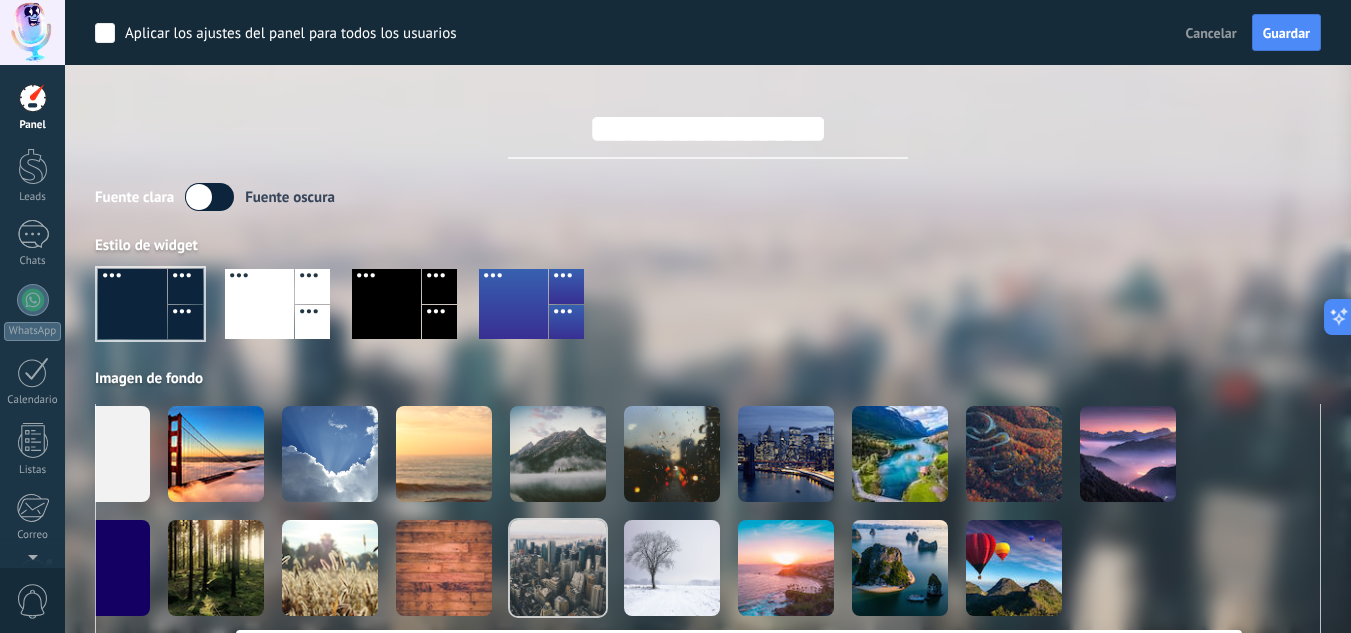 click at bounding box center [216, 454] 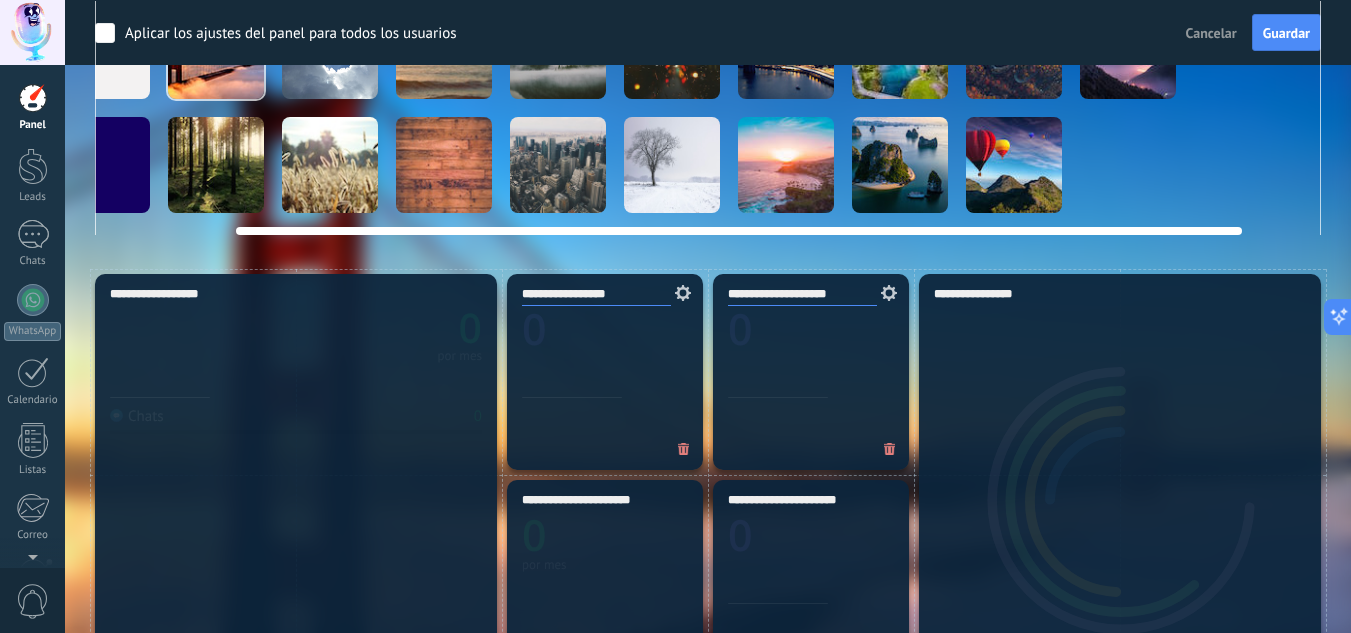 scroll, scrollTop: 0, scrollLeft: 0, axis: both 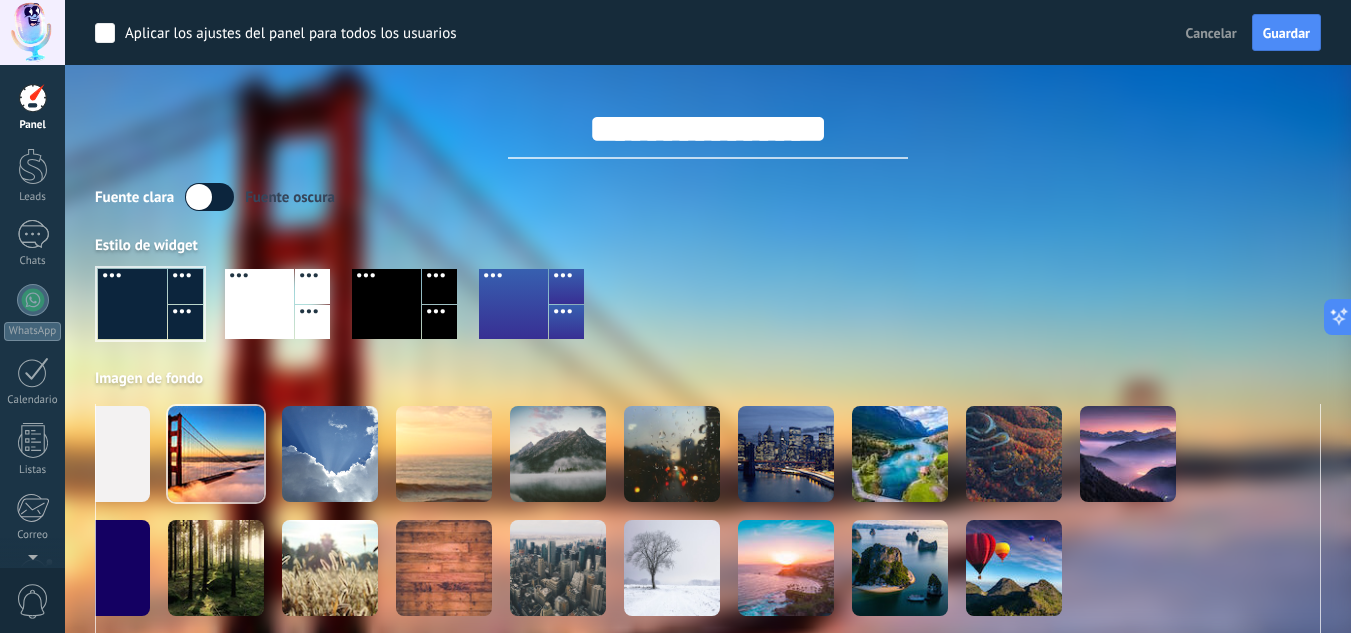 click on "Fuente clara" at bounding box center [134, 197] 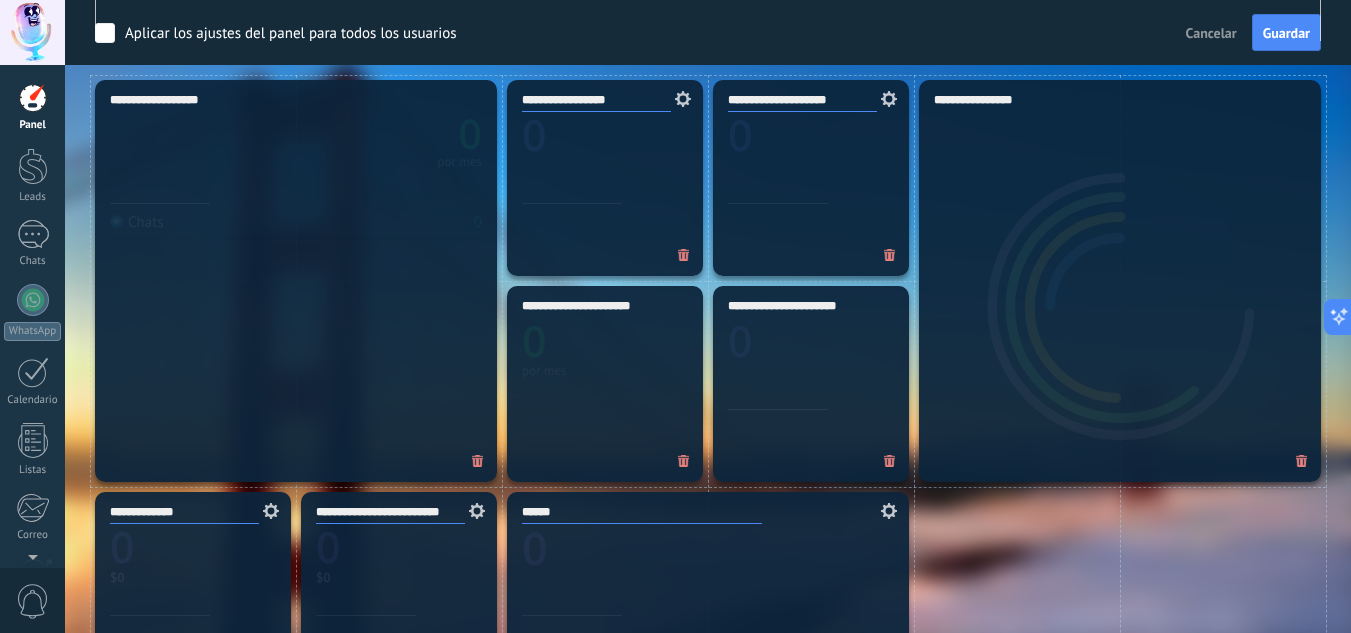 scroll, scrollTop: 600, scrollLeft: 0, axis: vertical 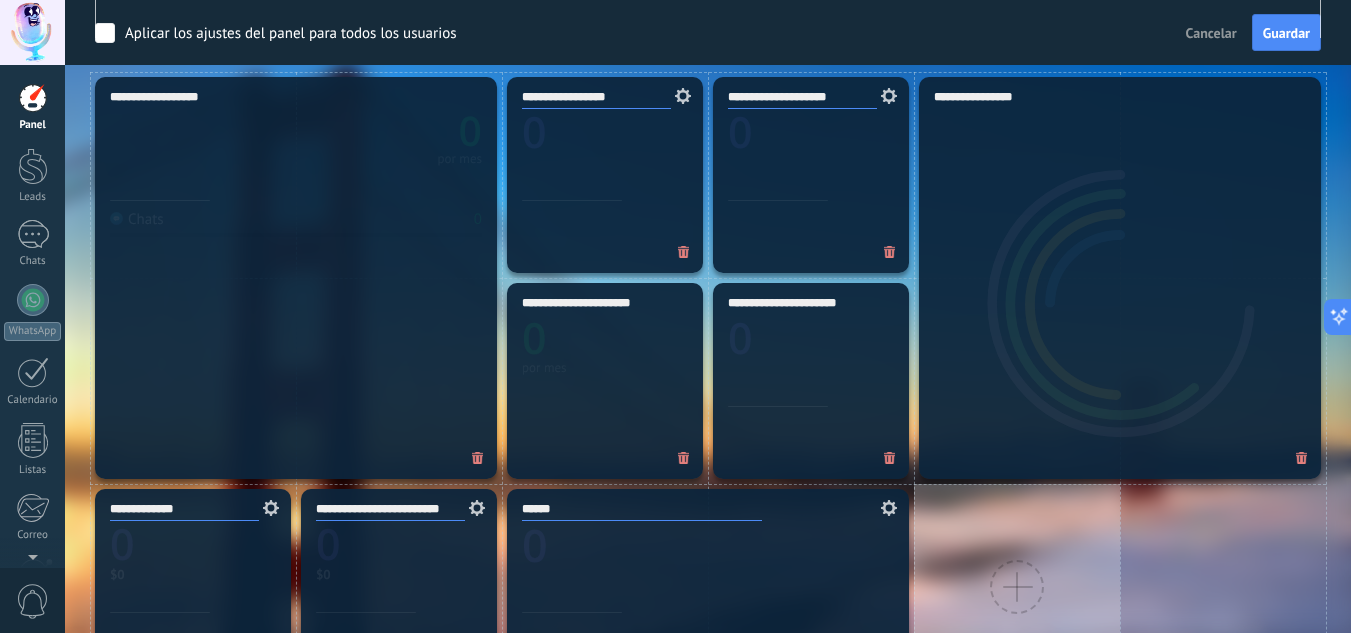 click at bounding box center (1017, 587) 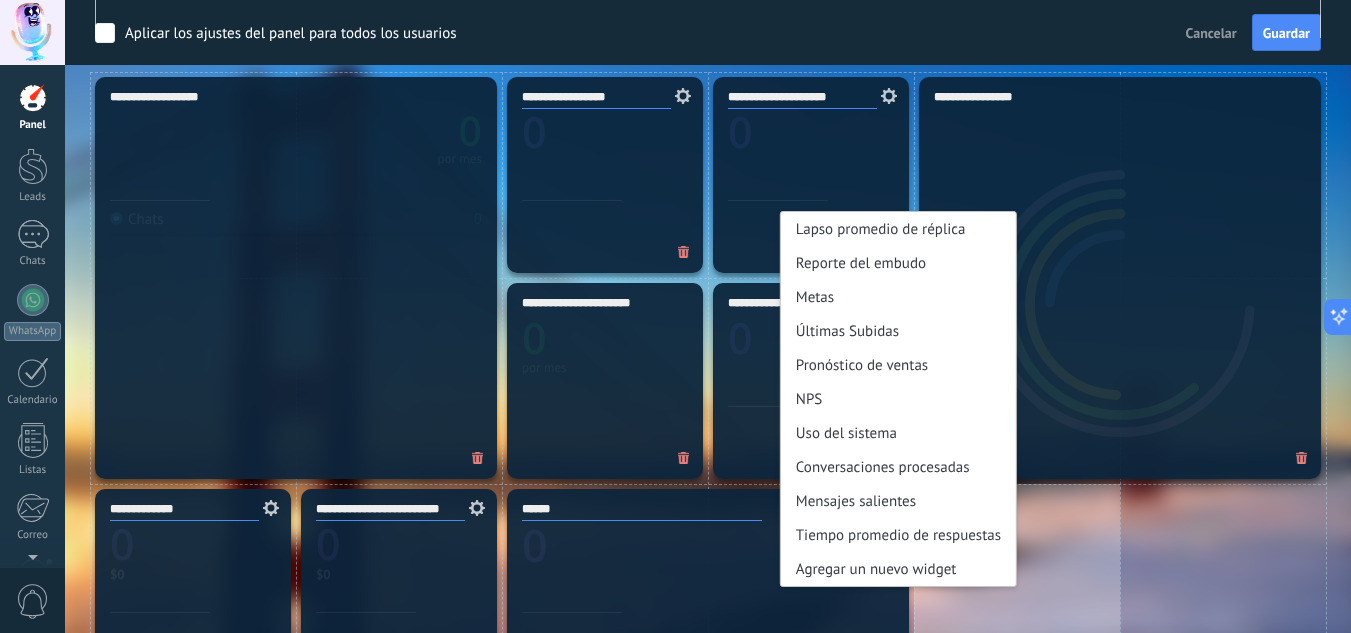 click on "Lapso promedio de réplica Reporte del embudo Metas Últimas Subidas Pronóstico de ventas NPS Uso del sistema Conversaciones procesadas Mensajes salientes Tiempo promedio de respuestas Agregar un nuevo widget" at bounding box center [1017, 587] 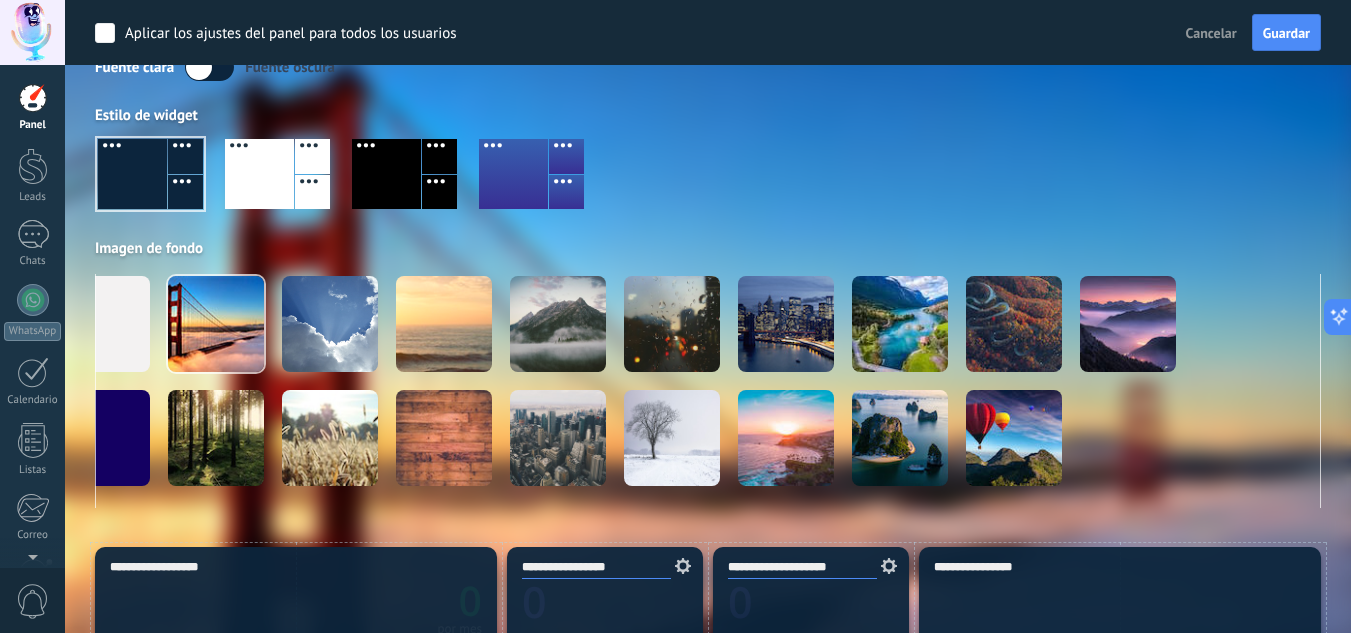scroll, scrollTop: 0, scrollLeft: 0, axis: both 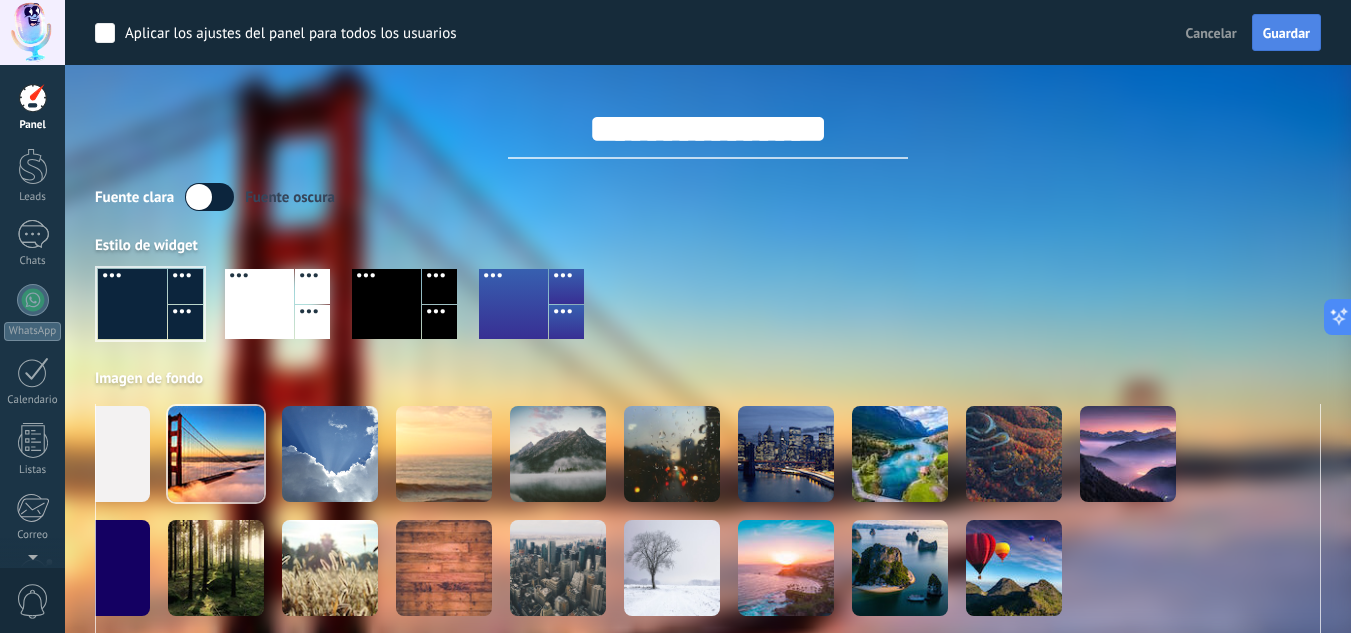 click on "Guardar" at bounding box center (1286, 33) 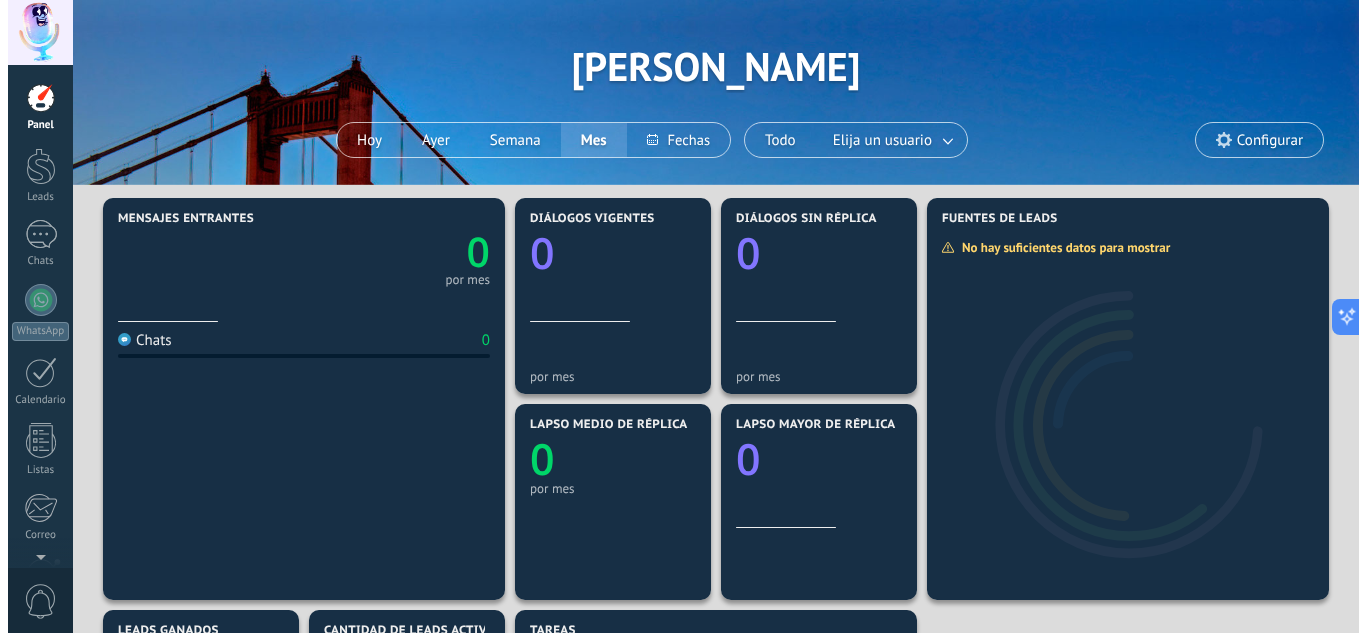 scroll, scrollTop: 0, scrollLeft: 0, axis: both 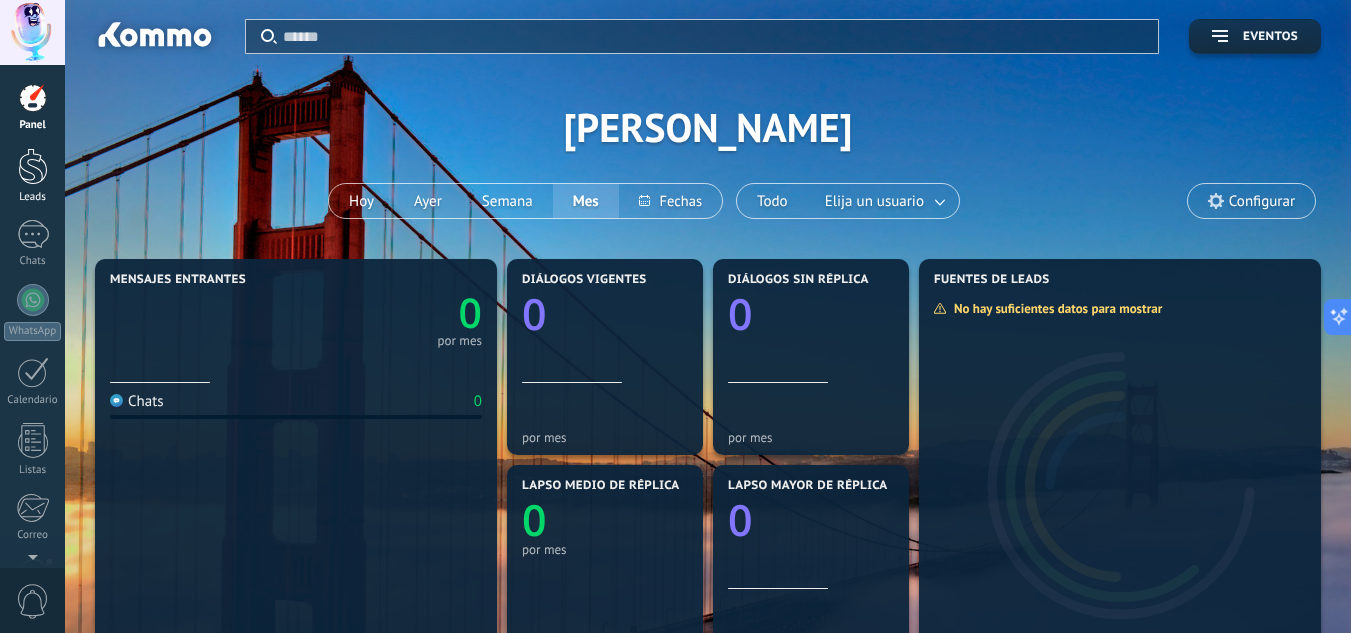 click at bounding box center (33, 166) 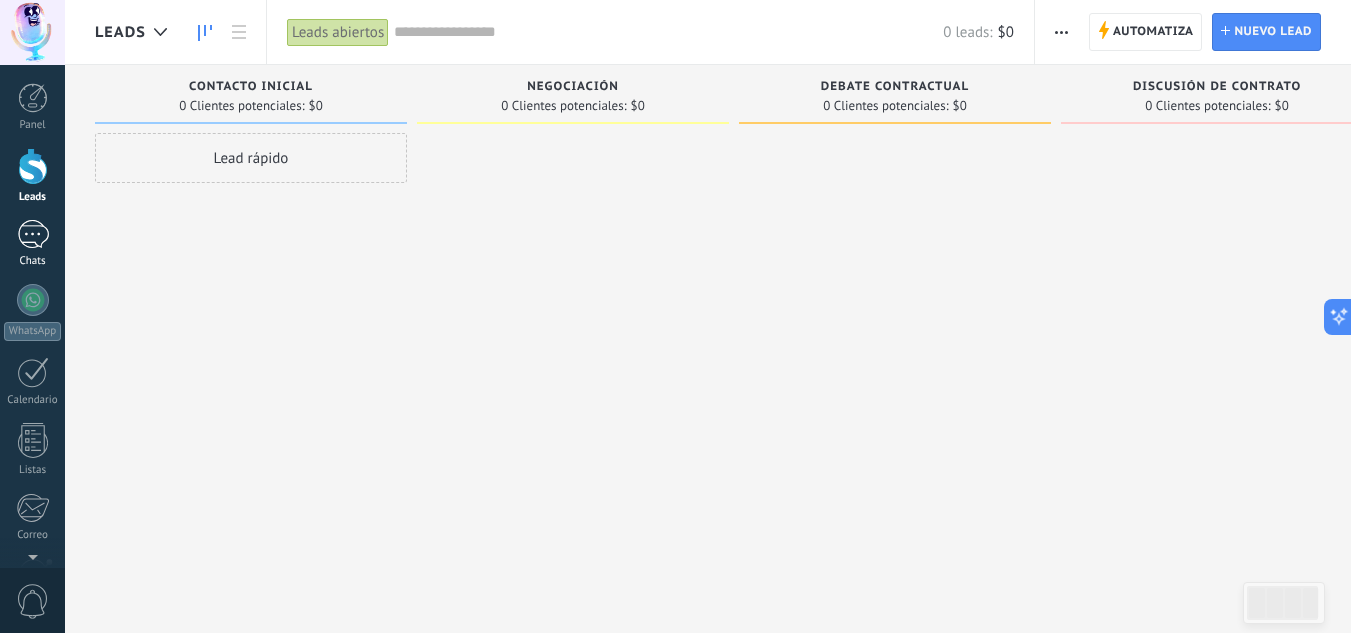 click at bounding box center [33, 234] 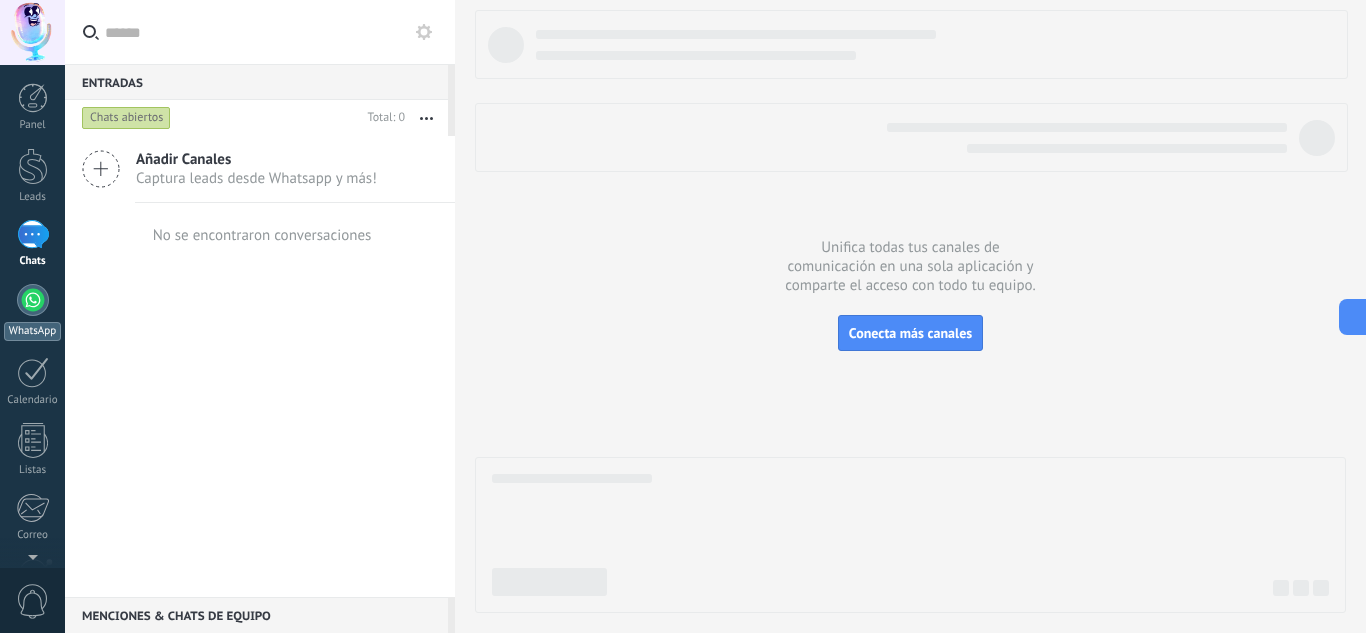 click at bounding box center [33, 300] 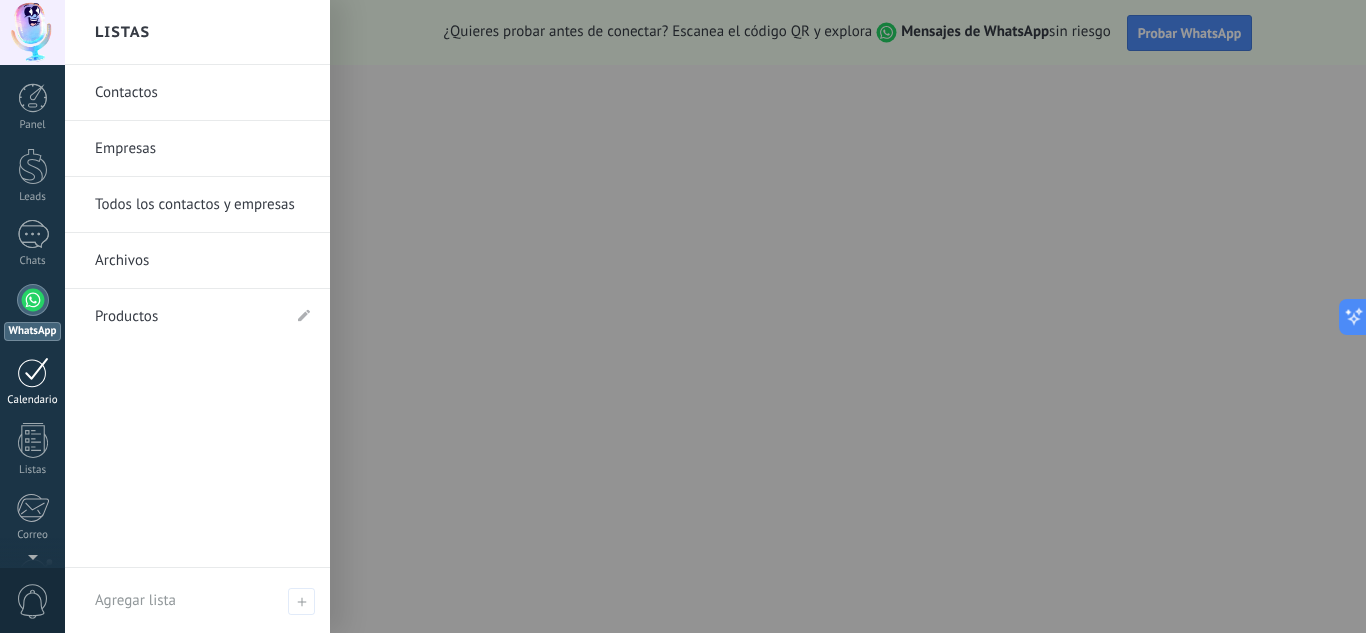 click at bounding box center [33, 372] 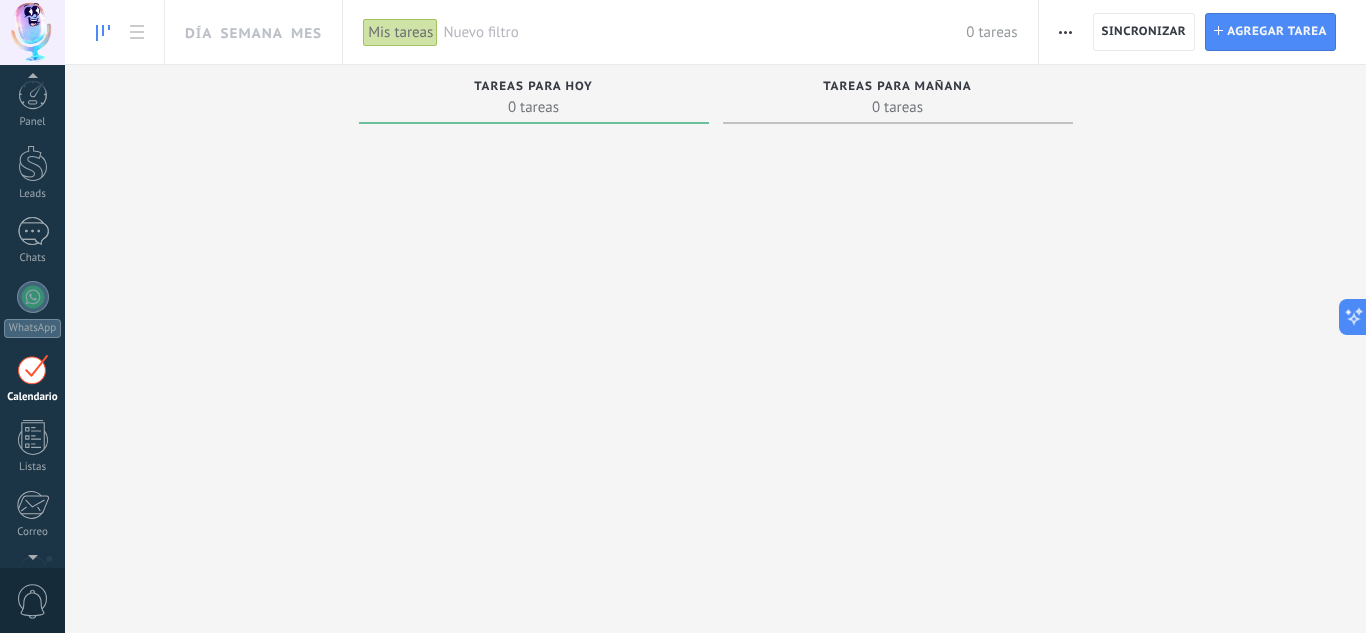 scroll, scrollTop: 58, scrollLeft: 0, axis: vertical 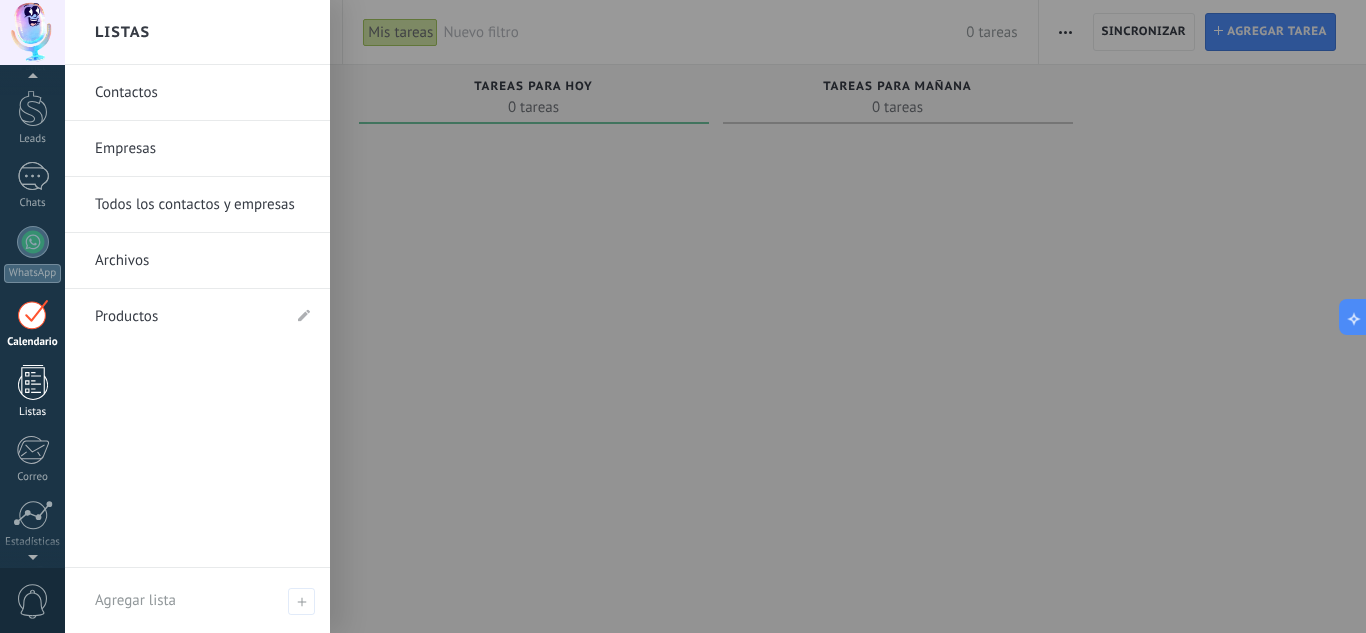 click at bounding box center [33, 382] 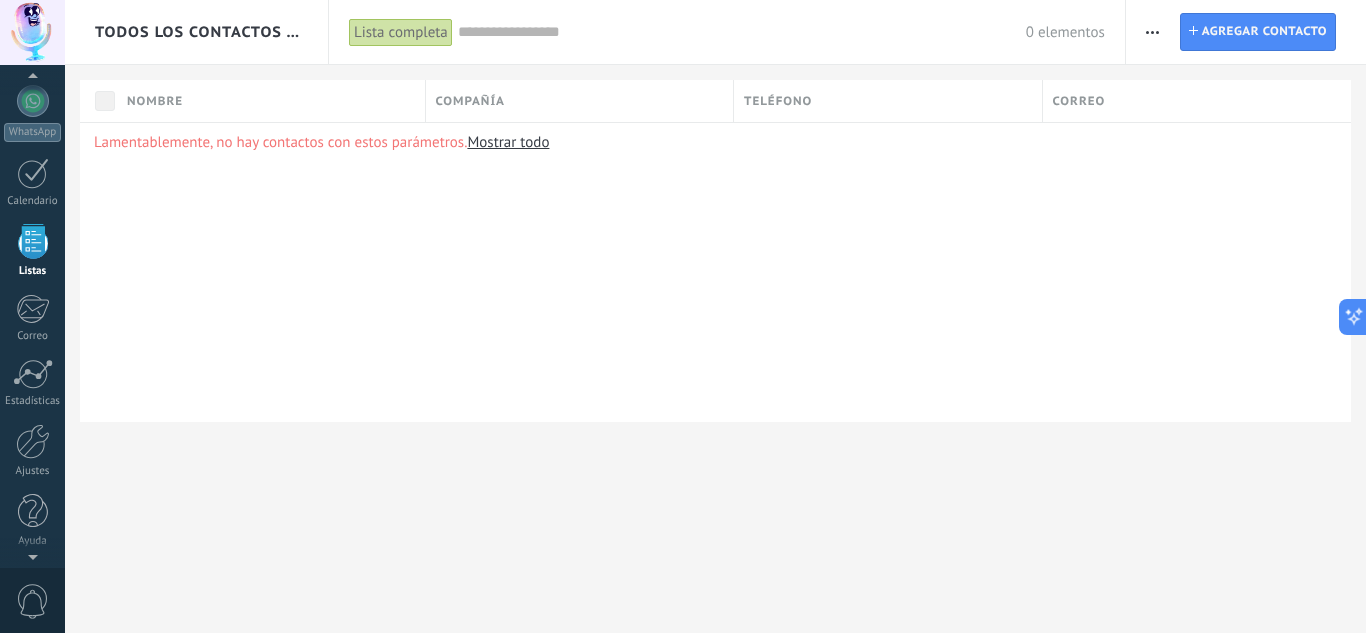scroll, scrollTop: 124, scrollLeft: 0, axis: vertical 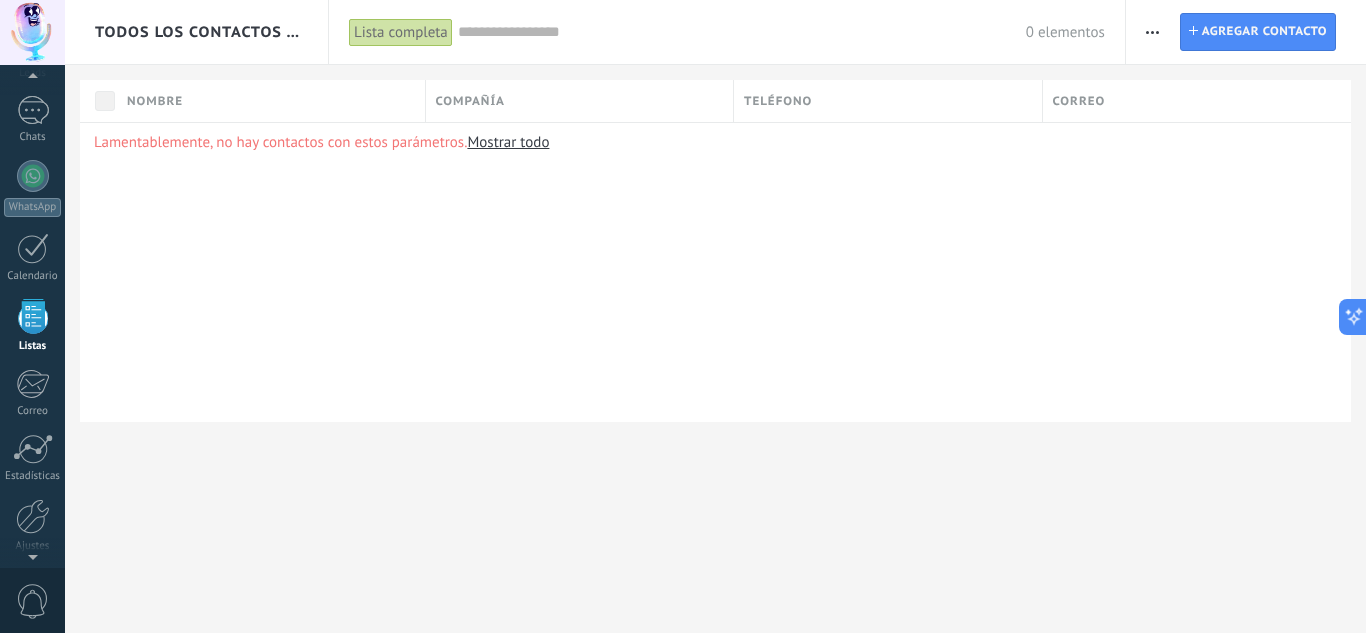 click on "Lista completa" at bounding box center (401, 32) 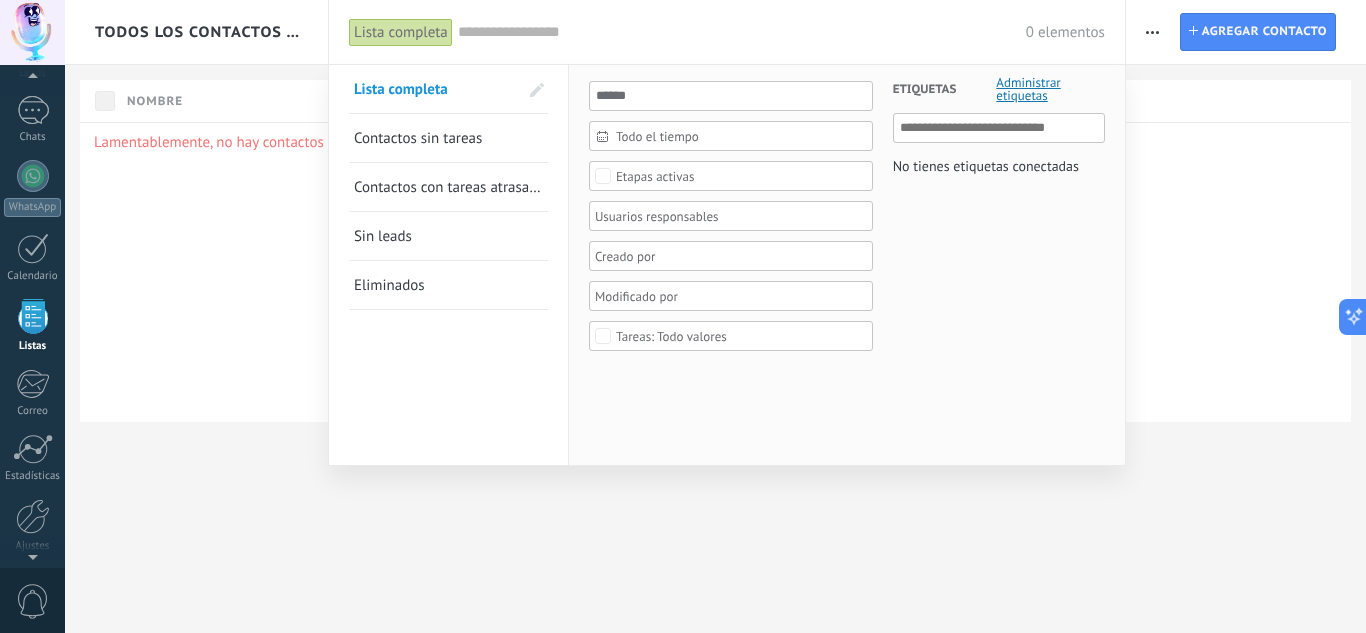 click on "Lista completa" at bounding box center [401, 32] 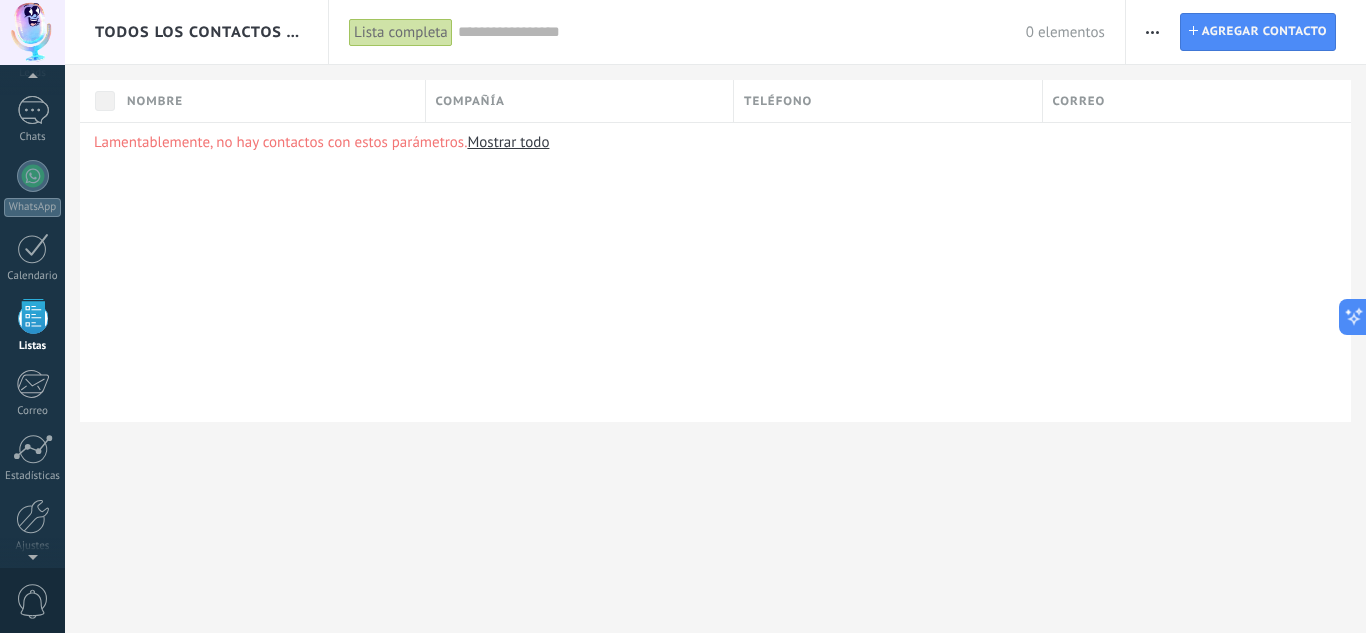 click at bounding box center (1152, 32) 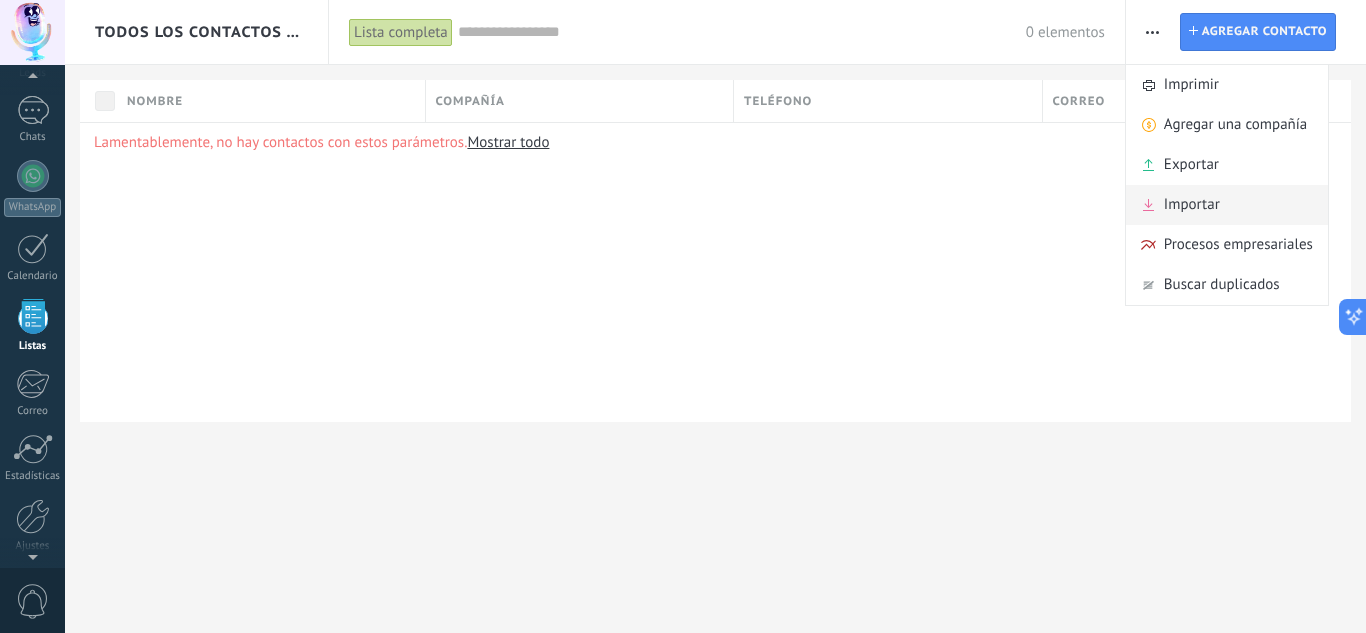 click on "Importar" at bounding box center (1227, 205) 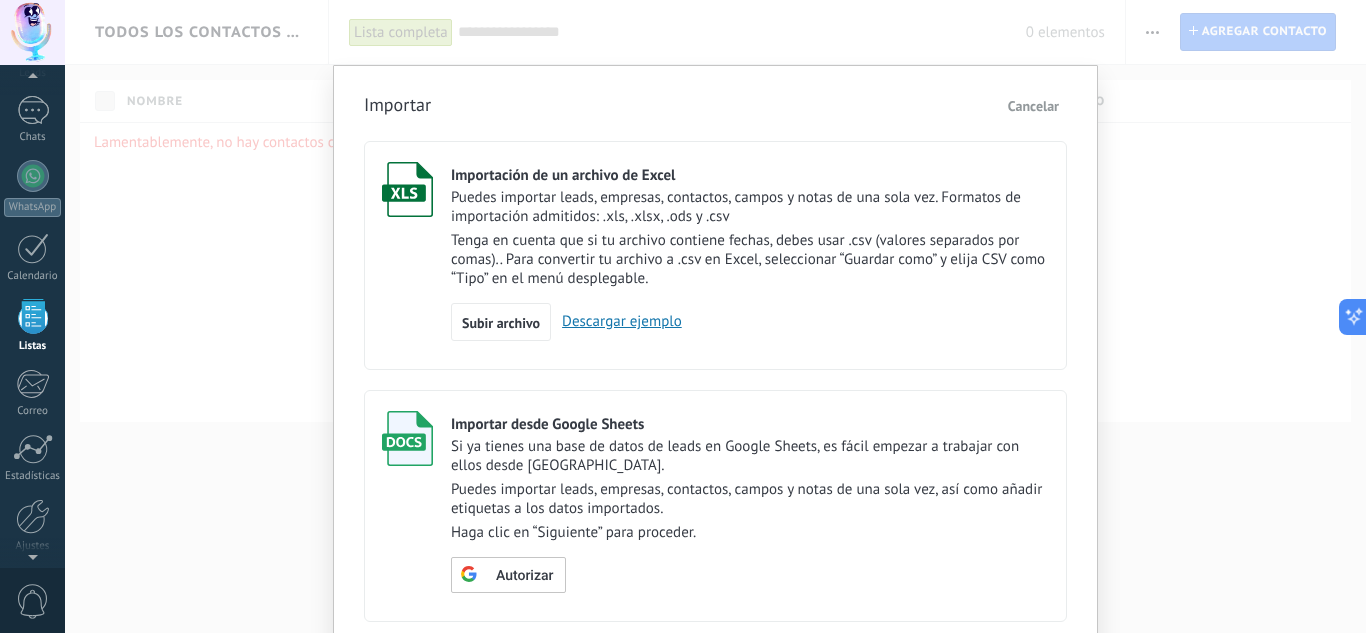 scroll, scrollTop: 100, scrollLeft: 0, axis: vertical 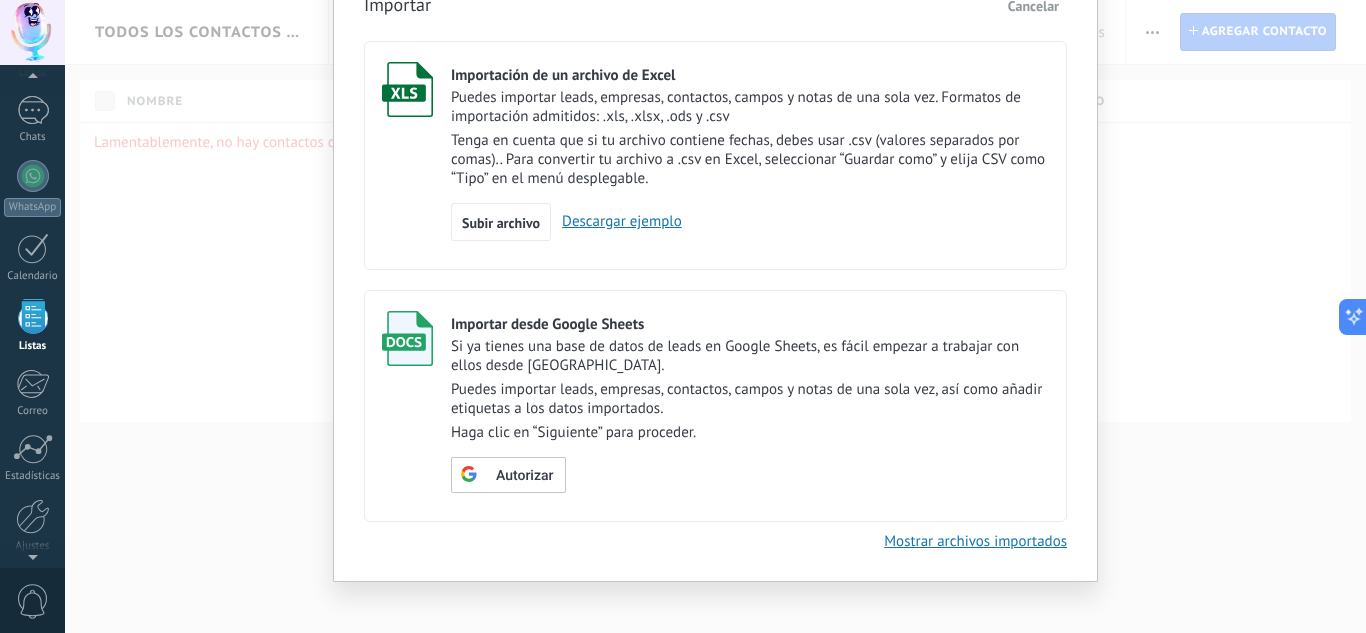 click on "Descargar ejemplo" at bounding box center (616, 221) 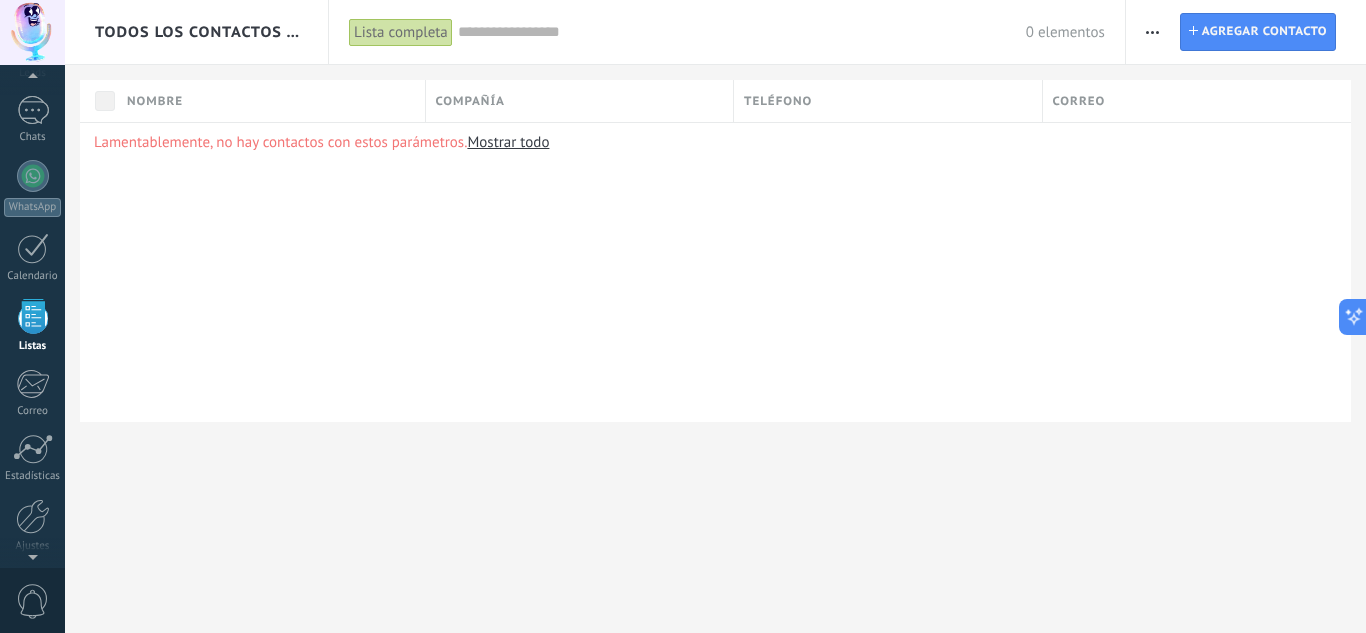 scroll, scrollTop: 0, scrollLeft: 0, axis: both 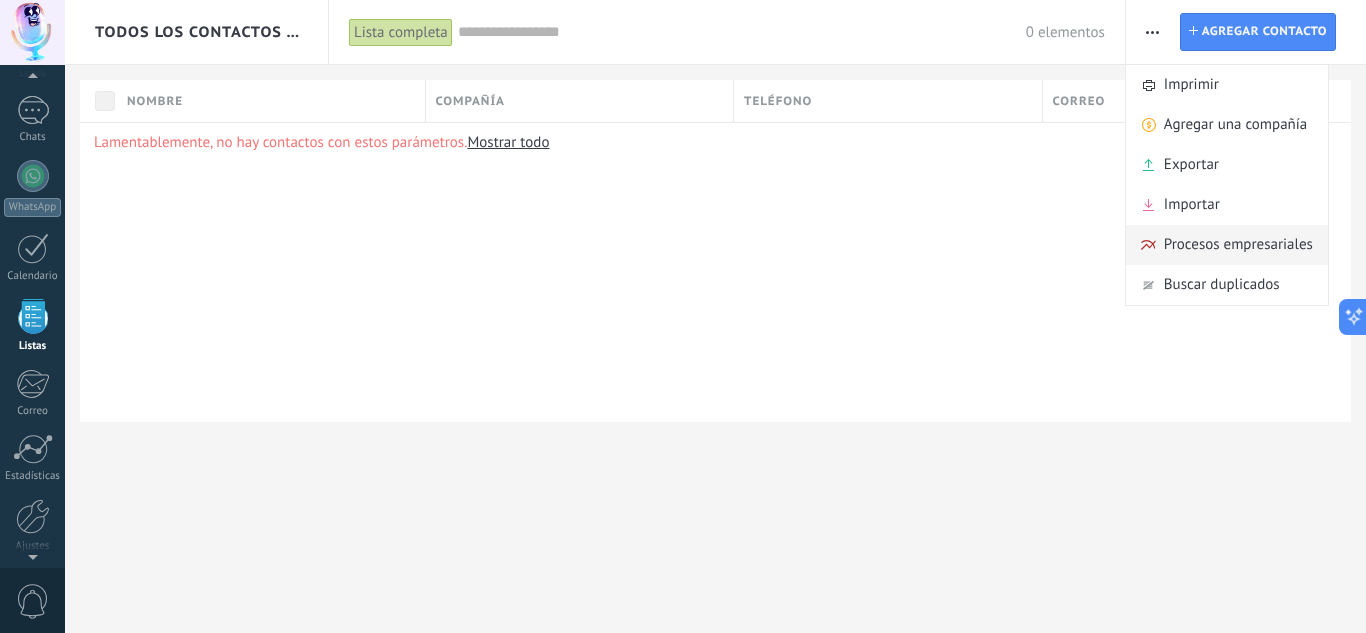 click on "Procesos empresariales" at bounding box center (1238, 245) 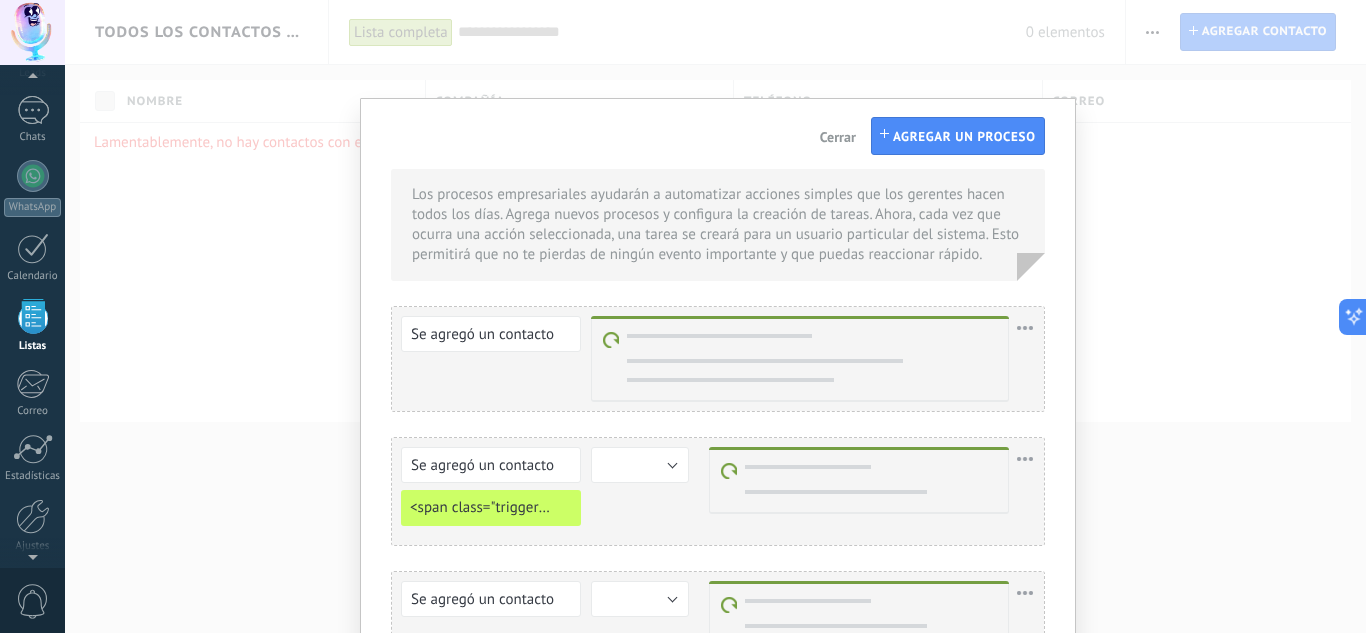 scroll, scrollTop: 0, scrollLeft: 0, axis: both 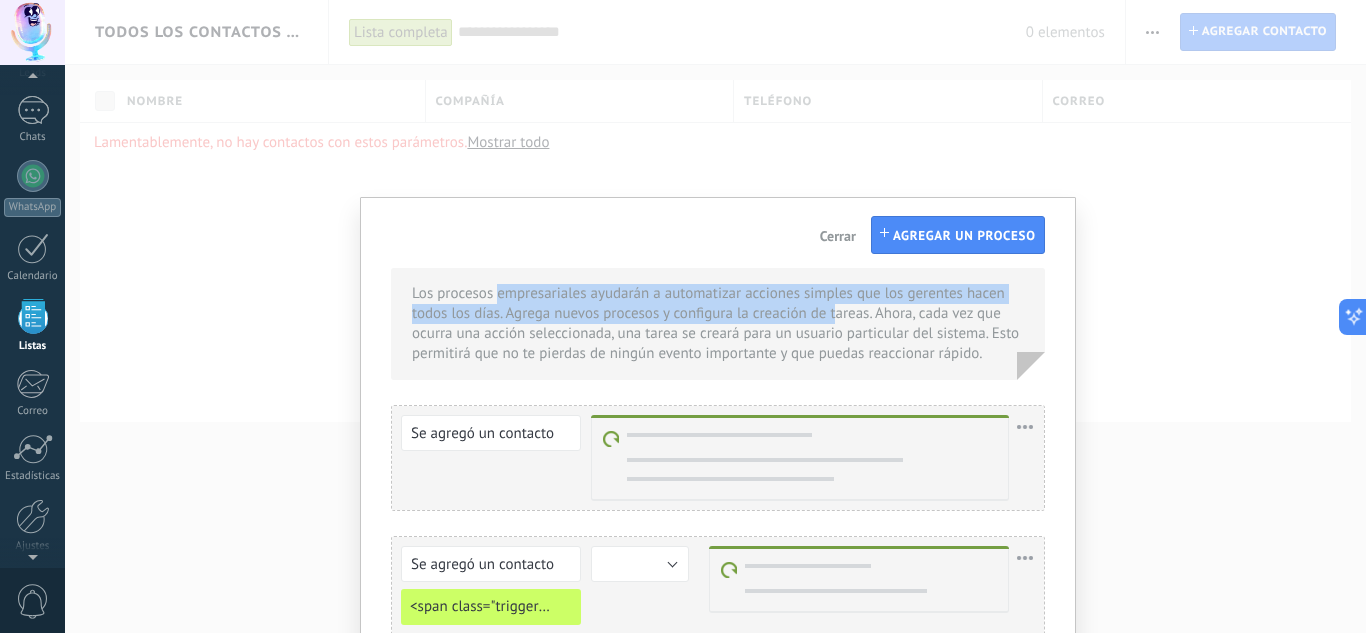drag, startPoint x: 494, startPoint y: 300, endPoint x: 833, endPoint y: 307, distance: 339.07227 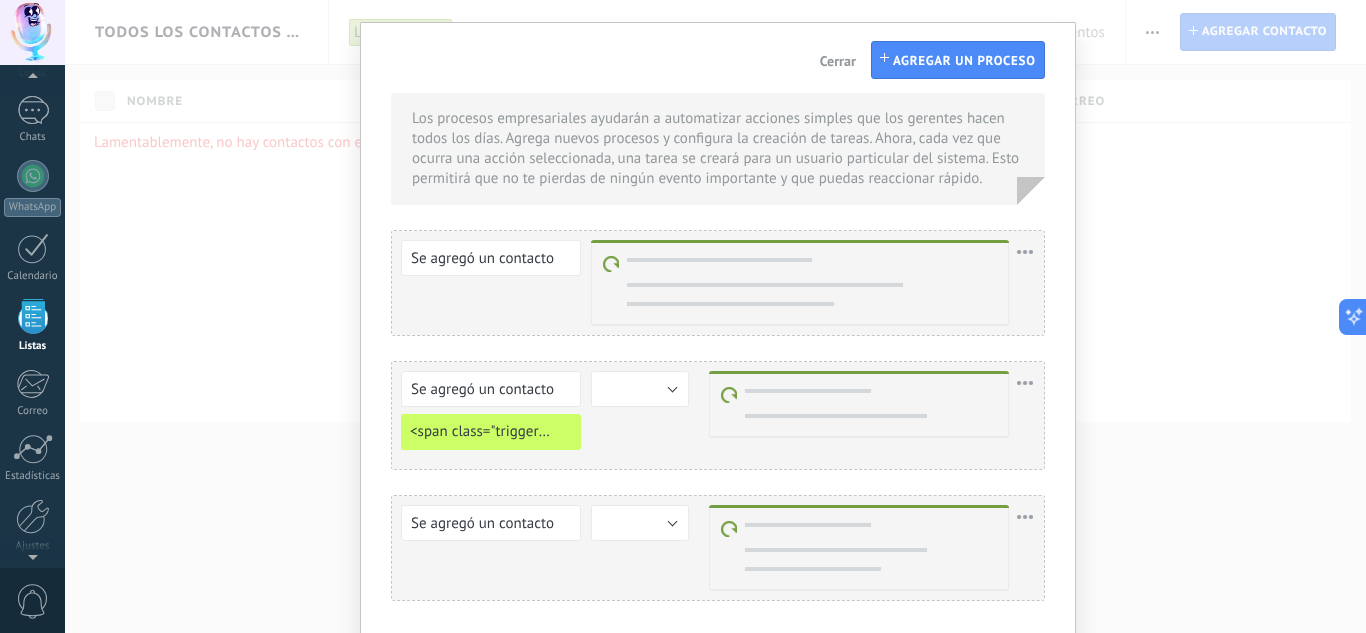 scroll, scrollTop: 199, scrollLeft: 0, axis: vertical 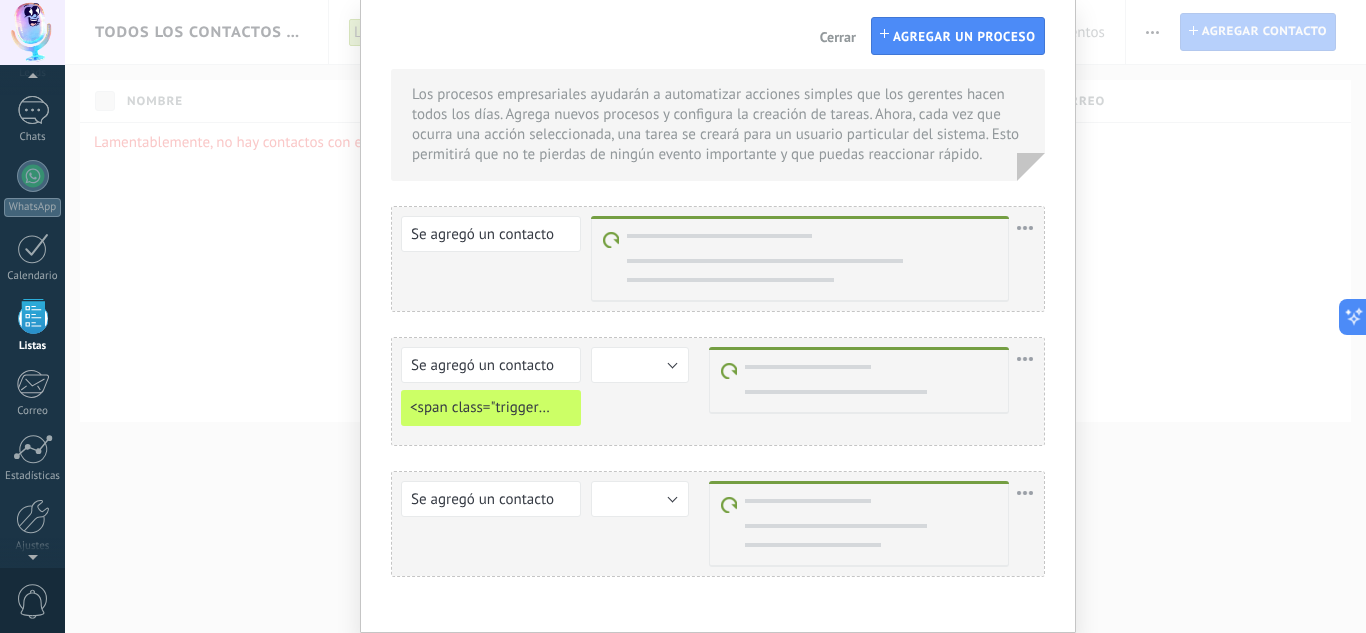 click on "Se agregó un contacto Se agregó una compañía Se agregó un contacto eliminar editar" at bounding box center [718, 259] 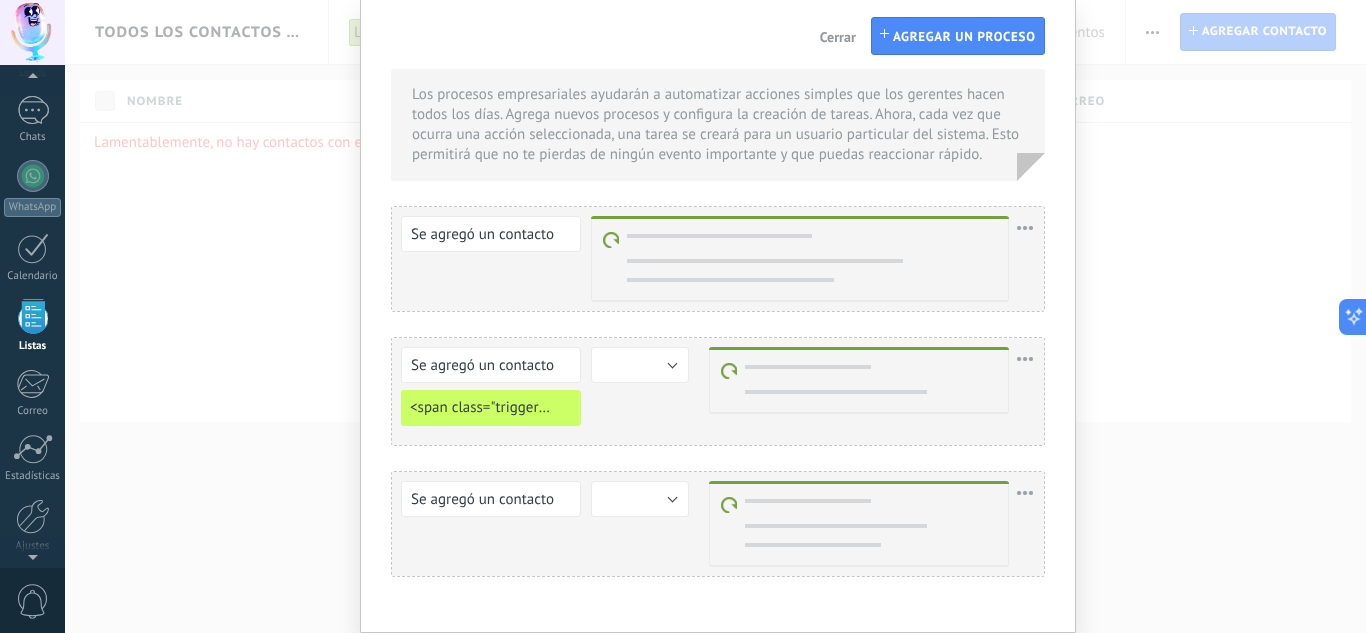 click on "Se agregó un contacto Se agregó una compañía Se agregó un contacto eliminar editar" at bounding box center [718, 259] 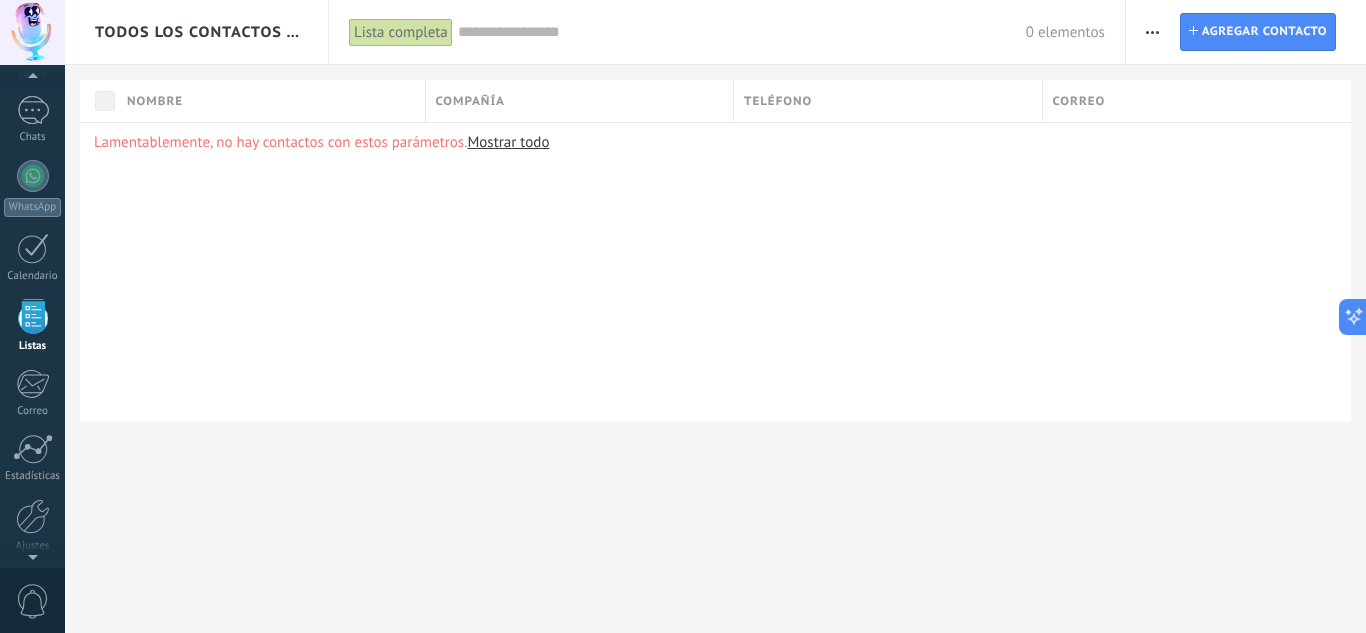 click on "Lamentablemente, no hay contactos con estos parámetros.  Mostrar todo" at bounding box center [715, 272] 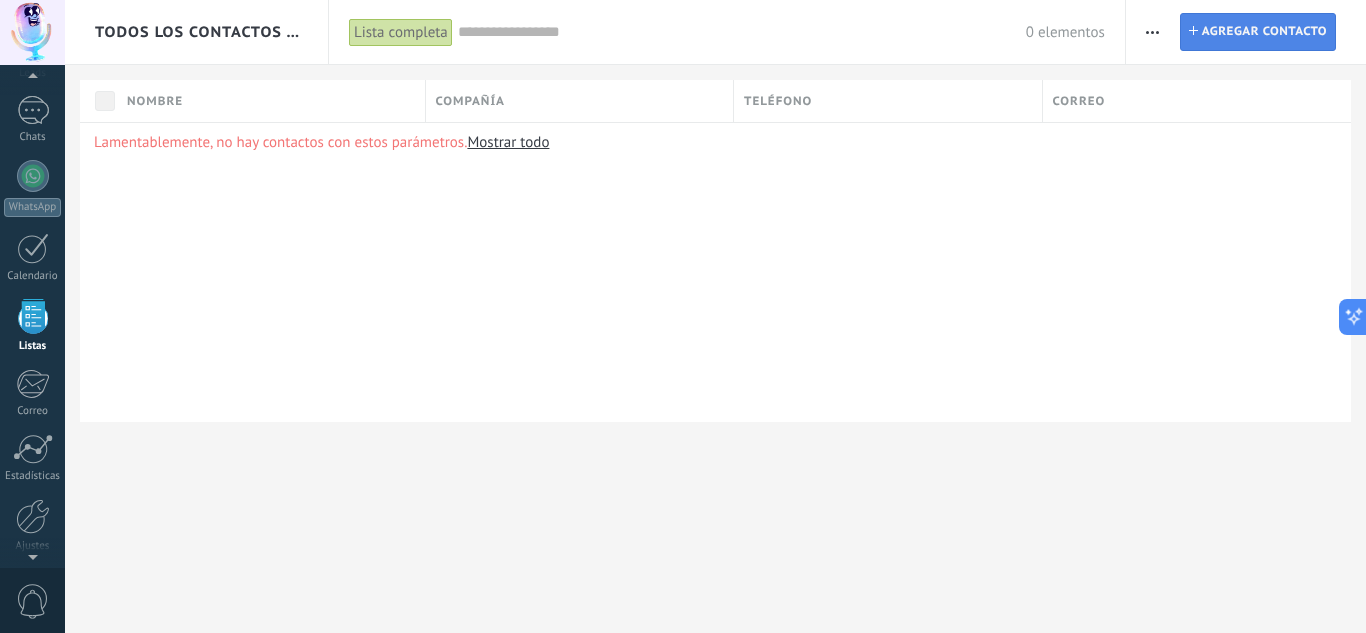 click on "Agregar contacto" at bounding box center [1264, 32] 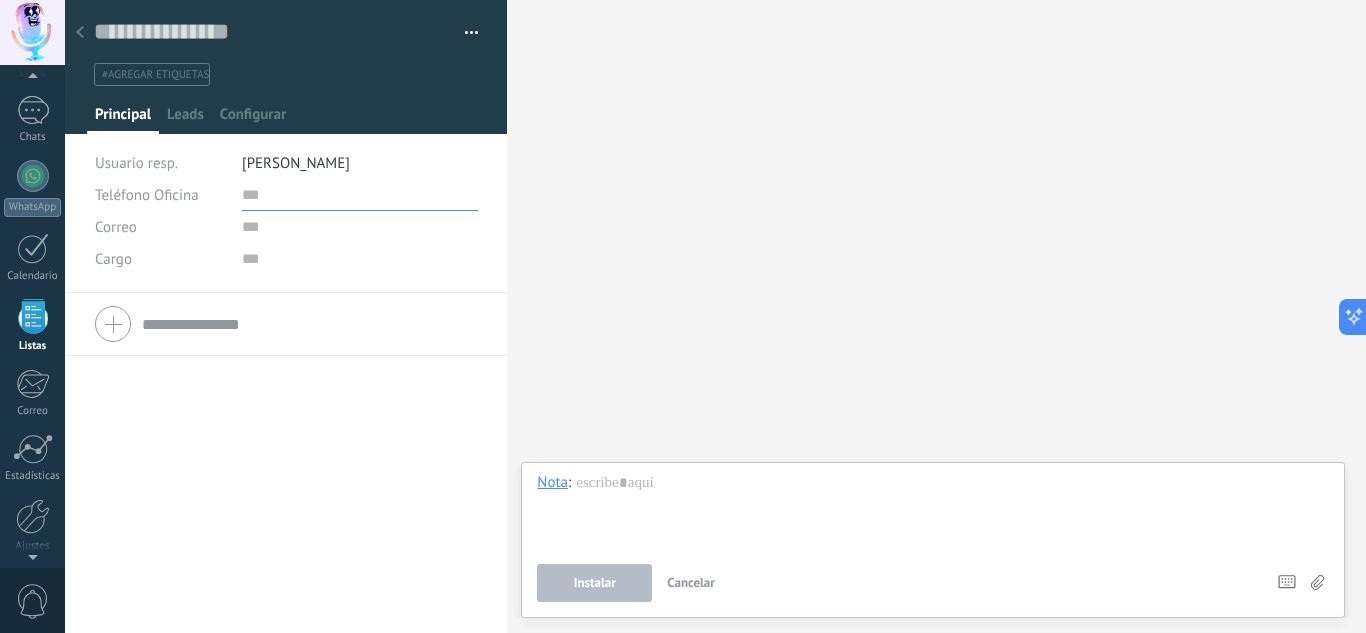click at bounding box center (360, 195) 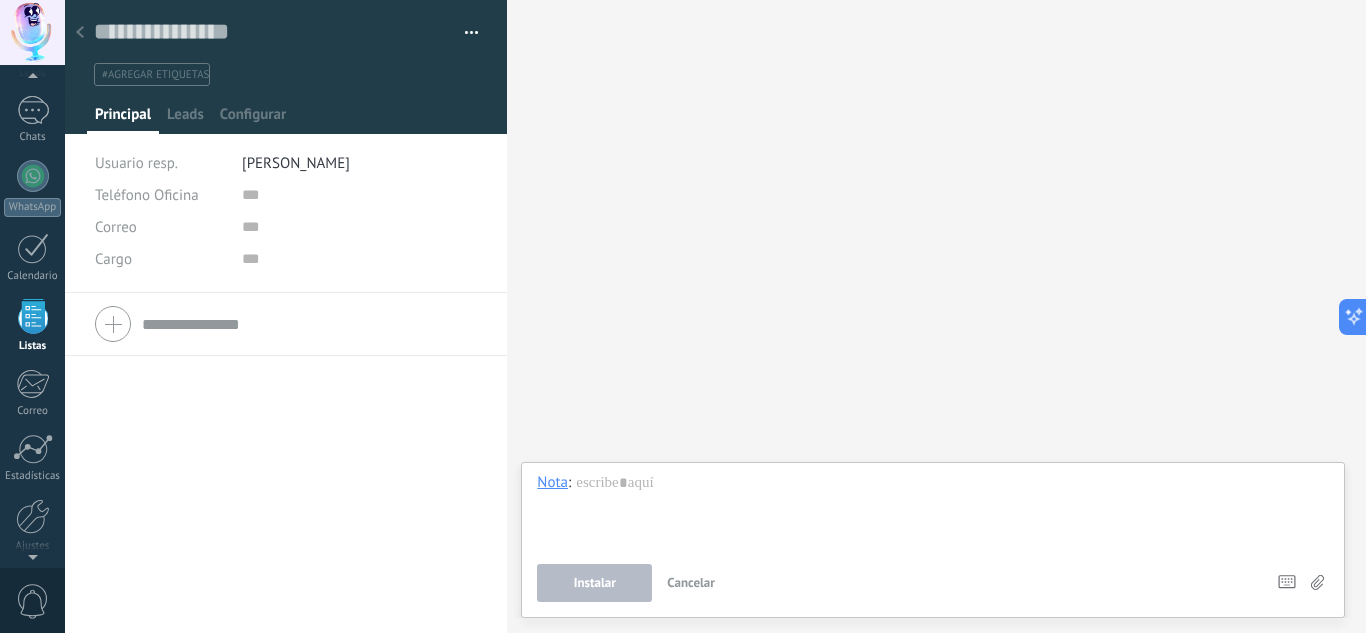 click 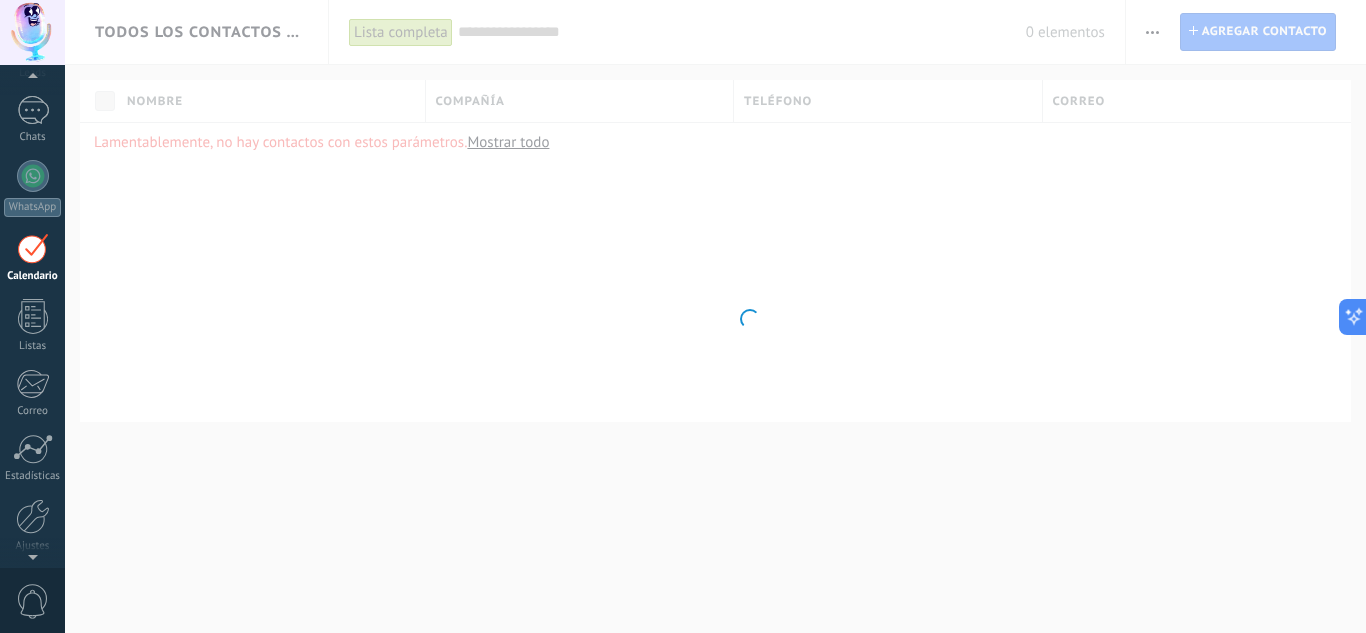 scroll, scrollTop: 58, scrollLeft: 0, axis: vertical 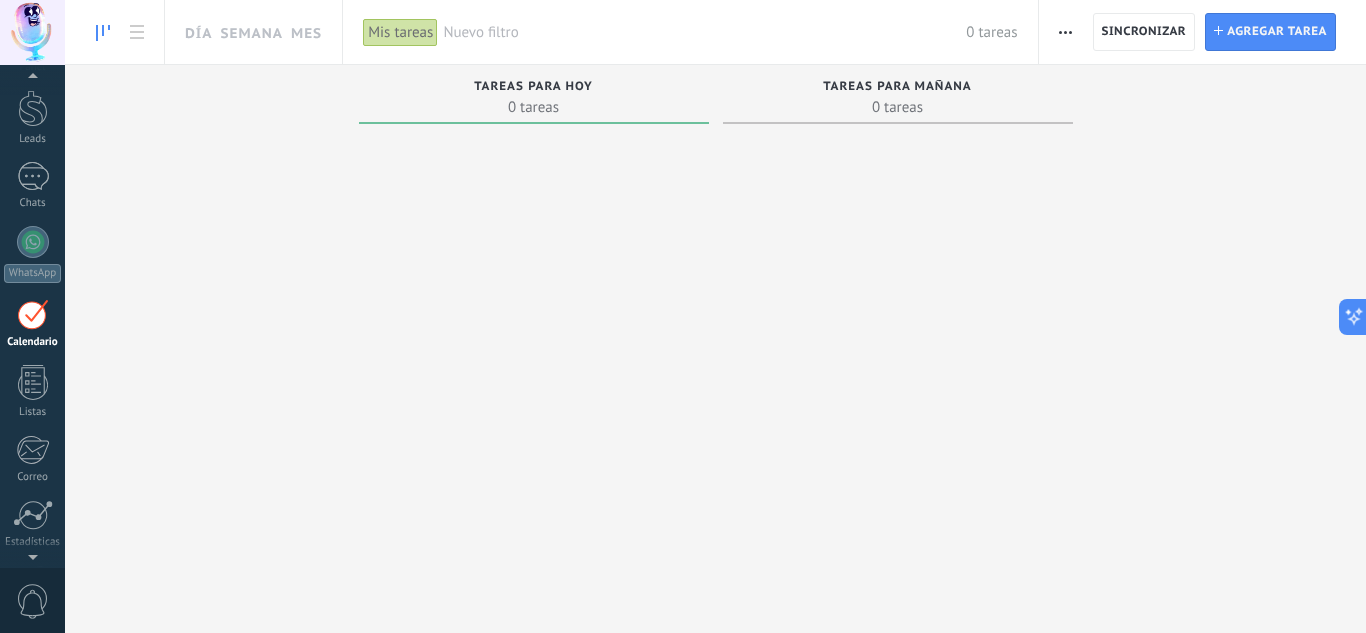 click at bounding box center [33, 314] 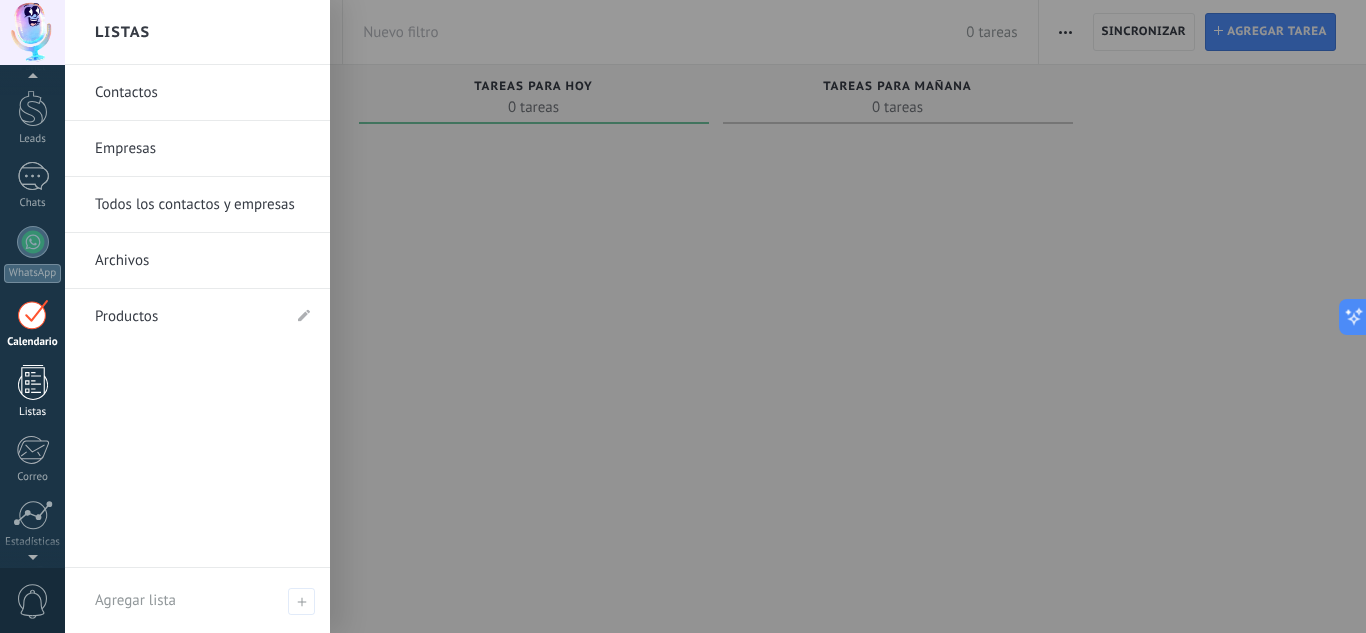 click at bounding box center (33, 382) 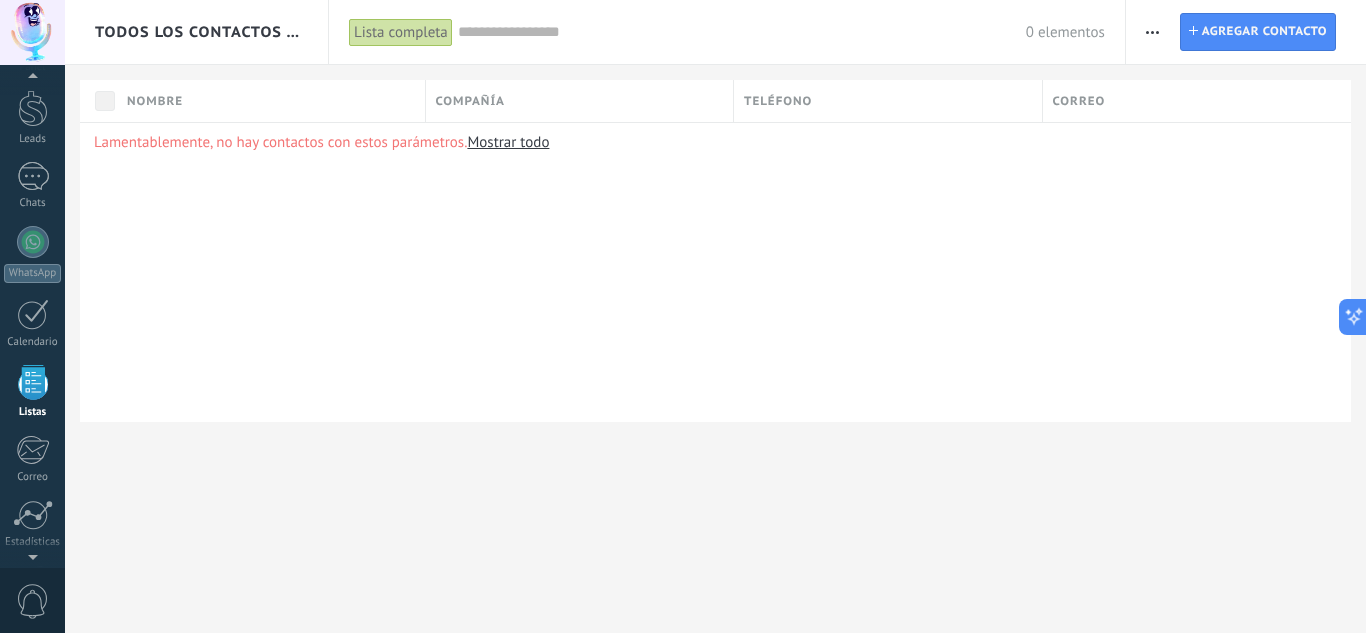 scroll, scrollTop: 124, scrollLeft: 0, axis: vertical 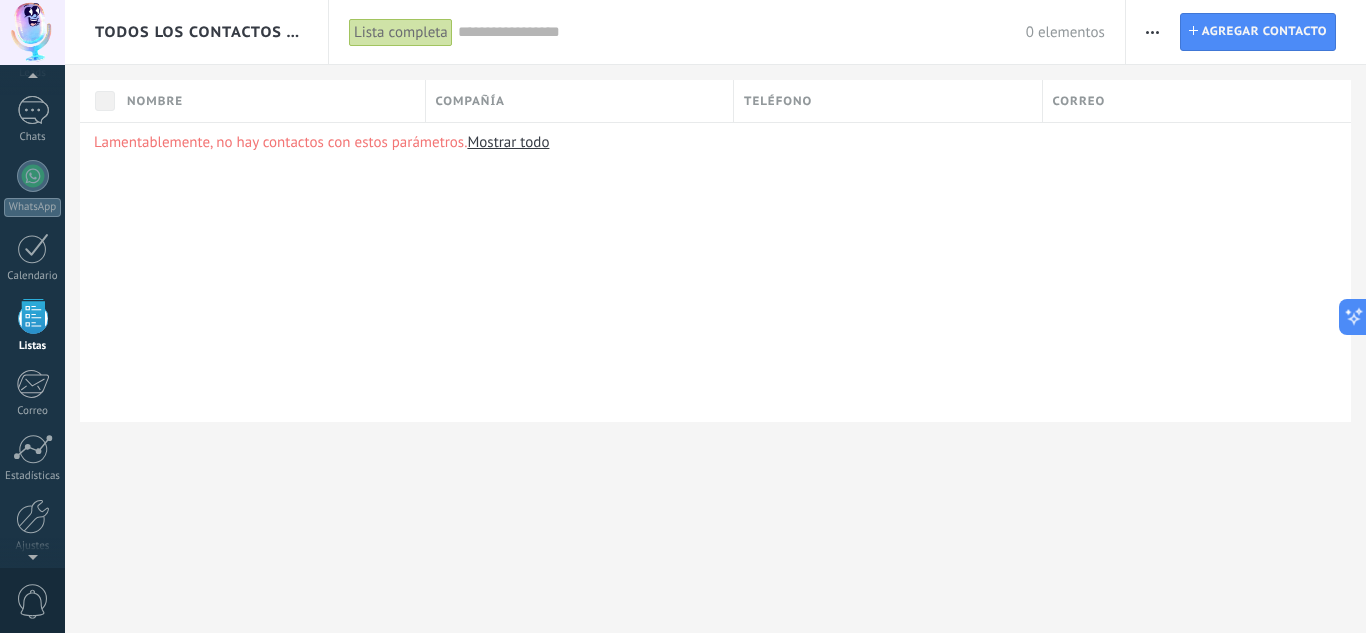 click 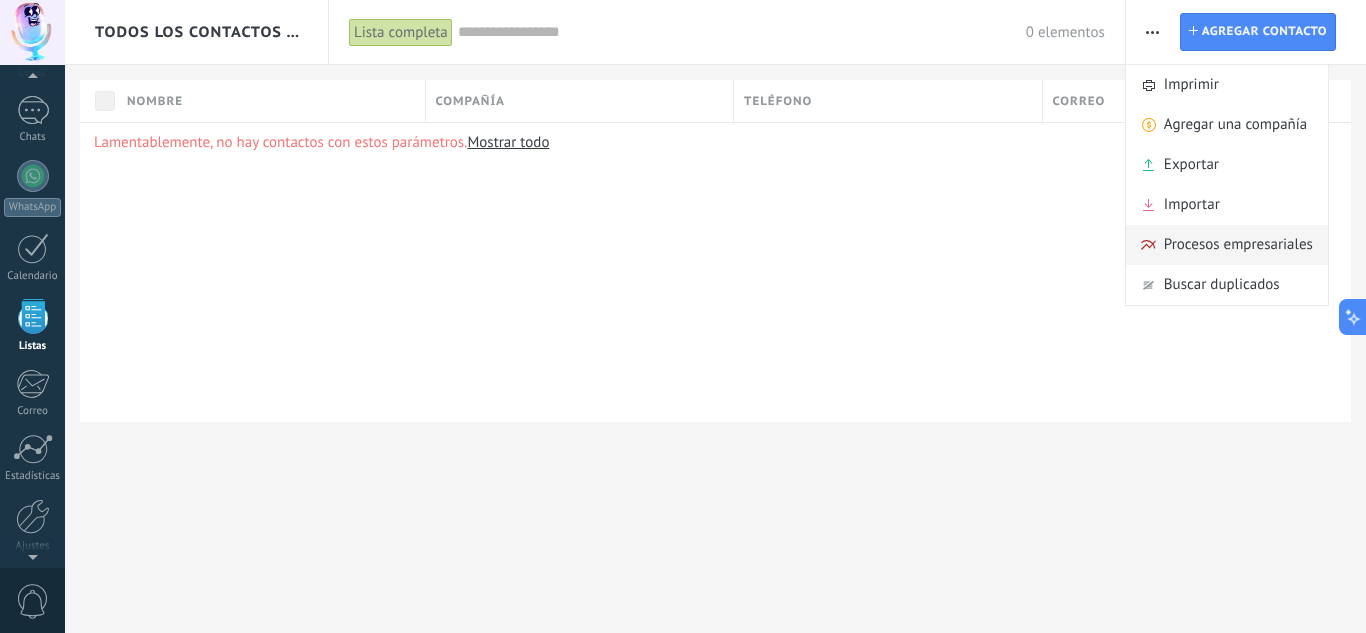 click on "Procesos empresariales" at bounding box center (1238, 245) 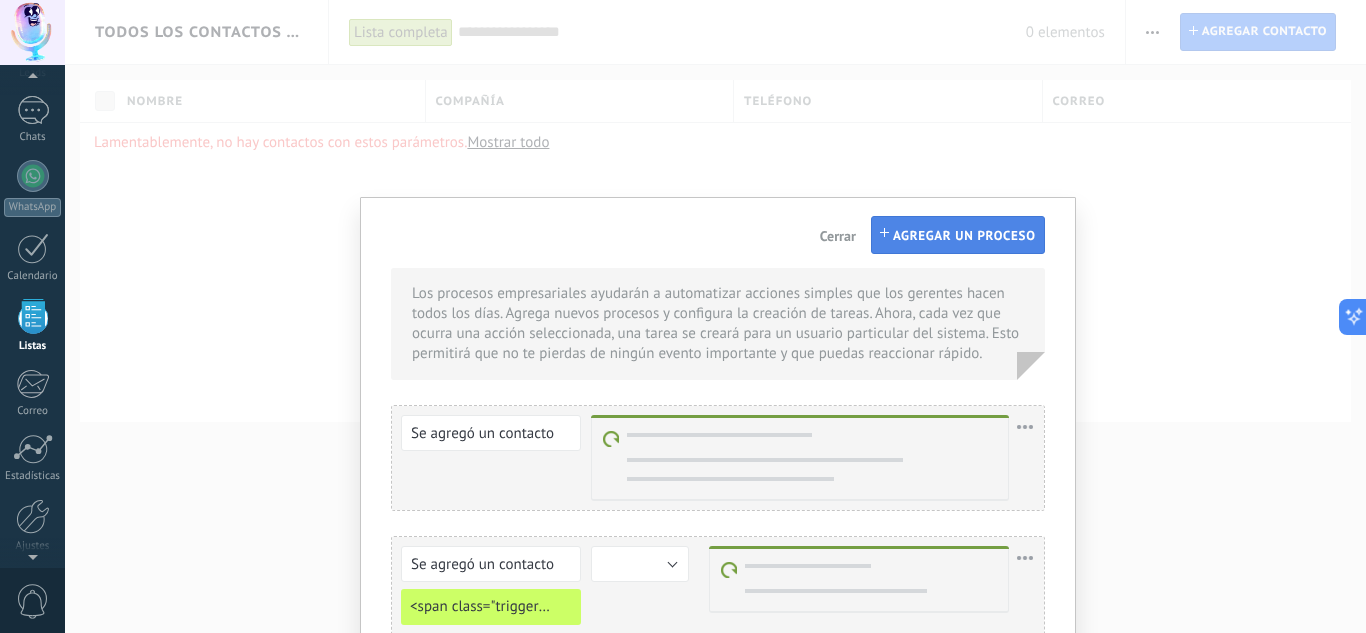 click on "Agregar un proceso" at bounding box center [958, 235] 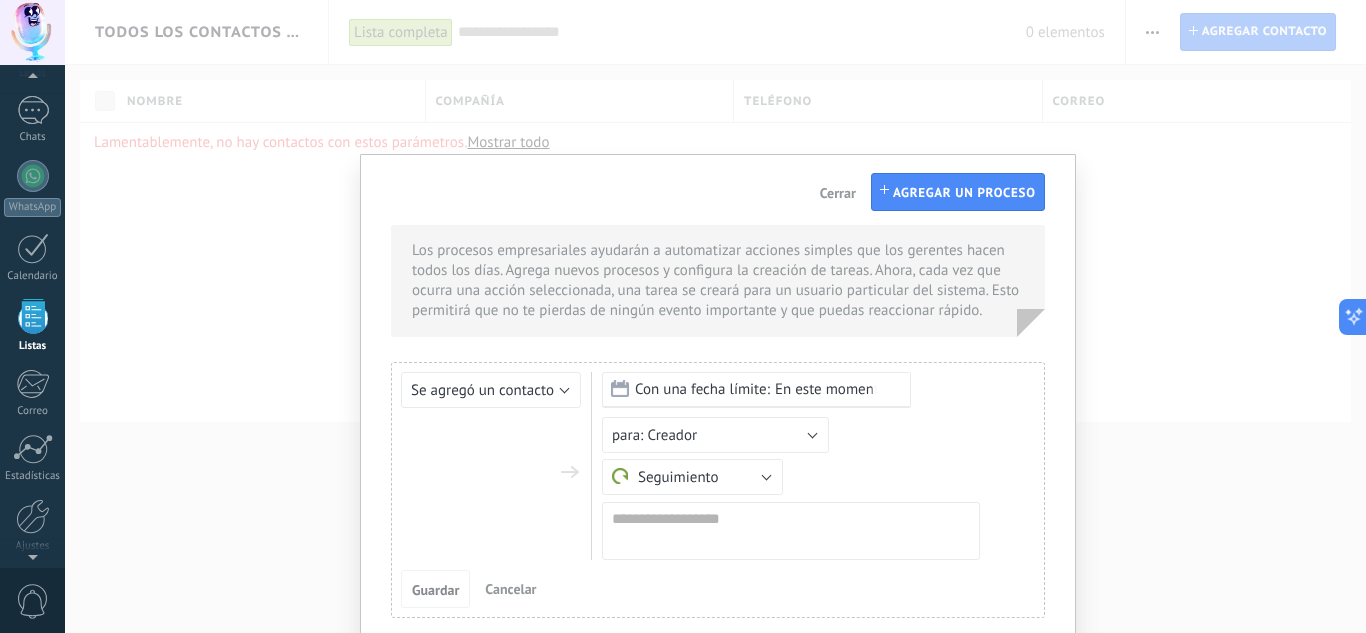 scroll, scrollTop: 84, scrollLeft: 0, axis: vertical 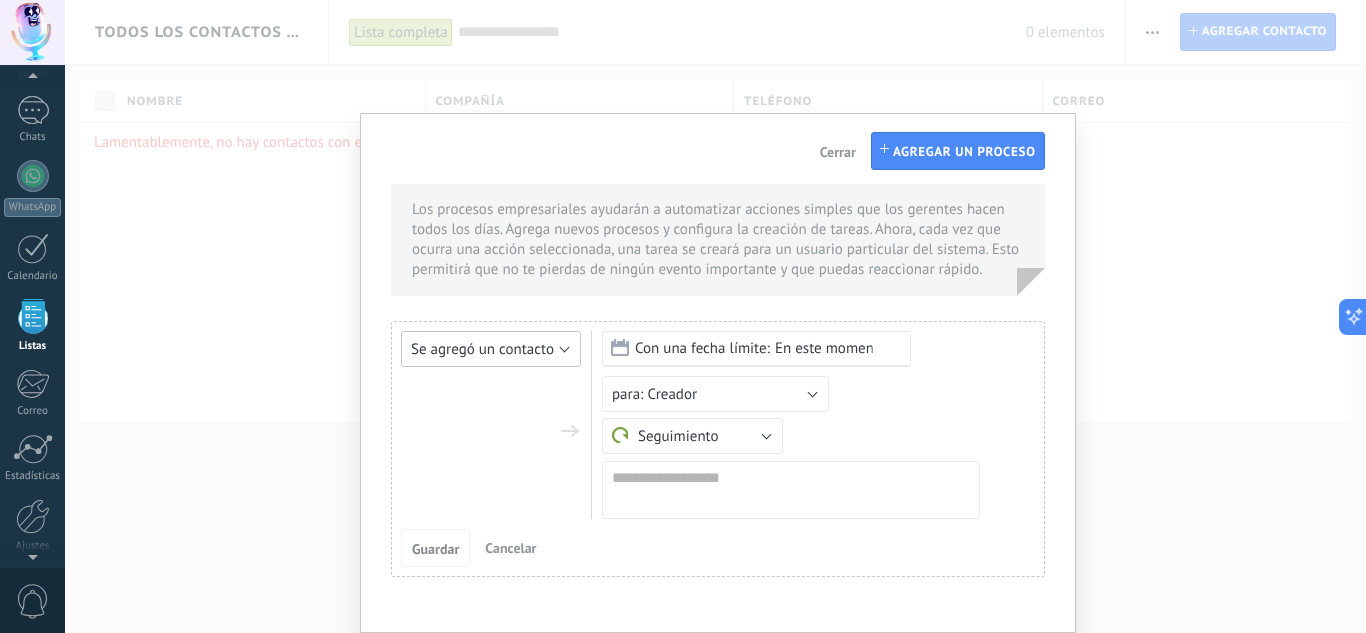 click on "Se agregó un contacto" at bounding box center [482, 349] 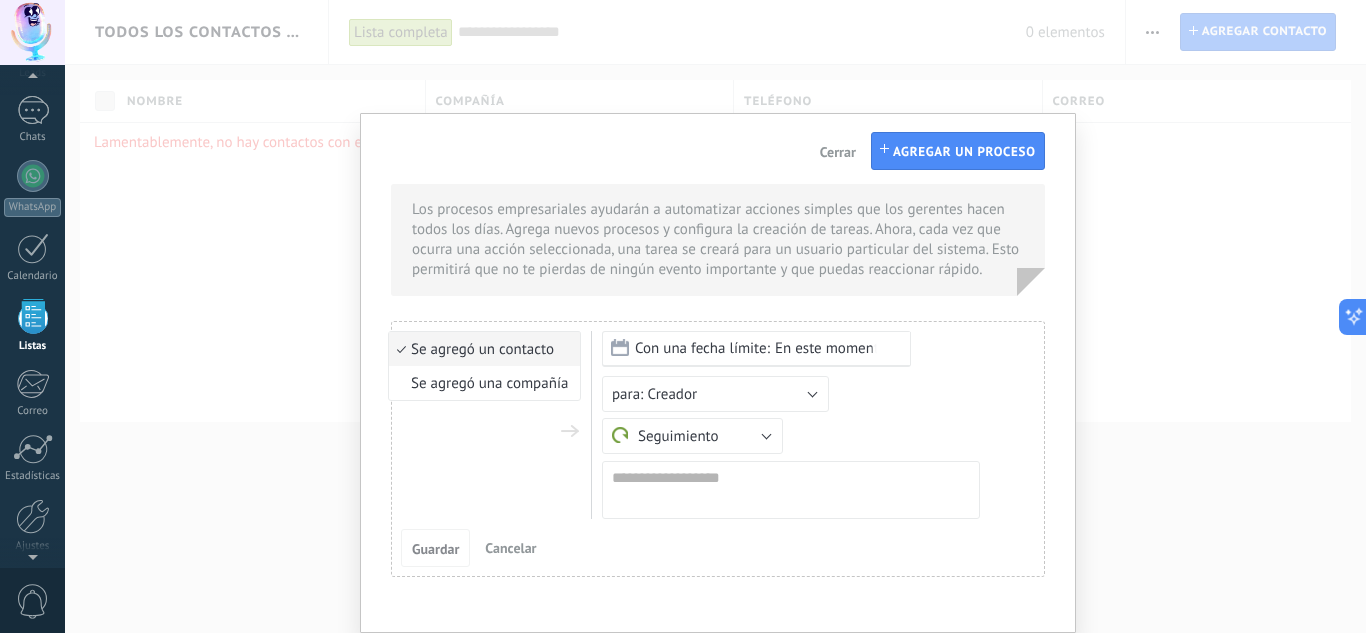 click on "Se agregó un contacto" at bounding box center [481, 349] 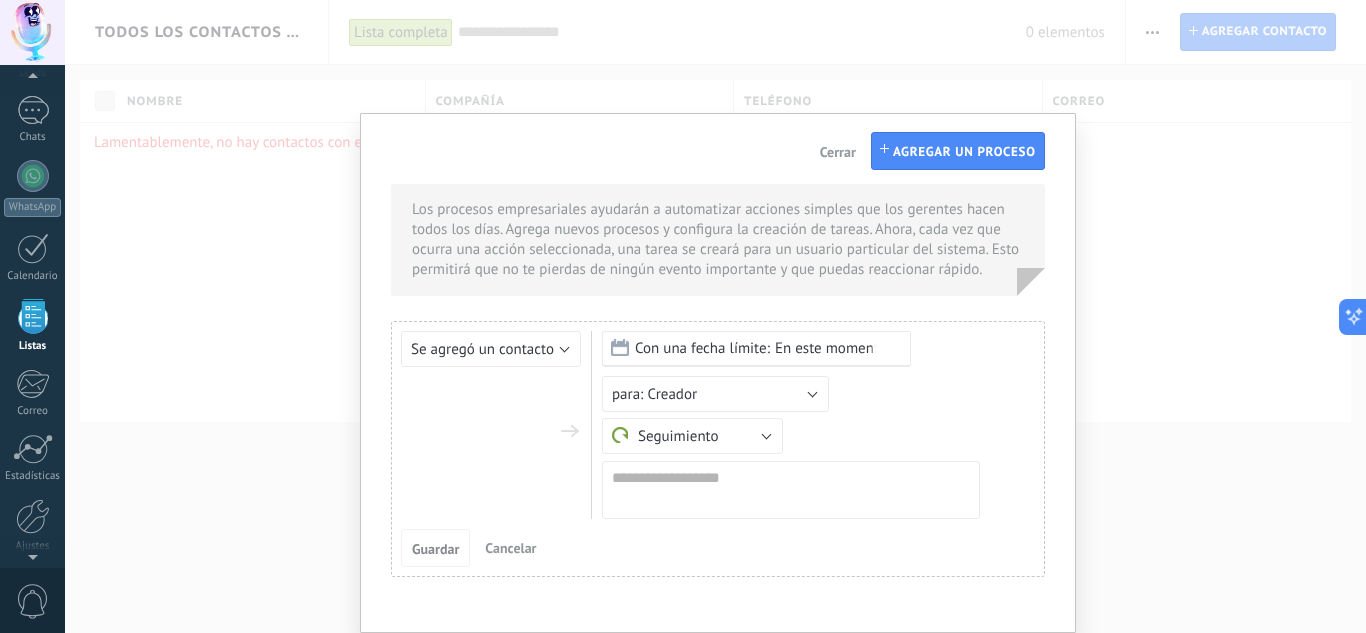 click on "Con una fecha límite:" at bounding box center (702, 348) 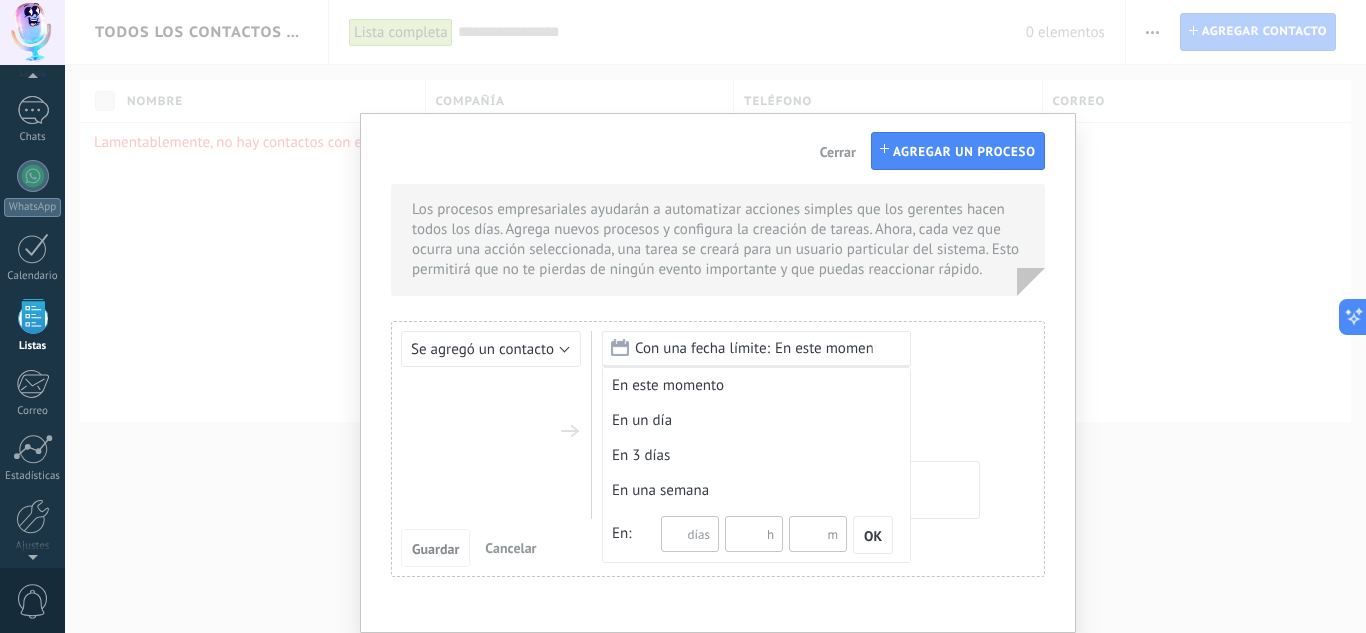 click on "Con una fecha límite:" at bounding box center (702, 348) 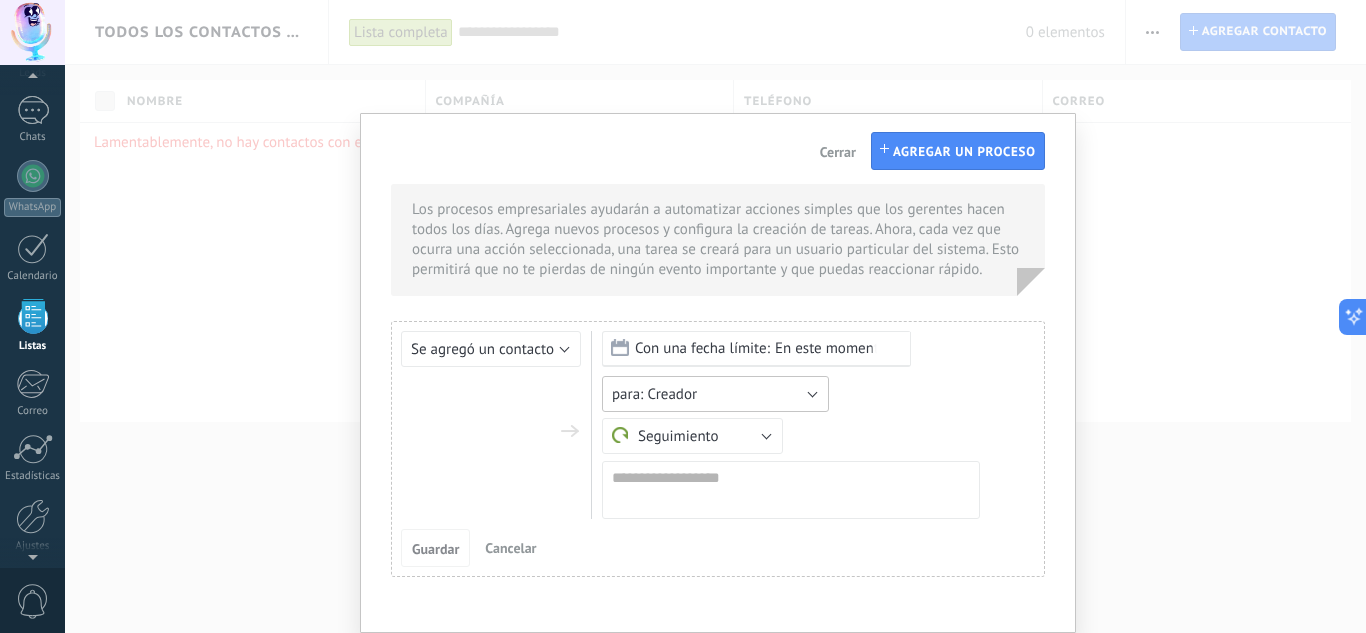 click on "Creador" at bounding box center [715, 394] 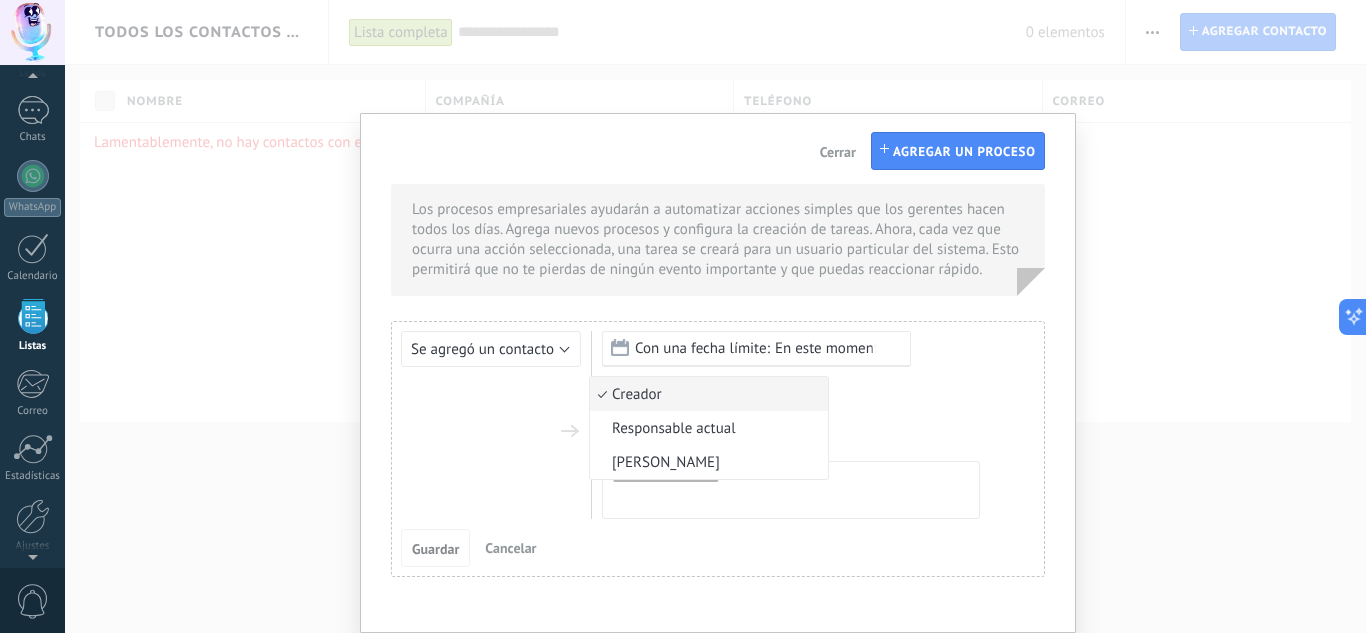 click on "Con una fecha límite:  En este momento En este momento En un día En 3 días En una semana En: días h m OK Creador Responsable actual [PERSON_NAME] Creador Seguimiento Reunión Otro Seguimiento" at bounding box center [805, 425] 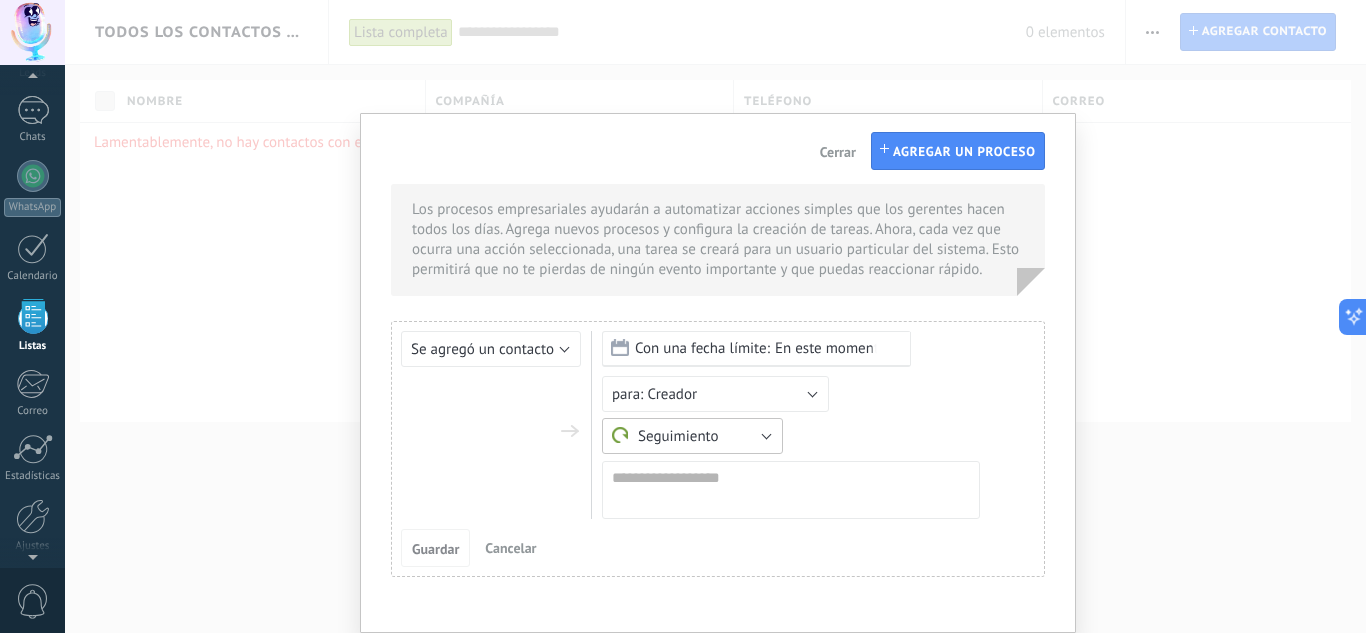 click on "Seguimiento" at bounding box center [692, 436] 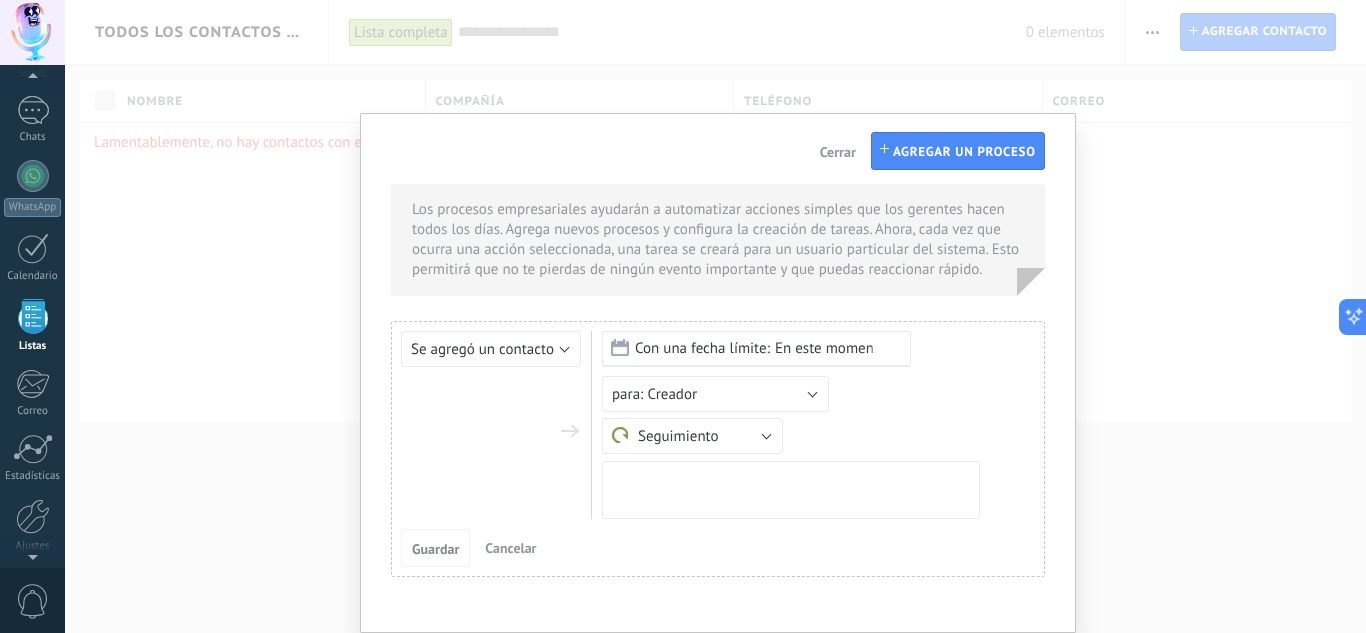 click at bounding box center [791, 490] 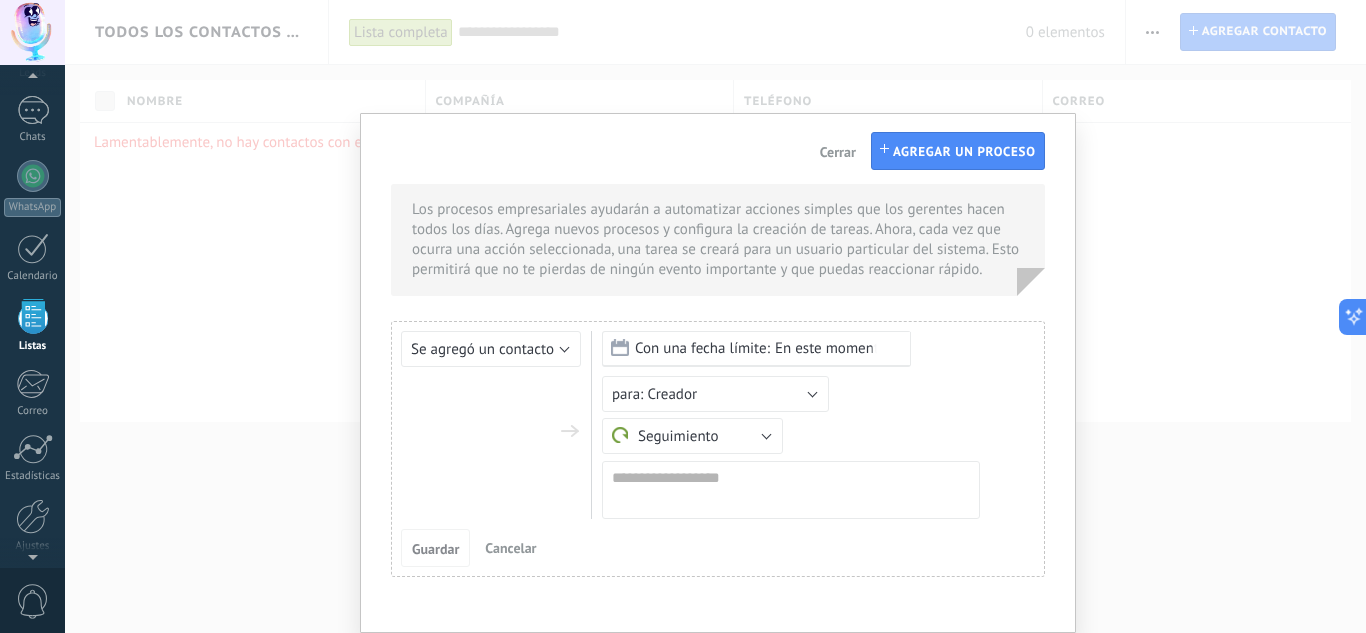 click on "Seguimiento Reunión Otro Seguimiento" at bounding box center (805, 436) 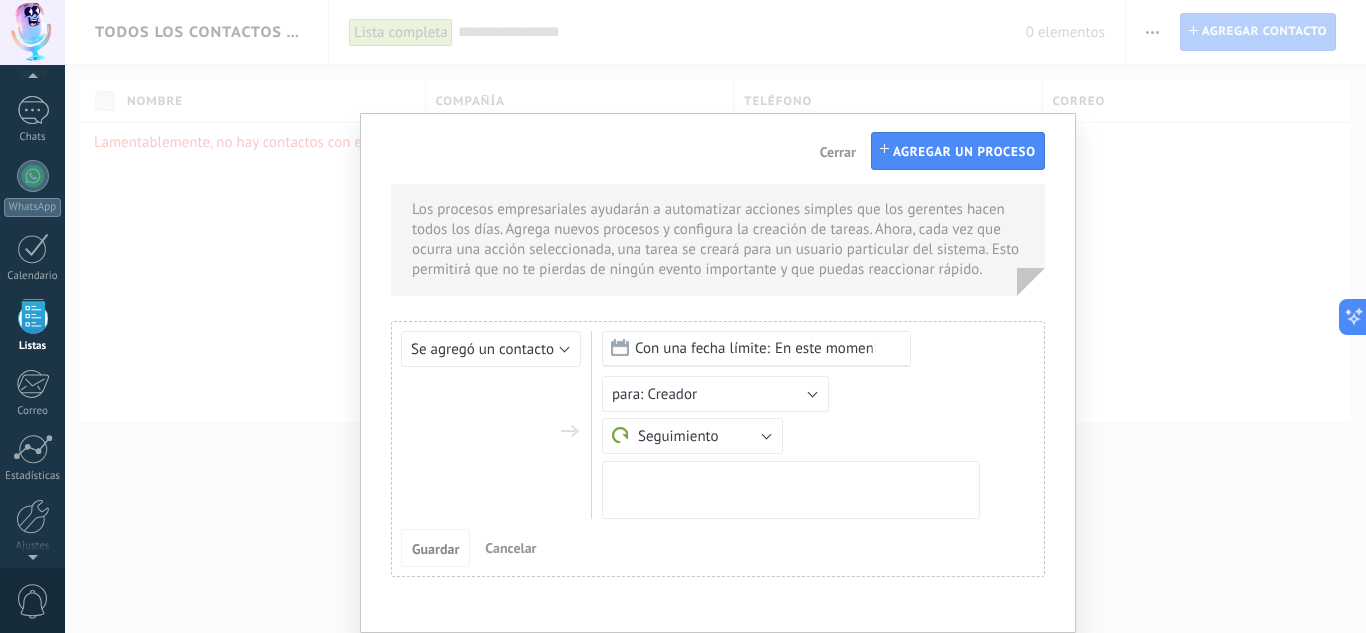click at bounding box center (791, 490) 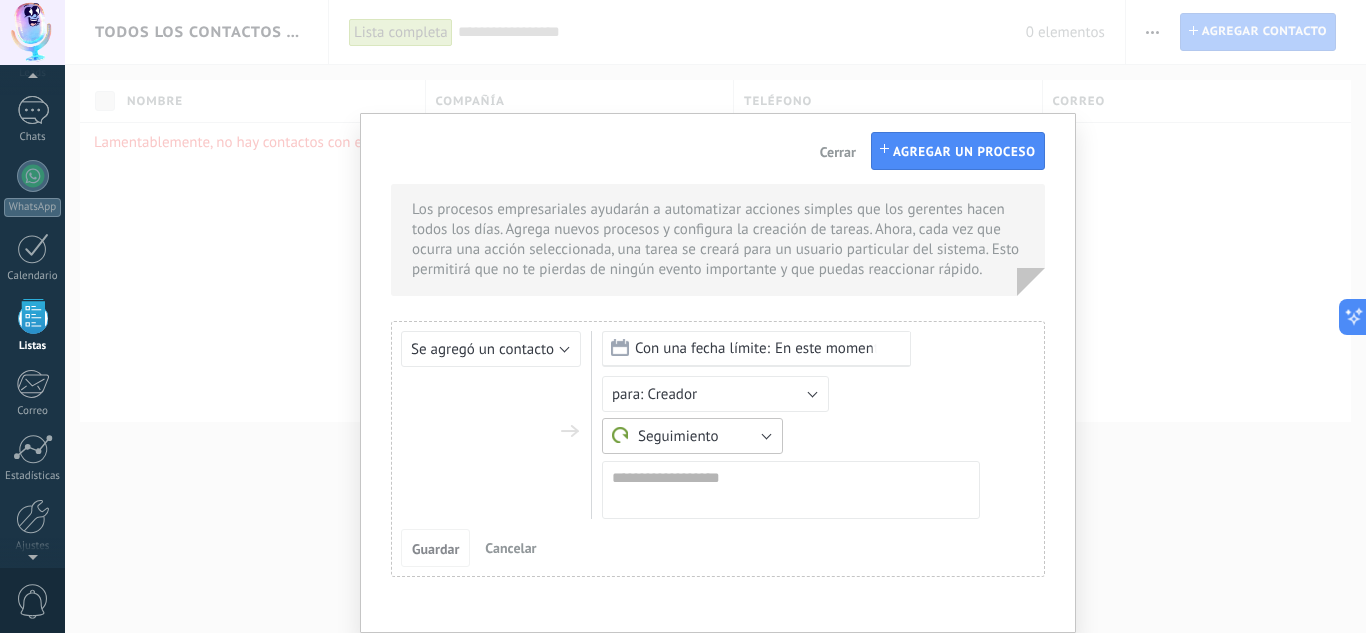 click on "Seguimiento" at bounding box center (692, 436) 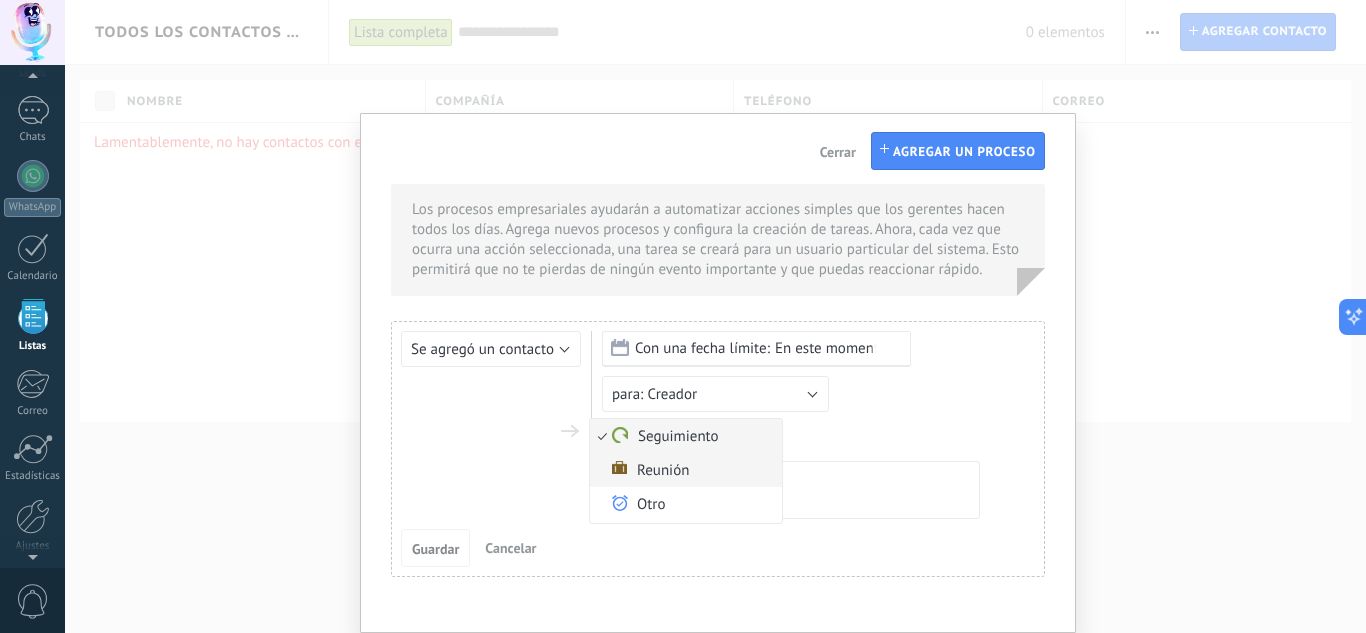 click on "Reunión" at bounding box center [683, 470] 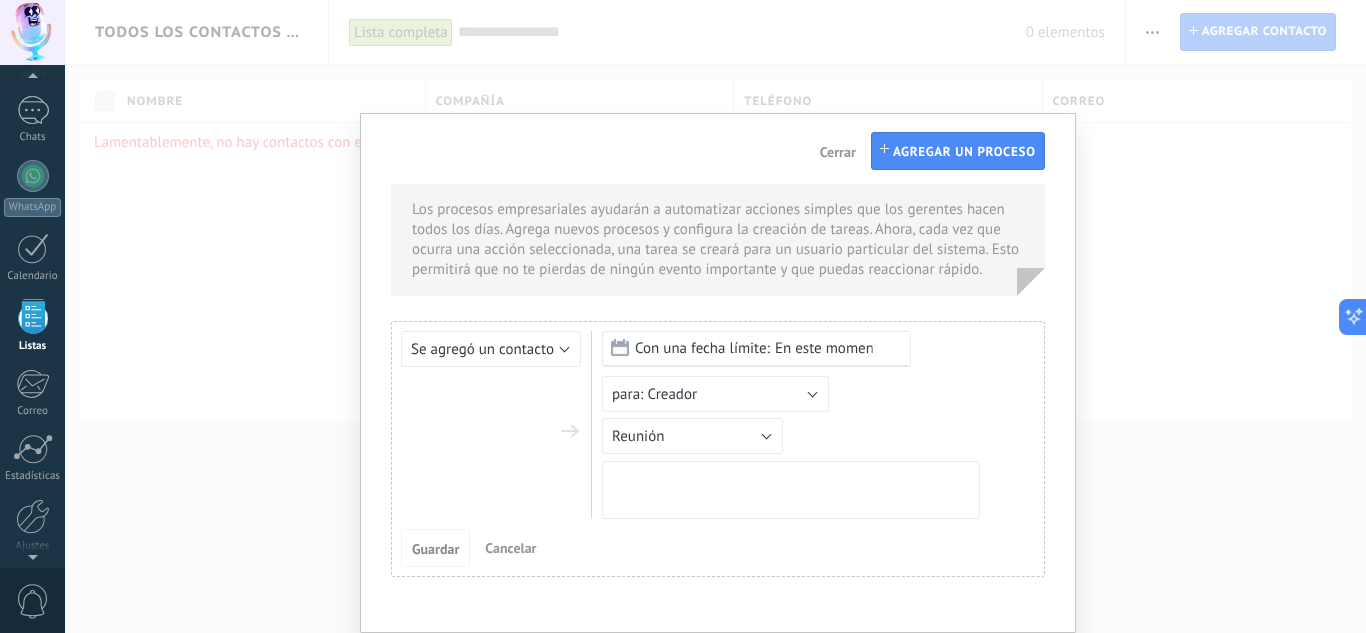 click at bounding box center (791, 490) 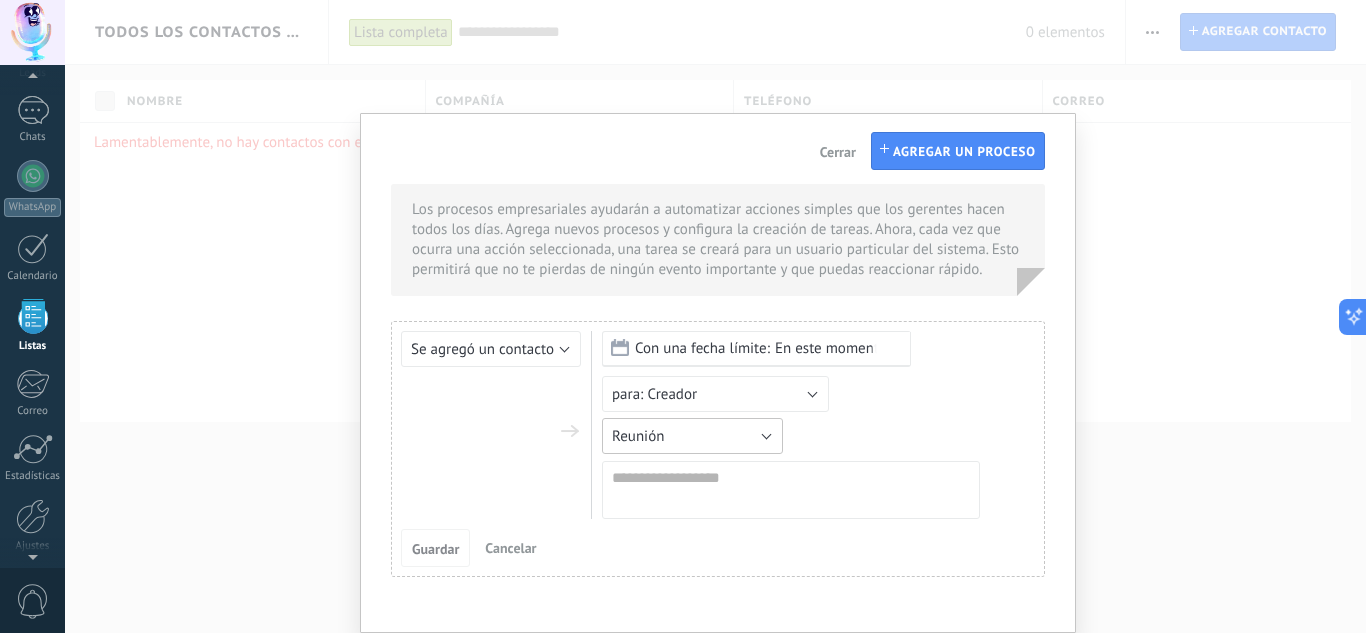 drag, startPoint x: 716, startPoint y: 420, endPoint x: 716, endPoint y: 433, distance: 13 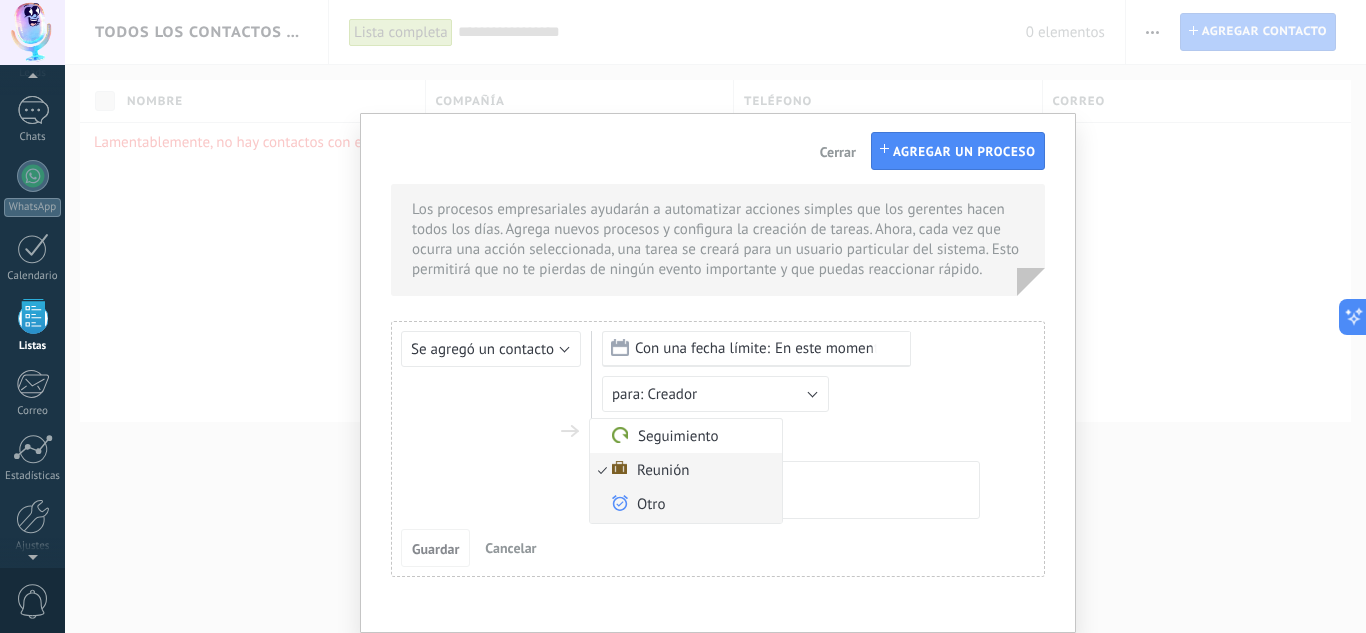 click on "Otro" at bounding box center [686, 505] 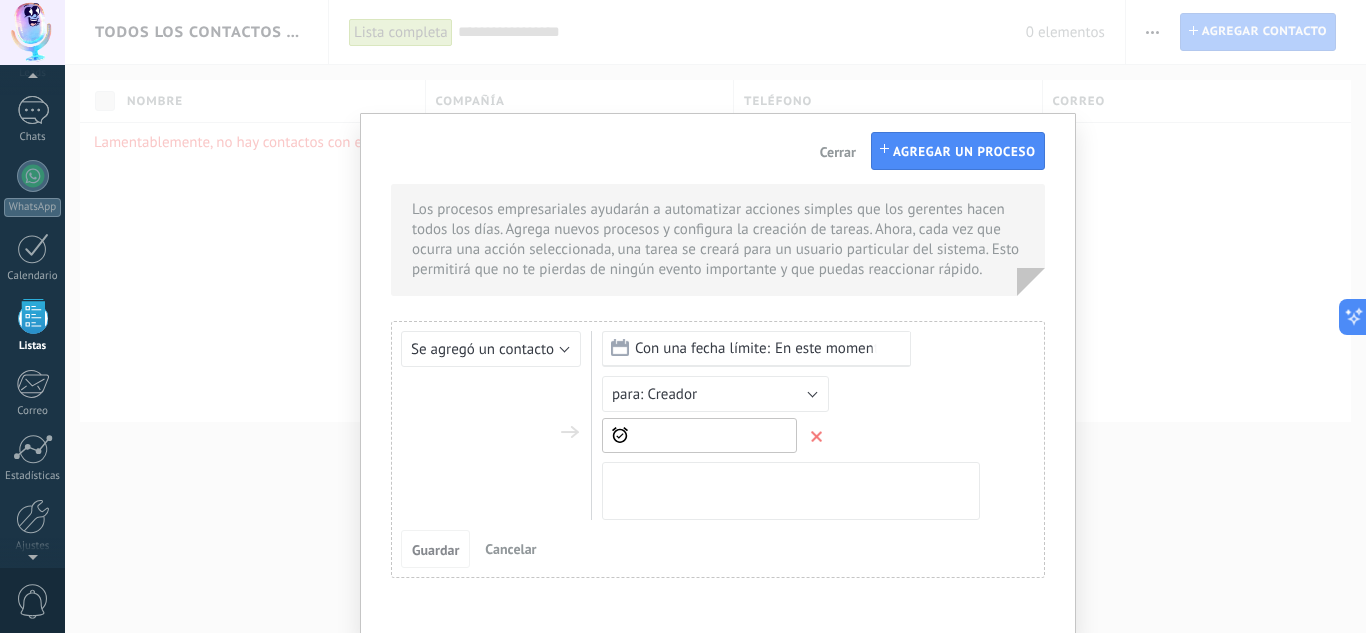 click at bounding box center (791, 491) 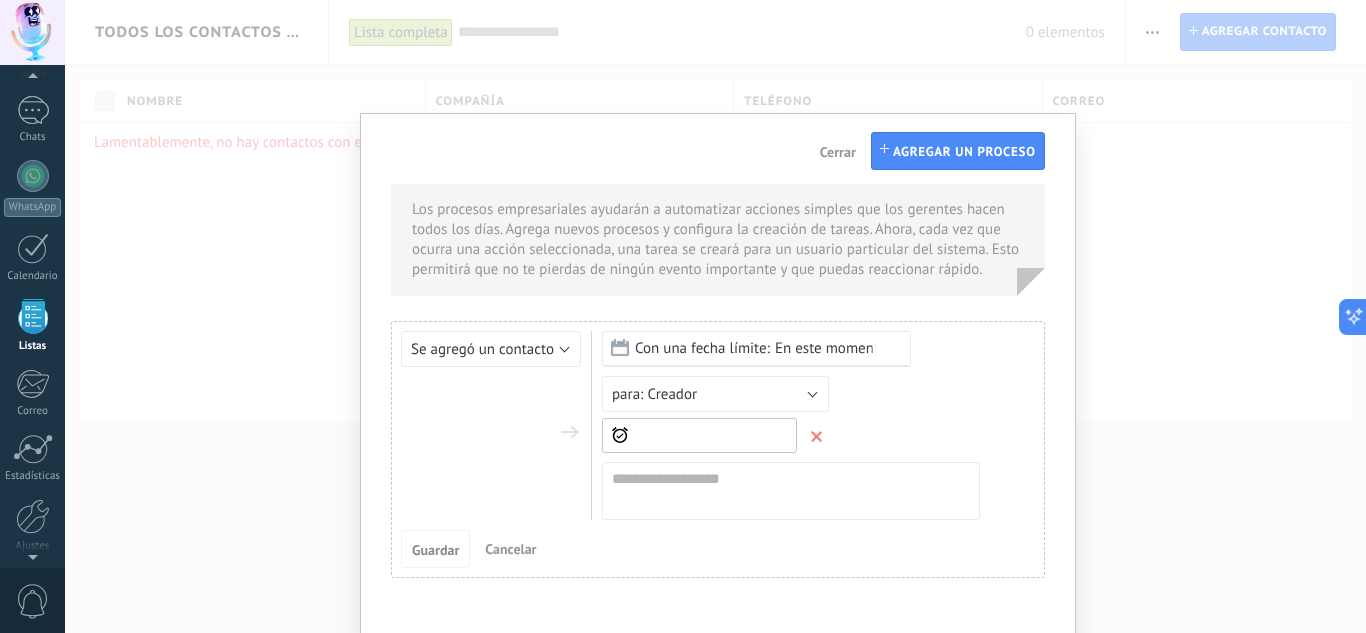 click at bounding box center (699, 435) 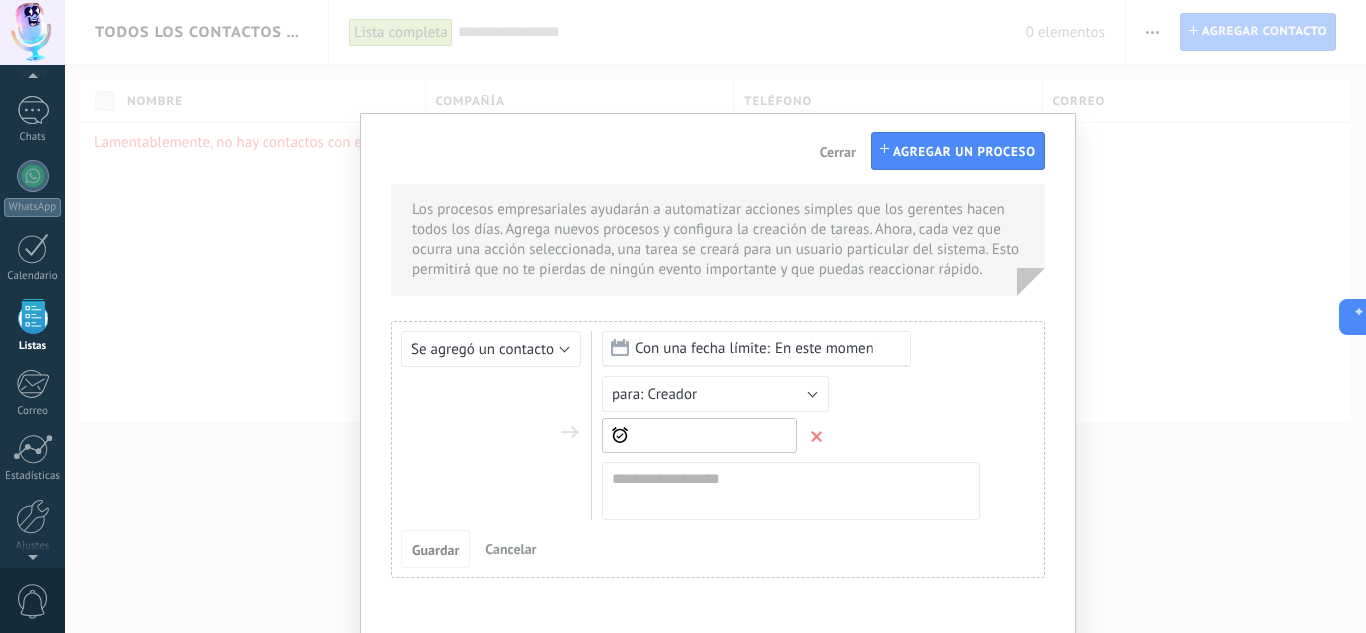 click 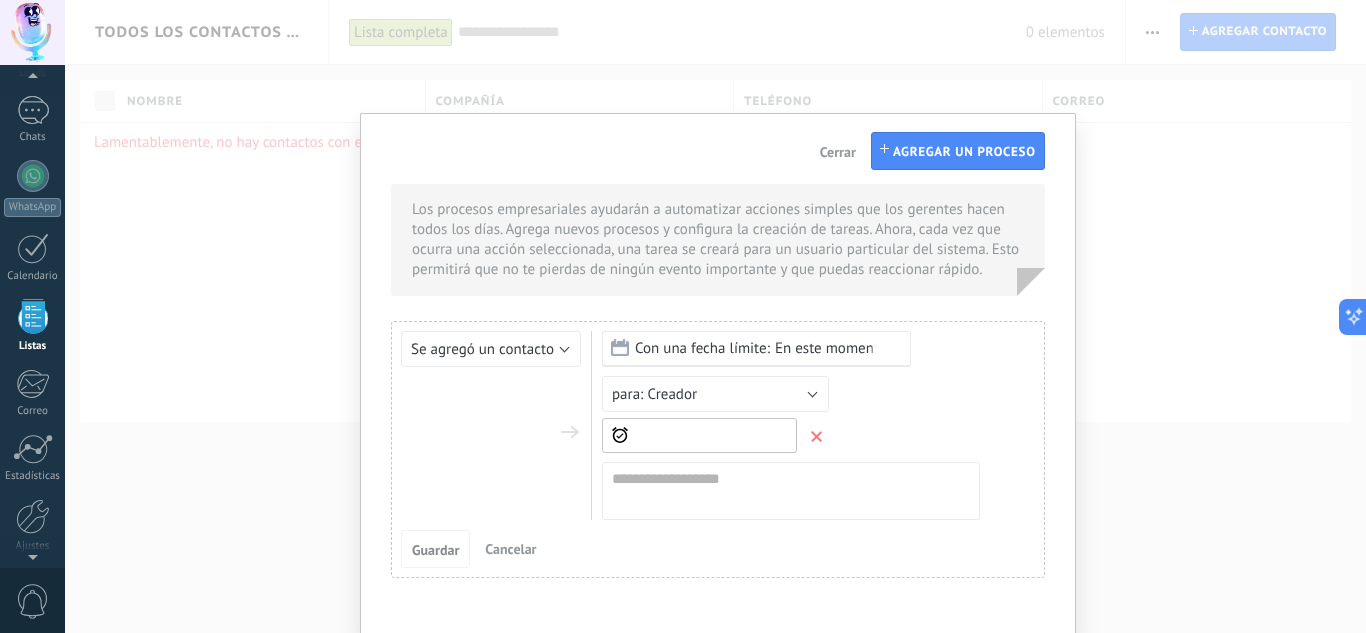 click at bounding box center (699, 435) 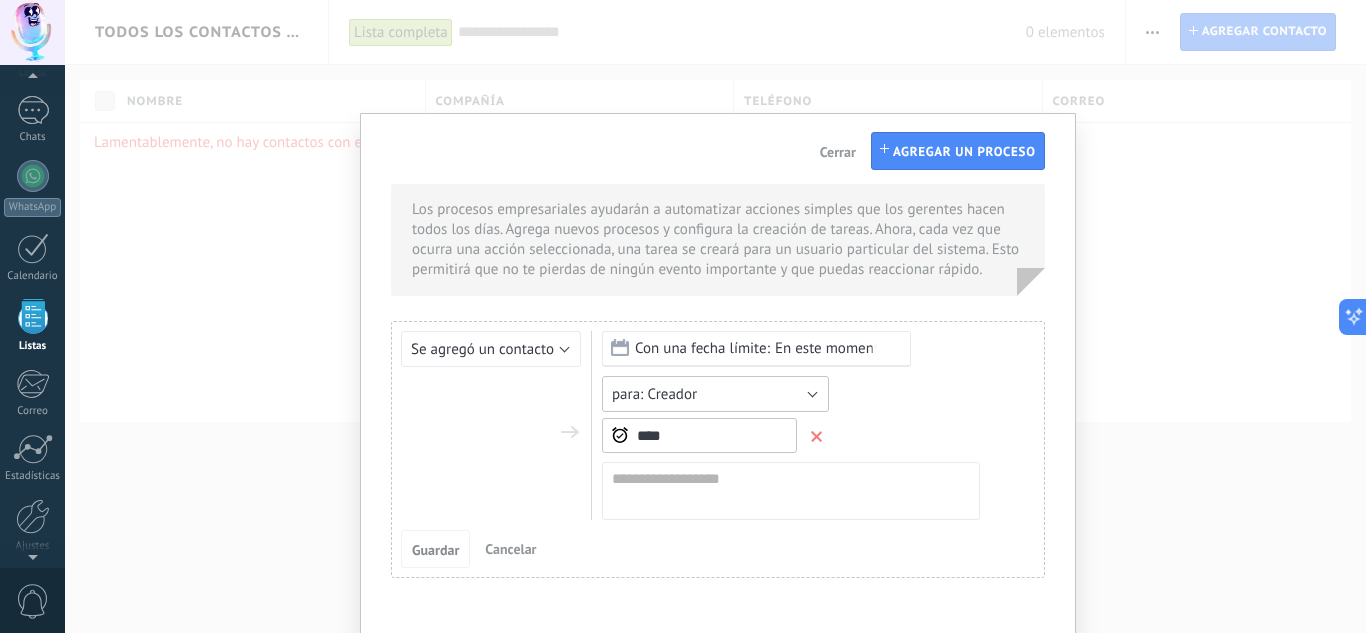 click on "Creador" at bounding box center [715, 394] 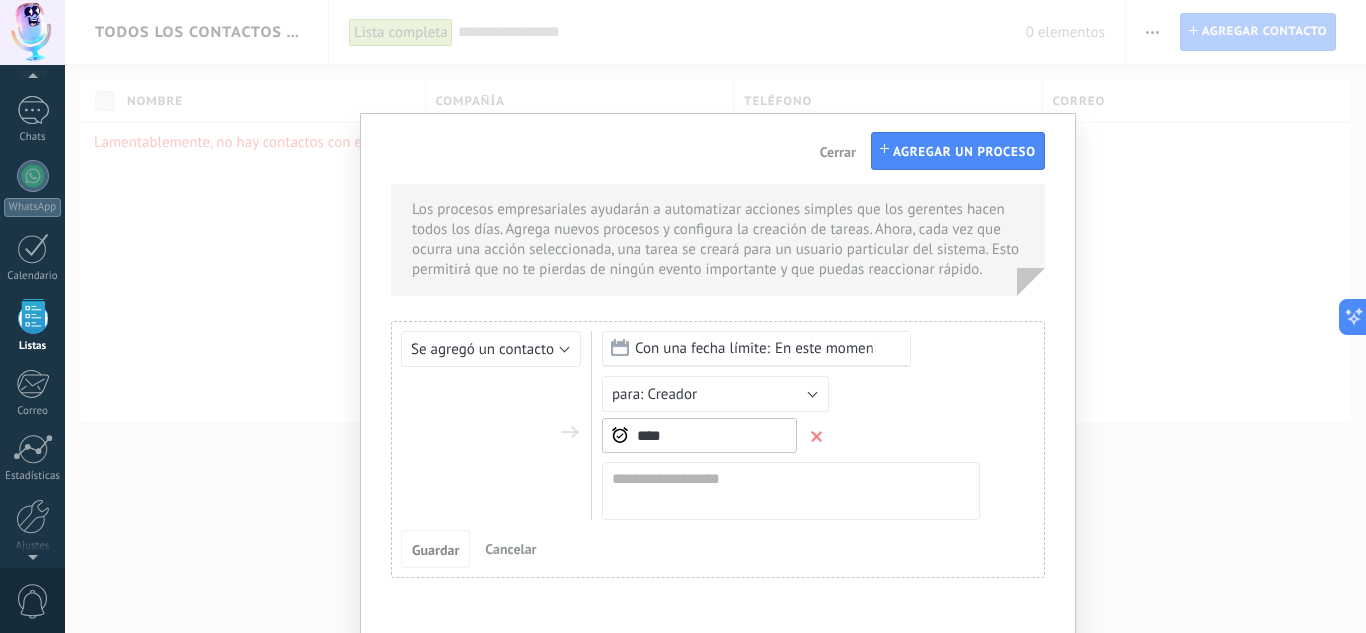 click on "Con una fecha límite:  En este momento En este momento En un día En 3 días En una semana En: días h m OK Creador Responsable actual [PERSON_NAME] Creador Seguimiento Reunión Otro Otro ****" at bounding box center [805, 425] 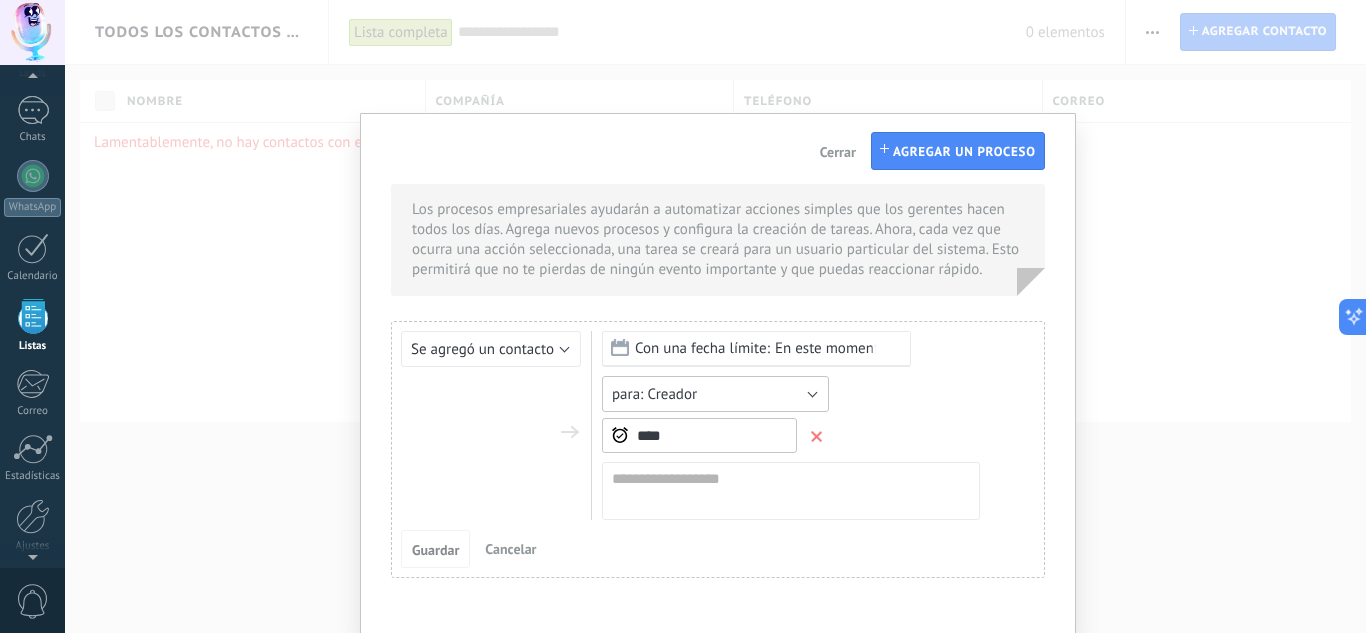 click on "Creador" at bounding box center (715, 394) 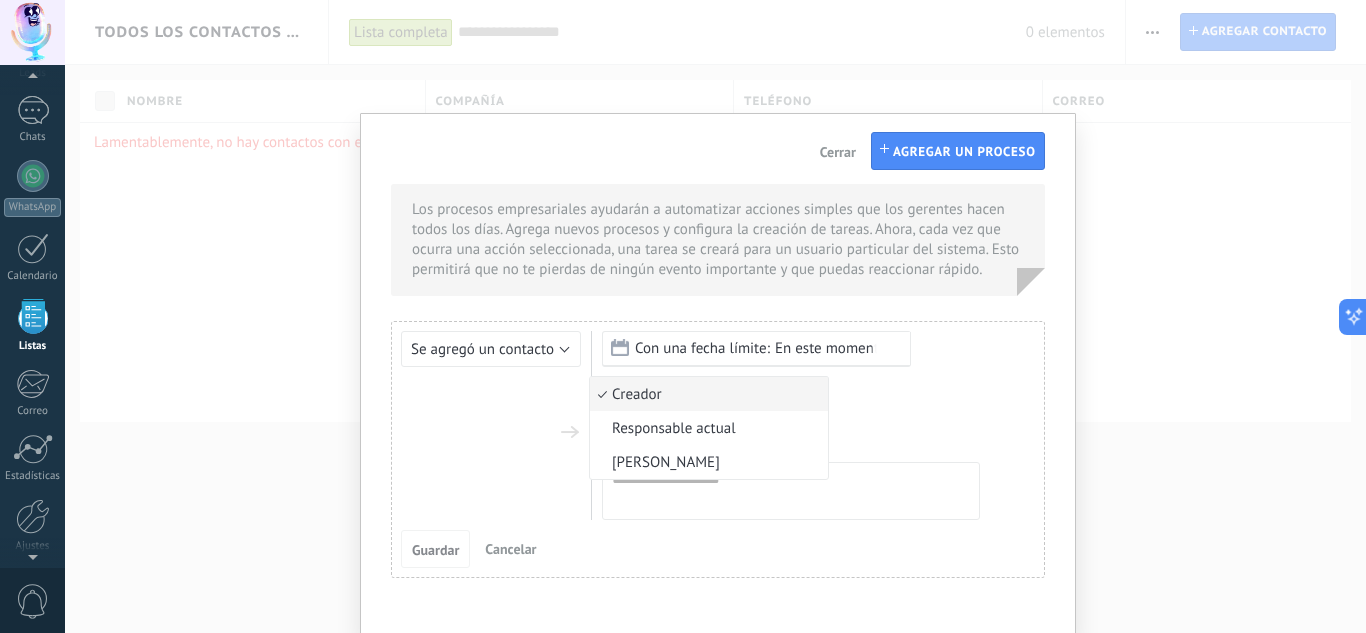 click on "Con una fecha límite:  En este momento En este momento En un día En 3 días En una semana En: días h m OK Creador Responsable actual [PERSON_NAME] Creador Seguimiento Reunión Otro Otro ****" at bounding box center (805, 425) 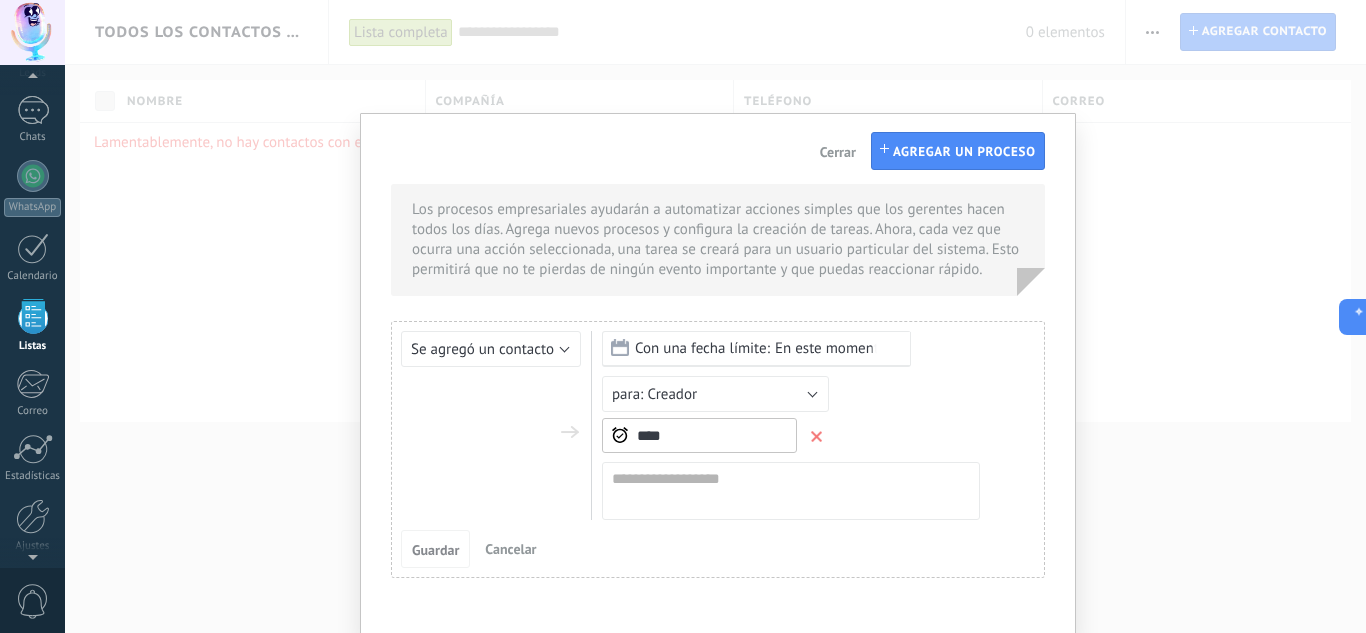 click on "****" at bounding box center [699, 435] 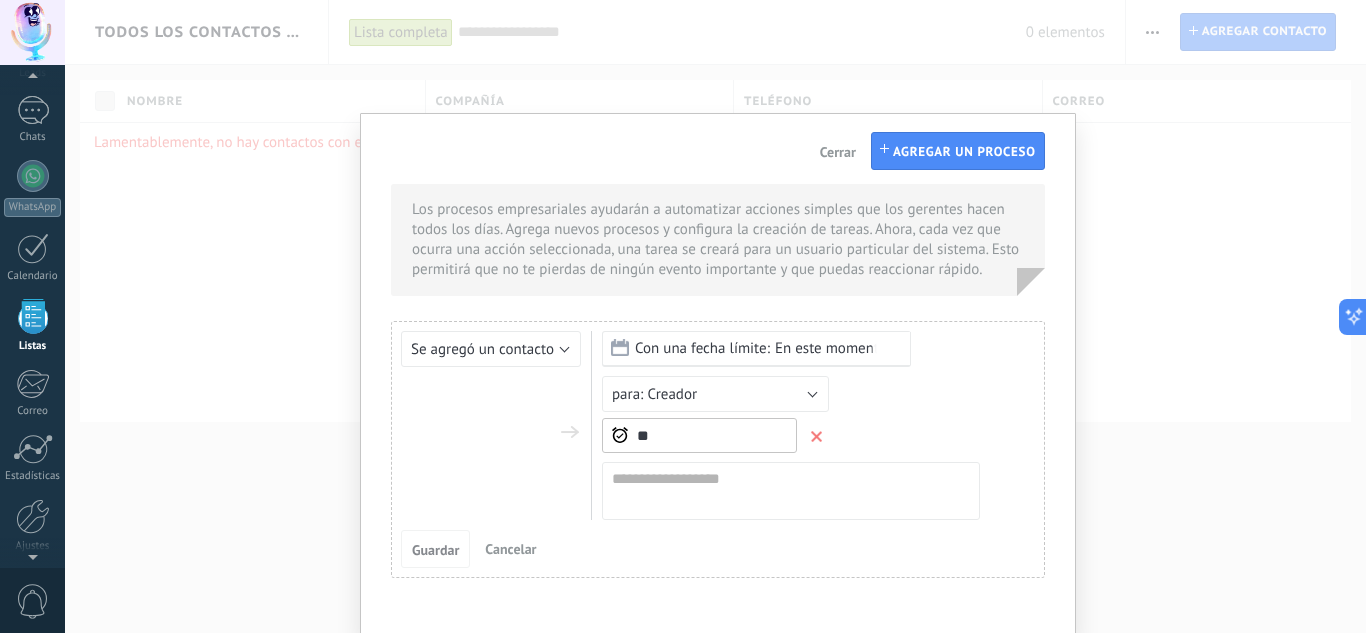 type on "*" 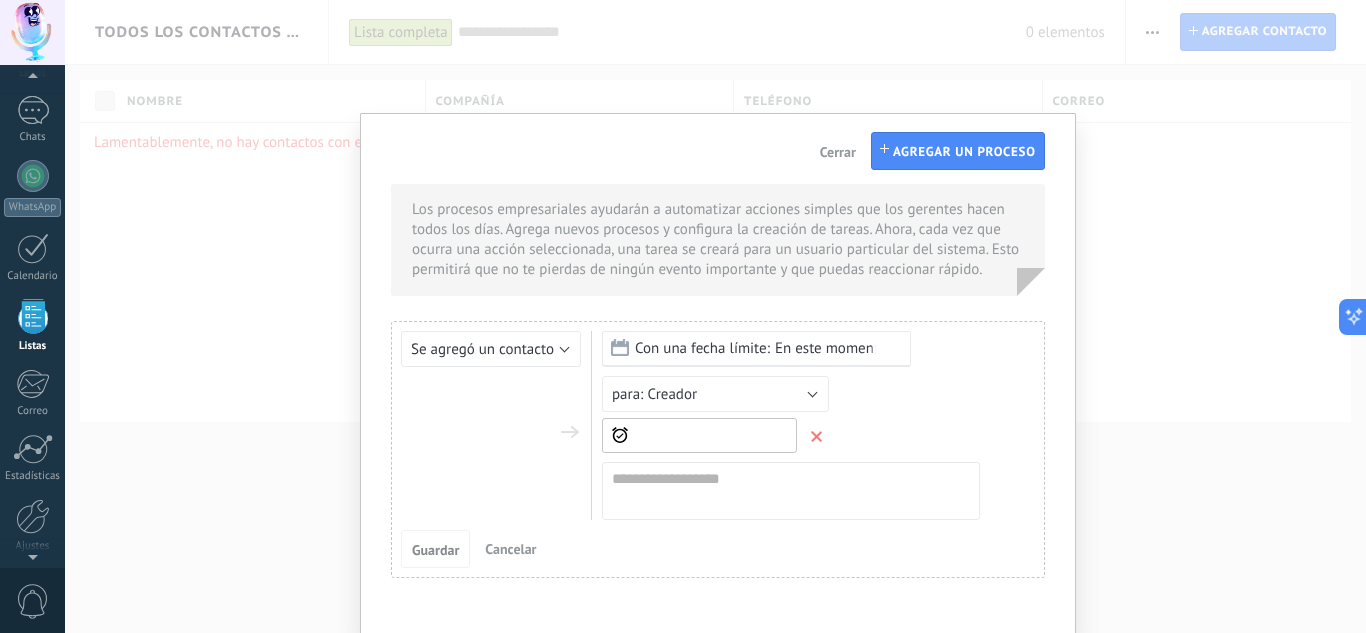 type 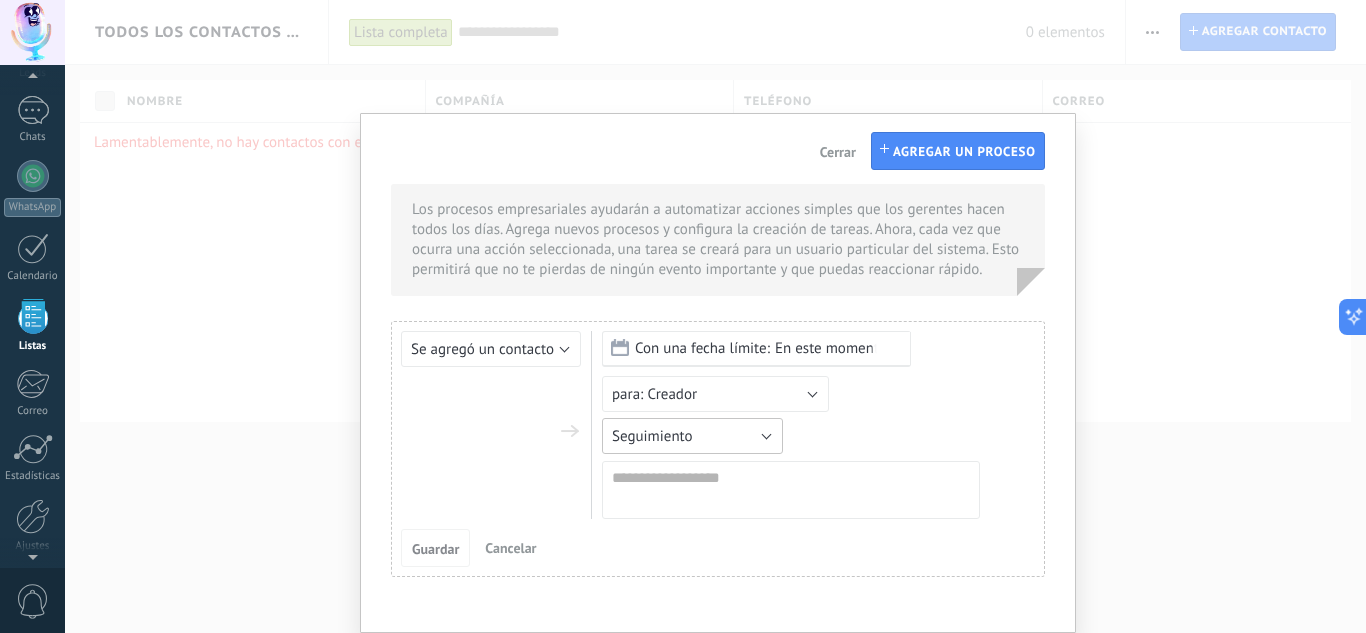 click on "Seguimiento" at bounding box center (692, 436) 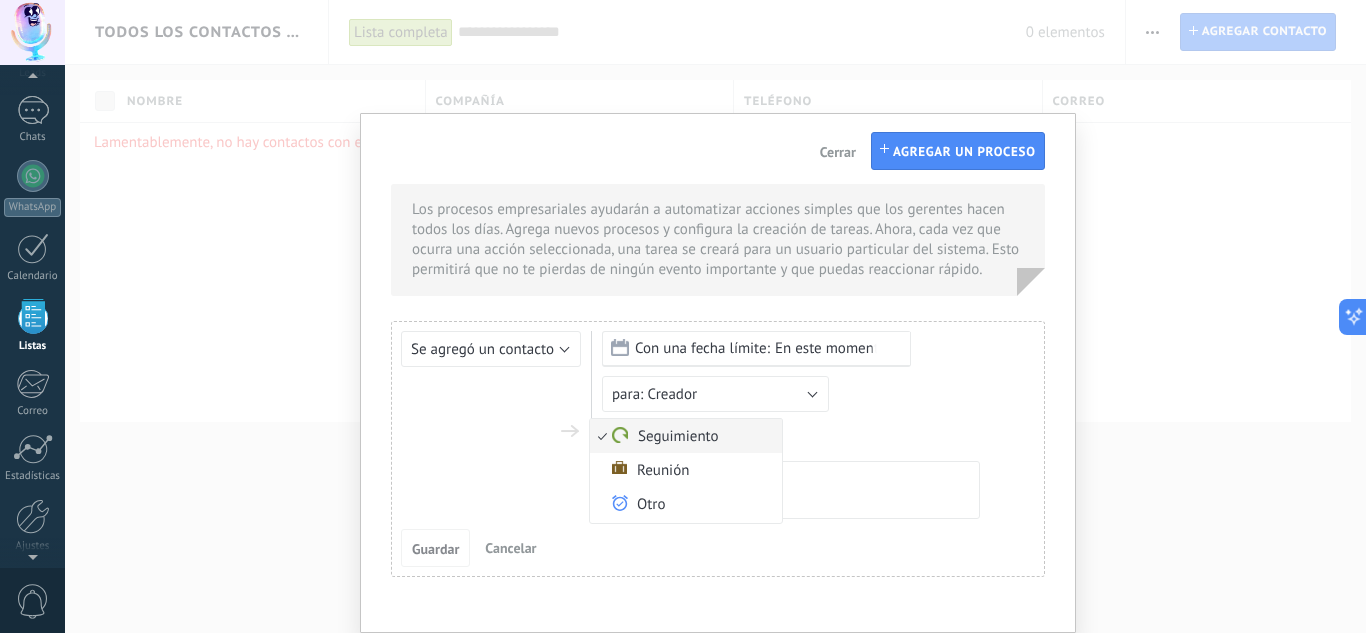 click on "Se agregó un contacto Se agregó una compañía Se agregó un contacto   Con una fecha límite:  En este momento En este momento En un día En 3 días En una semana En: días h m OK Creador Responsable actual [PERSON_NAME] Creador Seguimiento Reunión Otro Seguimiento" at bounding box center [705, 425] 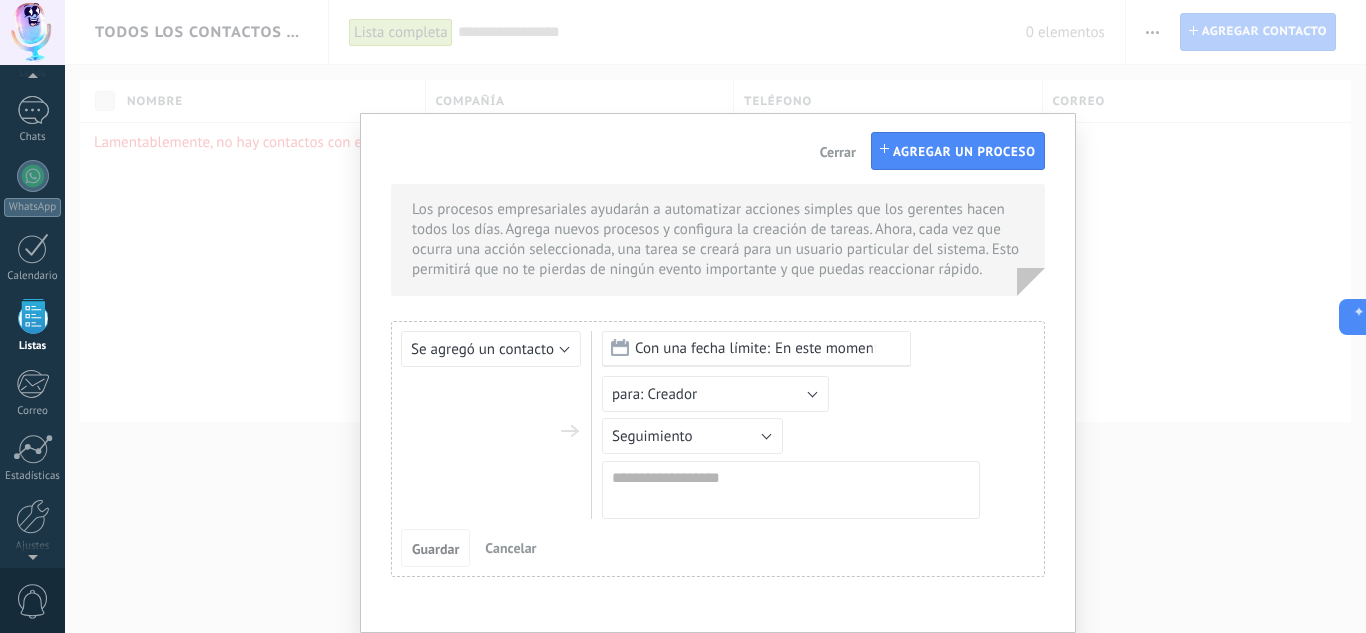 click on "Se agregó un contacto Se agregó una compañía Se agregó un contacto   Con una fecha límite:  En este momento En este momento En un día En 3 días En una semana En: días h m OK Creador Responsable actual [PERSON_NAME] Creador Seguimiento Reunión Otro Seguimiento" at bounding box center [705, 425] 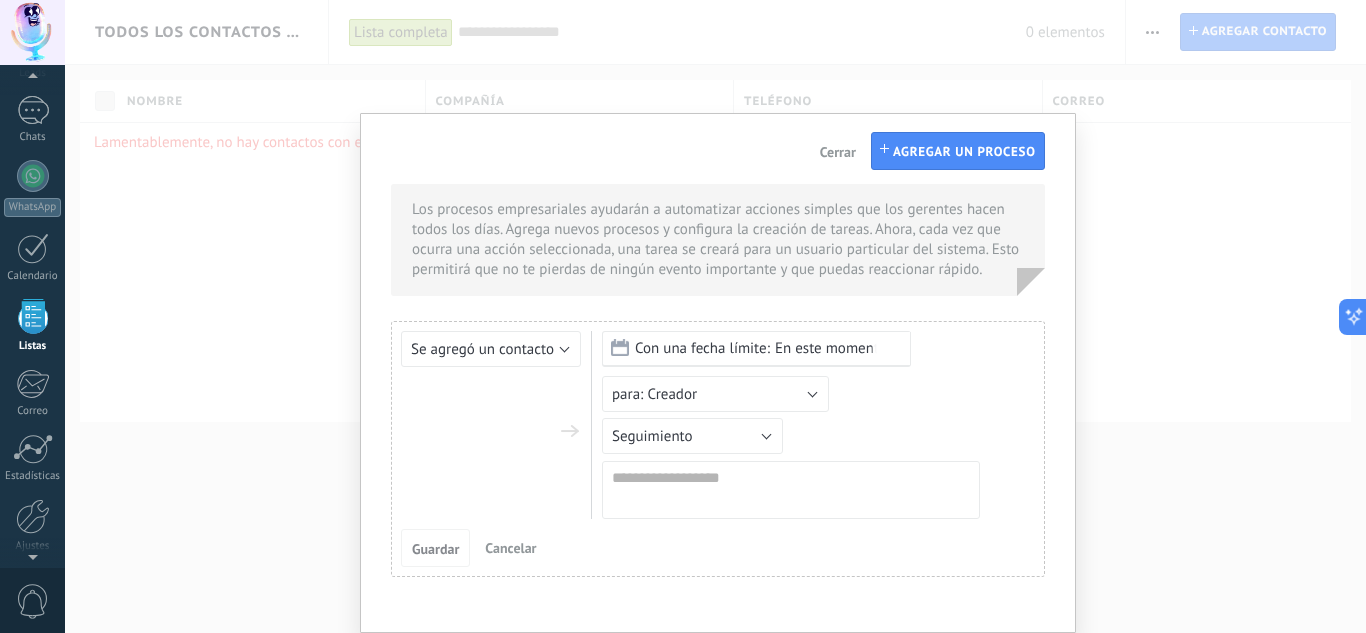 click on "Cancelar" at bounding box center [510, 548] 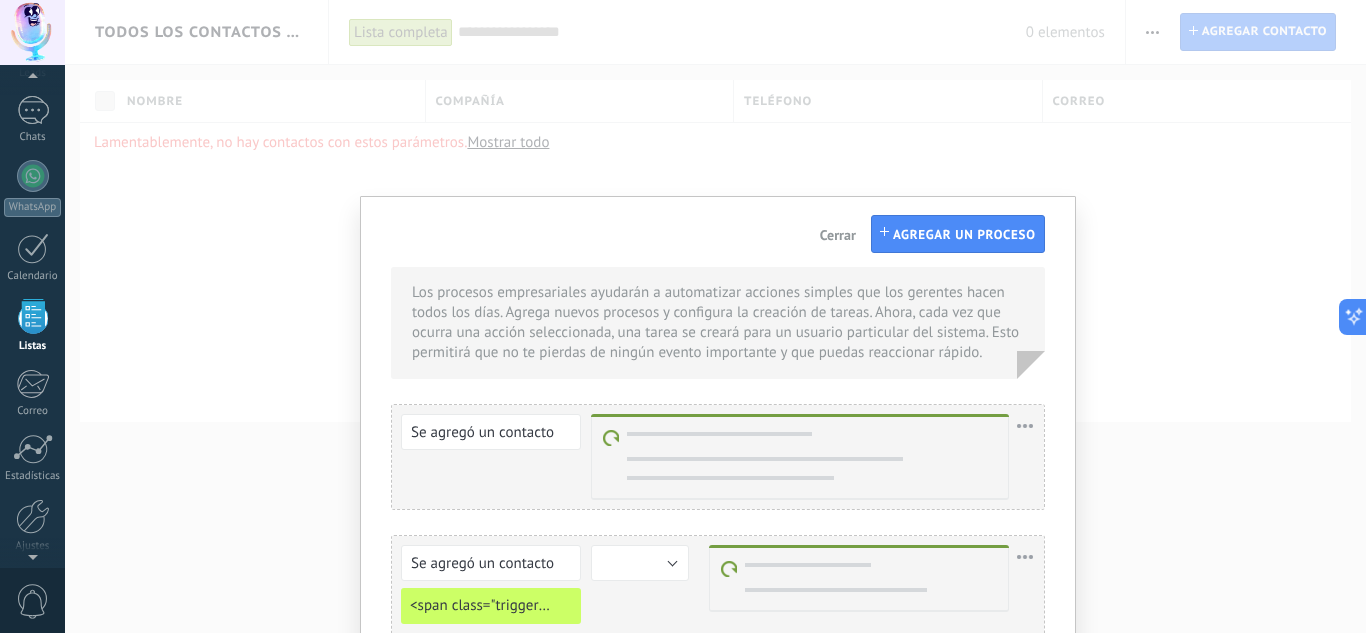 scroll, scrollTop: 0, scrollLeft: 0, axis: both 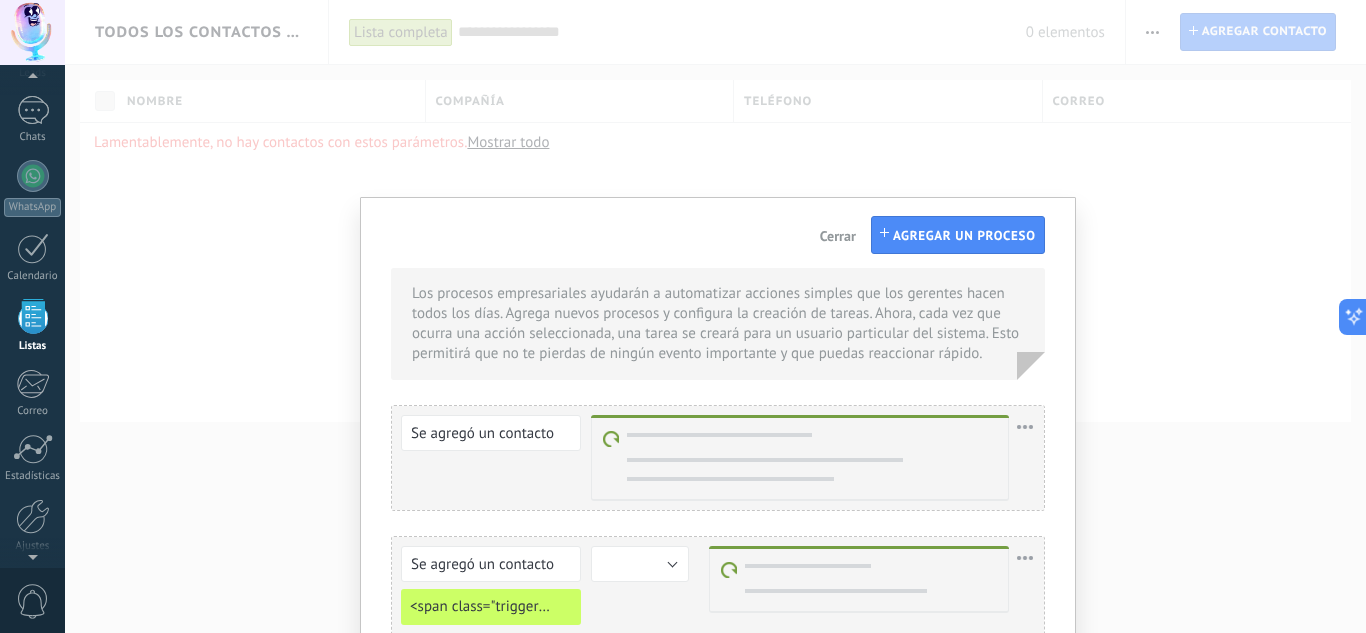 click on "Cerrar" at bounding box center [838, 236] 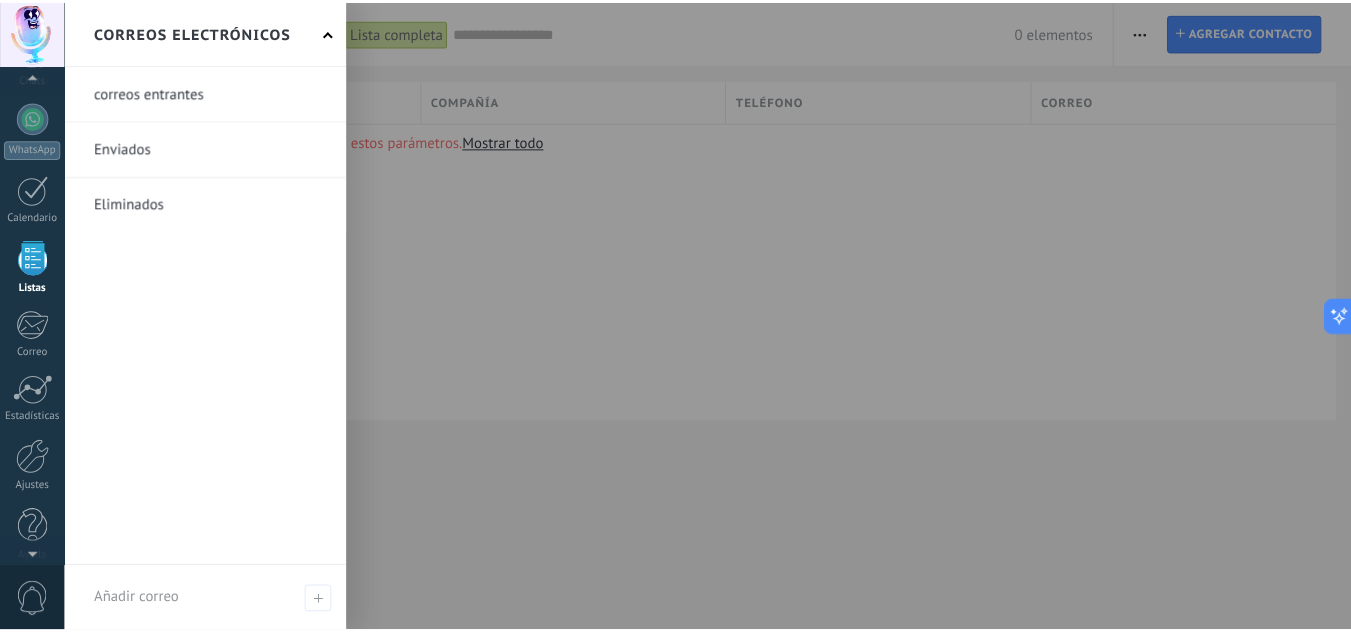 scroll, scrollTop: 199, scrollLeft: 0, axis: vertical 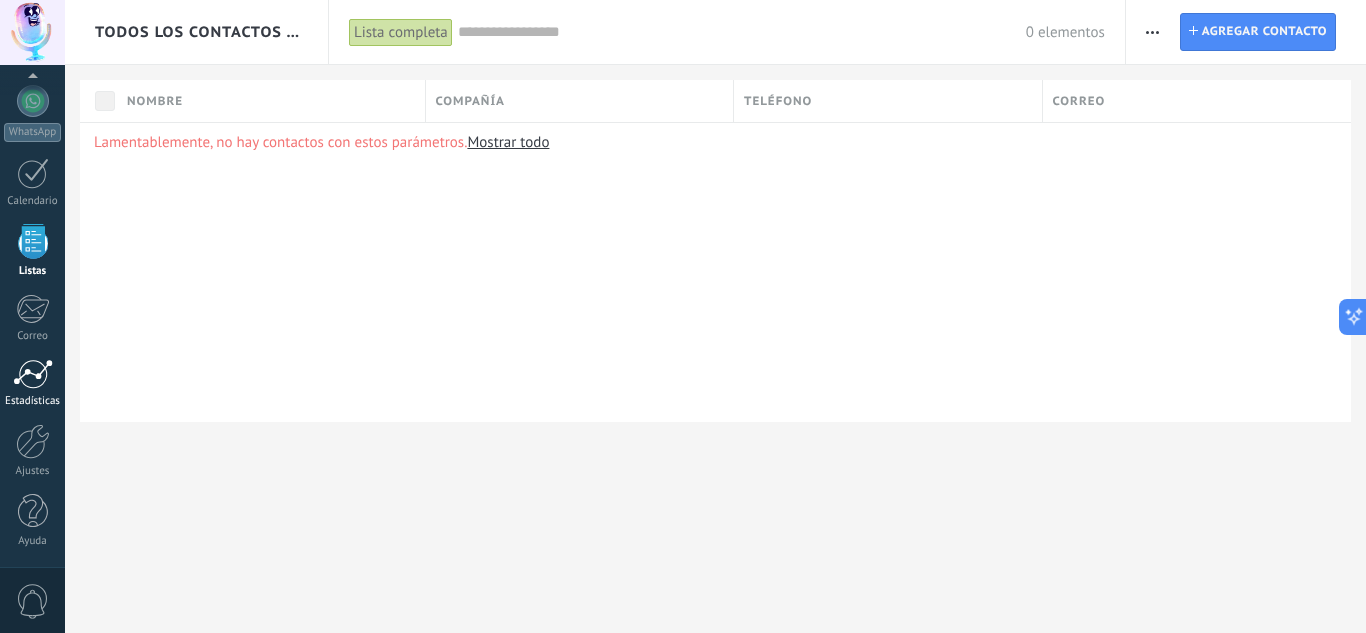 click at bounding box center [33, 374] 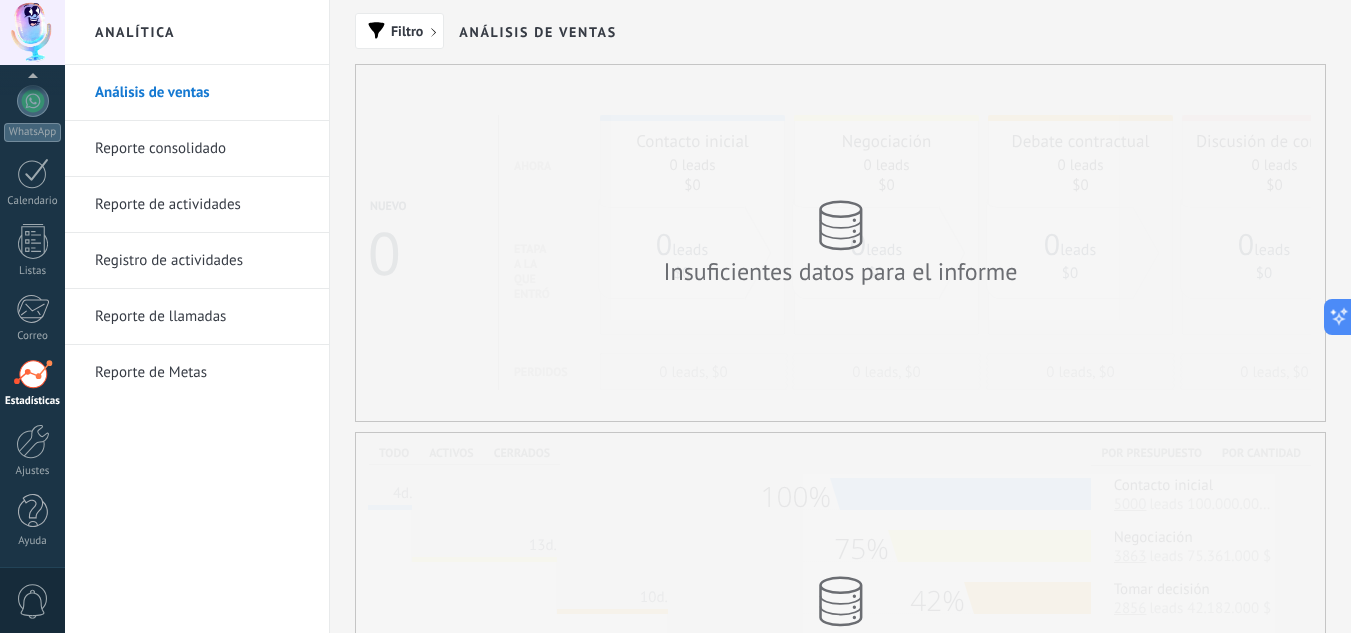 click on "Reporte de Metas" at bounding box center (202, 373) 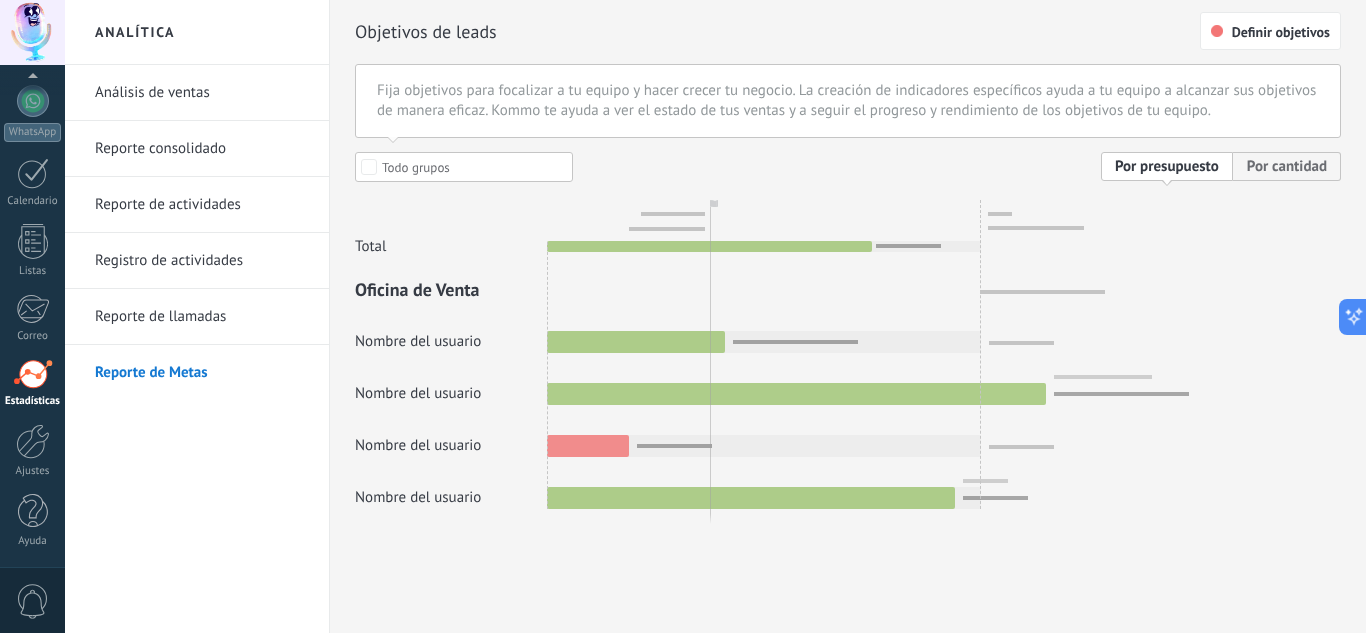 click on "Reporte de llamadas" at bounding box center (202, 317) 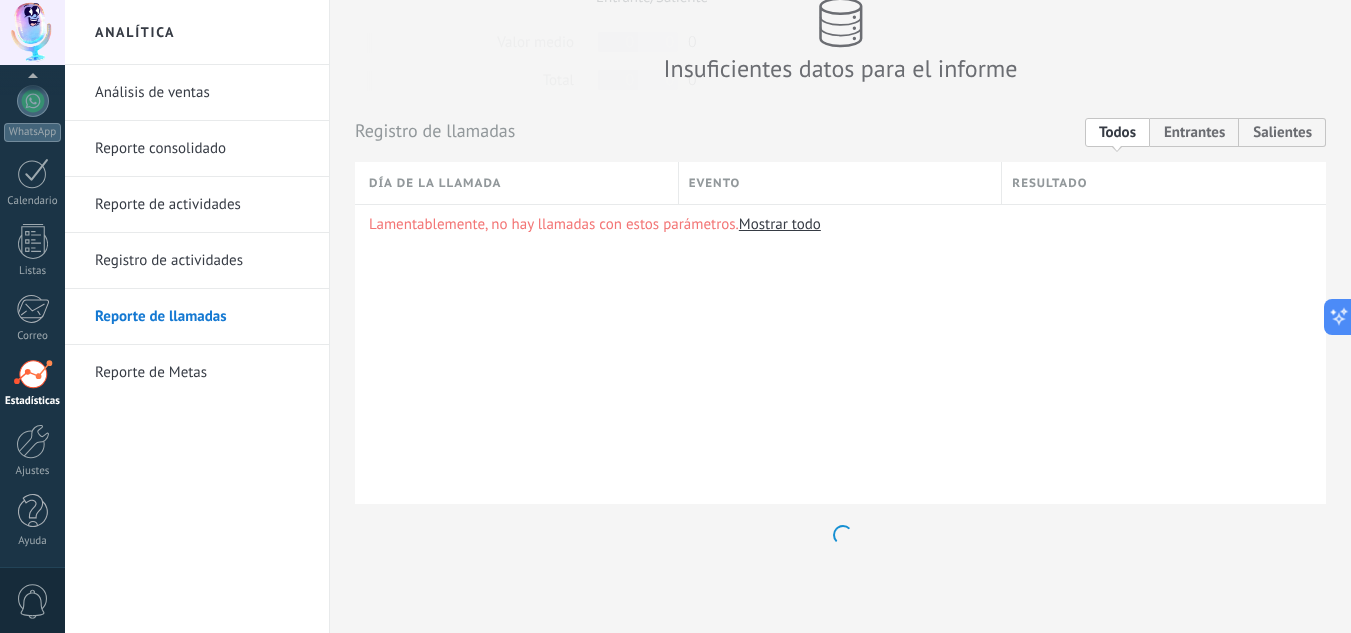 scroll, scrollTop: 214, scrollLeft: 0, axis: vertical 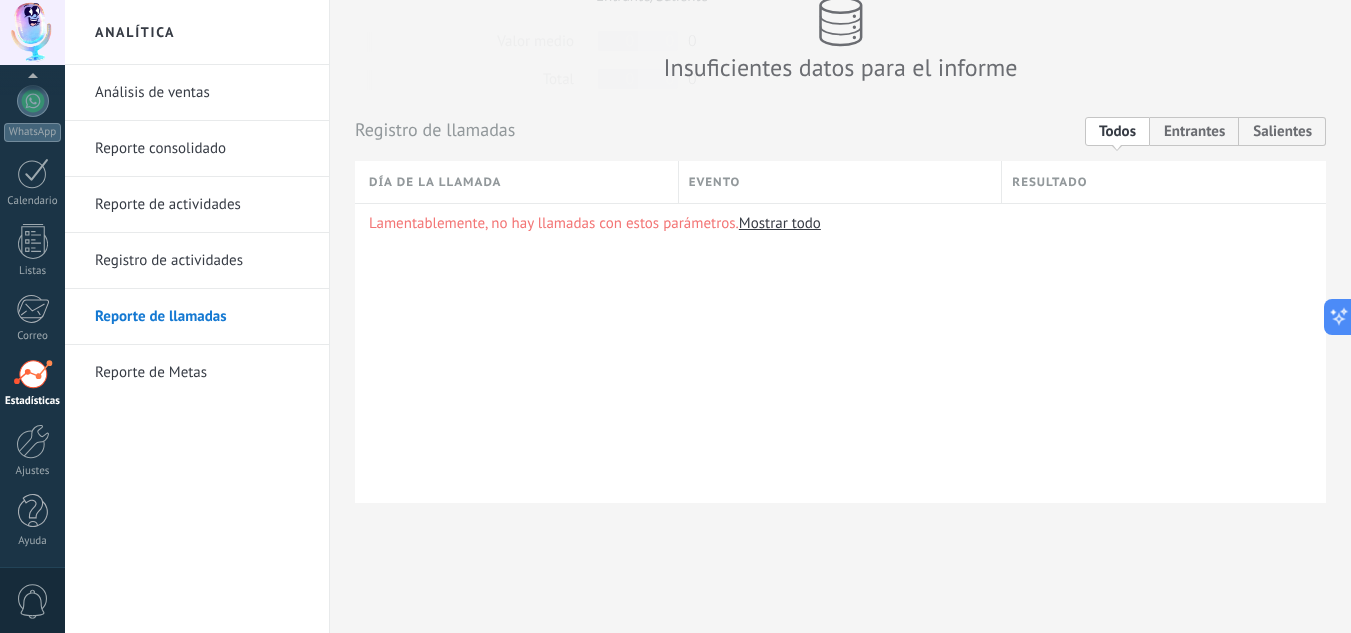 click on "Registro de actividades" at bounding box center [202, 261] 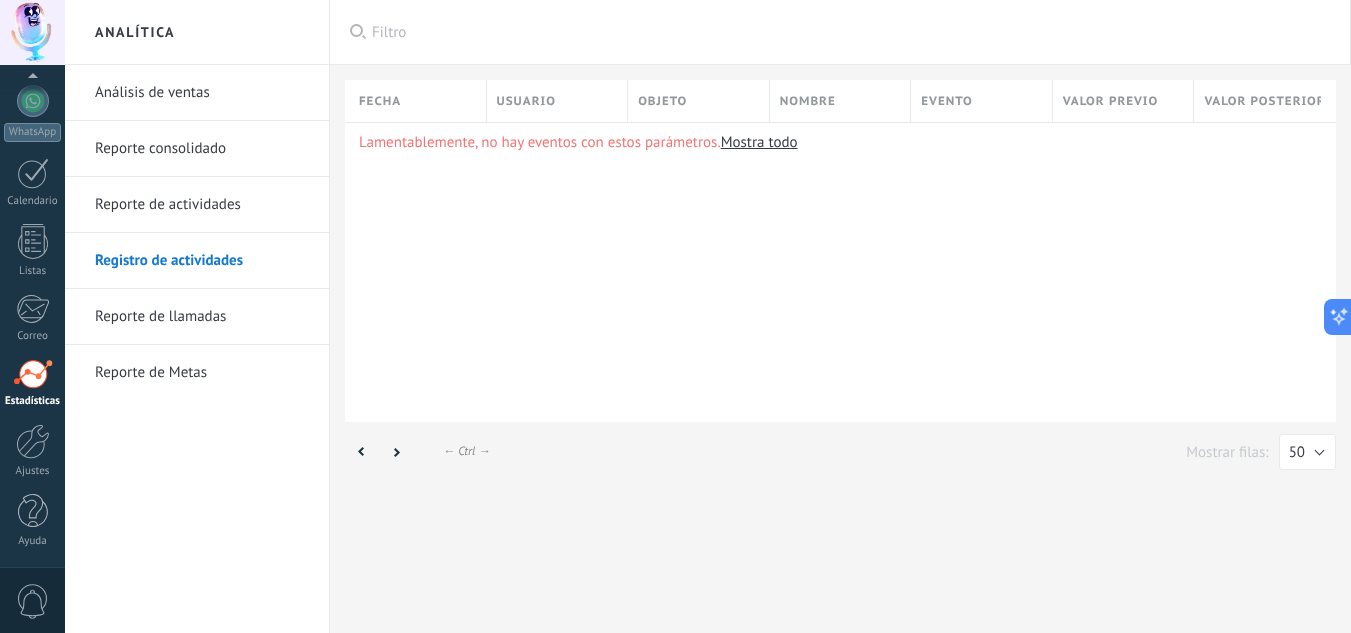 scroll, scrollTop: 0, scrollLeft: 0, axis: both 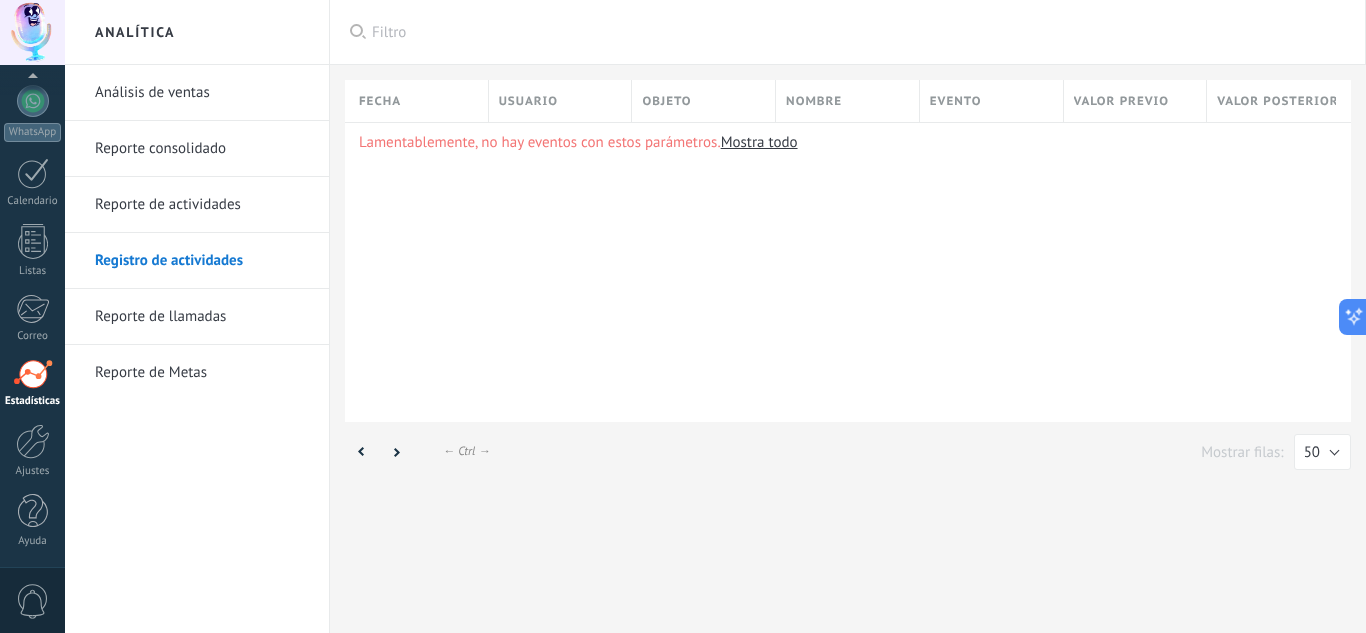 click on "Reporte de actividades" at bounding box center (202, 205) 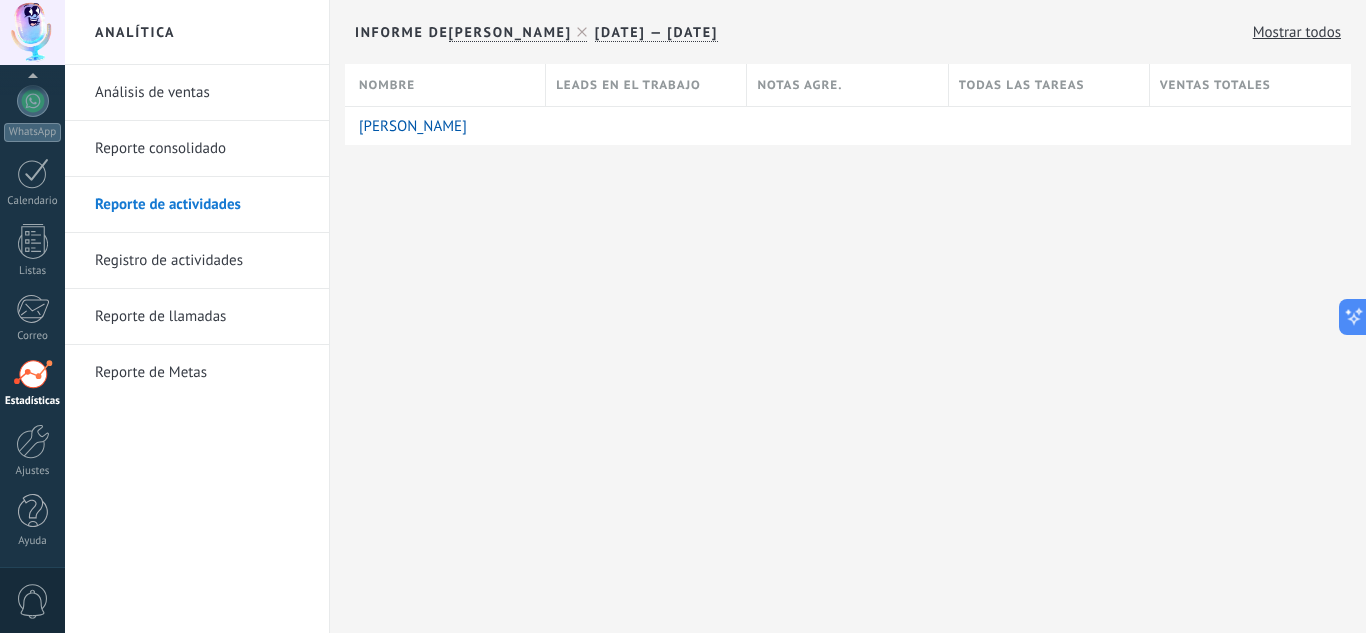 click on "Reporte consolidado" at bounding box center [202, 149] 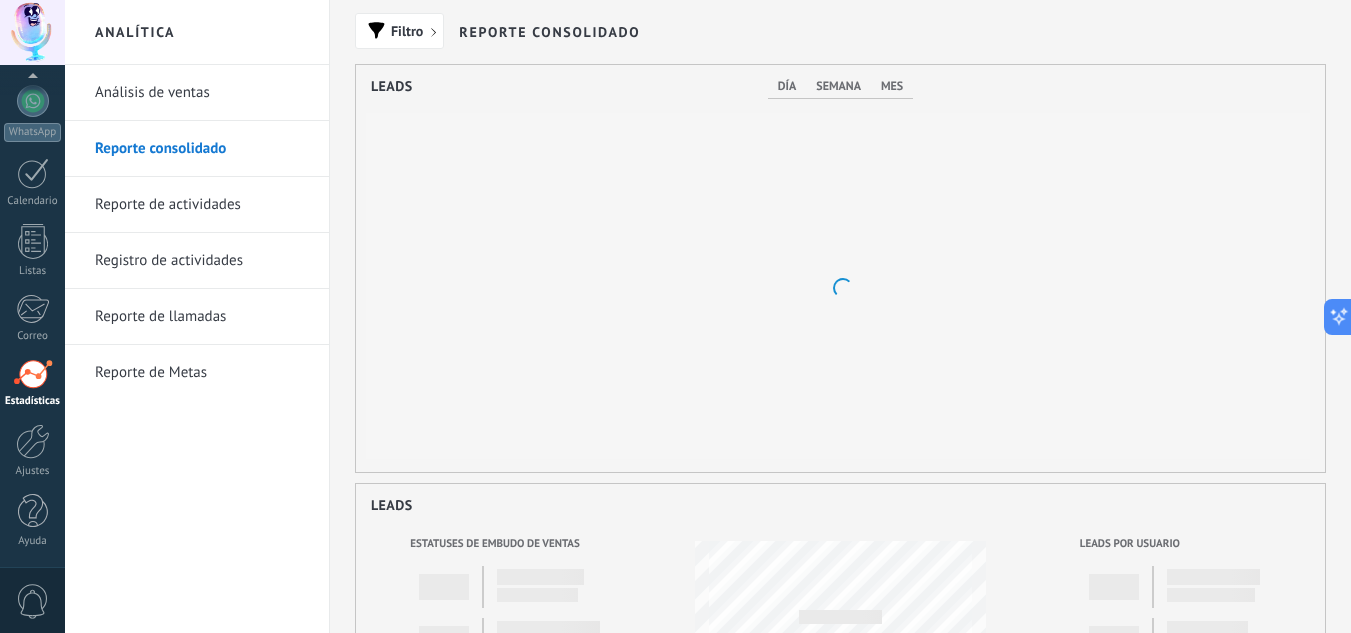 scroll, scrollTop: 999593, scrollLeft: 999031, axis: both 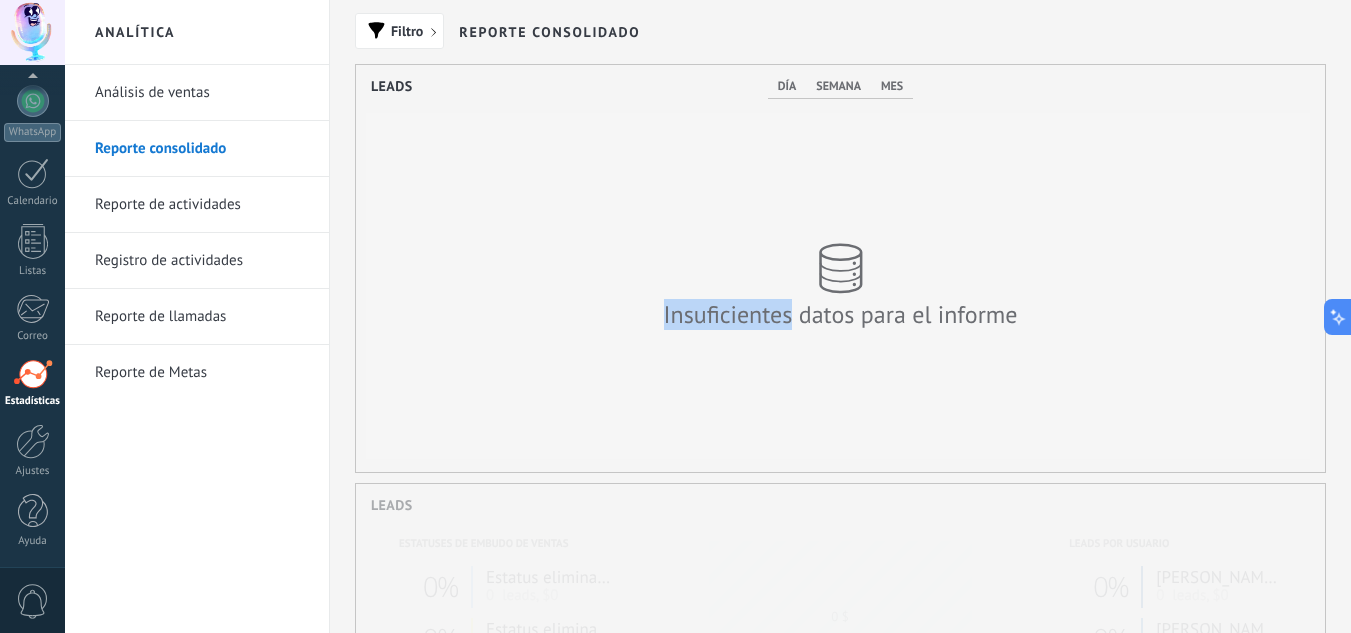 drag, startPoint x: 792, startPoint y: 320, endPoint x: 674, endPoint y: 262, distance: 131.48384 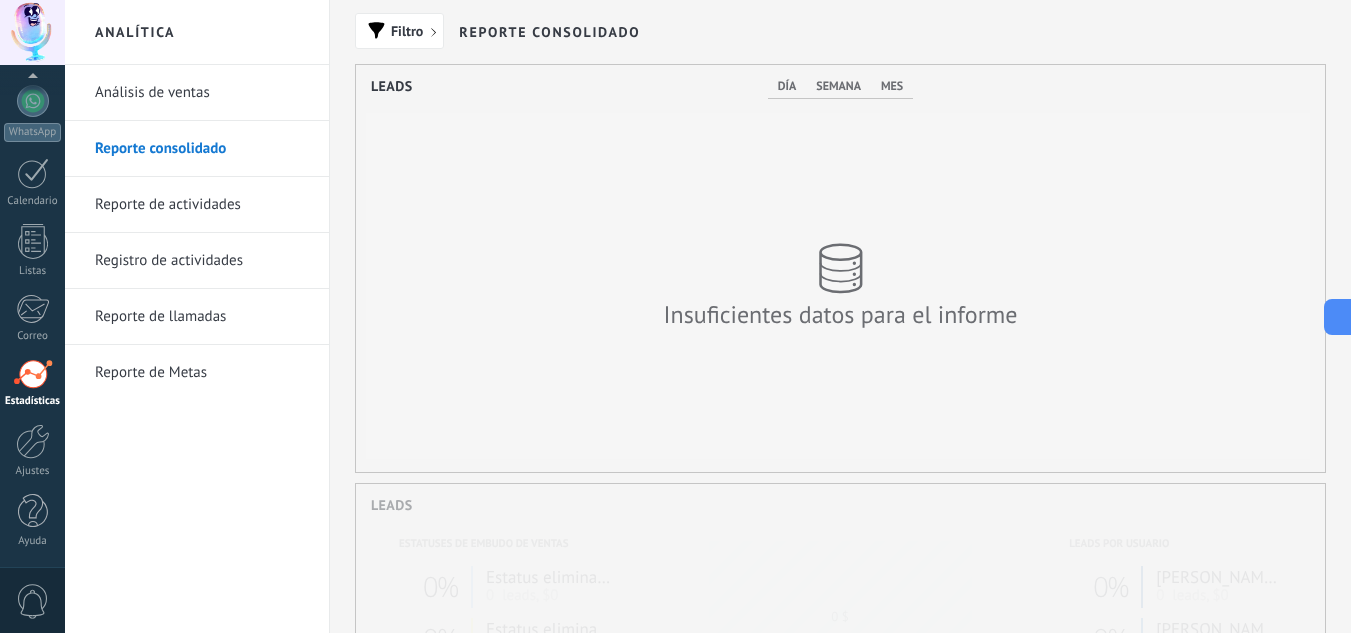 click on "Insuficientes datos para el informe" at bounding box center (841, 286) 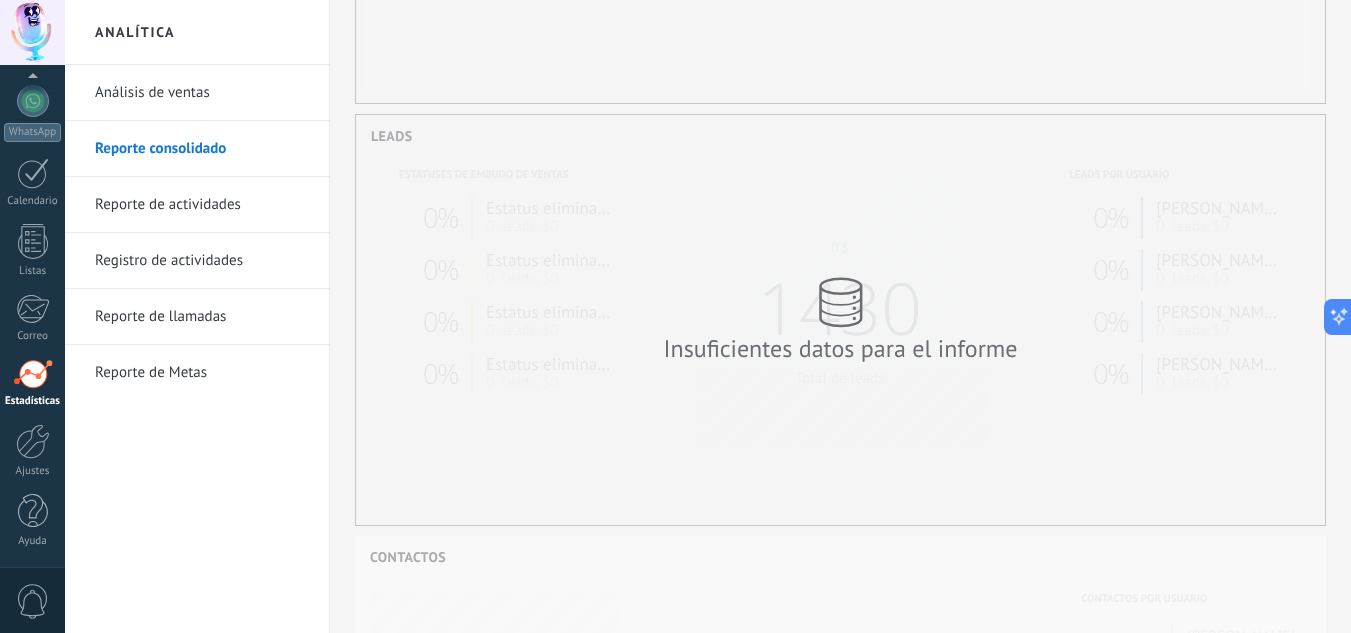 scroll, scrollTop: 0, scrollLeft: 0, axis: both 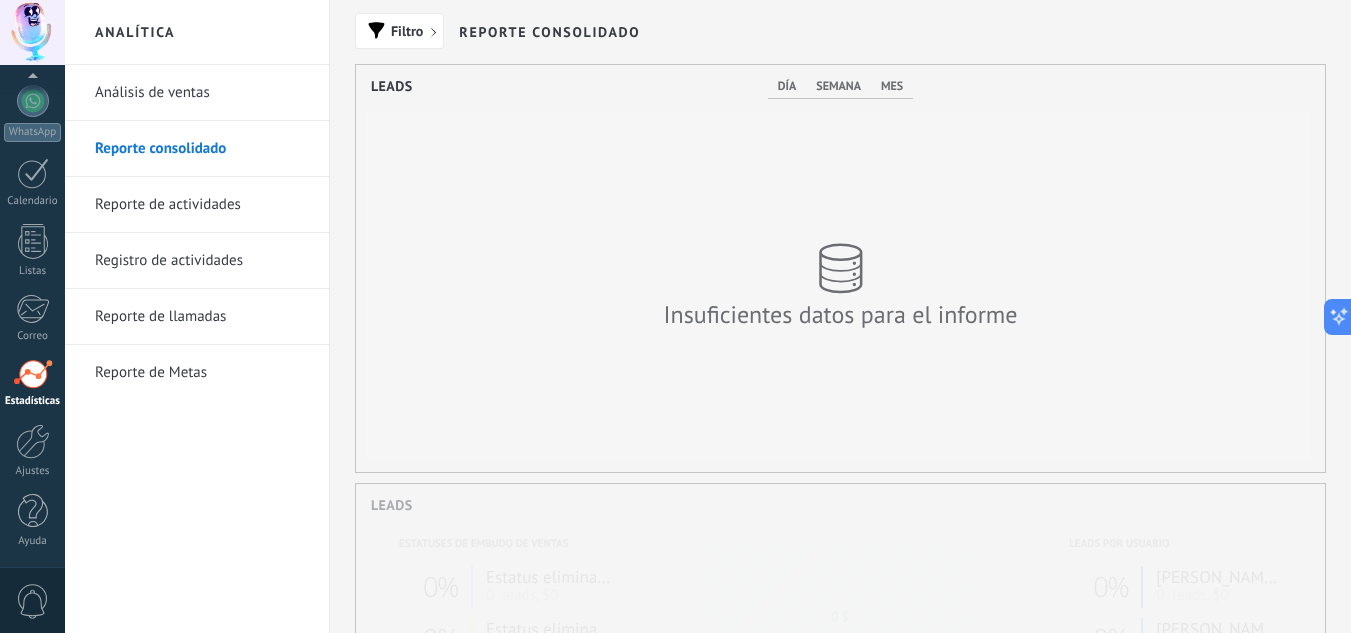 click on "Análisis de ventas" at bounding box center (202, 93) 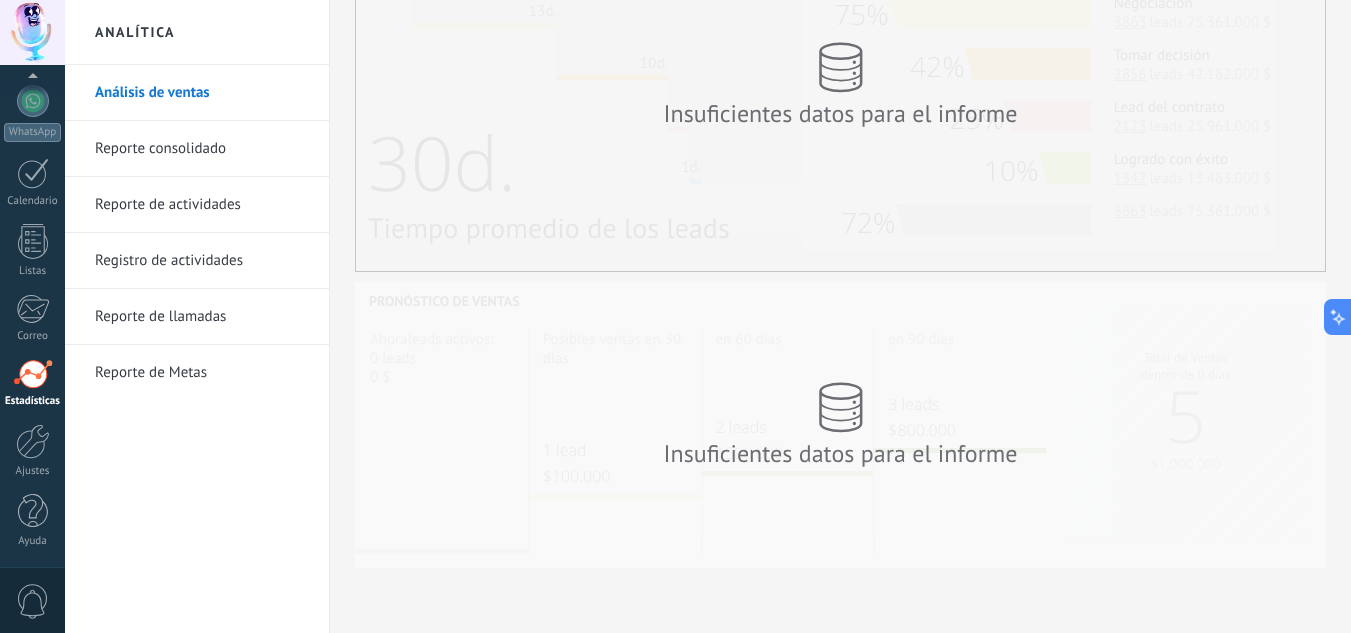 scroll, scrollTop: 0, scrollLeft: 0, axis: both 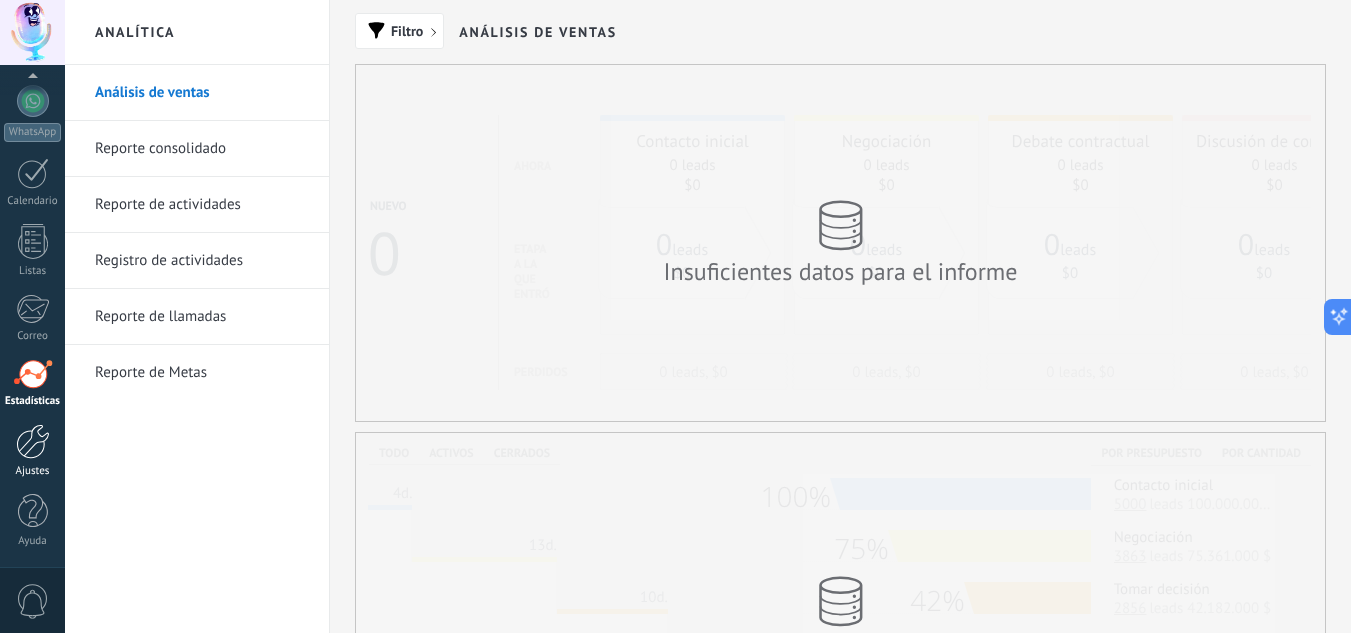 click at bounding box center (33, 441) 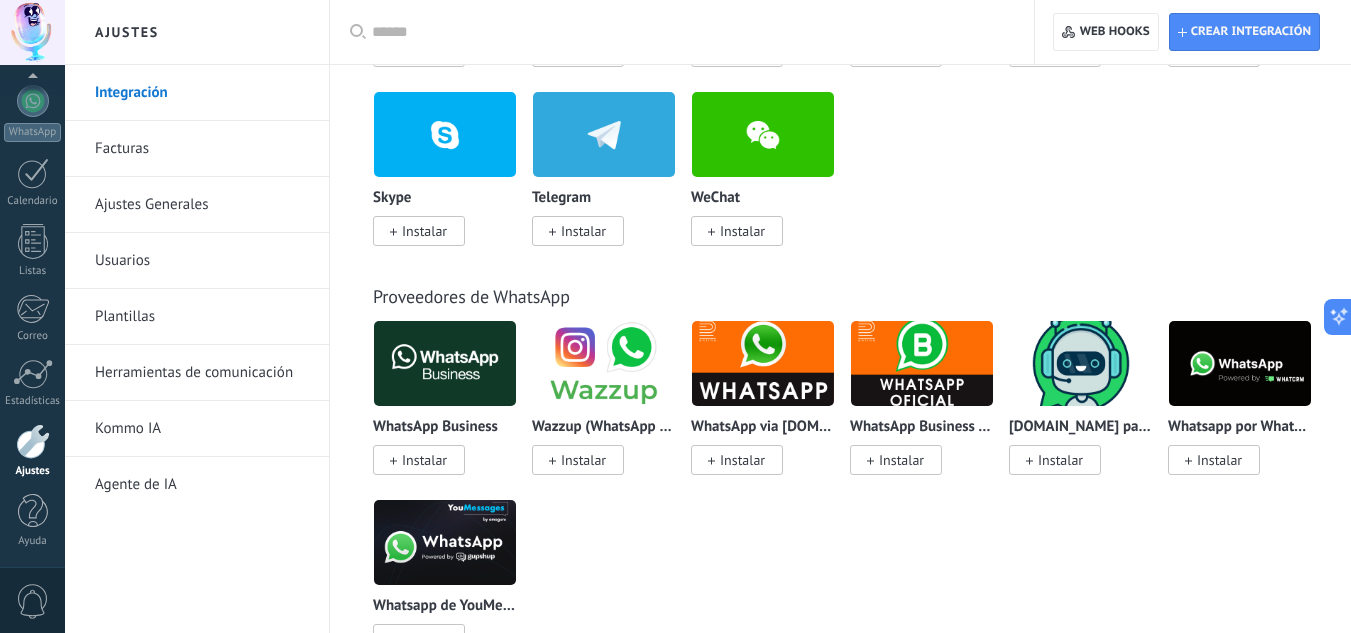 scroll, scrollTop: 700, scrollLeft: 0, axis: vertical 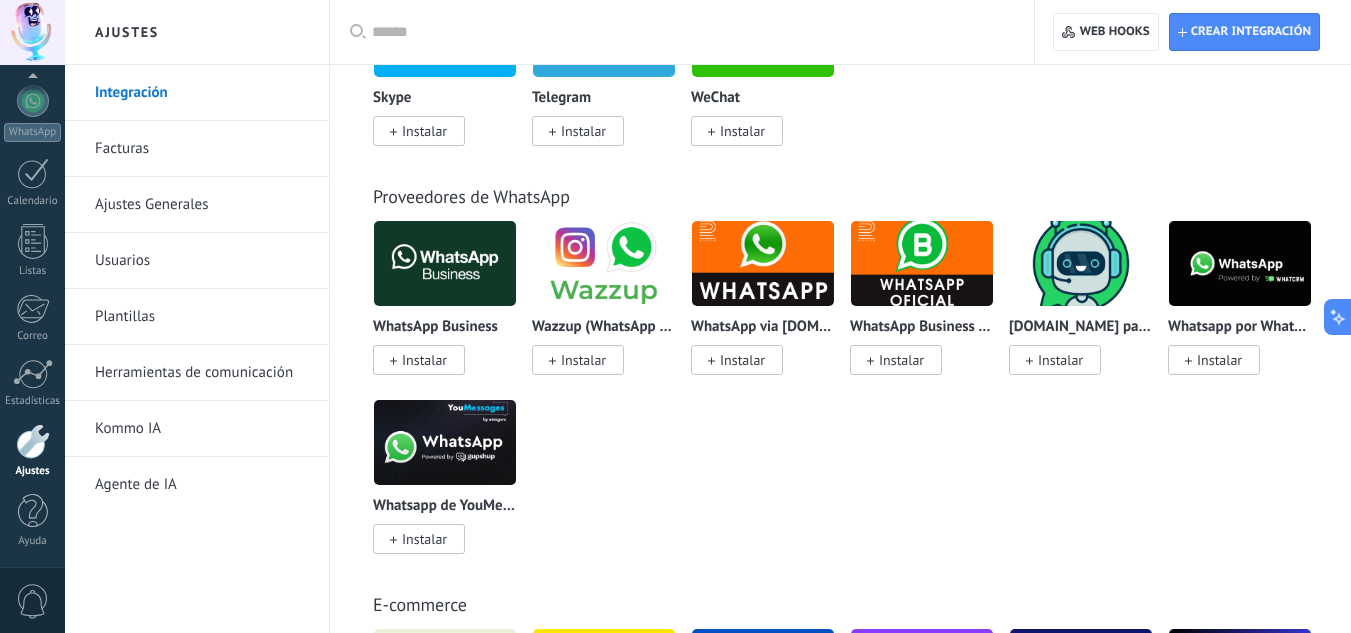 click on "Ajustes Generales" at bounding box center [202, 205] 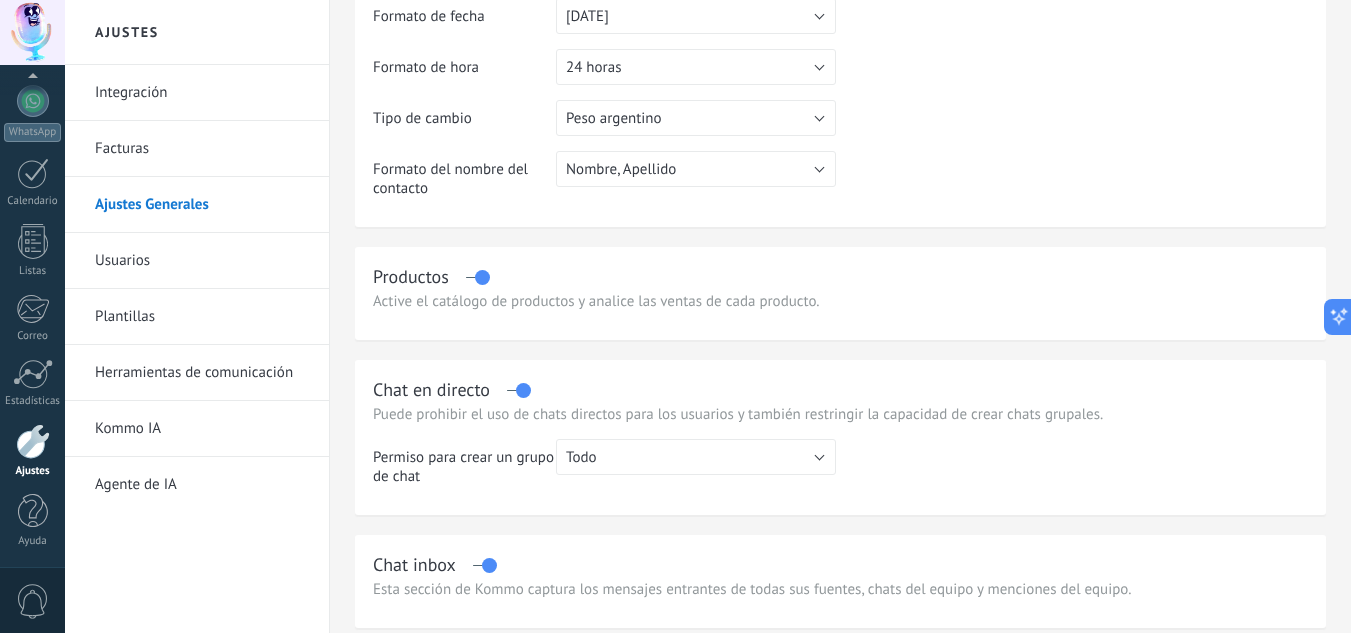 scroll, scrollTop: 500, scrollLeft: 0, axis: vertical 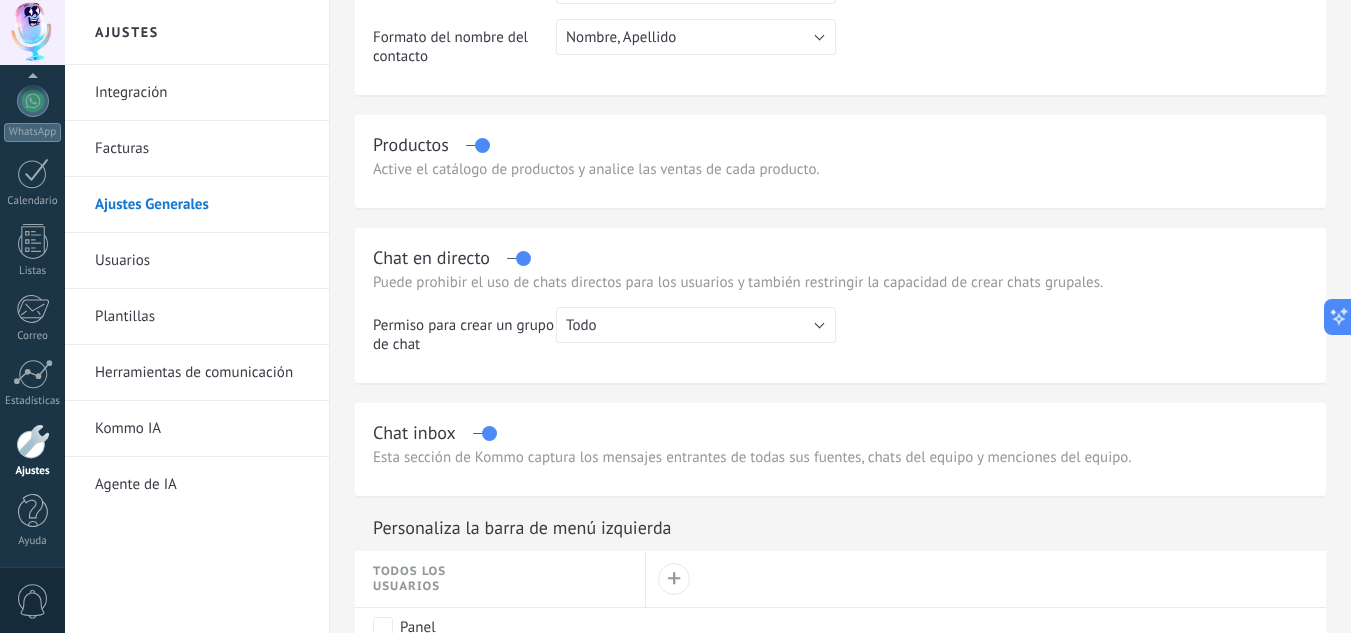click on "Active el catálogo de productos y analice las ventas de cada producto." at bounding box center [840, 169] 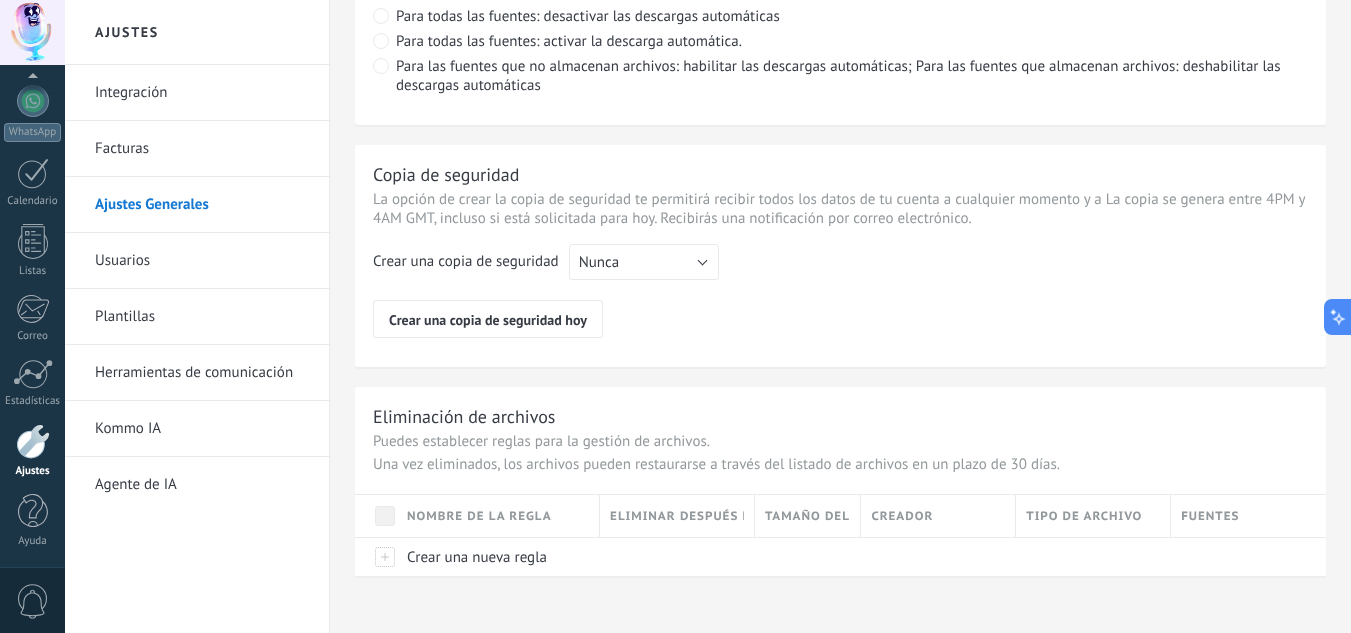 scroll, scrollTop: 1608, scrollLeft: 0, axis: vertical 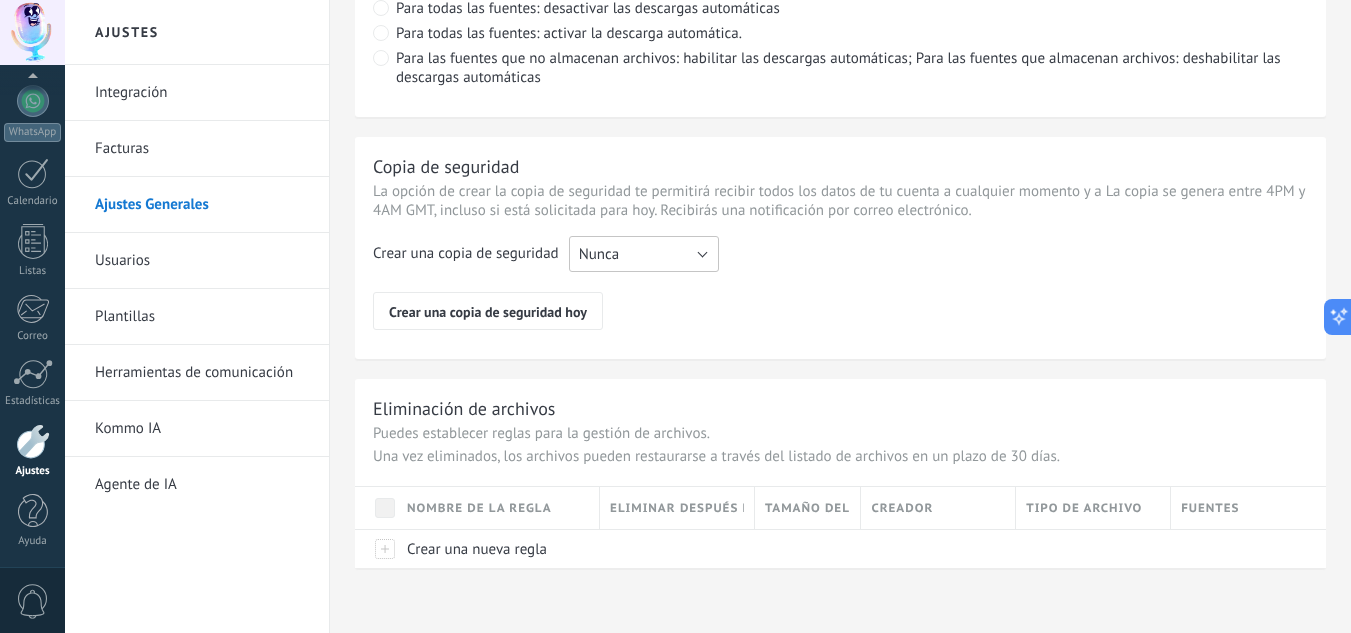 click on "Nunca" at bounding box center (644, 254) 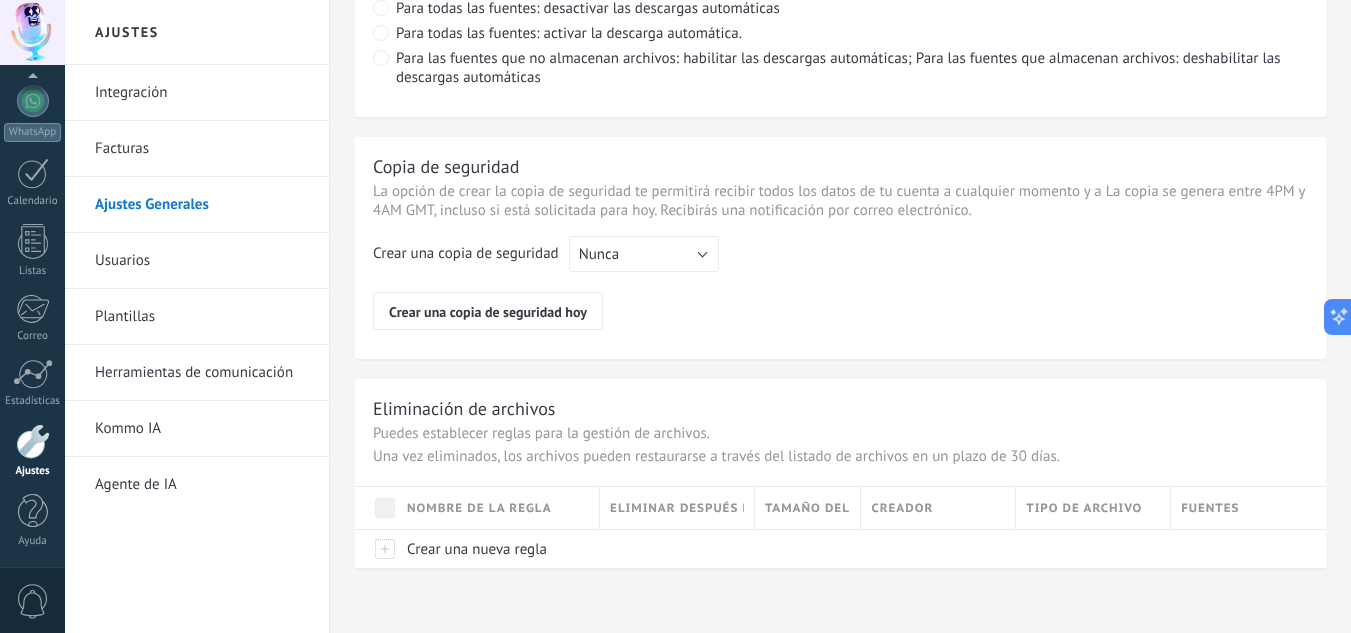 click on "Crear una copia de seguridad Nunca Cada semana Cada mes Nunca Crear una copia de seguridad [DATE]" at bounding box center [840, 283] 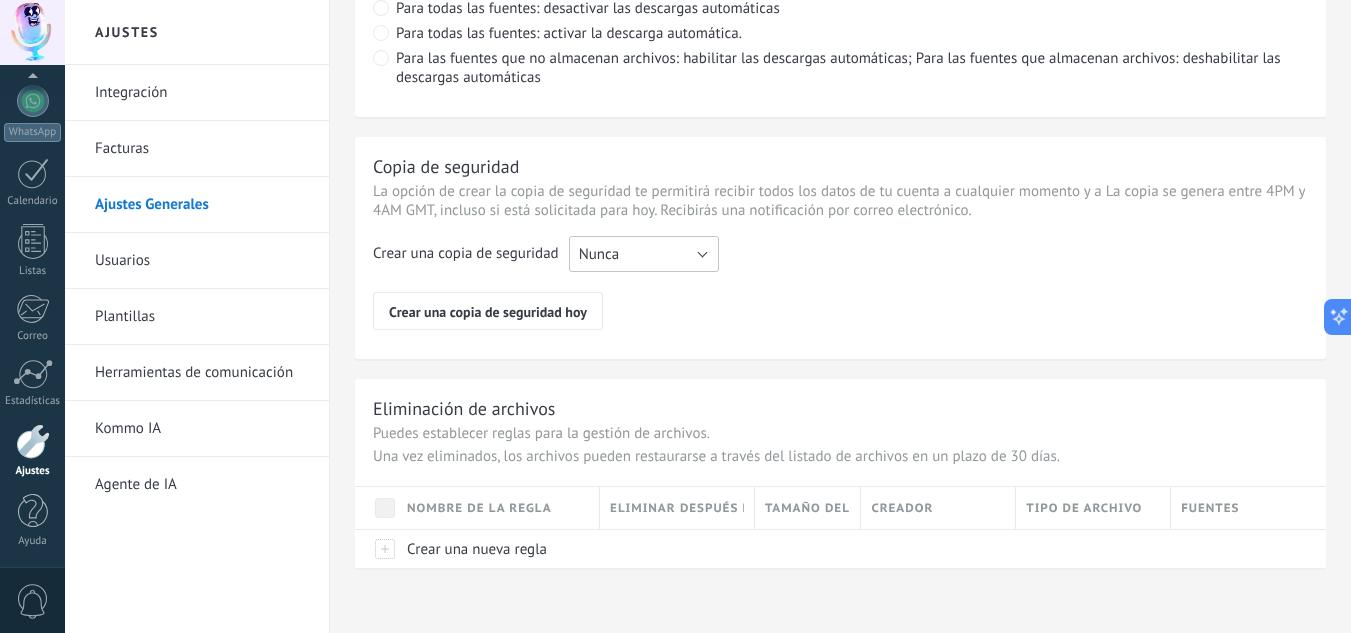click on "Nunca" at bounding box center [644, 254] 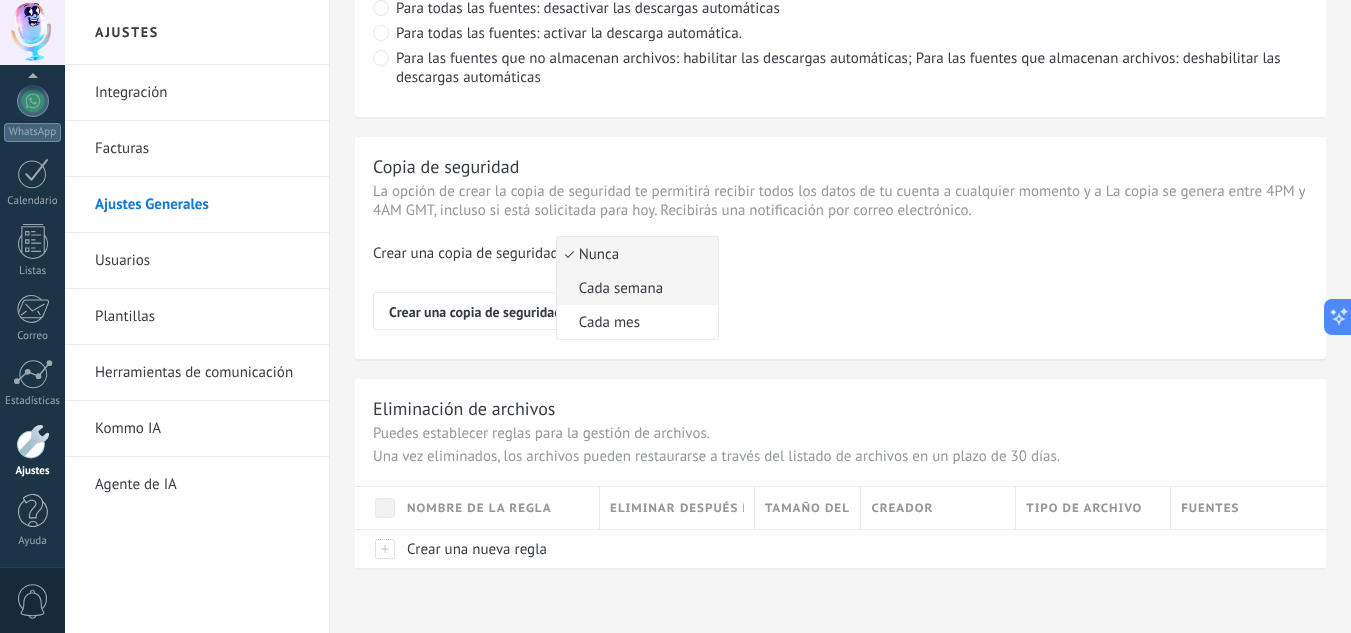 click on "Cada semana" at bounding box center [634, 288] 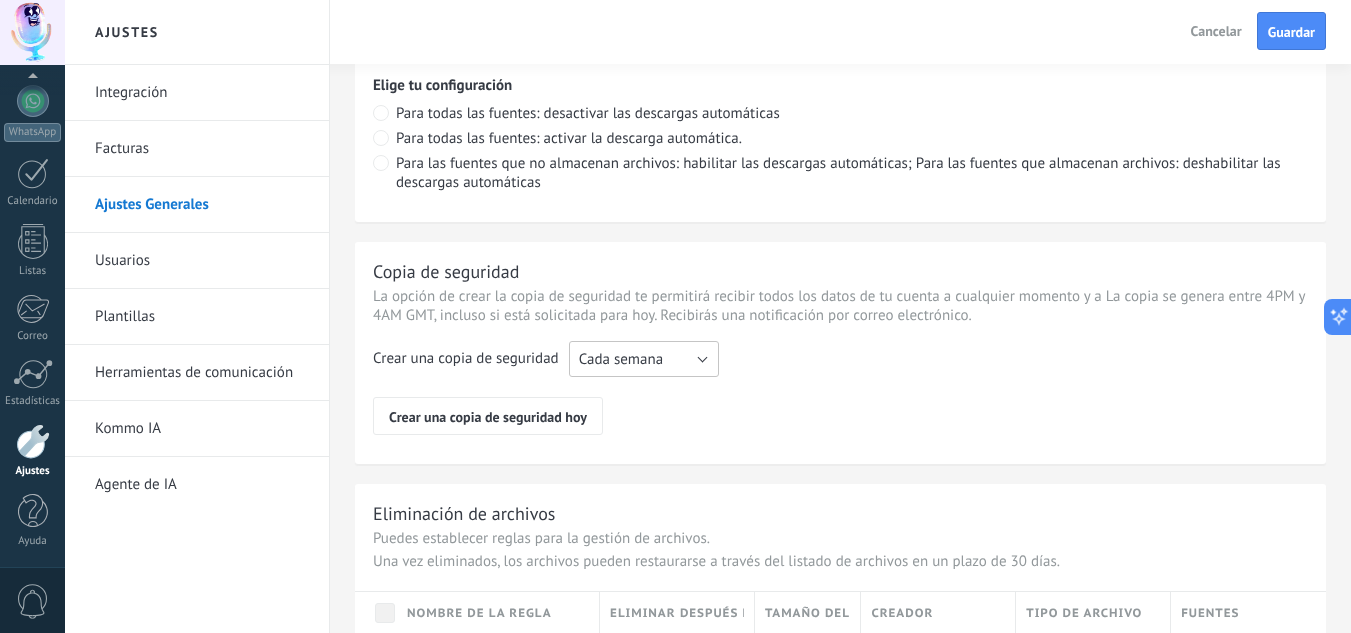 scroll, scrollTop: 1308, scrollLeft: 0, axis: vertical 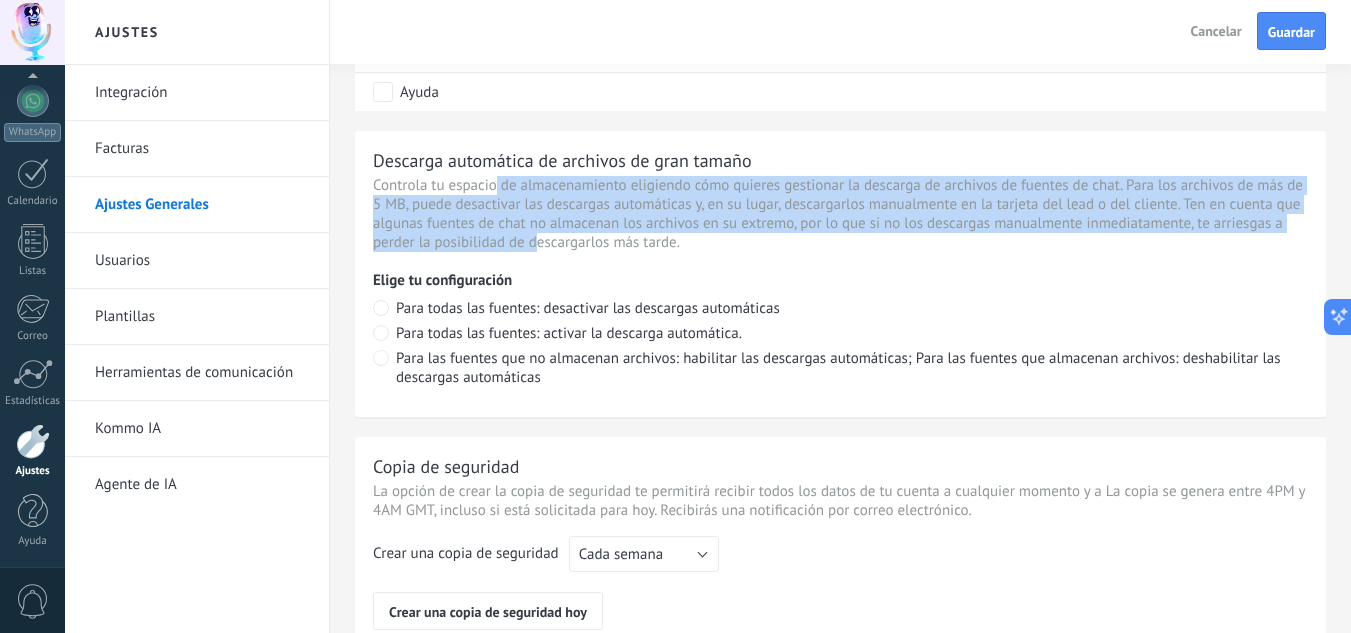 drag, startPoint x: 497, startPoint y: 184, endPoint x: 537, endPoint y: 233, distance: 63.25346 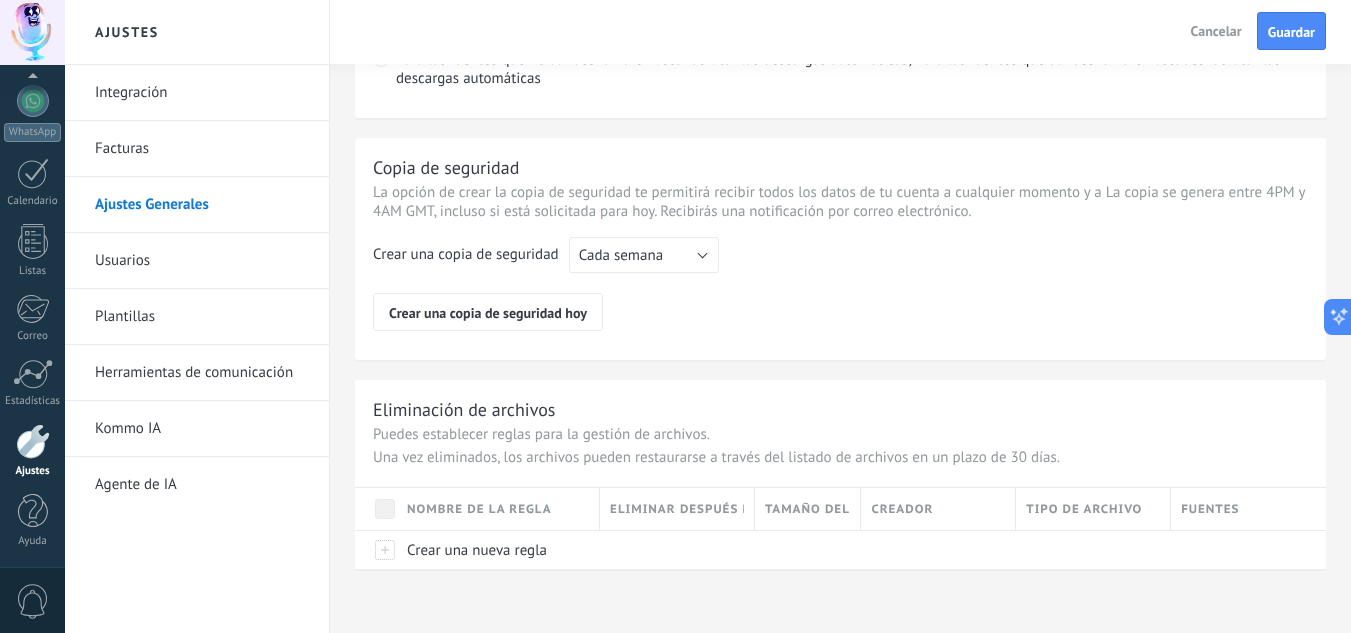scroll, scrollTop: 1608, scrollLeft: 0, axis: vertical 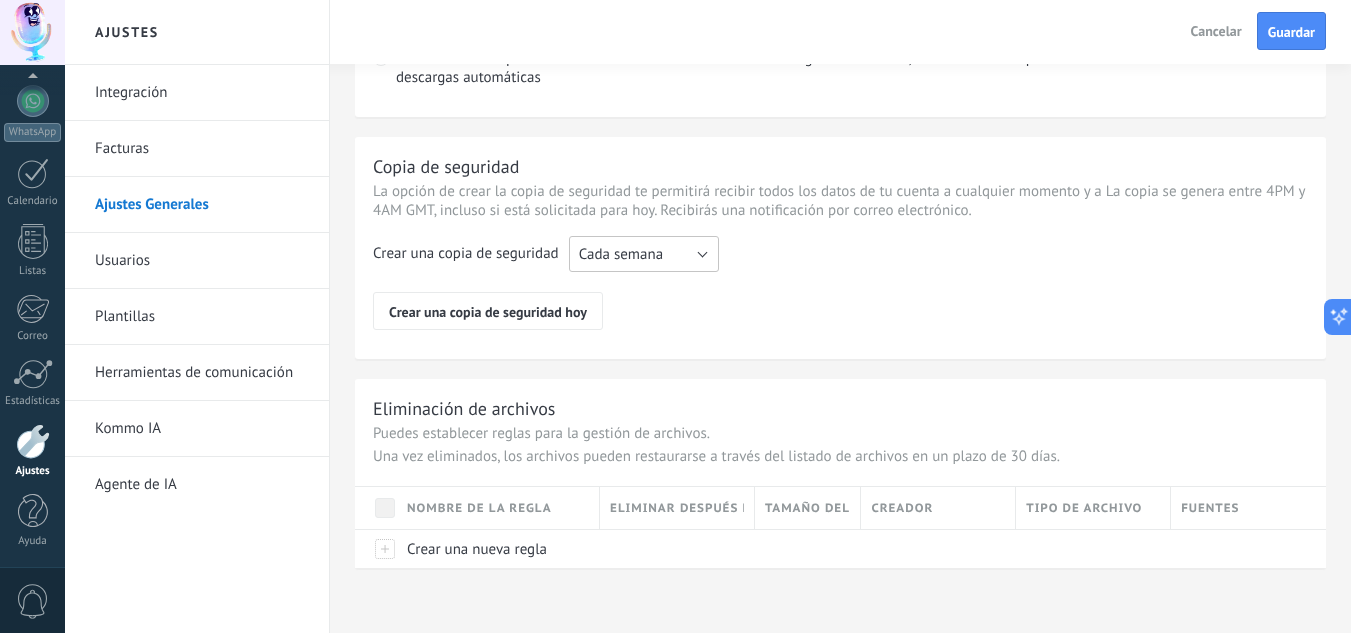 click on "Cada semana" at bounding box center [621, 254] 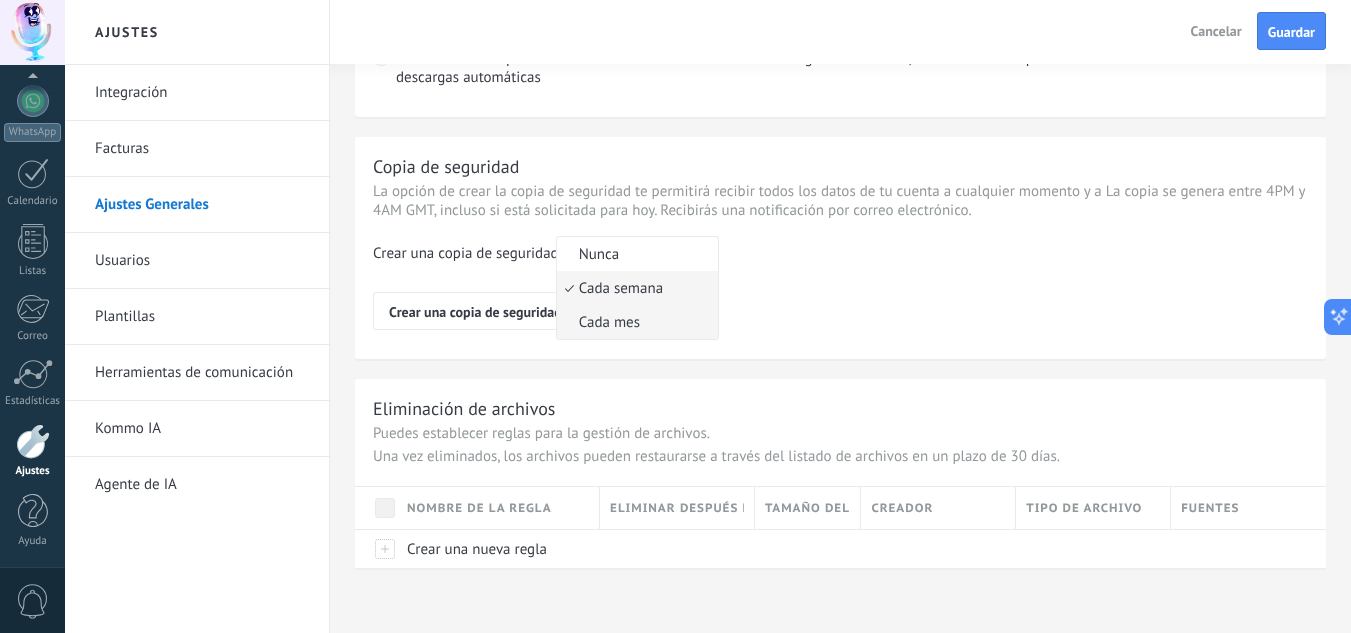 click on "Cada mes" at bounding box center (637, 322) 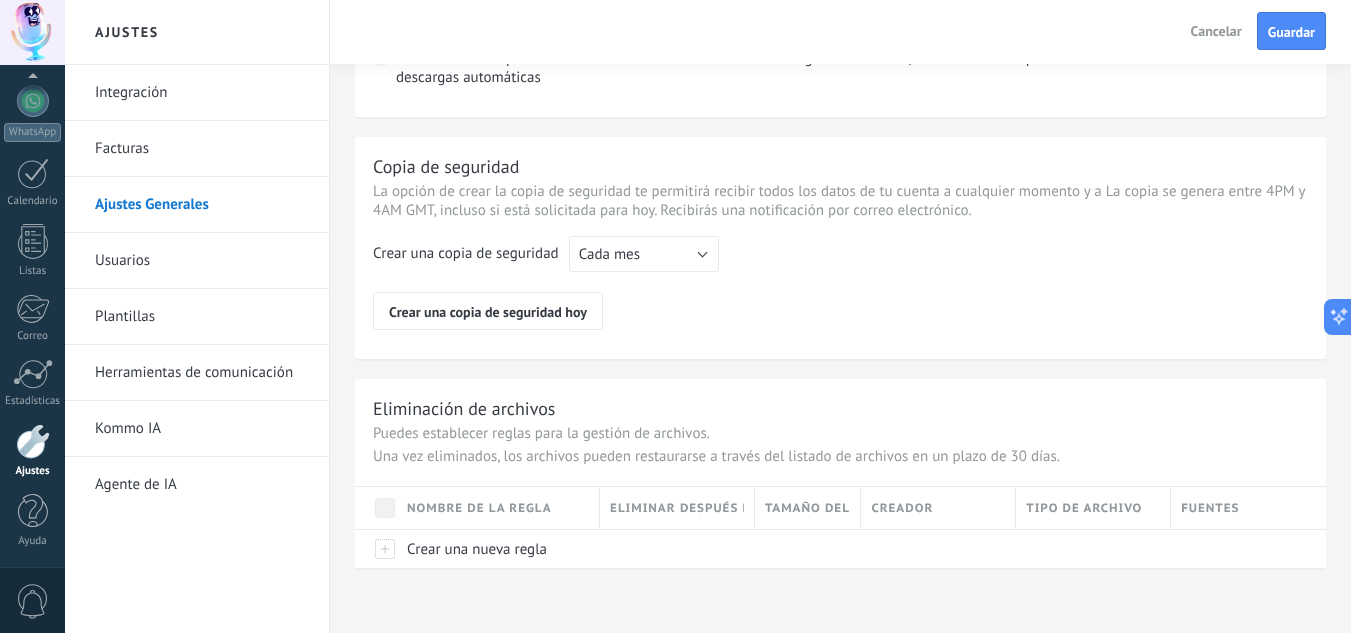 click on "Crear una copia de seguridad Nunca Cada semana Cada mes Cada mes Crear una copia de seguridad [DATE]" at bounding box center (840, 283) 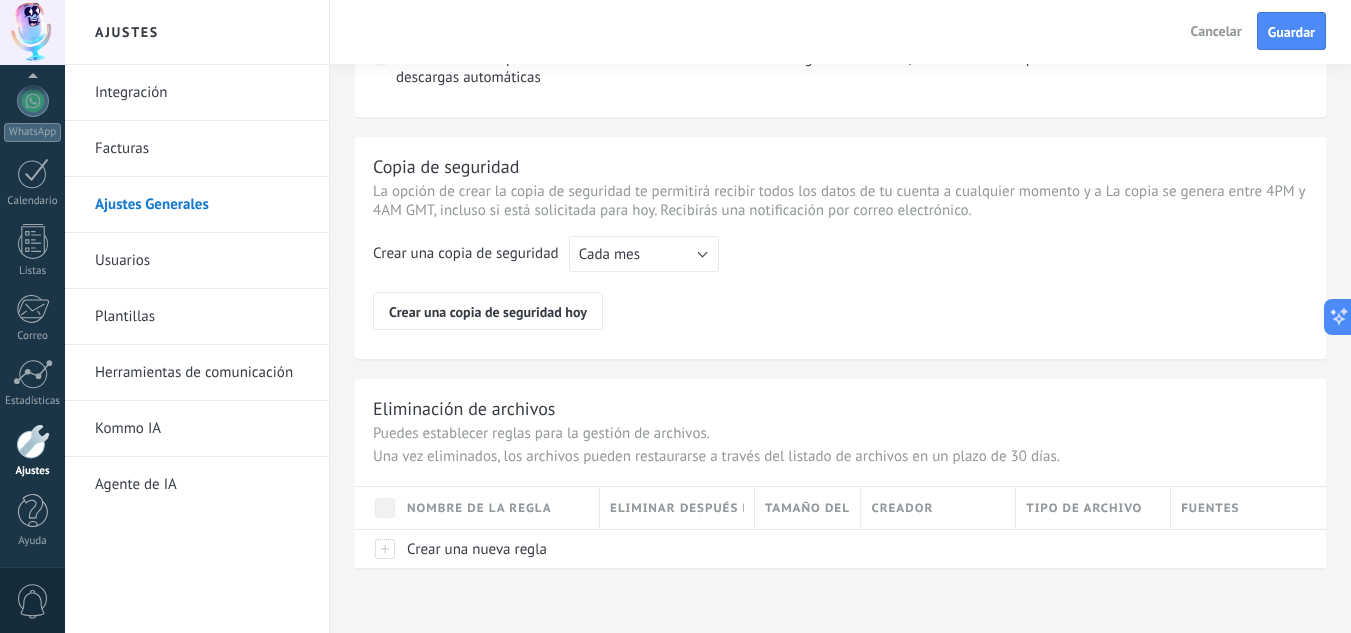 click on "Plantillas" at bounding box center (202, 317) 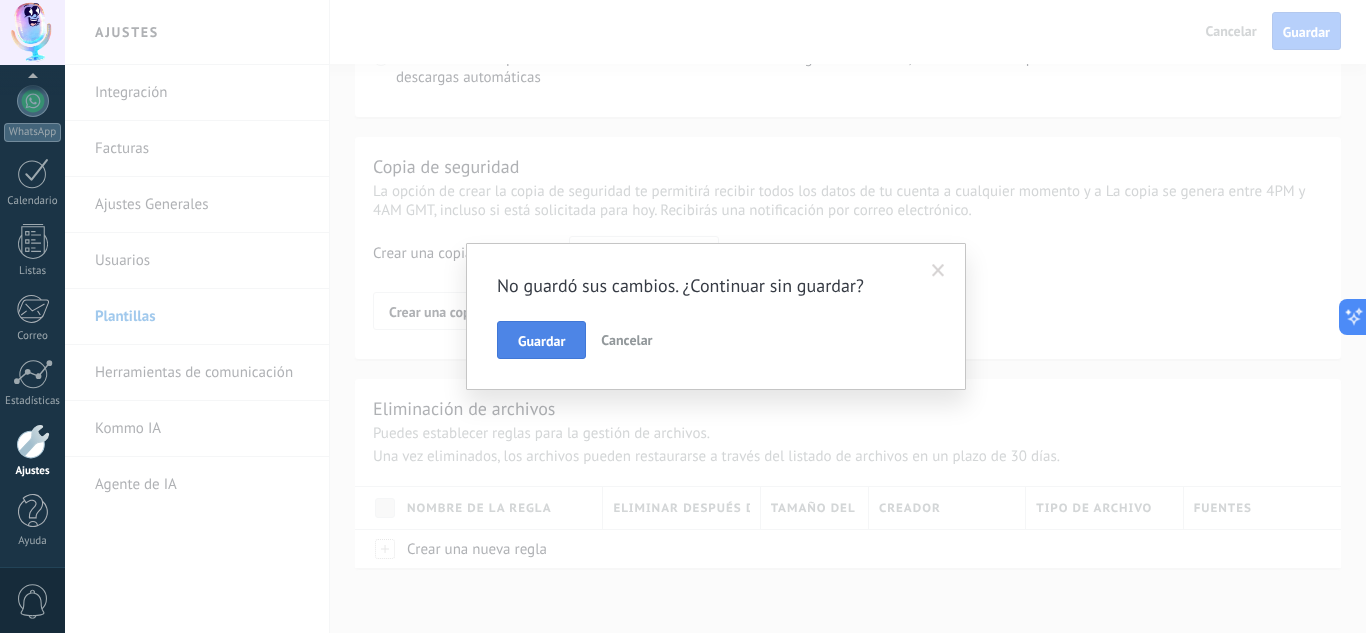 click on "Guardar" at bounding box center [541, 341] 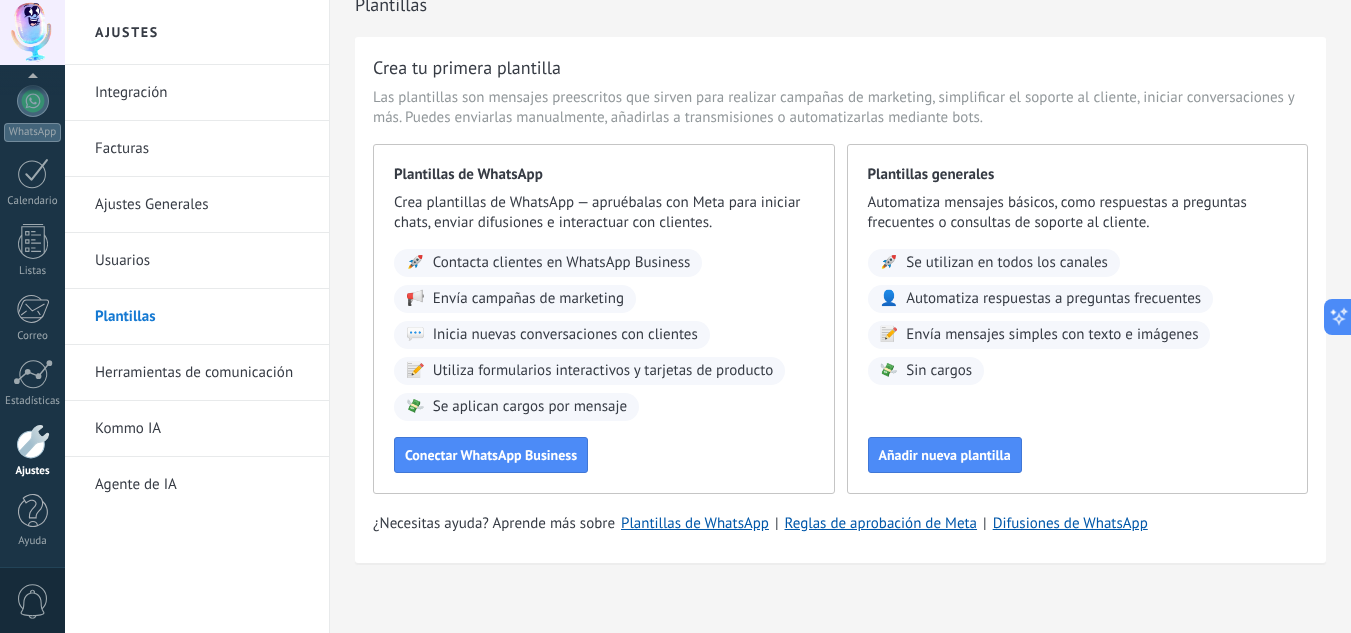 scroll, scrollTop: 42, scrollLeft: 0, axis: vertical 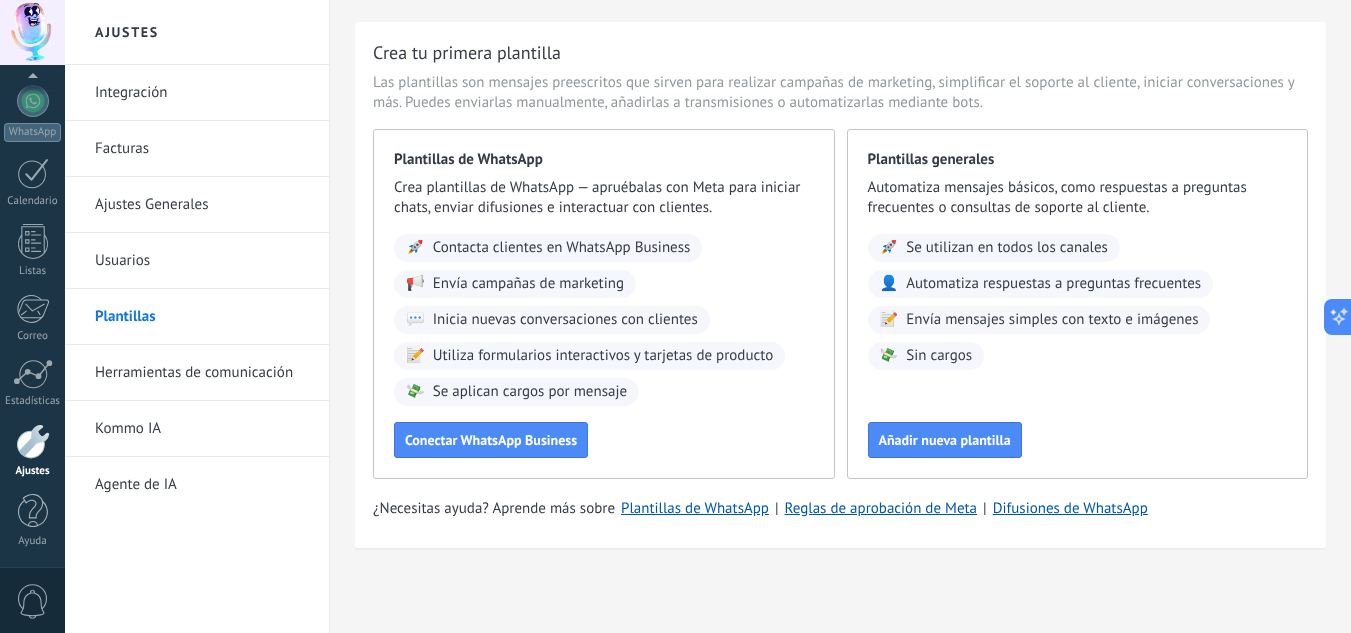 click on "Herramientas de comunicación" at bounding box center (202, 373) 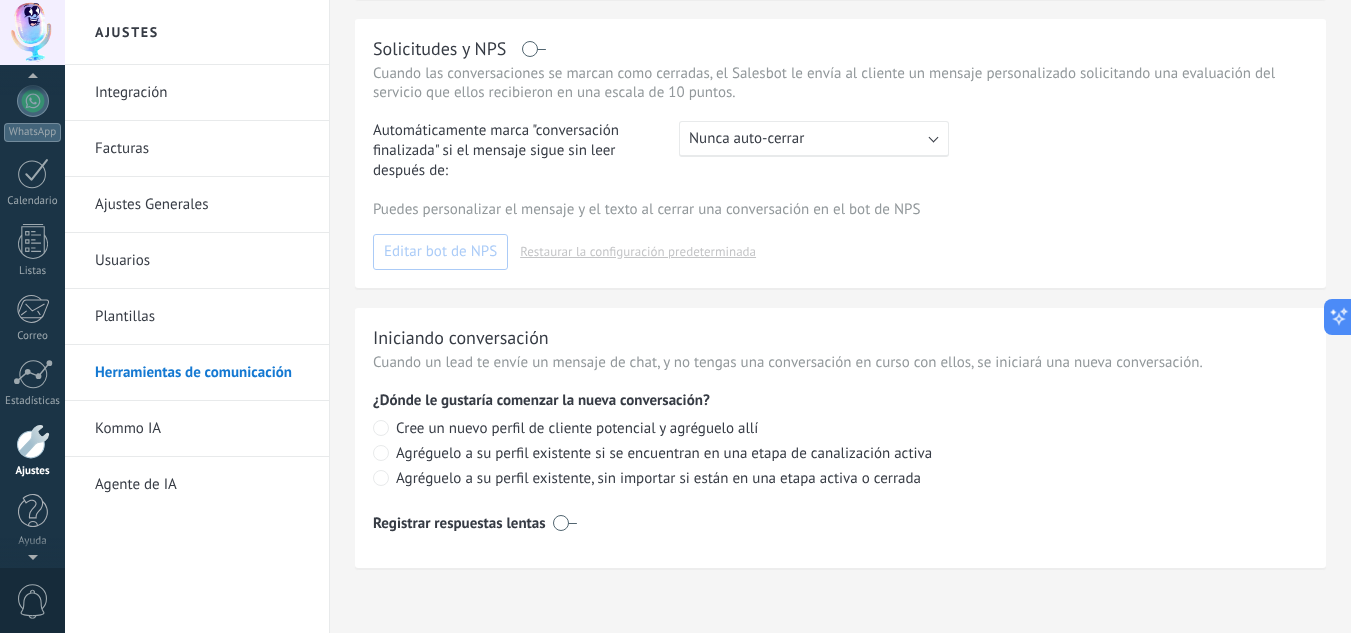 scroll, scrollTop: 0, scrollLeft: 0, axis: both 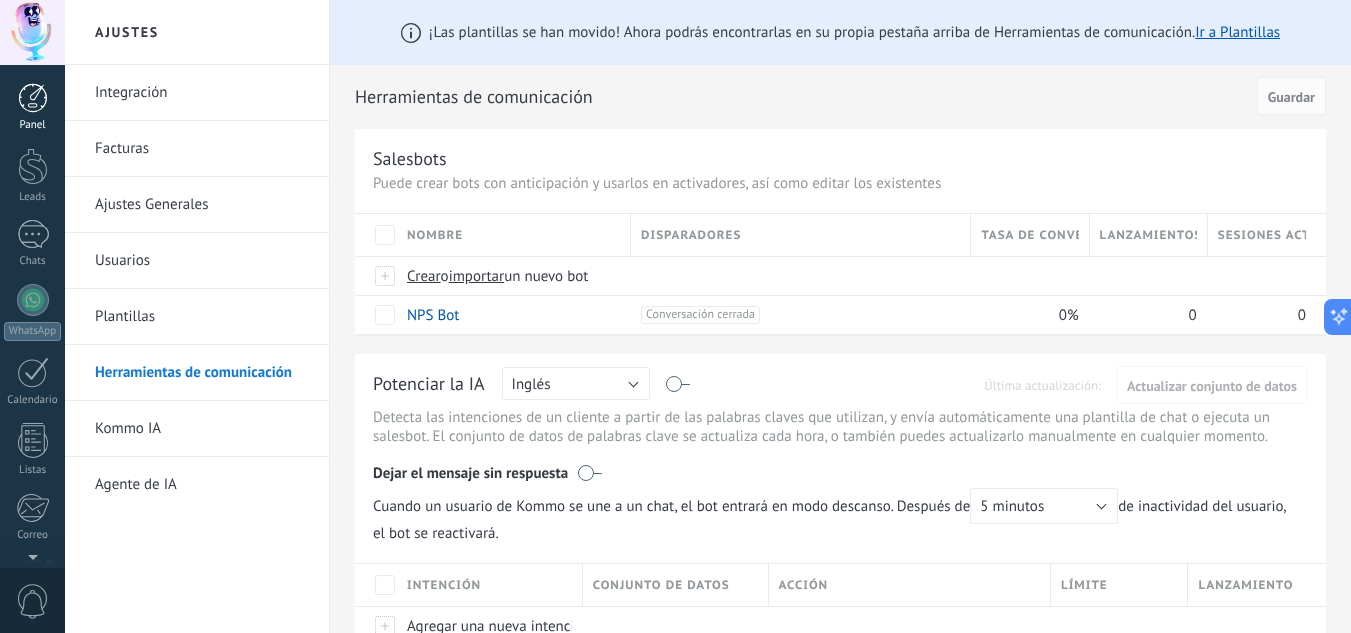 click at bounding box center [33, 98] 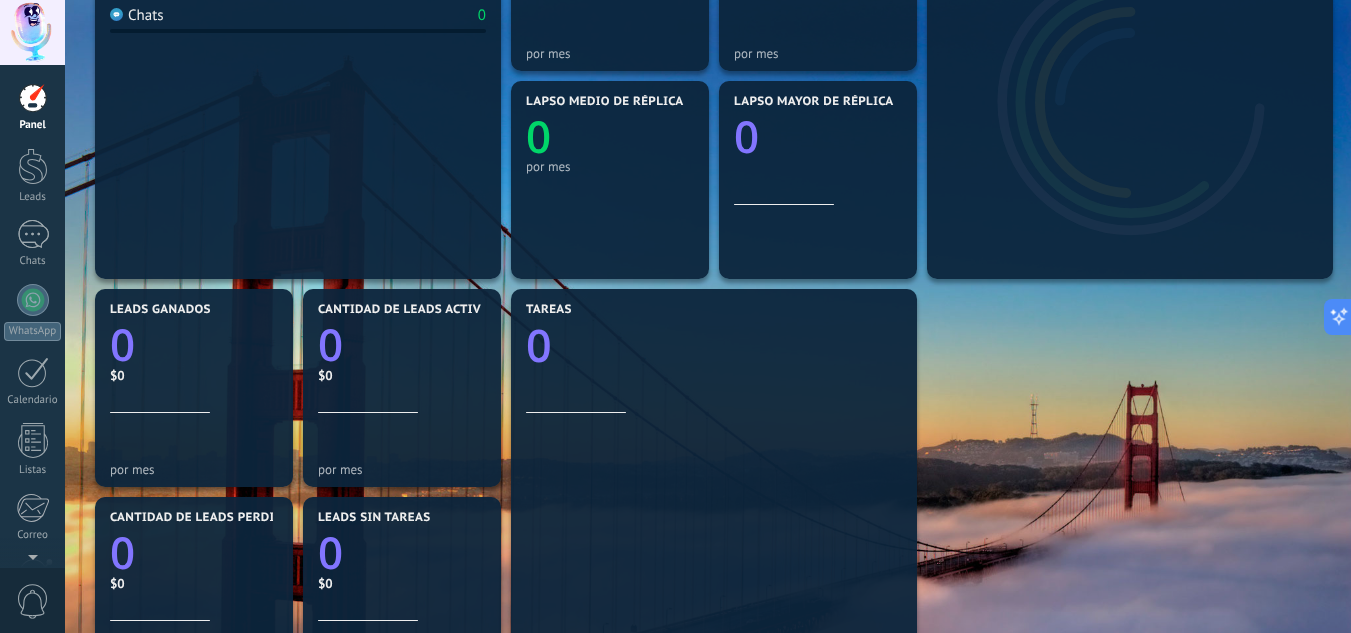 scroll, scrollTop: 0, scrollLeft: 0, axis: both 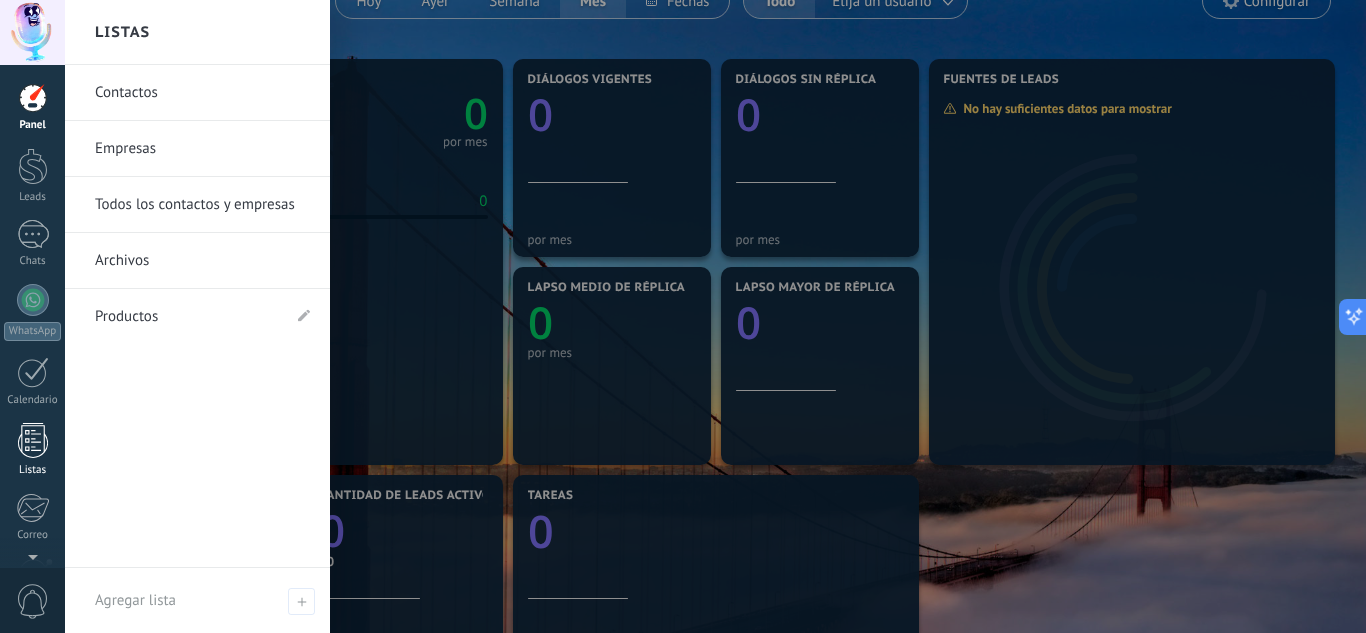 click on "Listas" at bounding box center [32, 450] 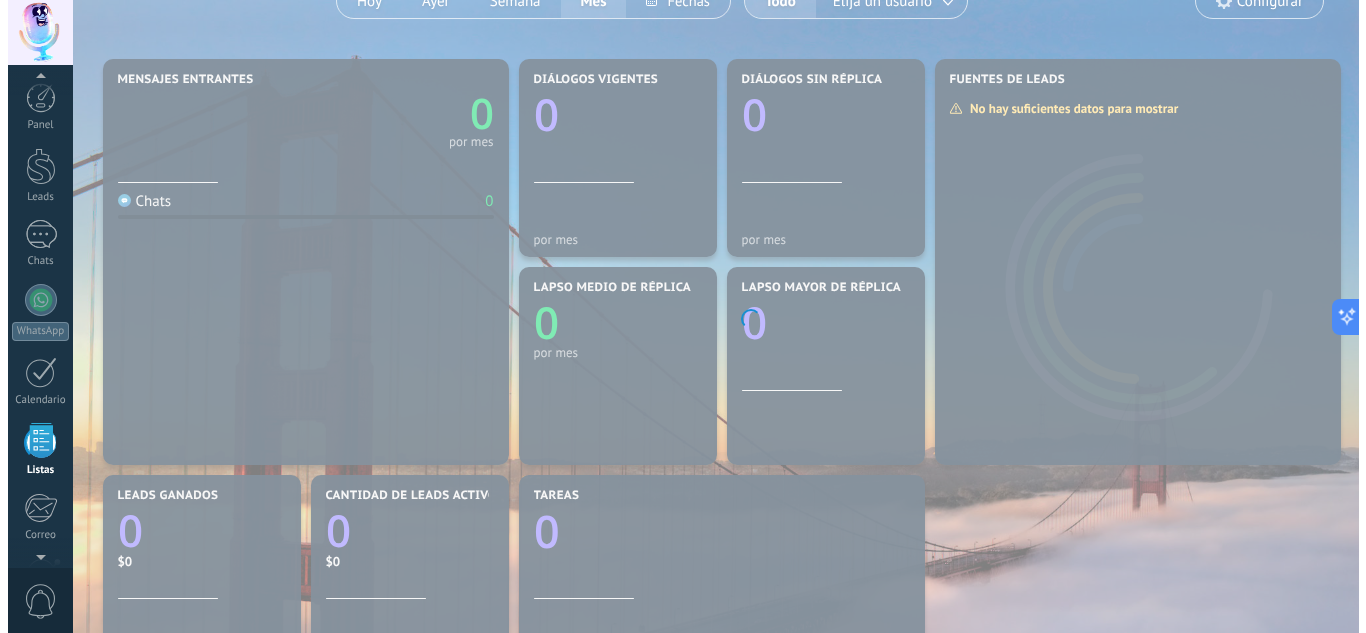 scroll, scrollTop: 0, scrollLeft: 0, axis: both 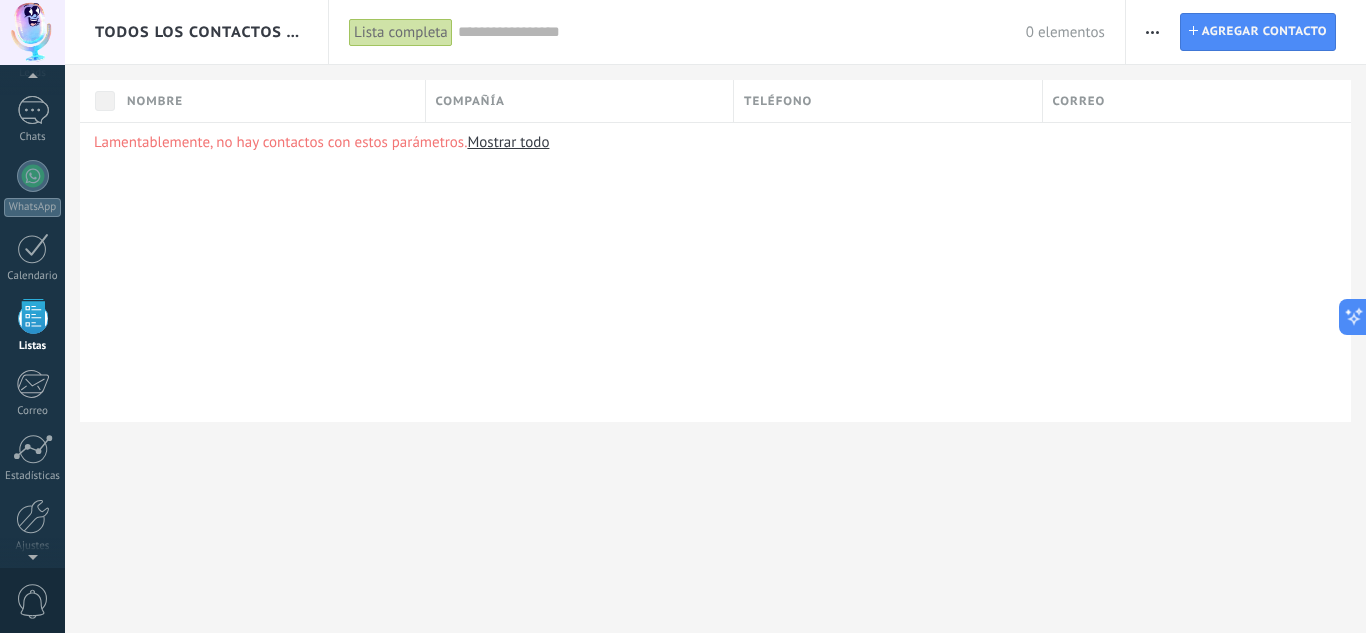 click on "Mostrar todo" at bounding box center (508, 142) 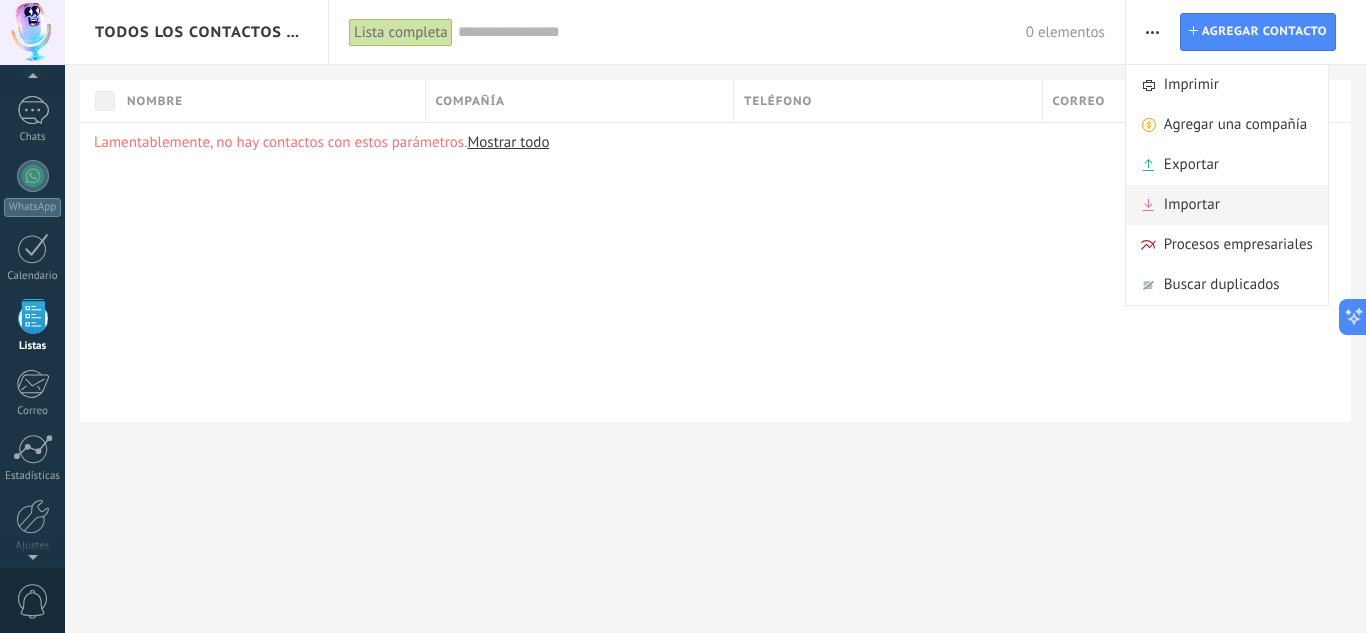 click on "Importar" at bounding box center [1227, 205] 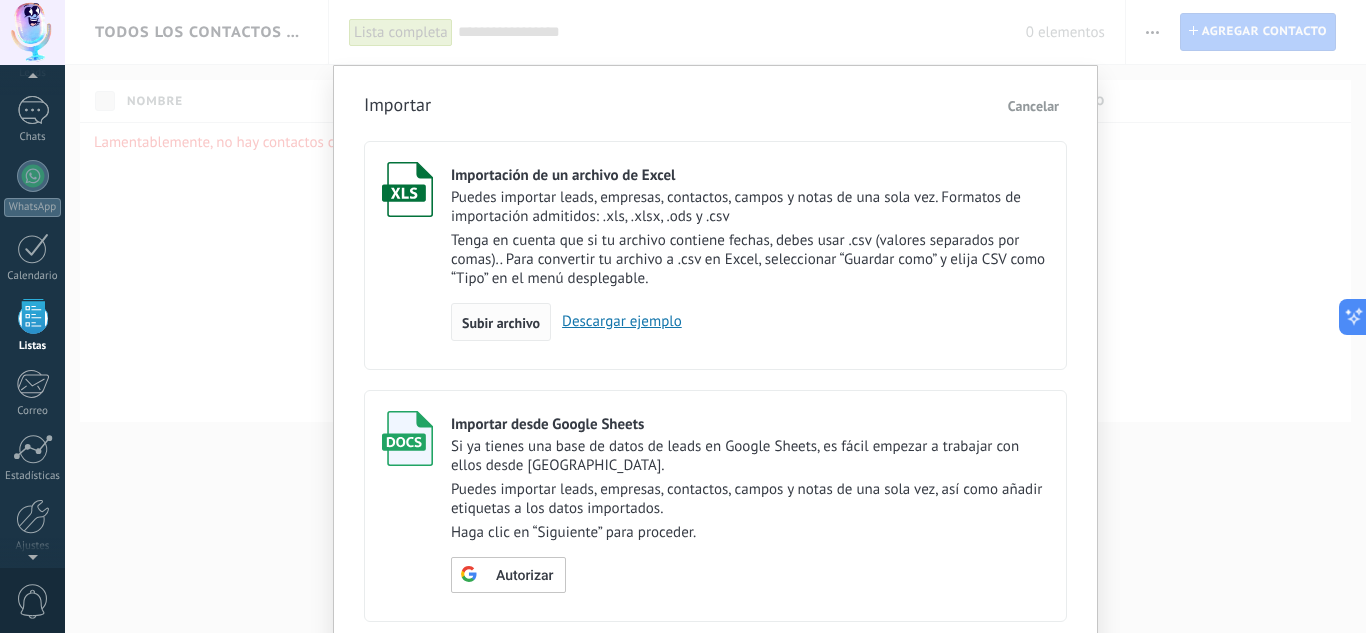 click on "Subir archivo" at bounding box center (501, 323) 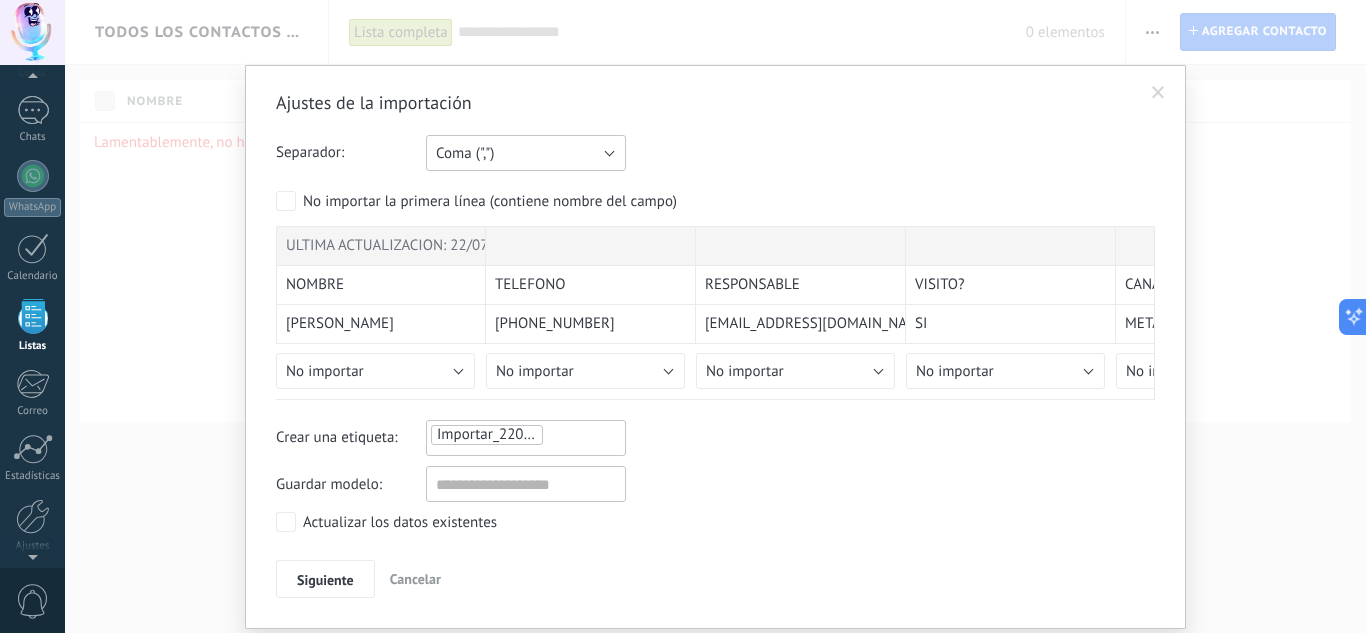 click on "Coma (",")" at bounding box center (465, 153) 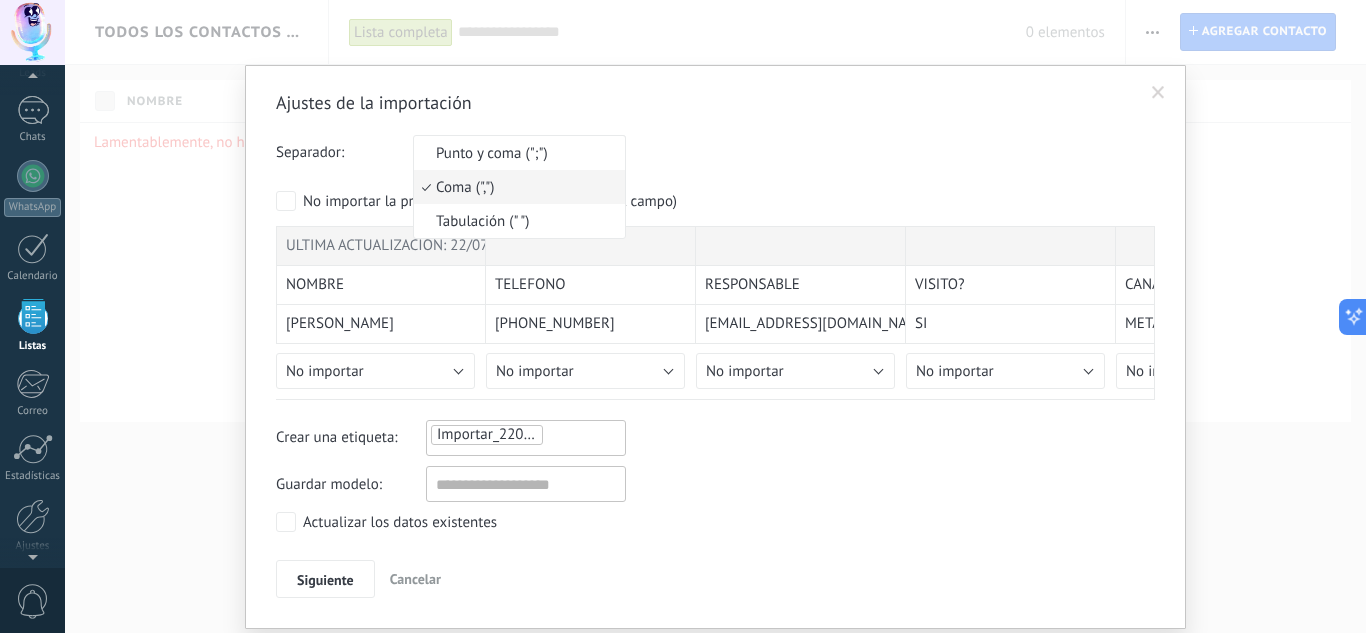 click on "Separador: Punto y coma (";") Coma (",") Tabulación ("	") Coma (",") Su cuenta ha excedido el límite [PERSON_NAME] de encargo No importar la primera línea (contiene nombre del campo) ULTIMA ACTUALIZACION: 22/07 10:25hrs NOMBRE TELEFONO RESPONSABLE VISITO? CANAL FECHA QUE BUSCA PRESUPUESTO CONSULTO POR OFRECÍ CONTESTO ULTIMO CONTACTO QUE DIJO VOLVER A TOCAR DIFUSION ACCION ACTIVO/PASIVO/MEDIO [PERSON_NAME] [PHONE_NUMBER] [EMAIL_ADDRESS][DOMAIN_NAME], [EMAIL_ADDRESS][DOMAIN_NAME] SI META 13/06 4 ? [PERSON_NAME] [PERSON_NAME] SI 19/06 FUIMOS A VER GENZO, VUELVE LOS PRIMEROS DIAS DE JULIO DE VIAJE, ESTA ENTRE GENZO O UN USADO EN RECOLETA 18/07 MENSAJE PERS ACTIVO SE FUE DE VIAJE, ESTAN PENSANDO SI QUEDARSE CON ESTE DEPARTAMENTO O UN USADO EN RECOLETA. HACER SIGUIMIENTO.  [PERSON_NAME] 11 6887‑7705‬ [EMAIL_ADDRESS][DOMAIN_NAME], [EMAIL_ADDRESS][DOMAIN_NAME] META 19/06 4 1M [PERSON_NAME] [PERSON_NAME] NO 21/07 BUSCABA FINANCIADO UNA PARTE, VOLVER A LLAMAR PARA OFRECERLE ALGO MAS. ALGO [PERSON_NAME] POZO BIEN FINANCIADO 28/07 1 DIFUSION [PERSON_NAME] 11 6480‑4040‬ META 13/07" at bounding box center [715, 267] 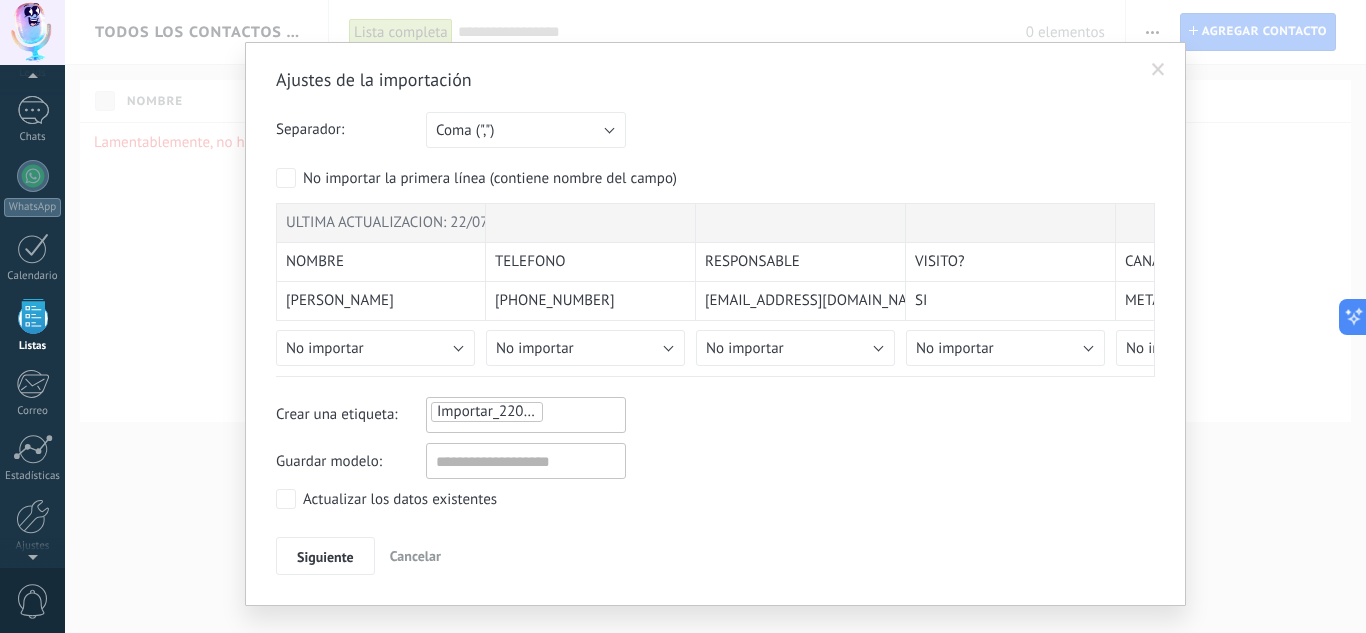 scroll, scrollTop: 60, scrollLeft: 0, axis: vertical 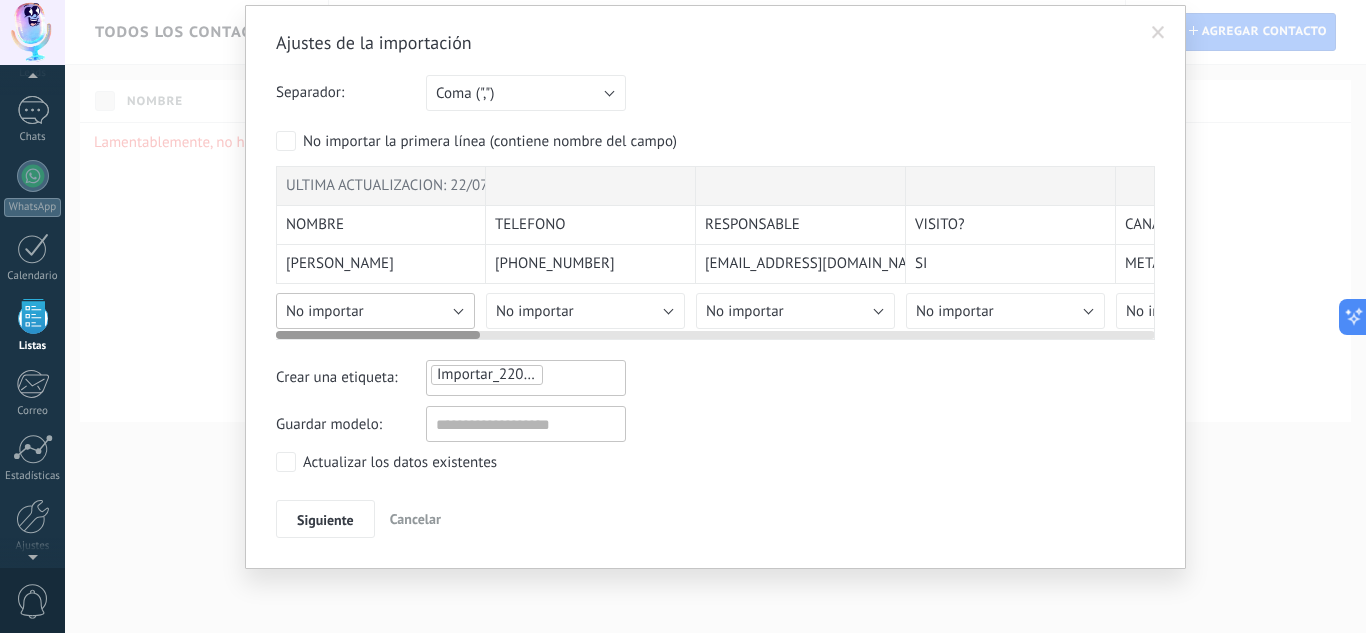 click on "No importar" at bounding box center [375, 311] 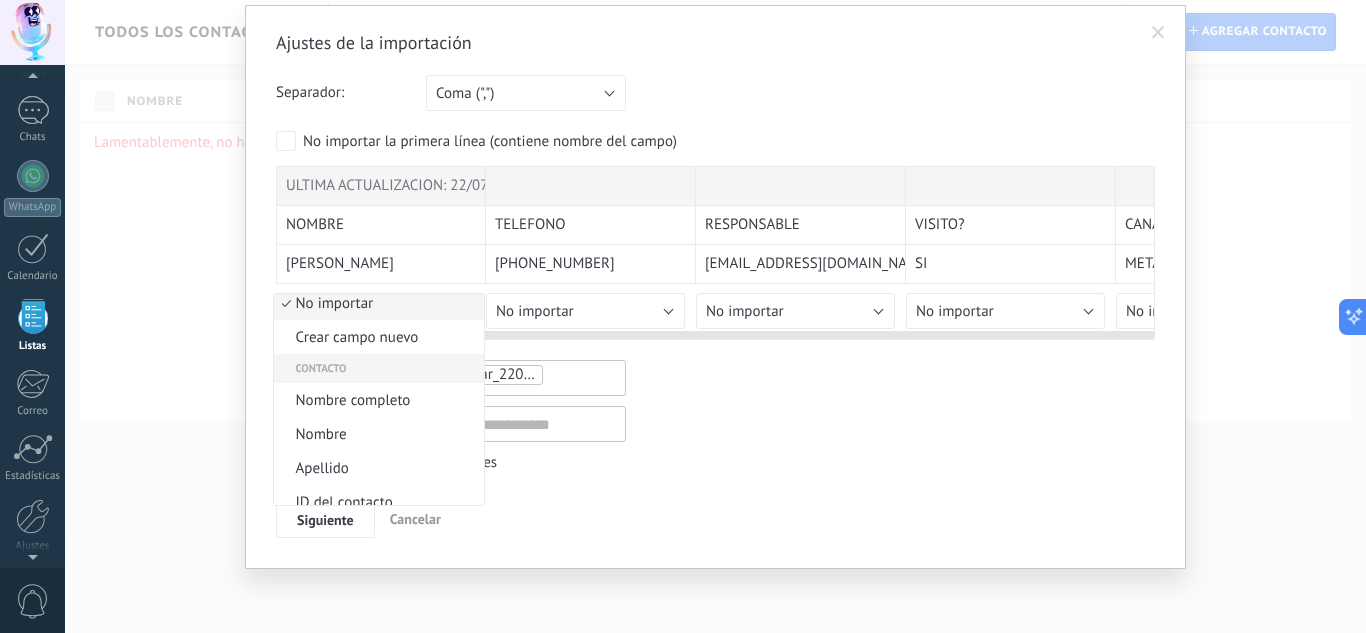 scroll, scrollTop: 0, scrollLeft: 0, axis: both 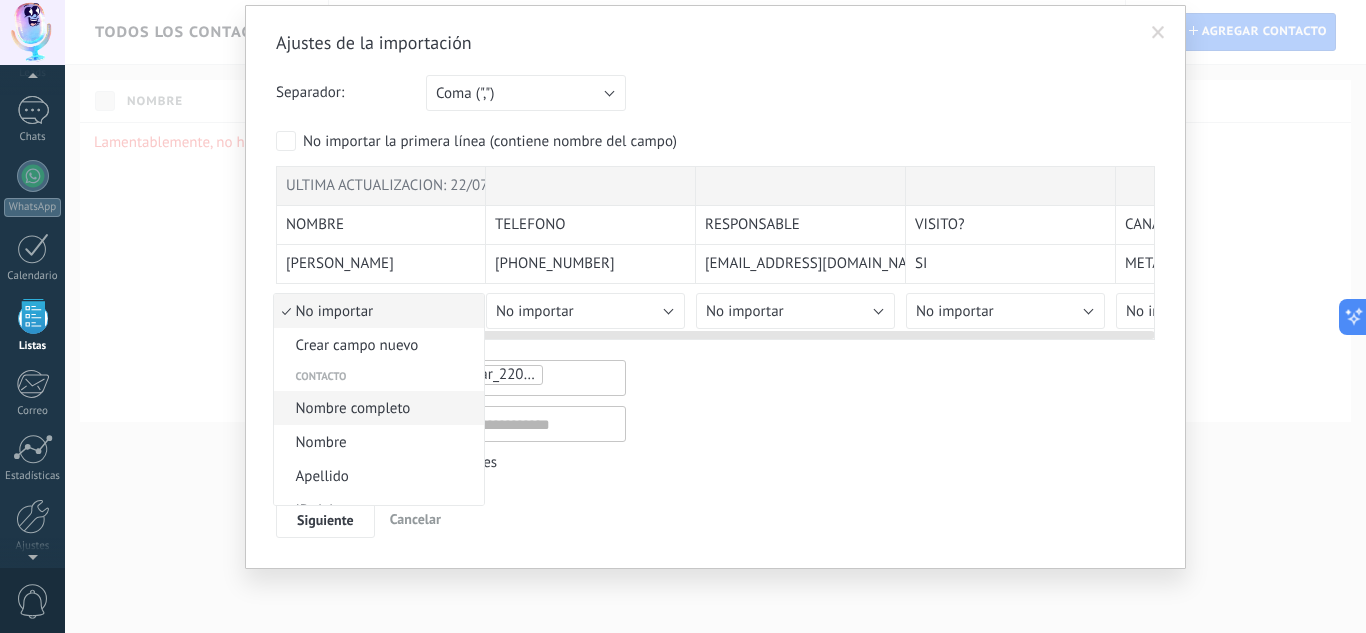 click on "Nombre completo" at bounding box center (376, 408) 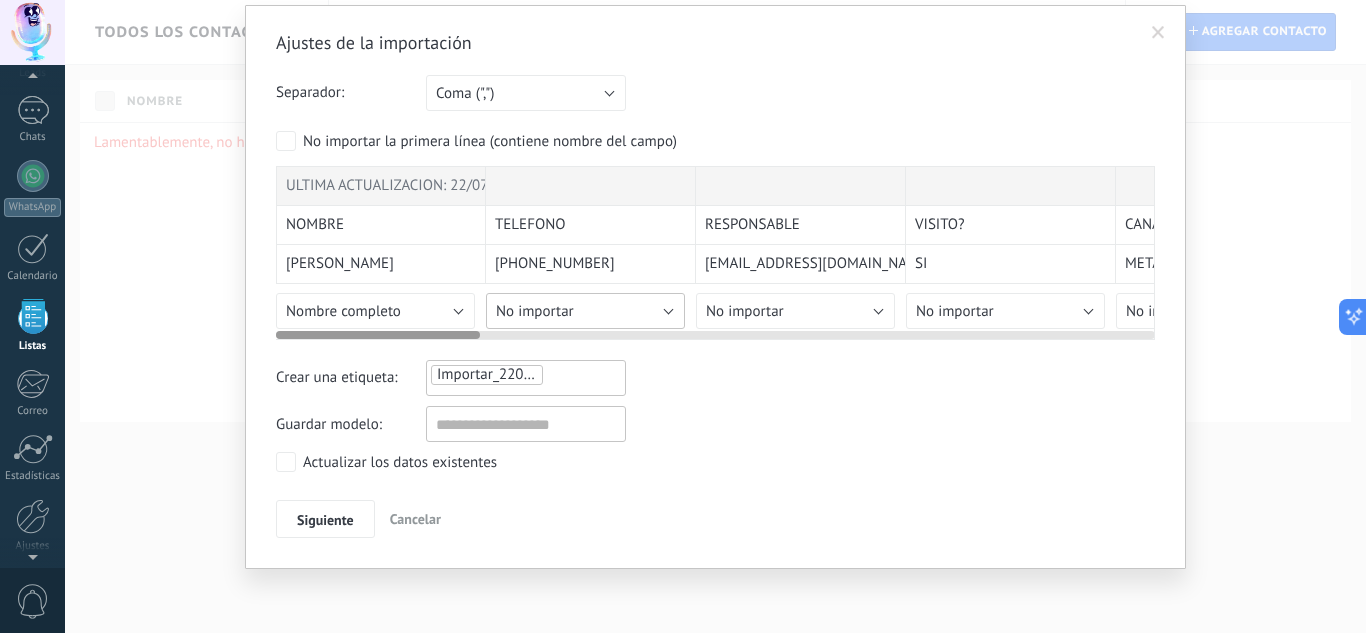 click on "No importar" at bounding box center [585, 311] 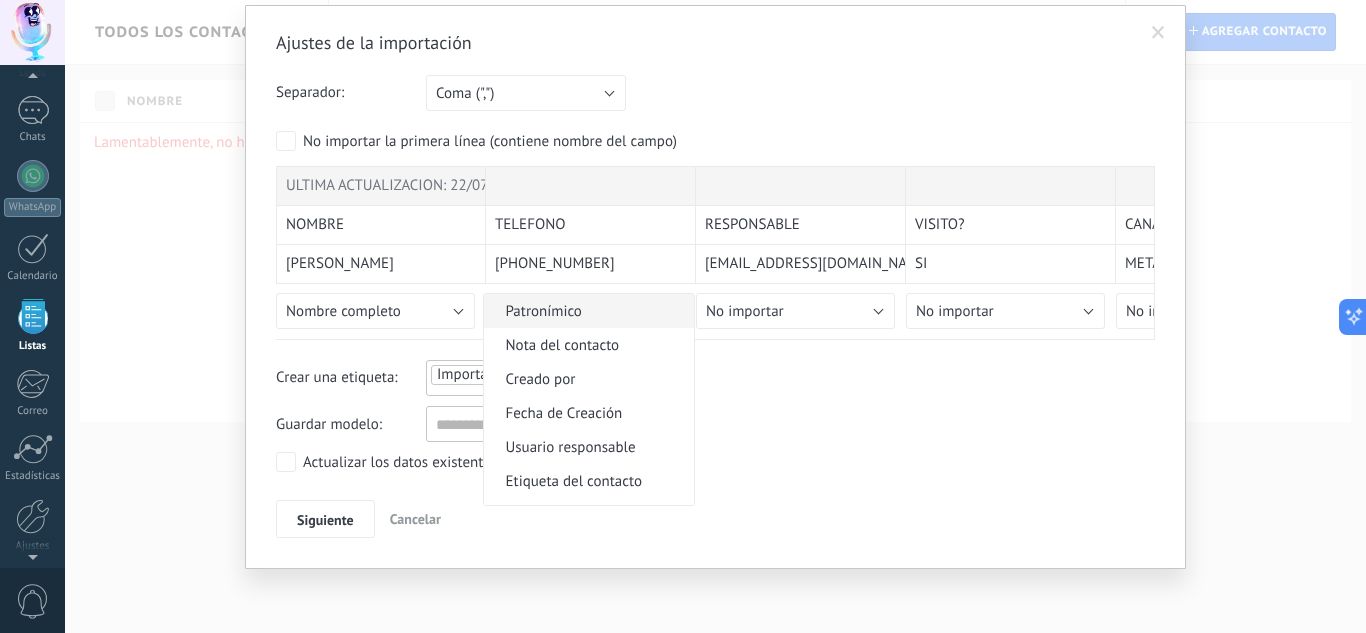 scroll, scrollTop: 300, scrollLeft: 0, axis: vertical 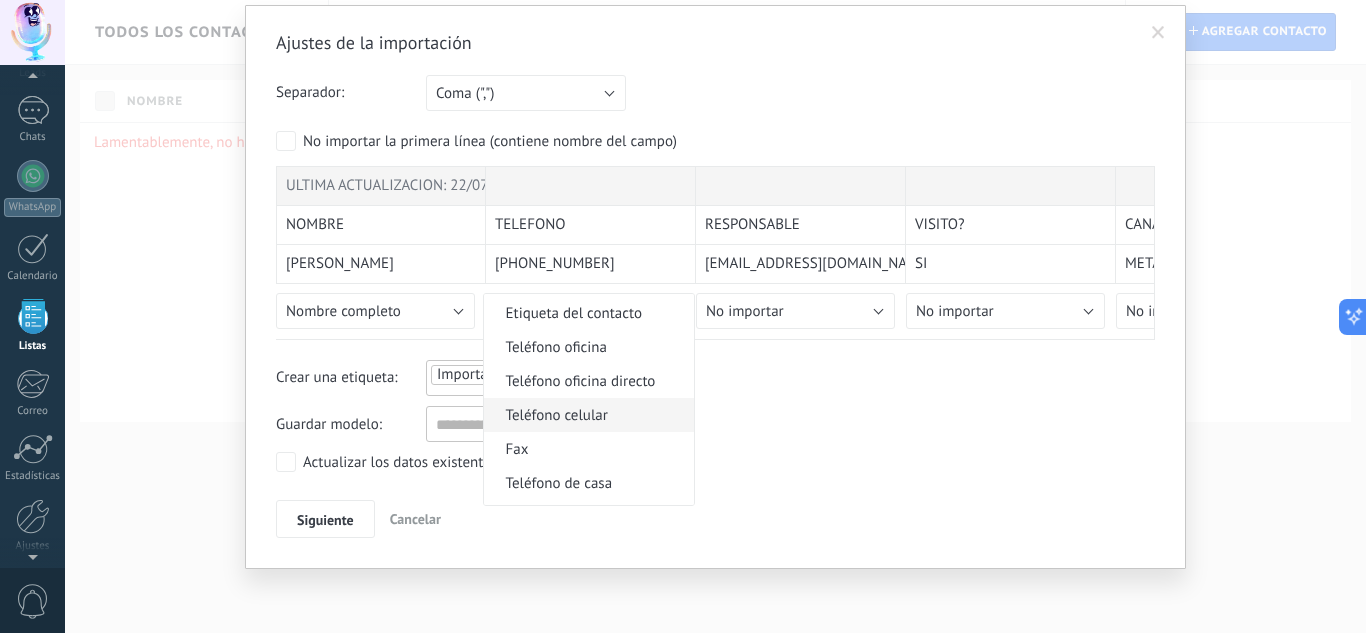 click on "Teléfono celular" at bounding box center (586, 415) 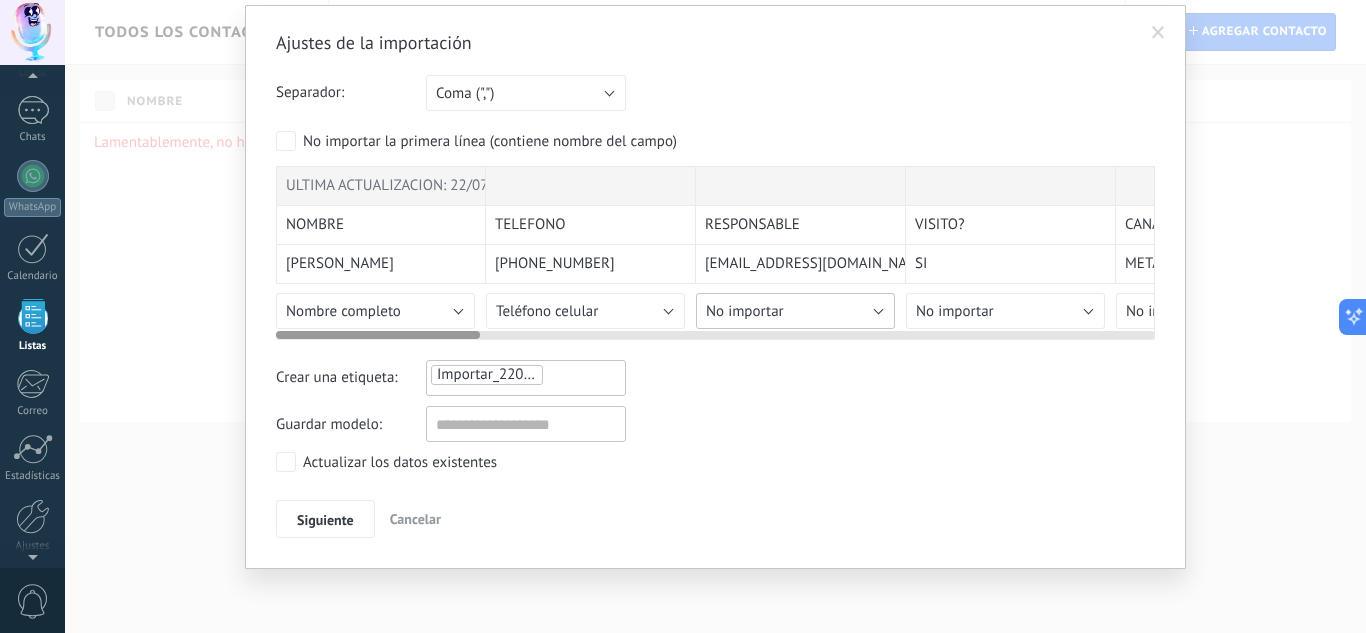 click on "No importar" at bounding box center [795, 311] 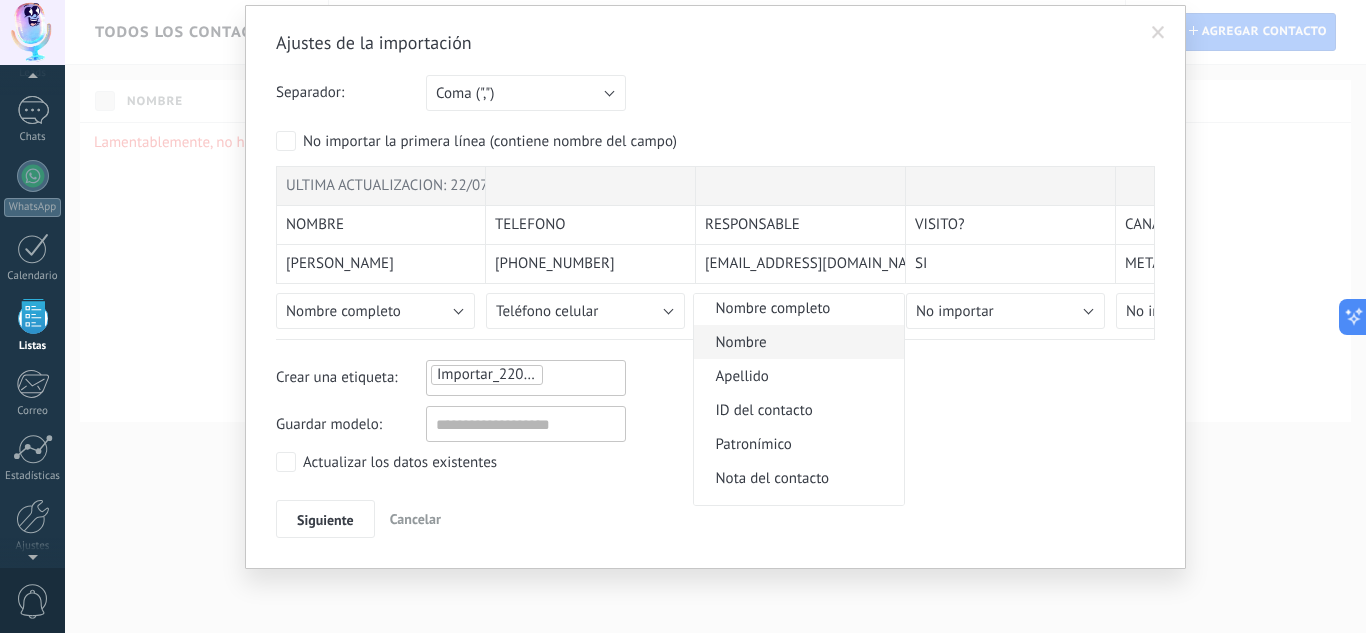 scroll, scrollTop: 200, scrollLeft: 0, axis: vertical 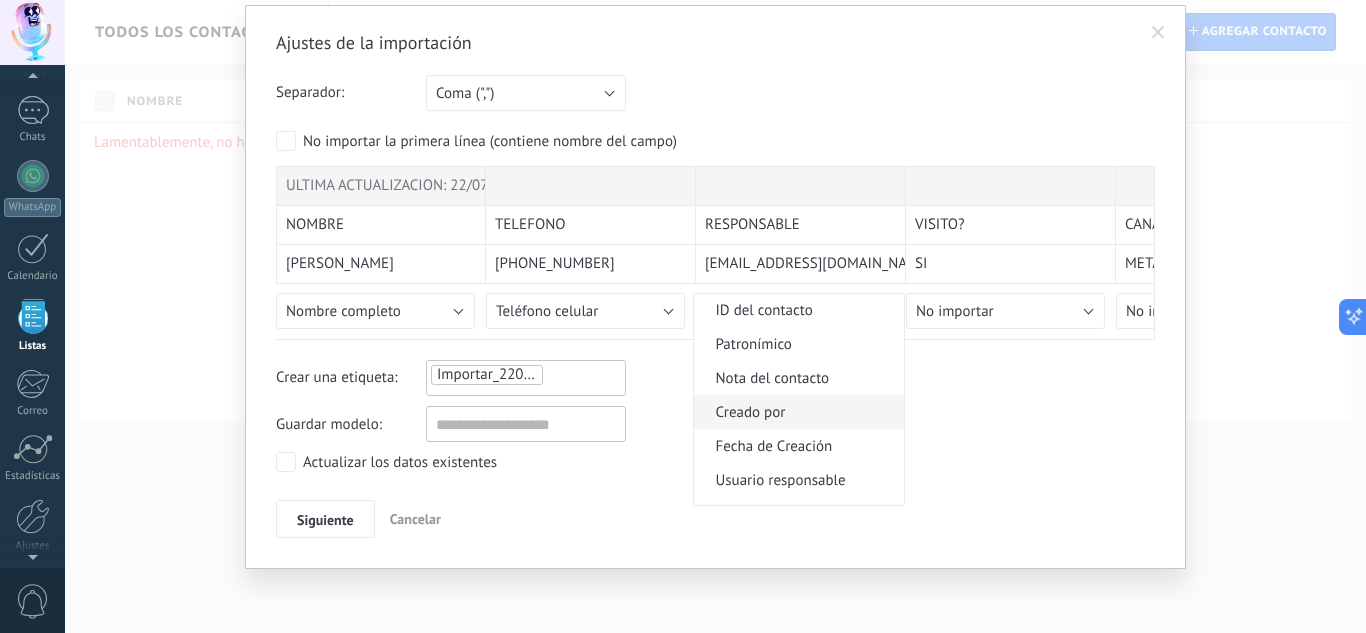 click on "Creado por" at bounding box center (796, 412) 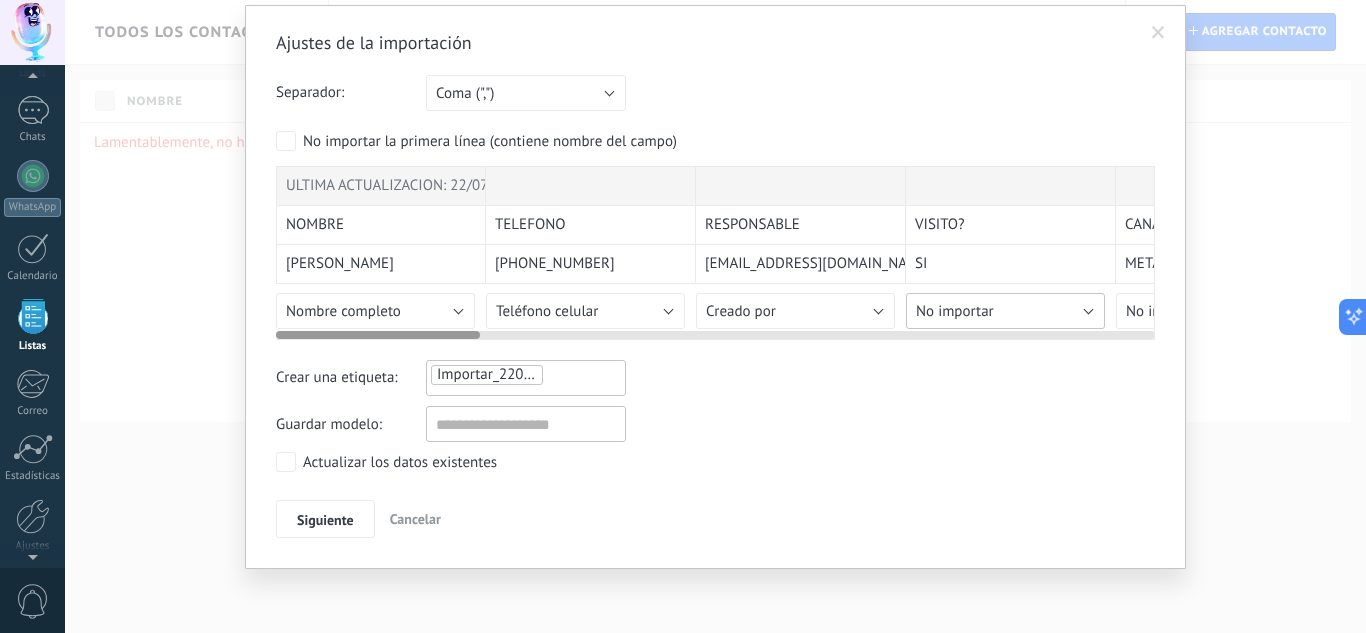click on "No importar" at bounding box center [955, 311] 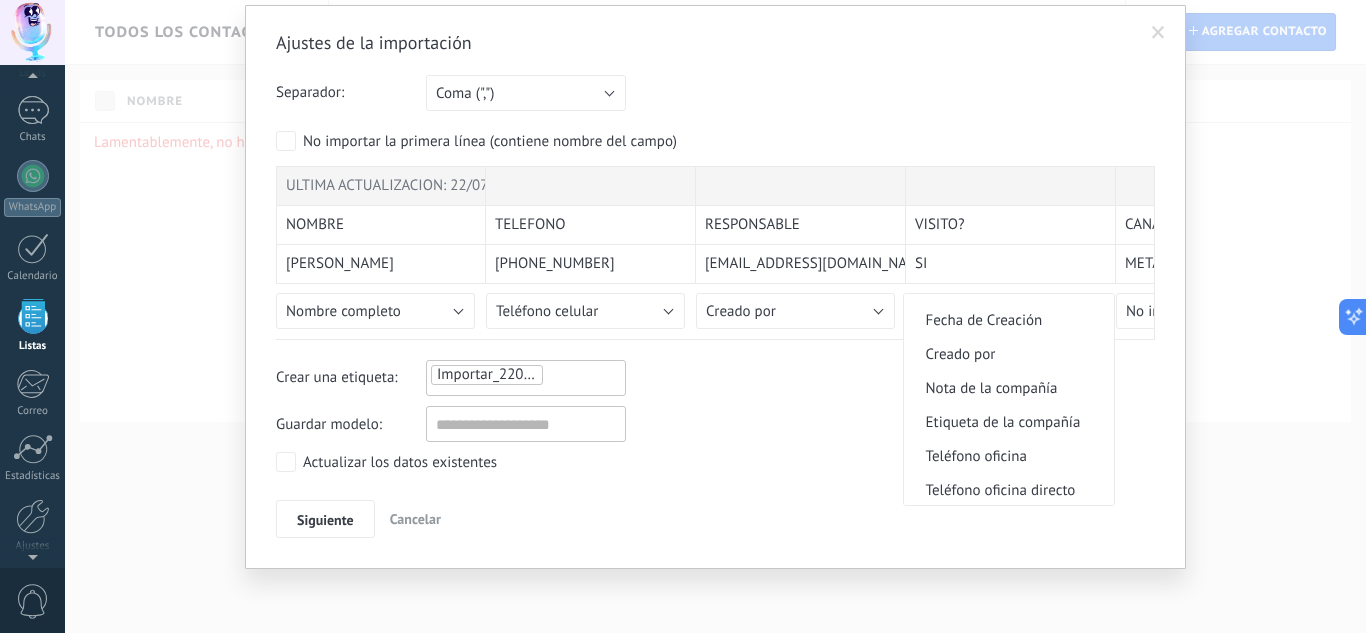 scroll, scrollTop: 1950, scrollLeft: 0, axis: vertical 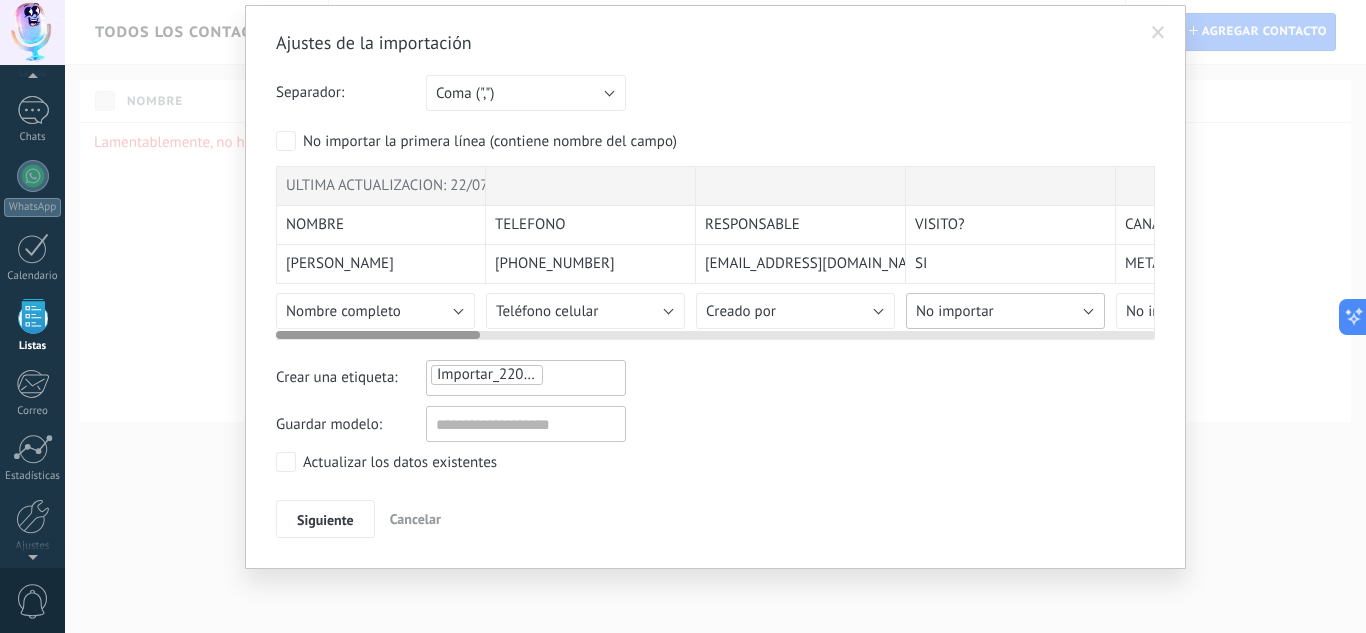 click on "No importar" at bounding box center (1005, 311) 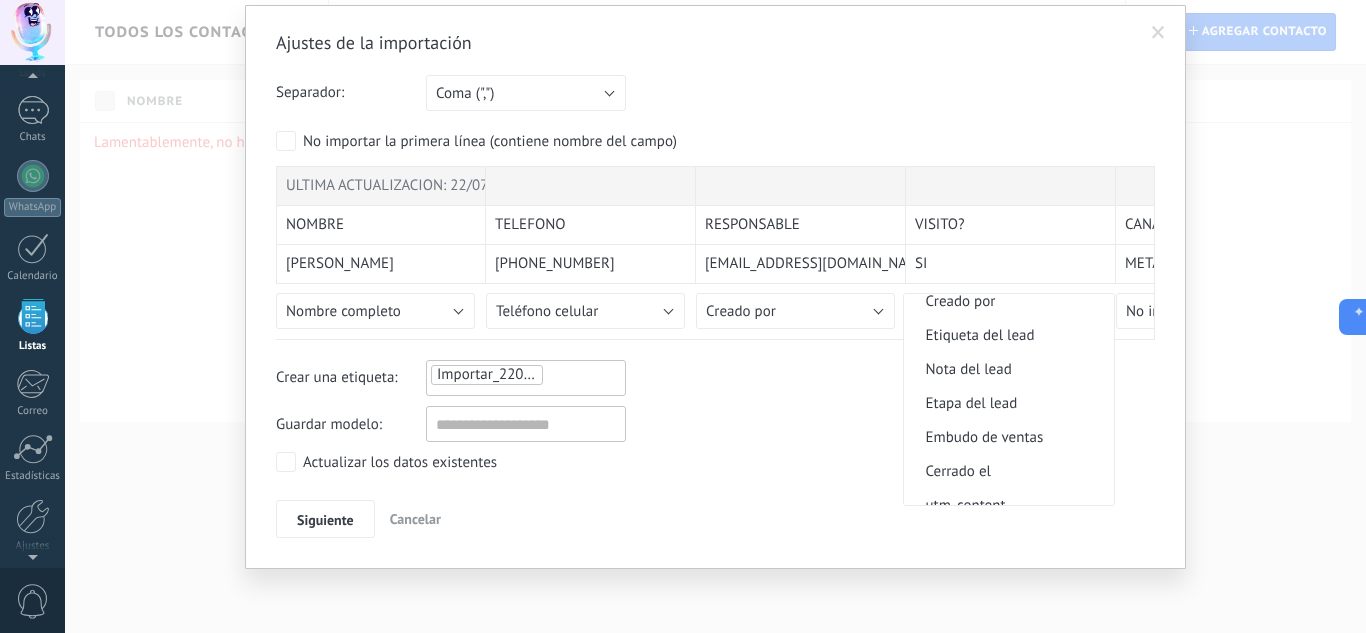 scroll, scrollTop: 950, scrollLeft: 0, axis: vertical 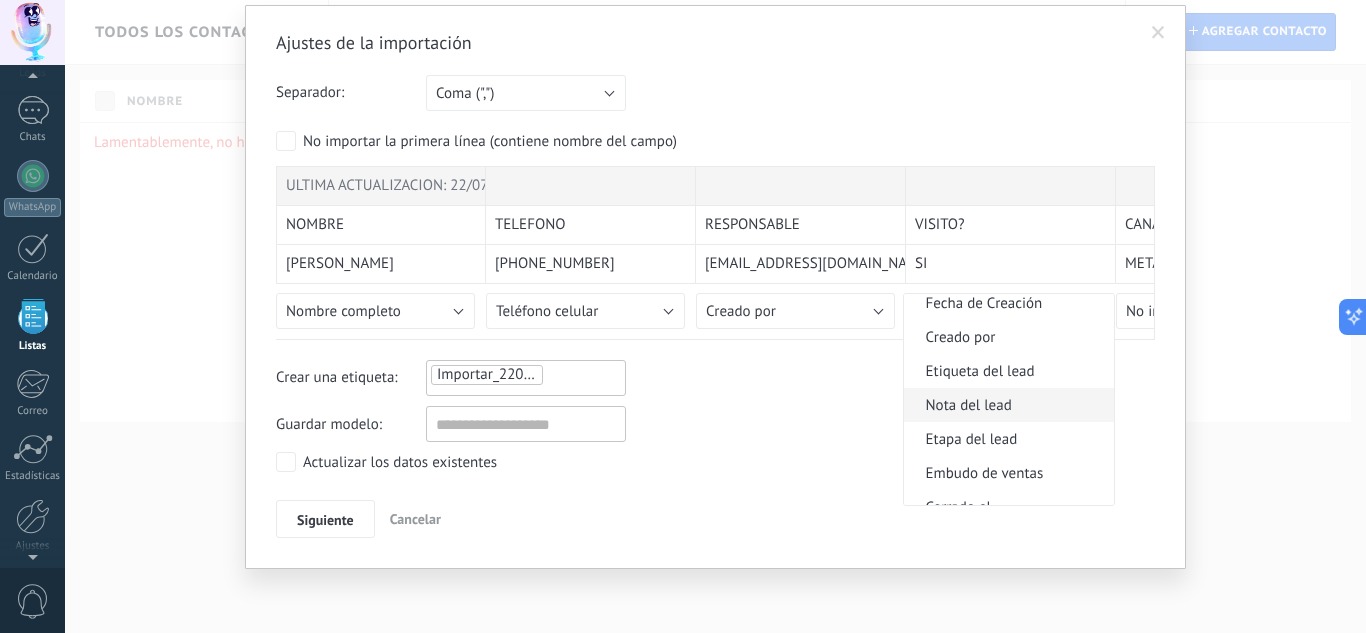 click on "Nota del lead" at bounding box center (1006, 405) 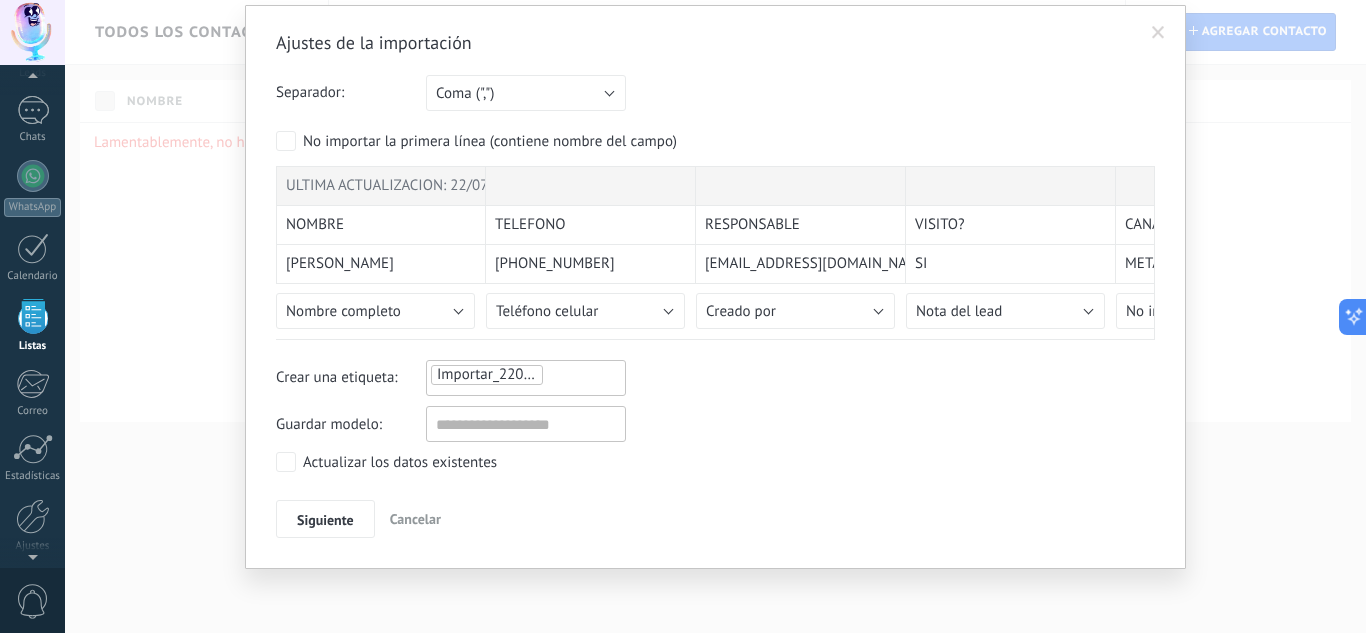 click on "Ajustes de la importación Separador: Punto y coma (";") Coma (",") Tabulación ("	") Coma (",") Su cuenta ha excedido el límite [PERSON_NAME] de encargo No importar la primera línea (contiene nombre del campo) ULTIMA ACTUALIZACION: 22/07 10:25hrs NOMBRE TELEFONO RESPONSABLE VISITO? CANAL FECHA QUE BUSCA PRESUPUESTO CONSULTO POR OFRECÍ CONTESTO ULTIMO CONTACTO QUE DIJO VOLVER A TOCAR DIFUSION ACCION ACTIVO/PASIVO/MEDIO [PERSON_NAME] [PHONE_NUMBER] [EMAIL_ADDRESS][DOMAIN_NAME], [EMAIL_ADDRESS][DOMAIN_NAME] SI META 13/06 4 ? [PERSON_NAME] [PERSON_NAME] SI 19/06 FUIMOS A VER GENZO, VUELVE LOS PRIMEROS DIAS DE JULIO DE VIAJE, ESTA ENTRE GENZO O UN USADO EN RECOLETA 18/07 MENSAJE PERS ACTIVO SE FUE DE VIAJE, ESTAN PENSANDO SI QUEDARSE CON ESTE DEPARTAMENTO O UN USADO EN RECOLETA. HACER SIGUIMIENTO.  [PERSON_NAME] 11 6887‑7705‬ [EMAIL_ADDRESS][DOMAIN_NAME], [EMAIL_ADDRESS][DOMAIN_NAME] META 19/06 4 1M [PERSON_NAME] [PERSON_NAME] NO 21/07 BUSCABA FINANCIADO UNA PARTE, VOLVER A LLAMAR PARA OFRECERLE ALGO MAS. ALGO [PERSON_NAME] POZO BIEN FINANCIADO 28/07 1 DIFUSION [PERSON_NAME] 2 ?" at bounding box center [715, 284] 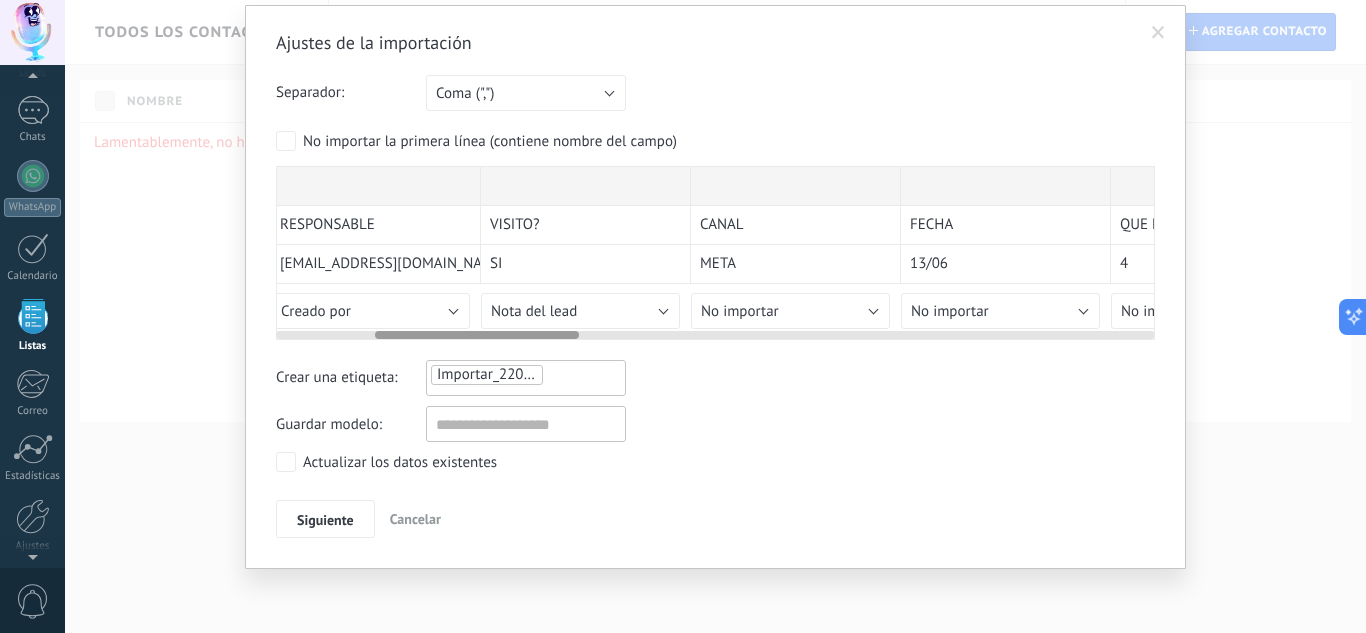scroll, scrollTop: 0, scrollLeft: 456, axis: horizontal 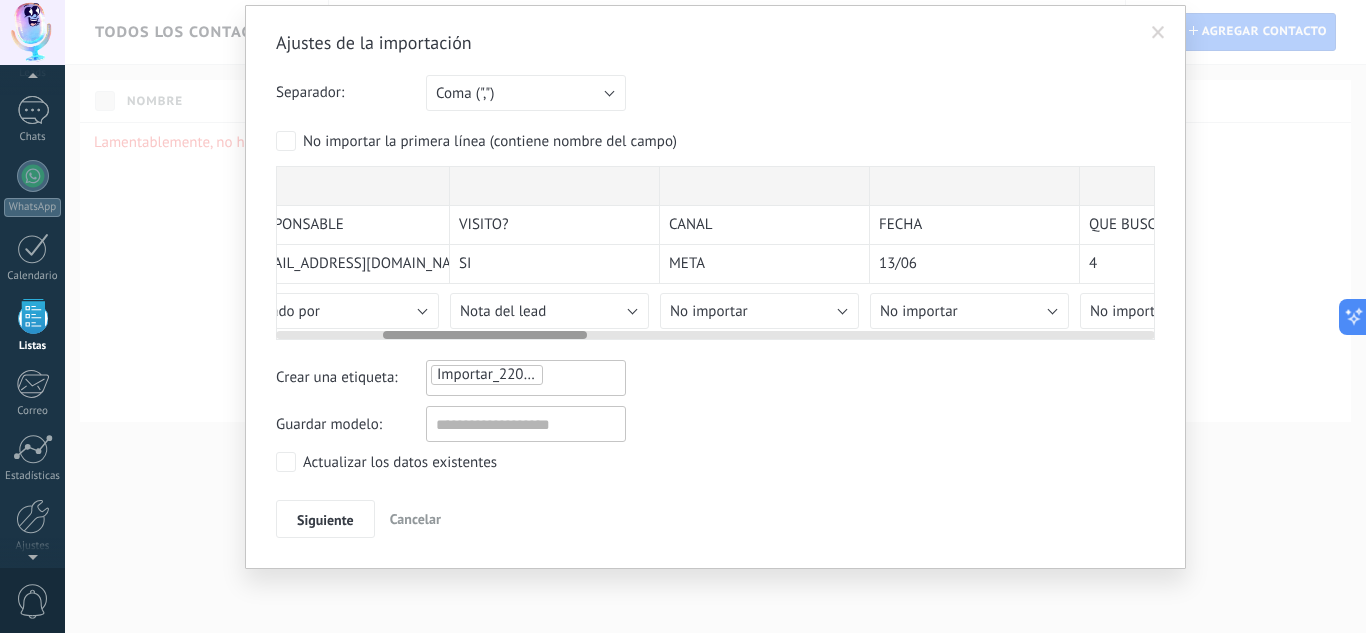 drag, startPoint x: 432, startPoint y: 331, endPoint x: 539, endPoint y: 344, distance: 107.78683 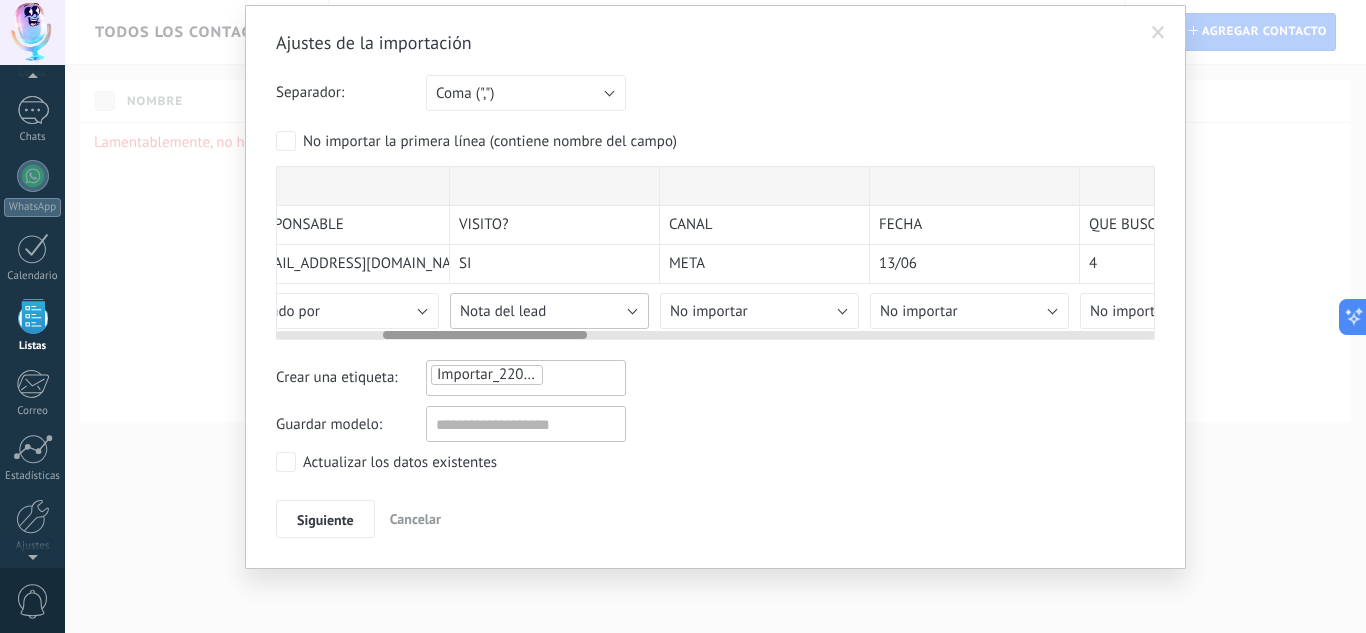 click on "Nota del lead" at bounding box center (549, 311) 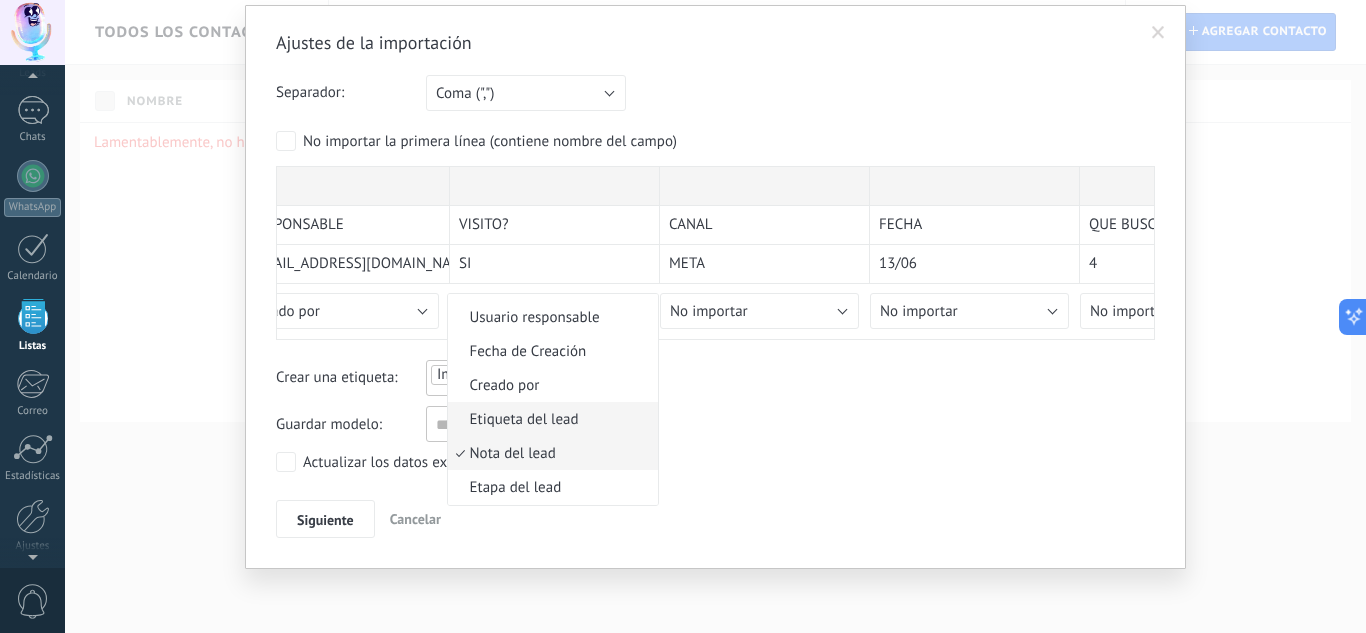 scroll, scrollTop: 858, scrollLeft: 0, axis: vertical 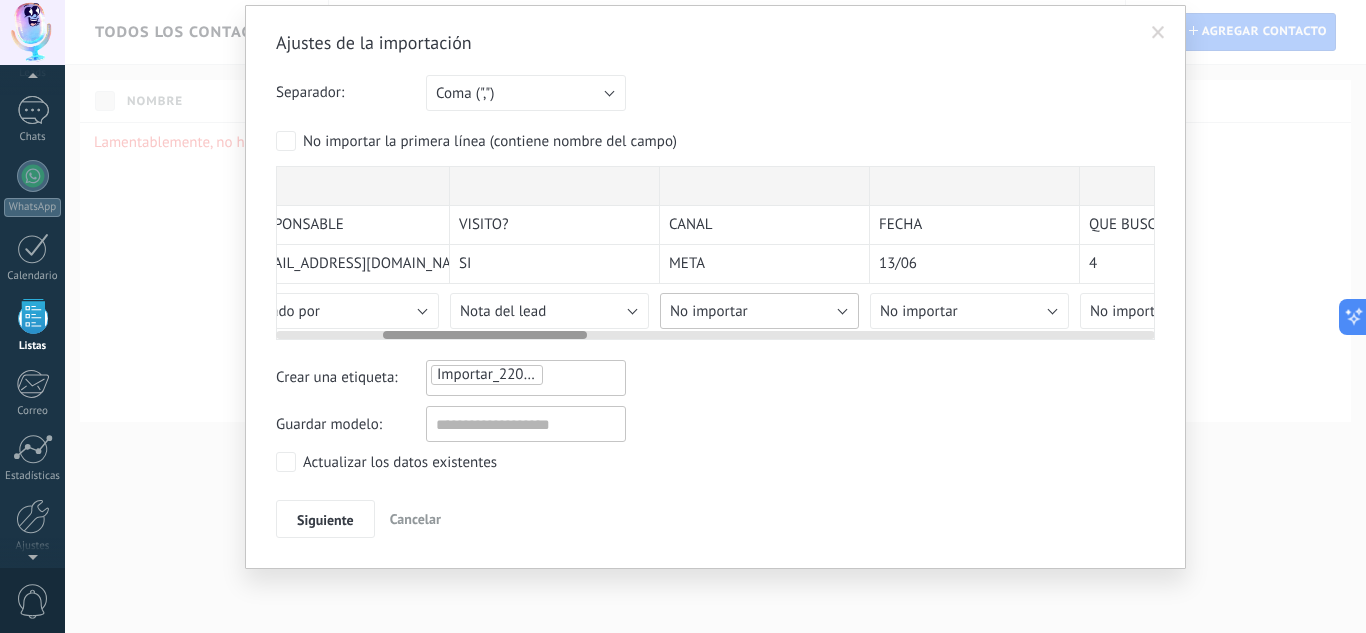 click on "No importar" at bounding box center (759, 311) 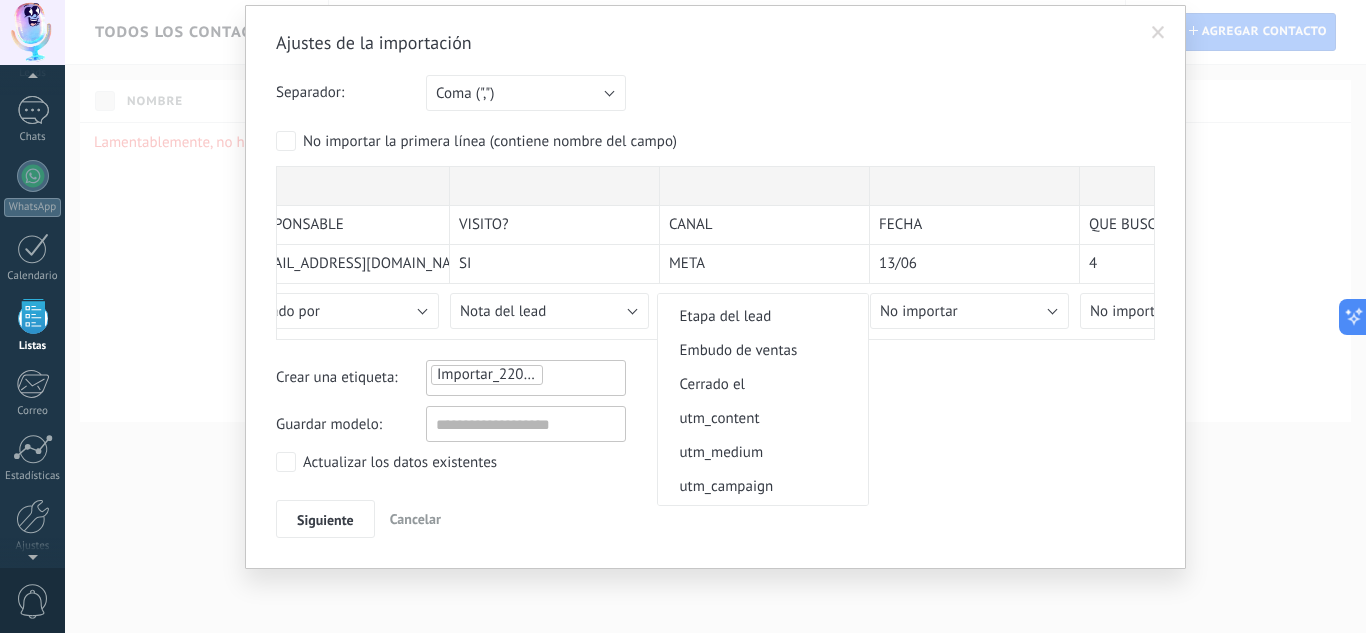 scroll, scrollTop: 1000, scrollLeft: 0, axis: vertical 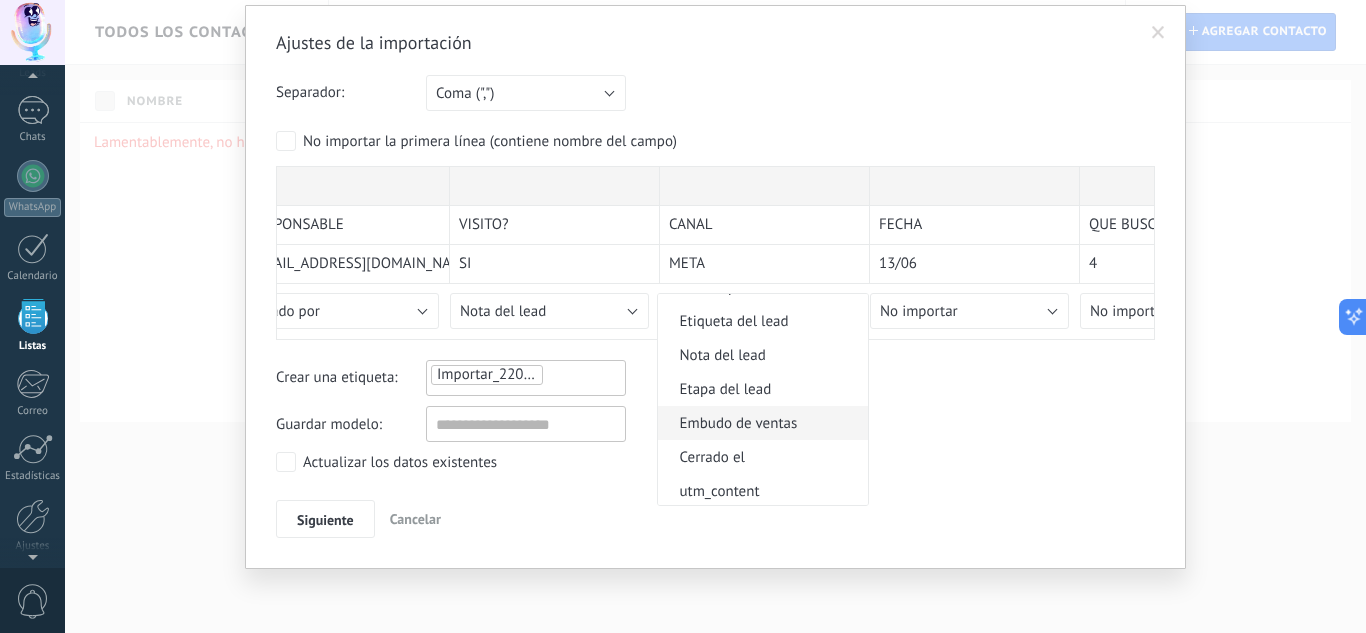 click on "Embudo de ventas" at bounding box center [760, 423] 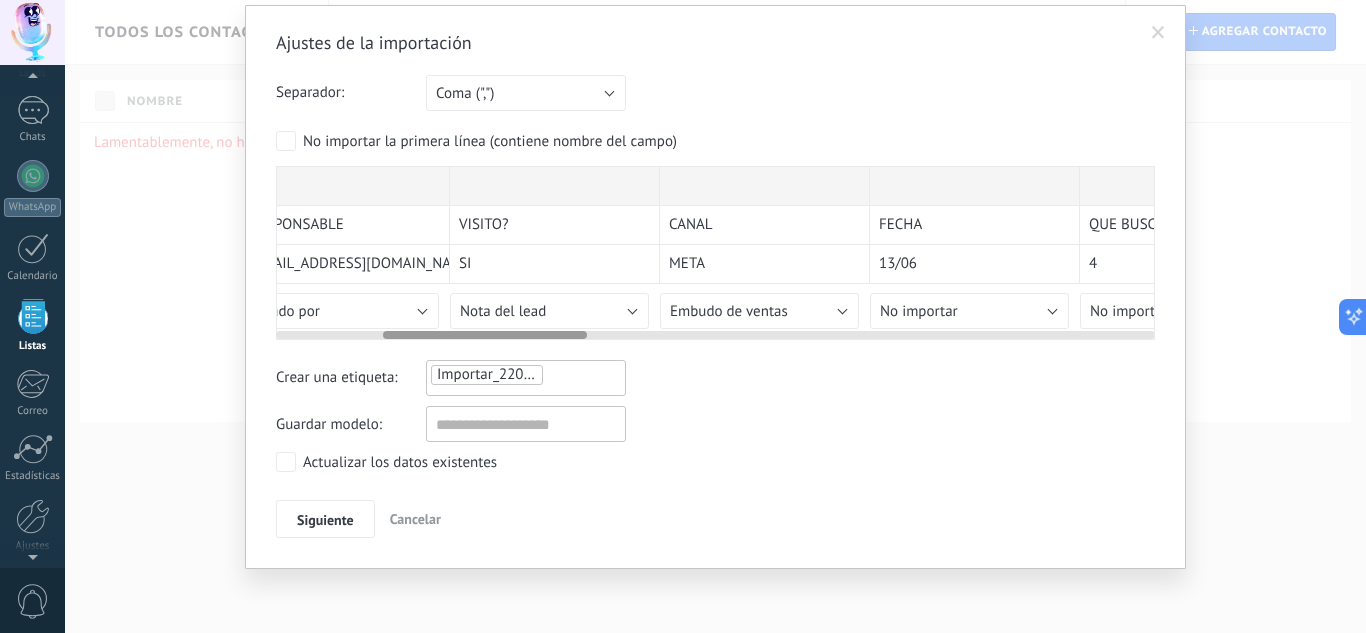 click at bounding box center [715, 331] 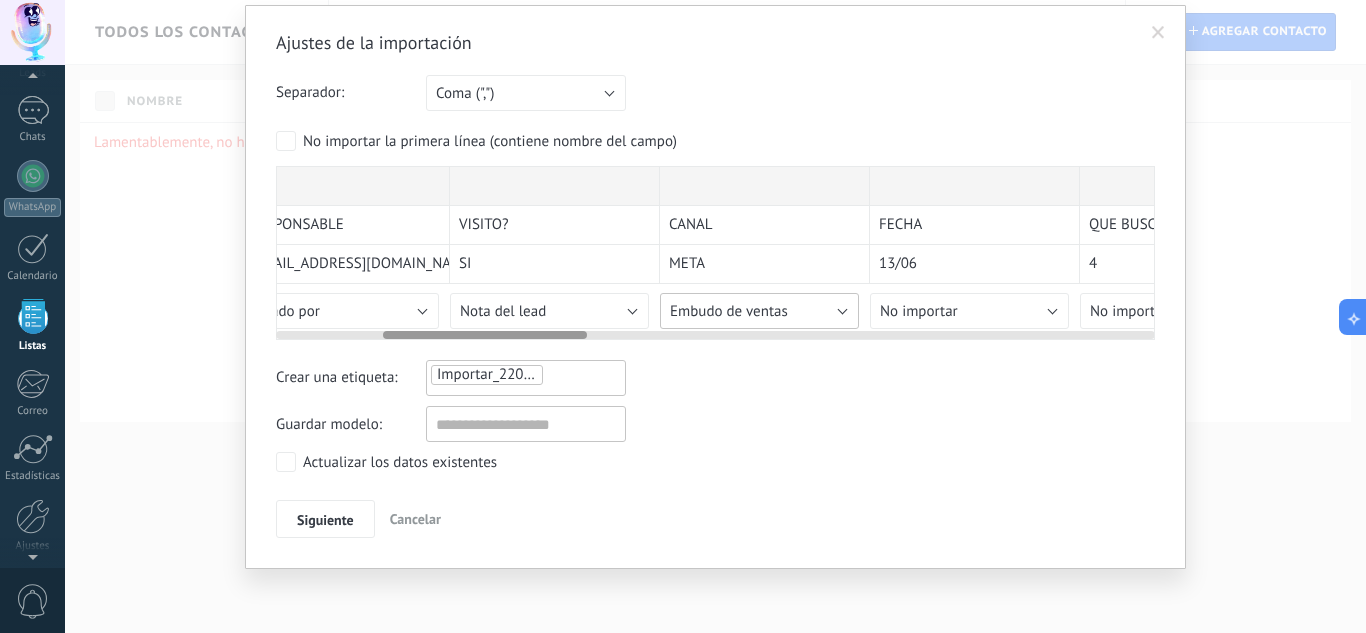 click on "Embudo de ventas" at bounding box center (759, 311) 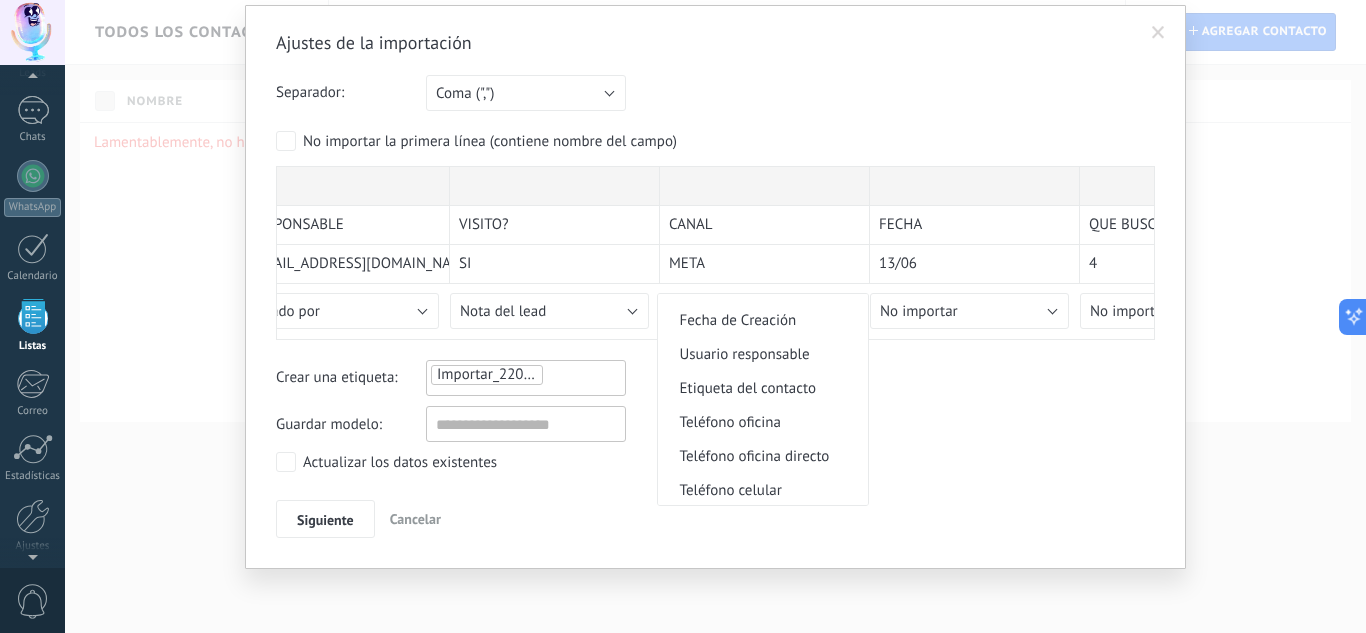 scroll, scrollTop: 0, scrollLeft: 0, axis: both 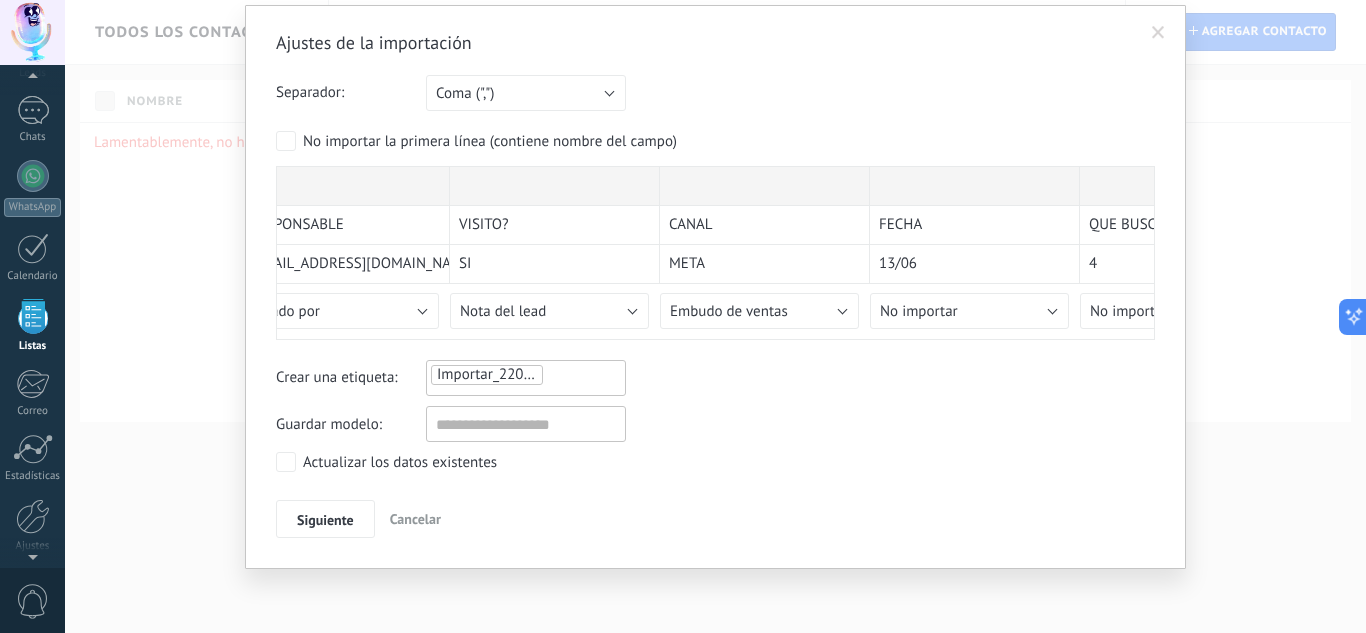 click on "Importar_22072025_1222" at bounding box center [520, 374] 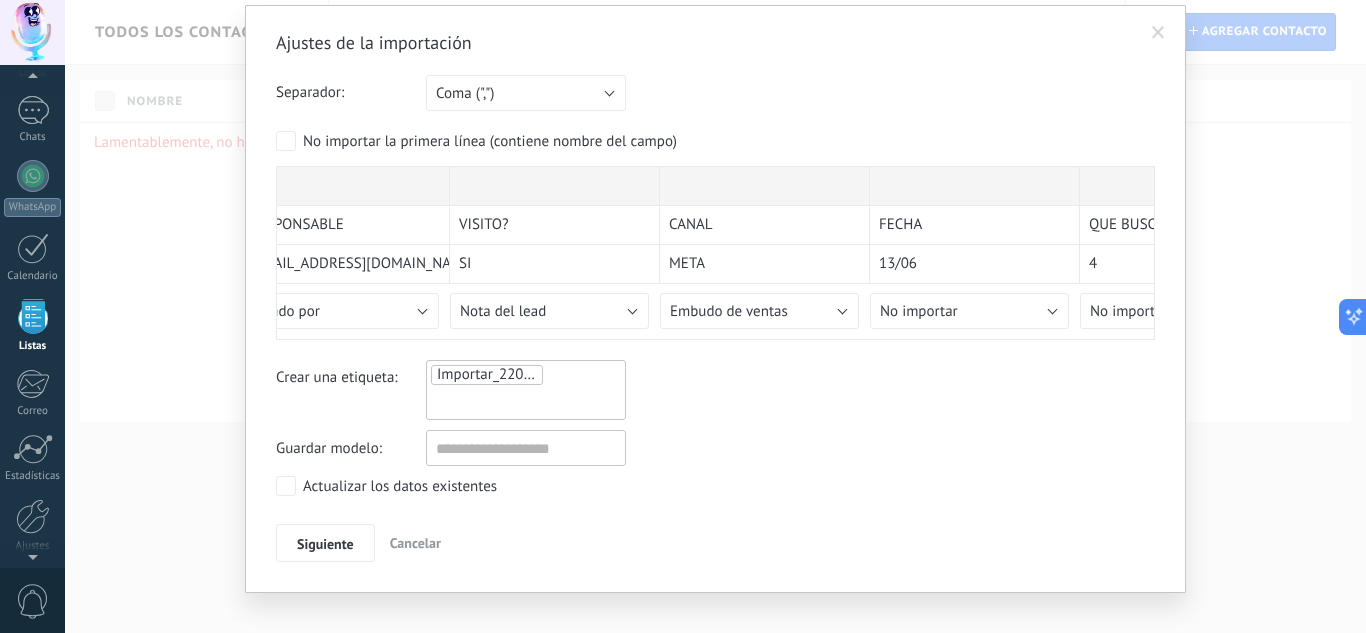 click on "Crear una etiqueta: Importar_22072025_1222" at bounding box center [715, 390] 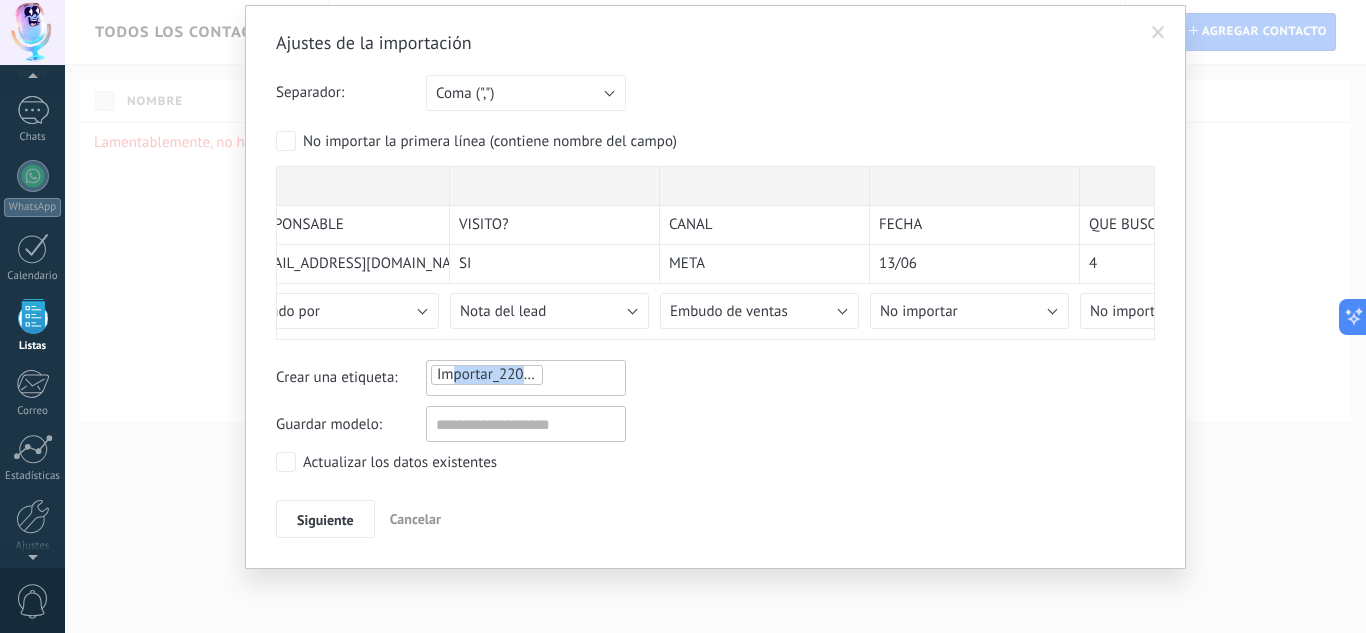drag, startPoint x: 585, startPoint y: 377, endPoint x: 453, endPoint y: 381, distance: 132.0606 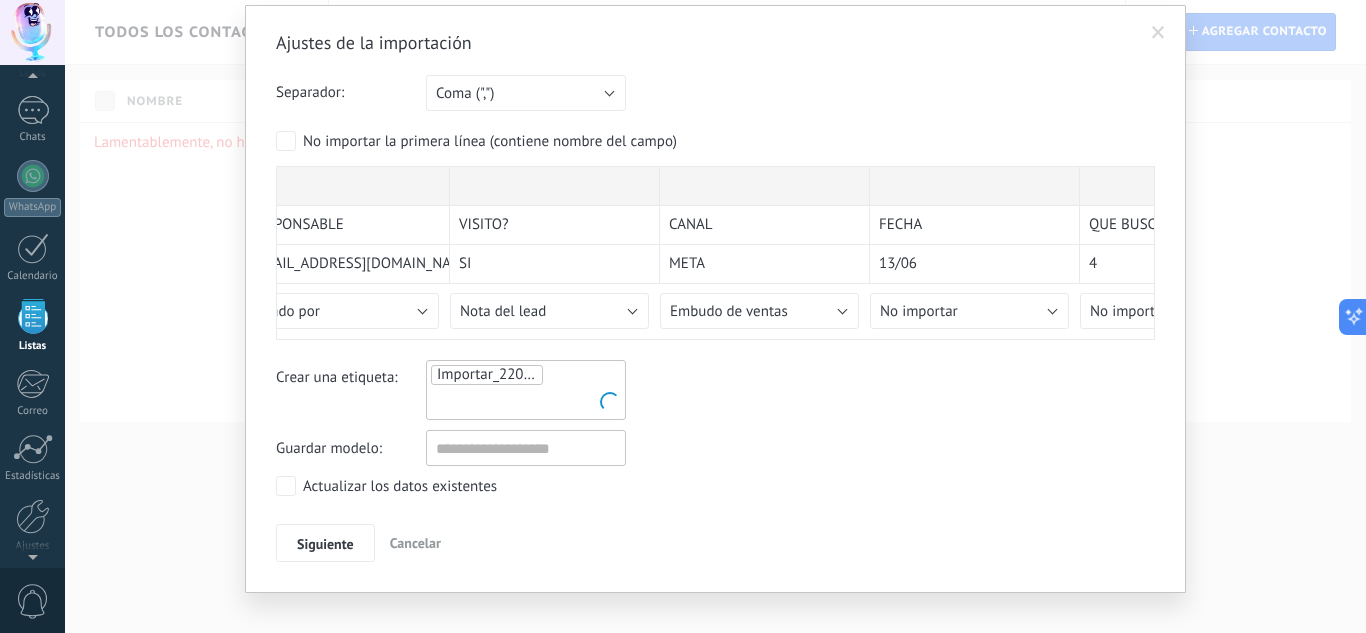 click on "Crear una etiqueta: Importar_22072025_1222" at bounding box center [715, 390] 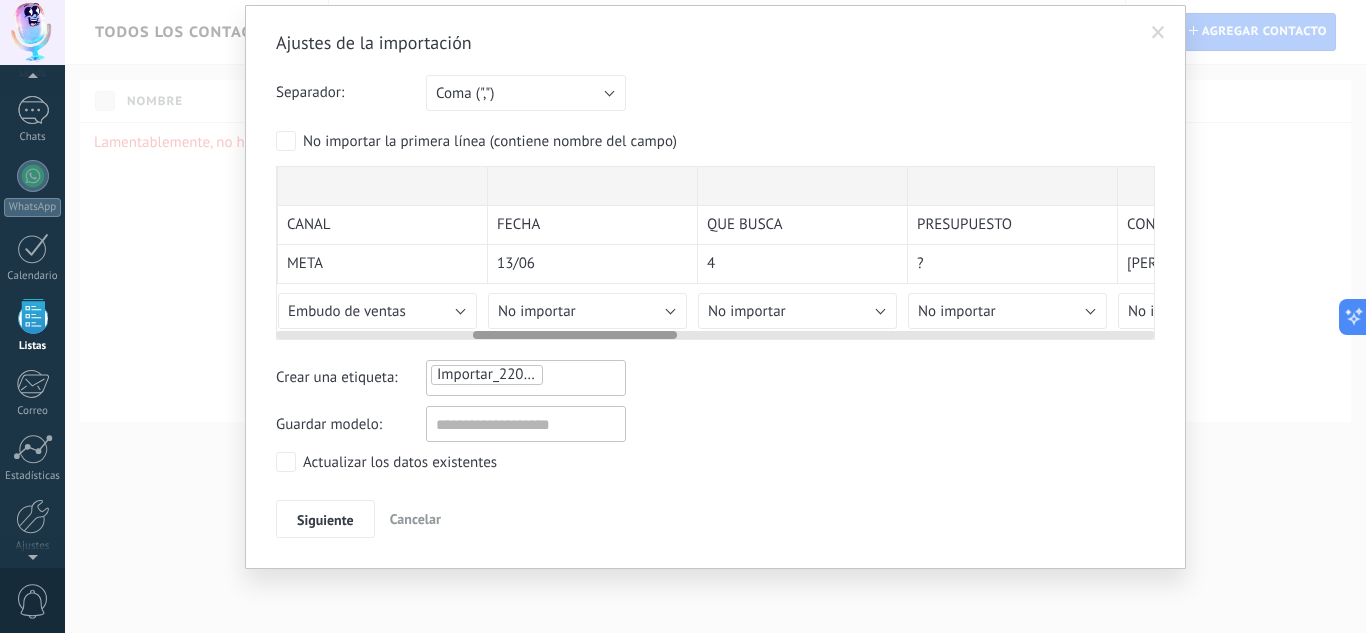 scroll, scrollTop: 0, scrollLeft: 842, axis: horizontal 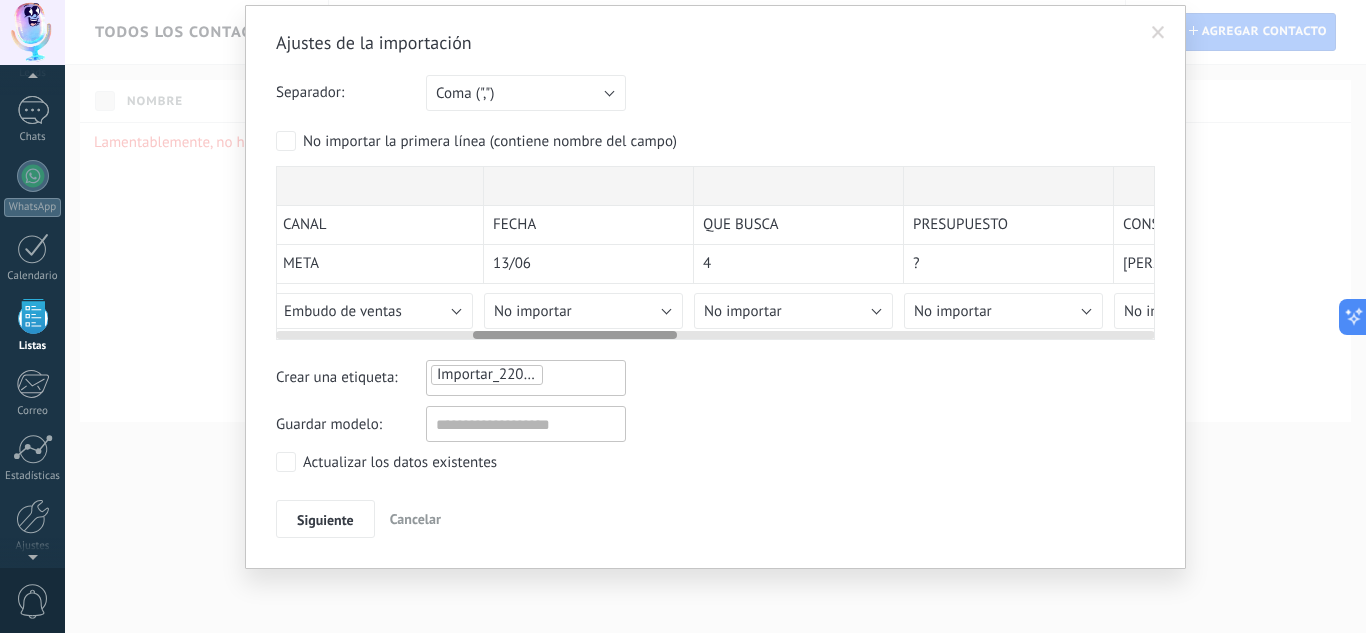 drag, startPoint x: 557, startPoint y: 335, endPoint x: 647, endPoint y: 354, distance: 91.983696 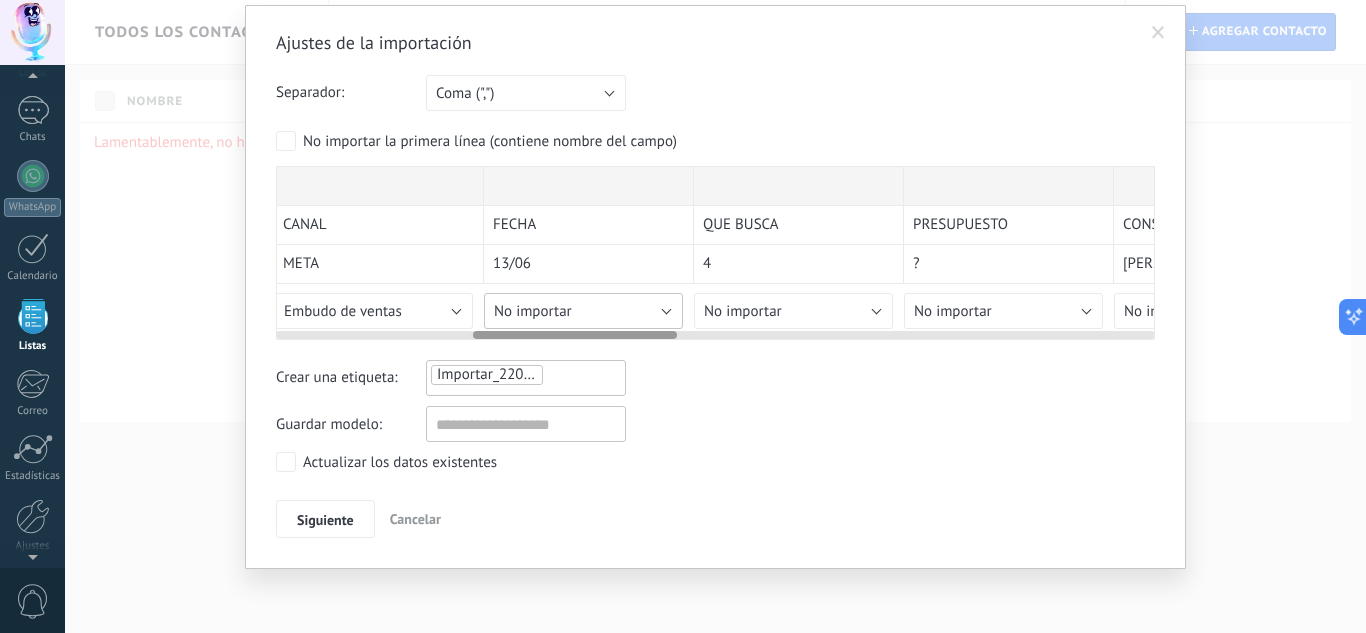 click on "No importar" at bounding box center (583, 311) 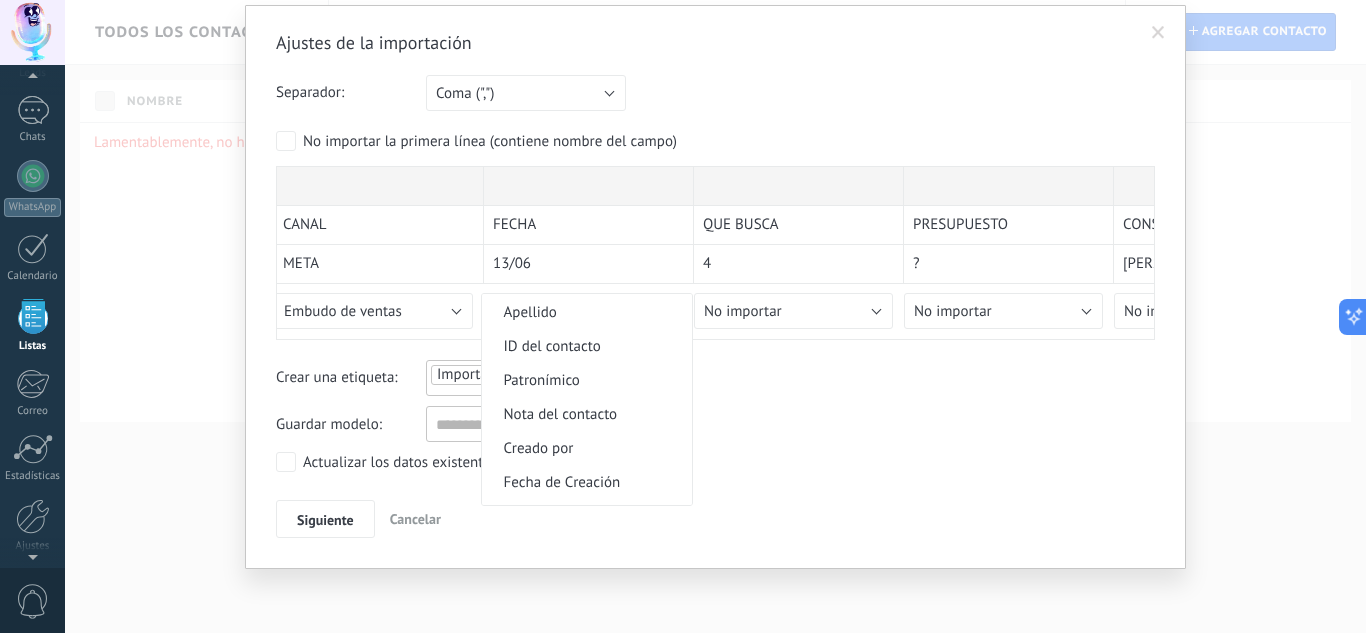 scroll, scrollTop: 200, scrollLeft: 0, axis: vertical 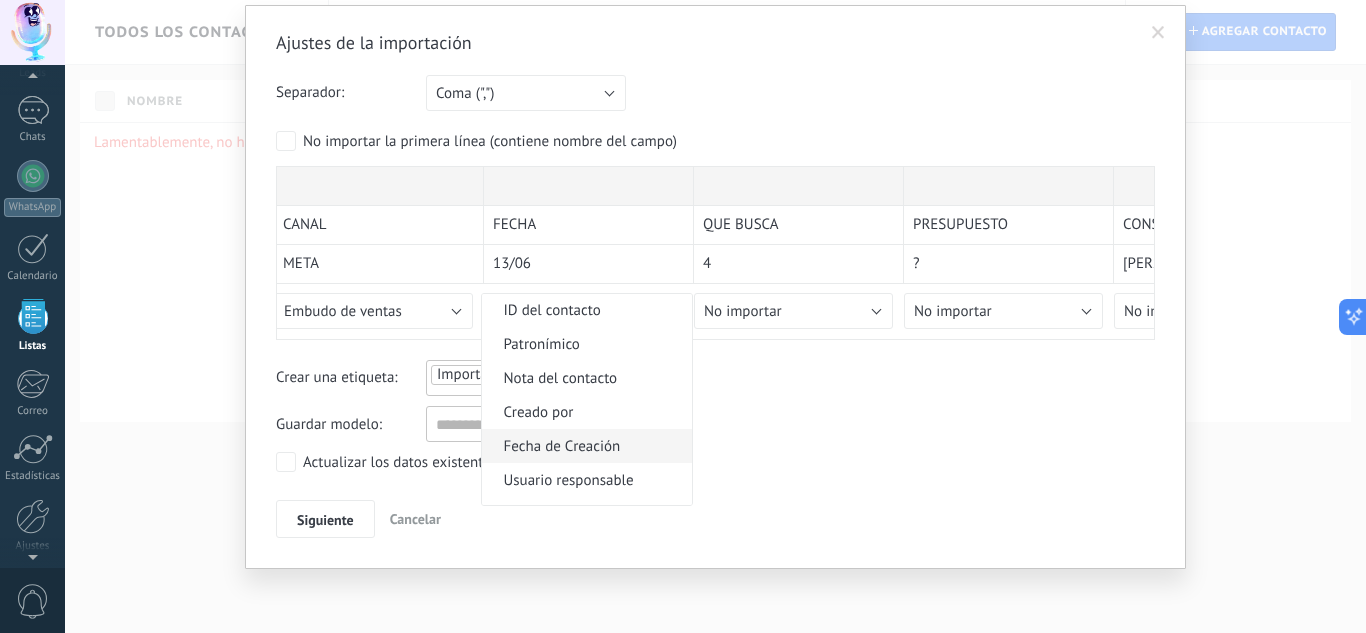 click on "Fecha de Creación" at bounding box center (584, 446) 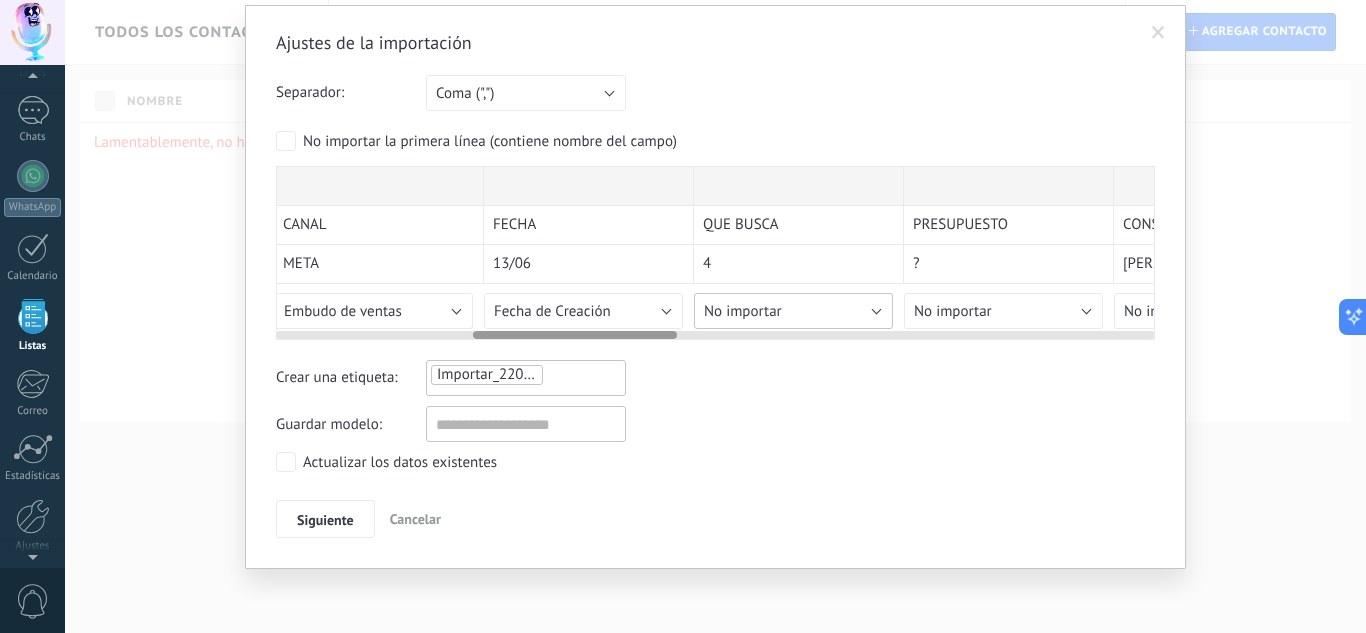 click on "No importar" at bounding box center [743, 311] 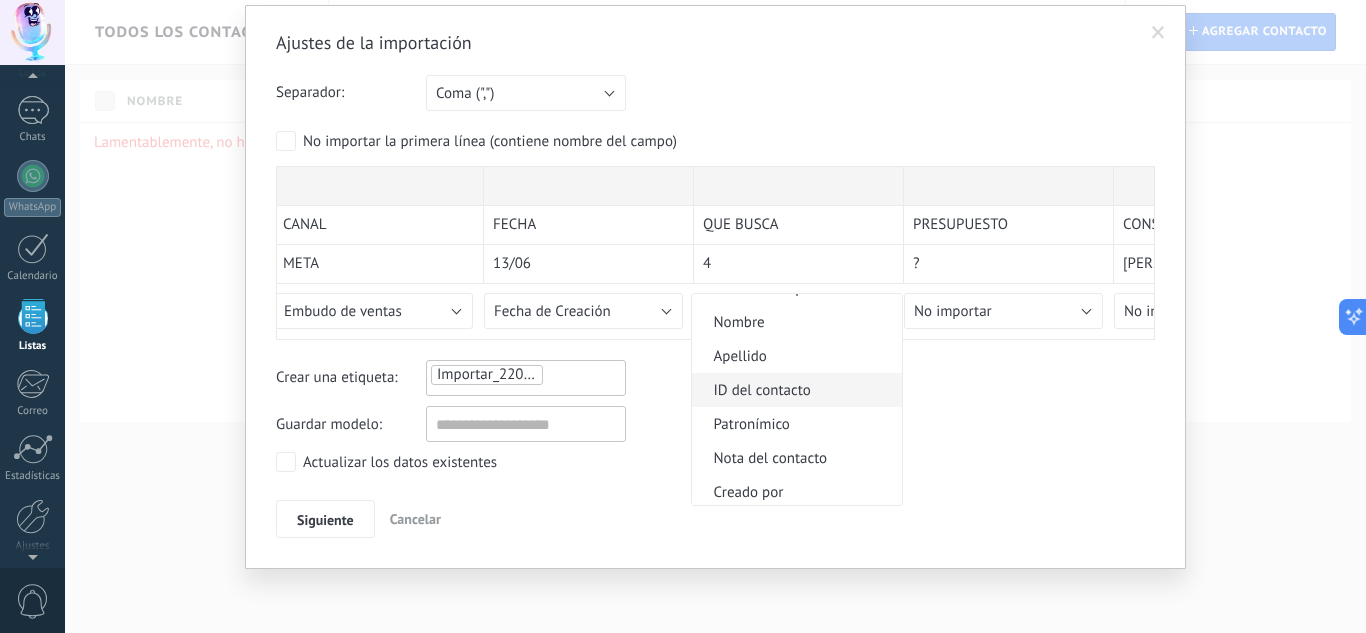 scroll, scrollTop: 0, scrollLeft: 0, axis: both 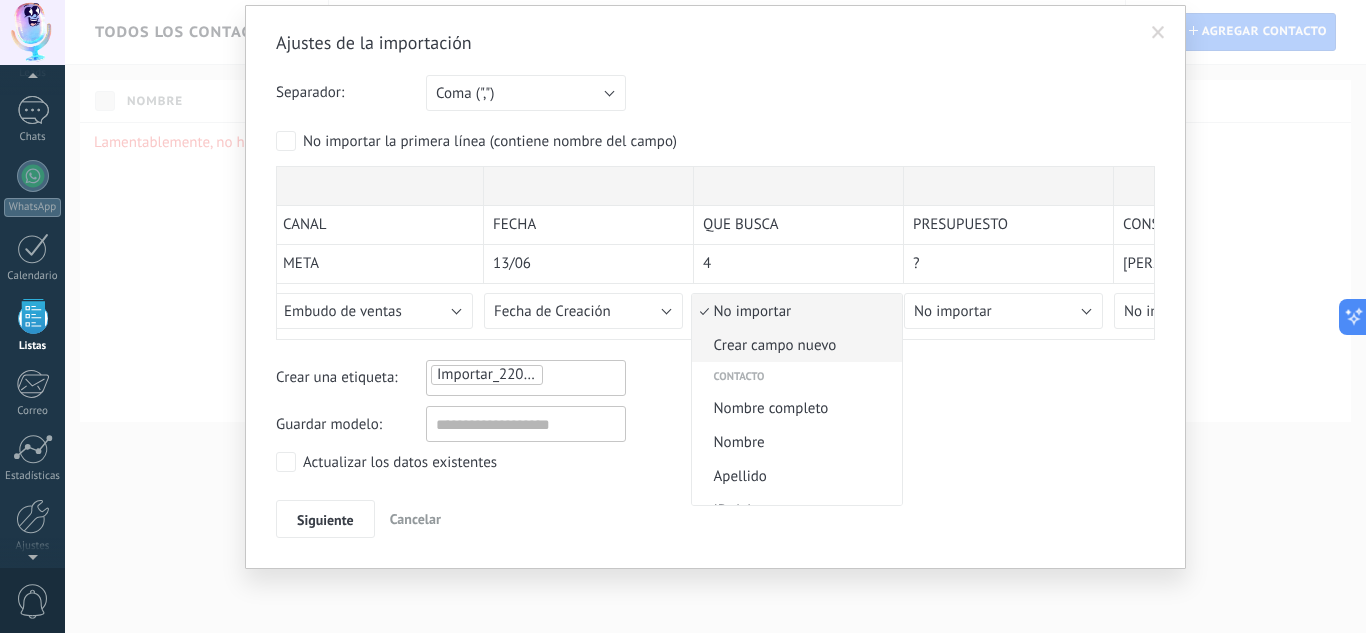 click on "Crear campo nuevo" at bounding box center [794, 345] 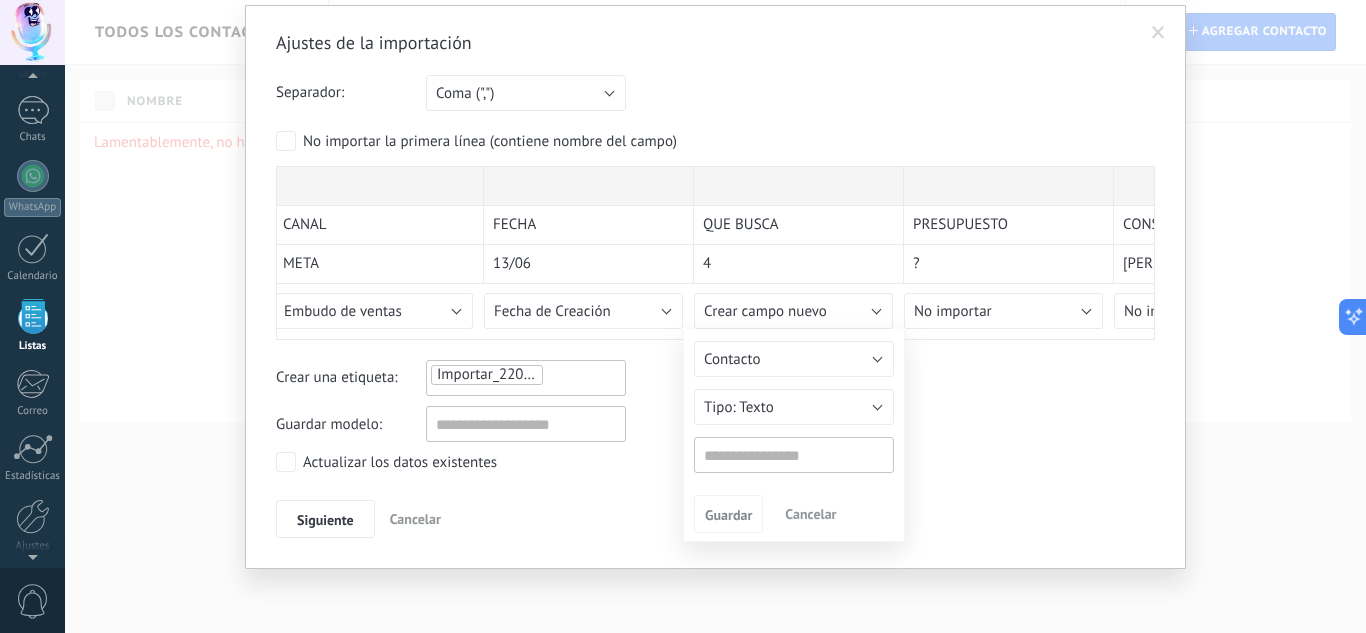 click at bounding box center (794, 455) 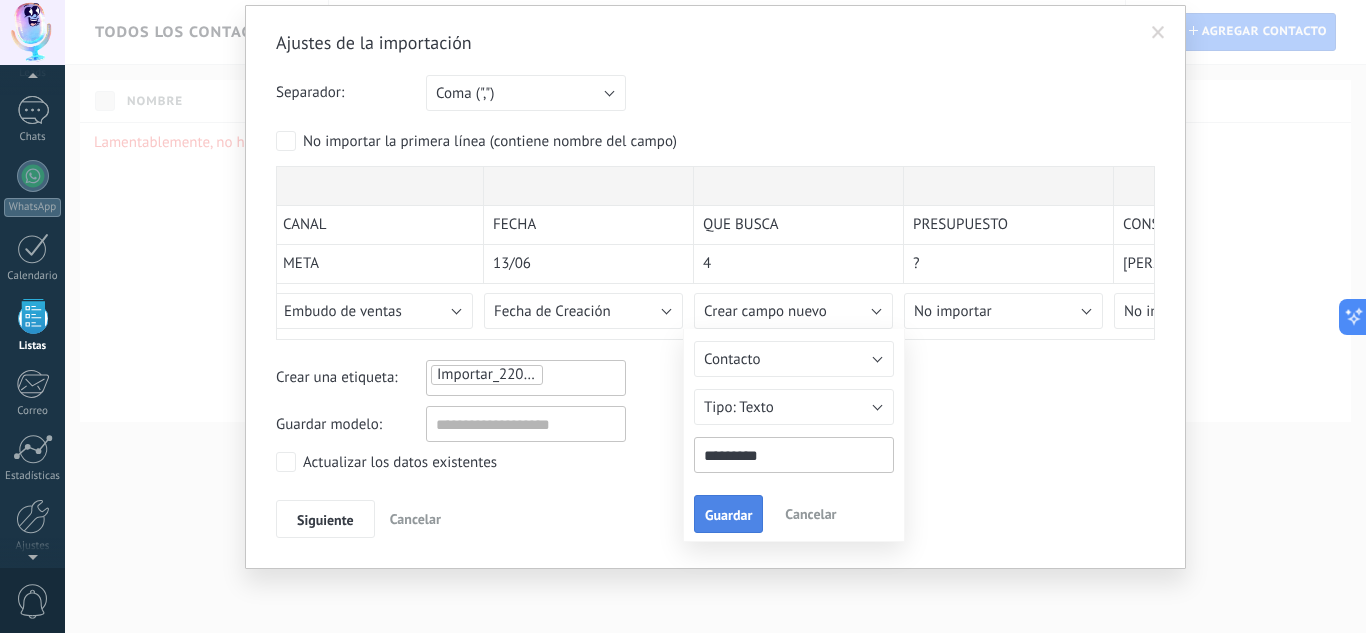 type on "*********" 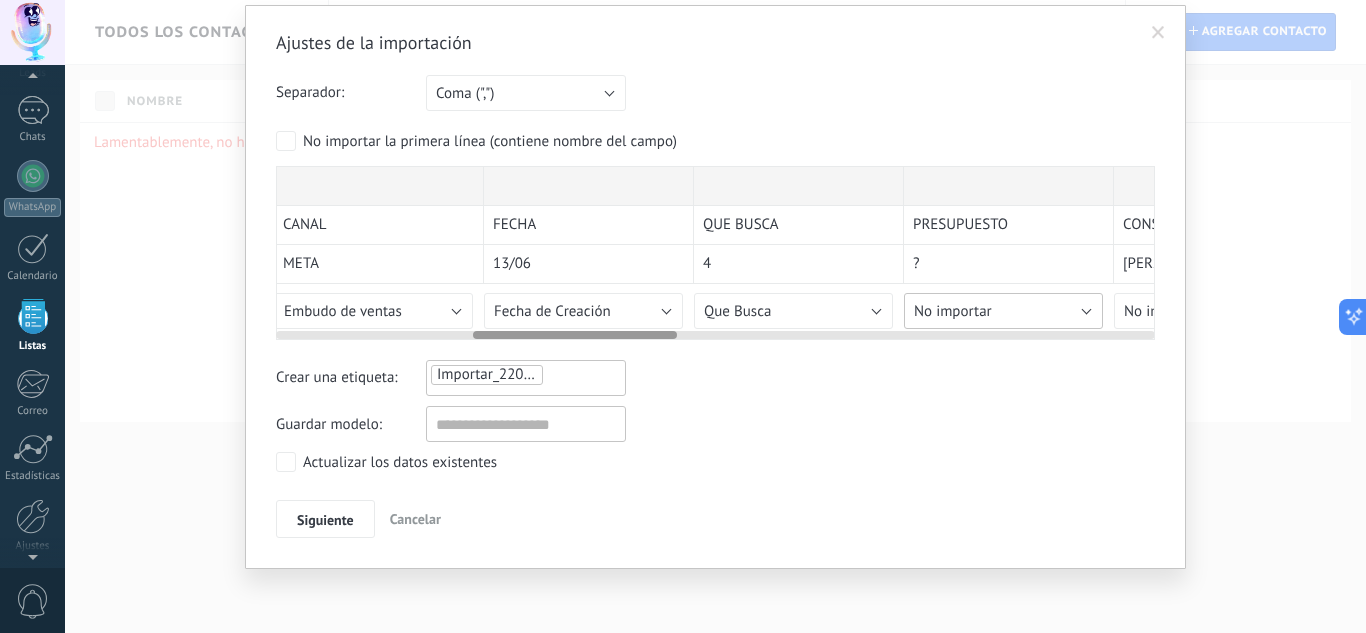 click on "No importar" at bounding box center (953, 311) 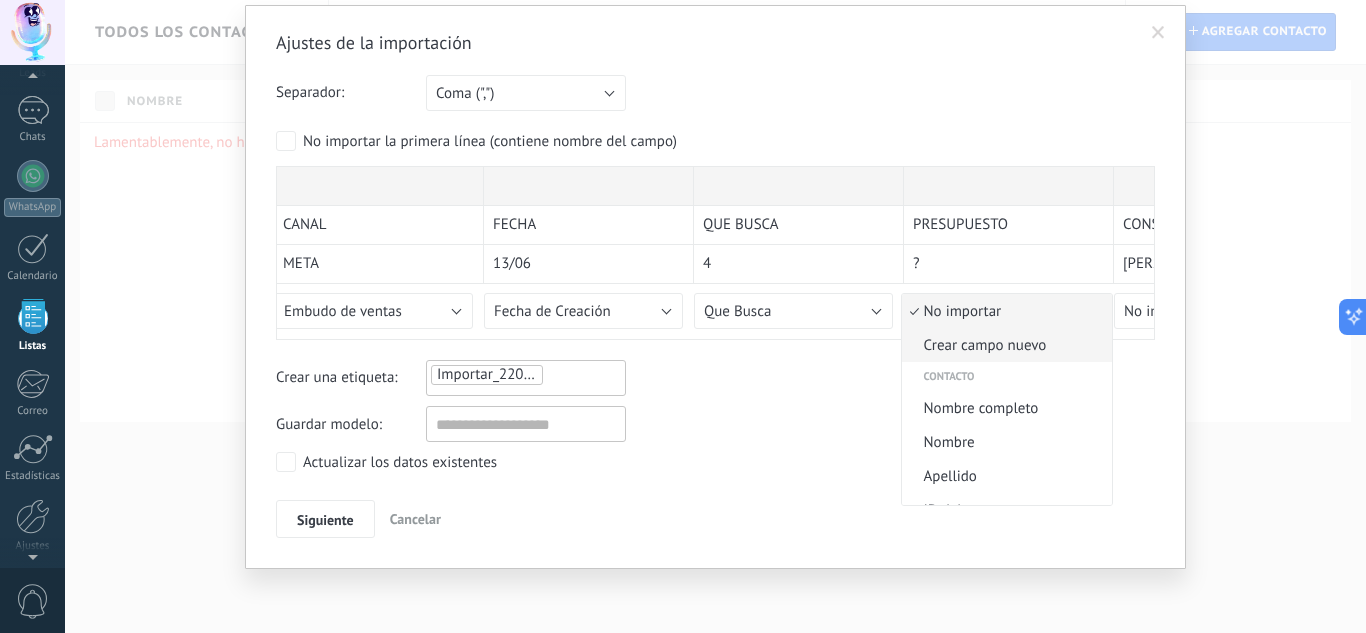 click on "Crear campo nuevo" at bounding box center [1004, 345] 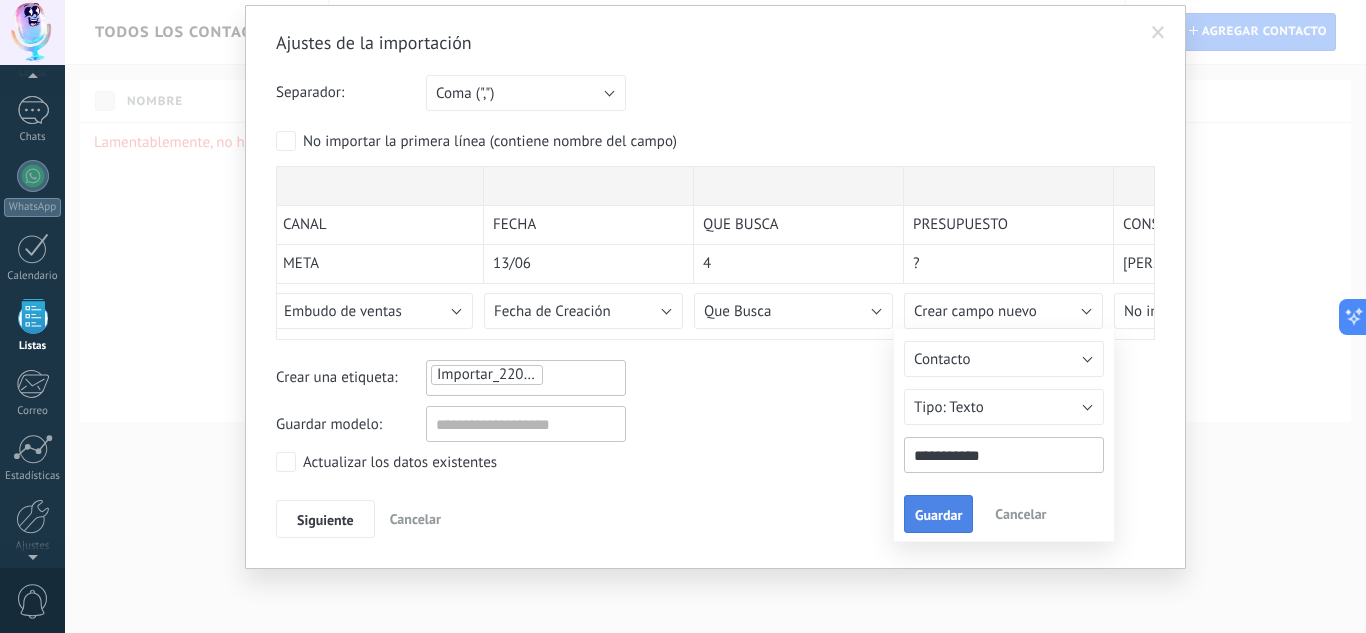type on "**********" 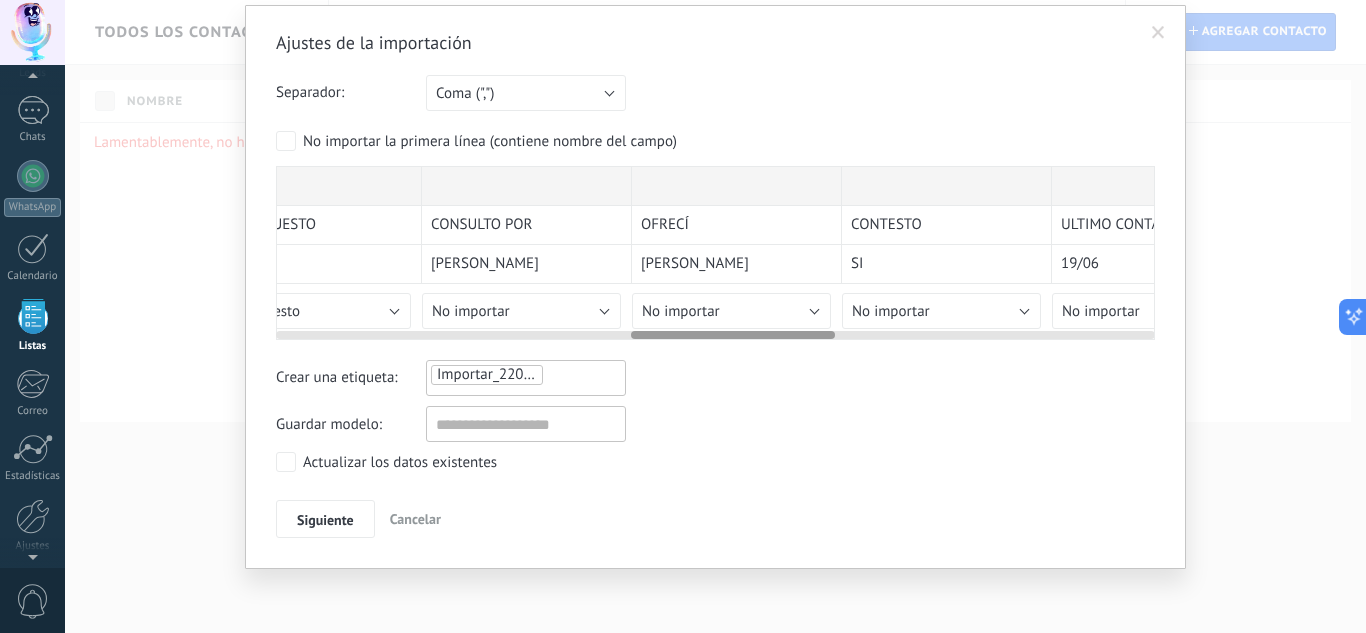 scroll, scrollTop: 0, scrollLeft: 1573, axis: horizontal 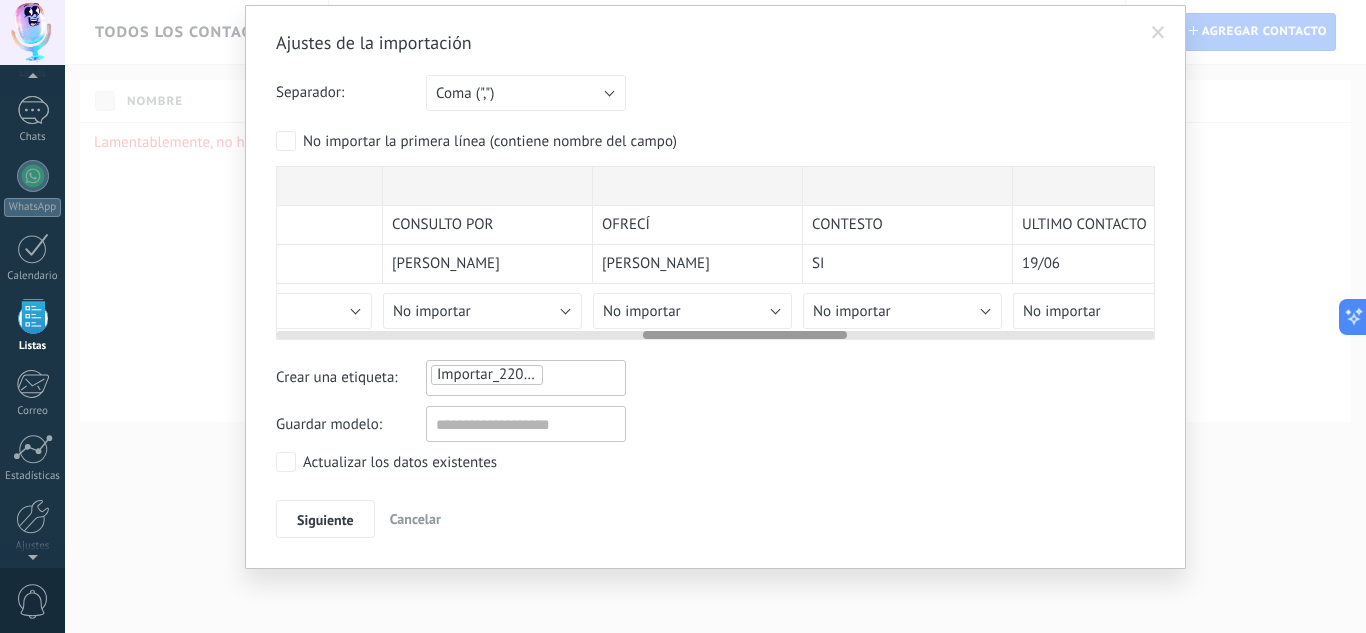 drag, startPoint x: 625, startPoint y: 336, endPoint x: 795, endPoint y: 335, distance: 170.00294 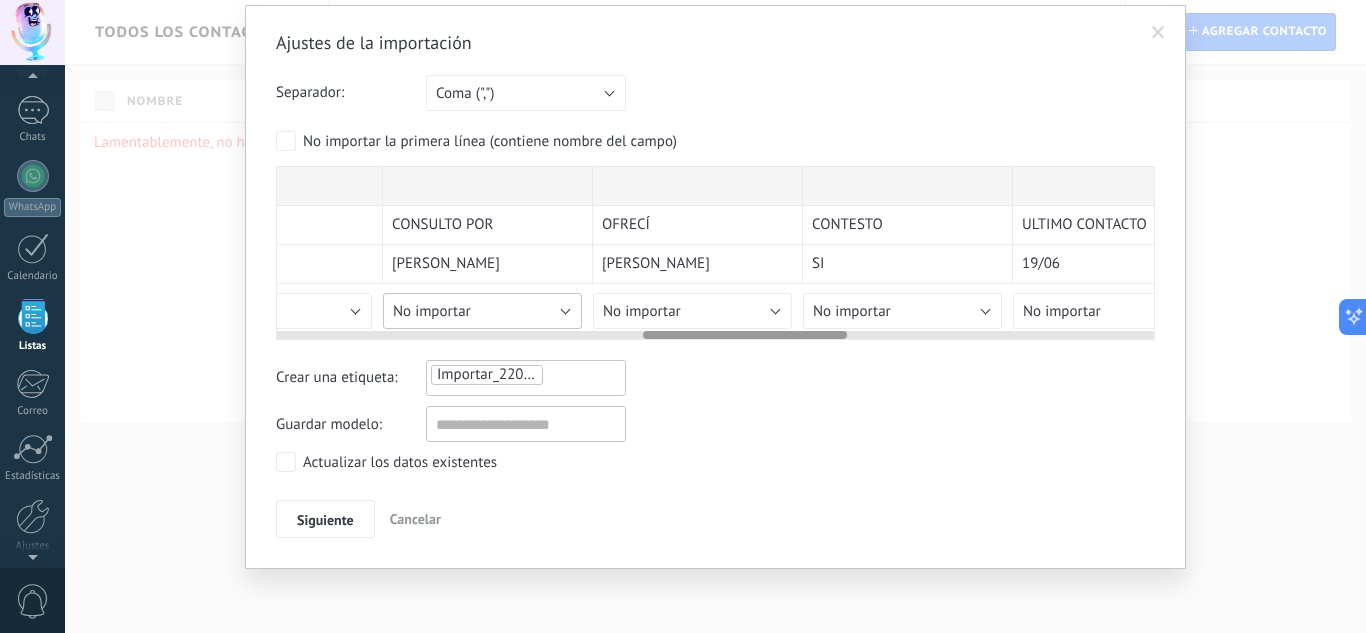 click on "No importar" at bounding box center (432, 311) 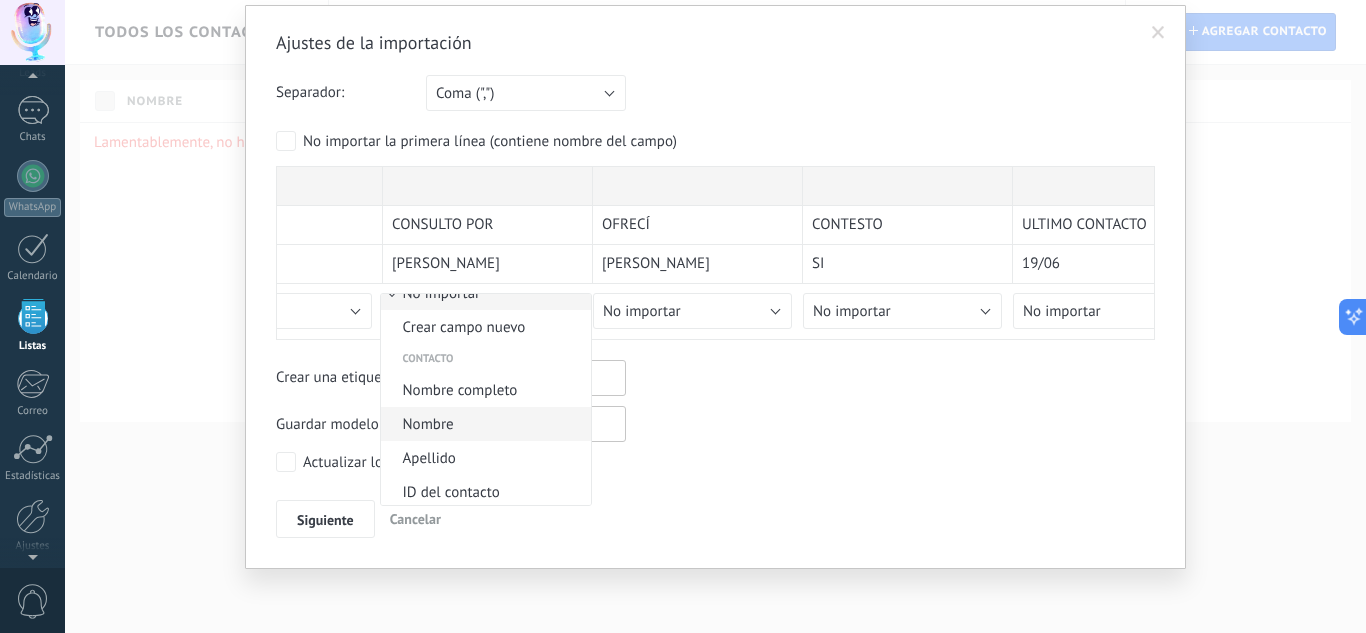 scroll, scrollTop: 0, scrollLeft: 0, axis: both 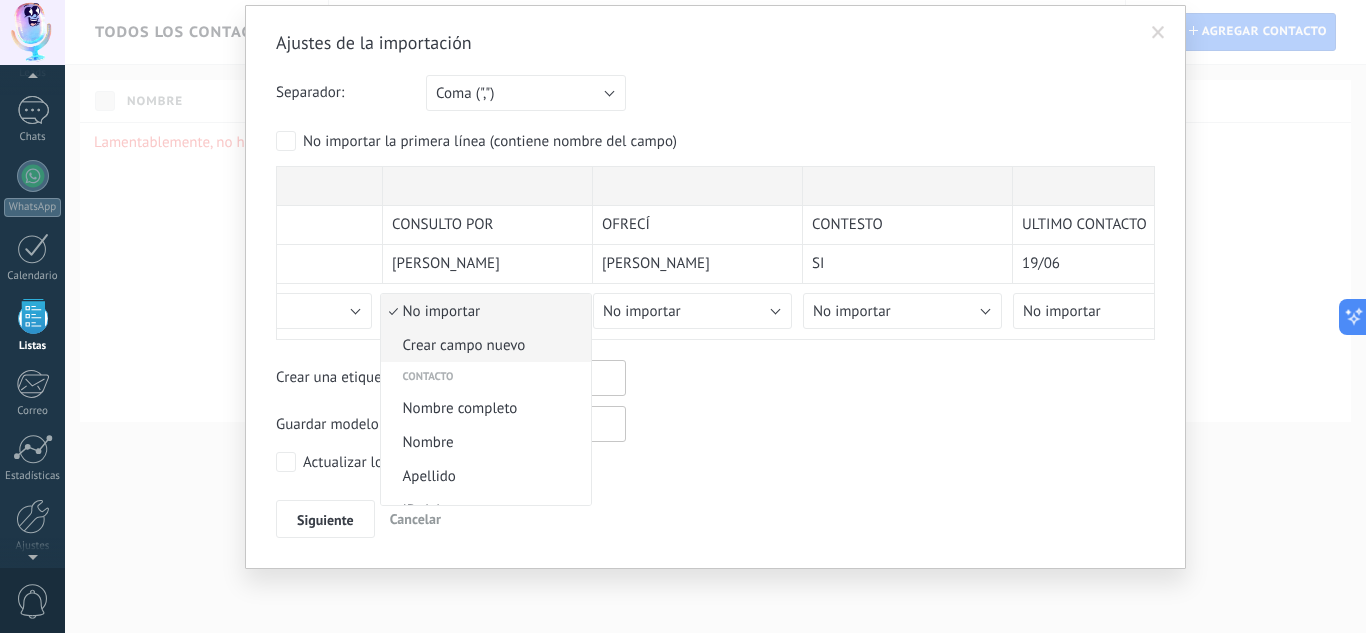 click on "Crear campo nuevo" at bounding box center [483, 345] 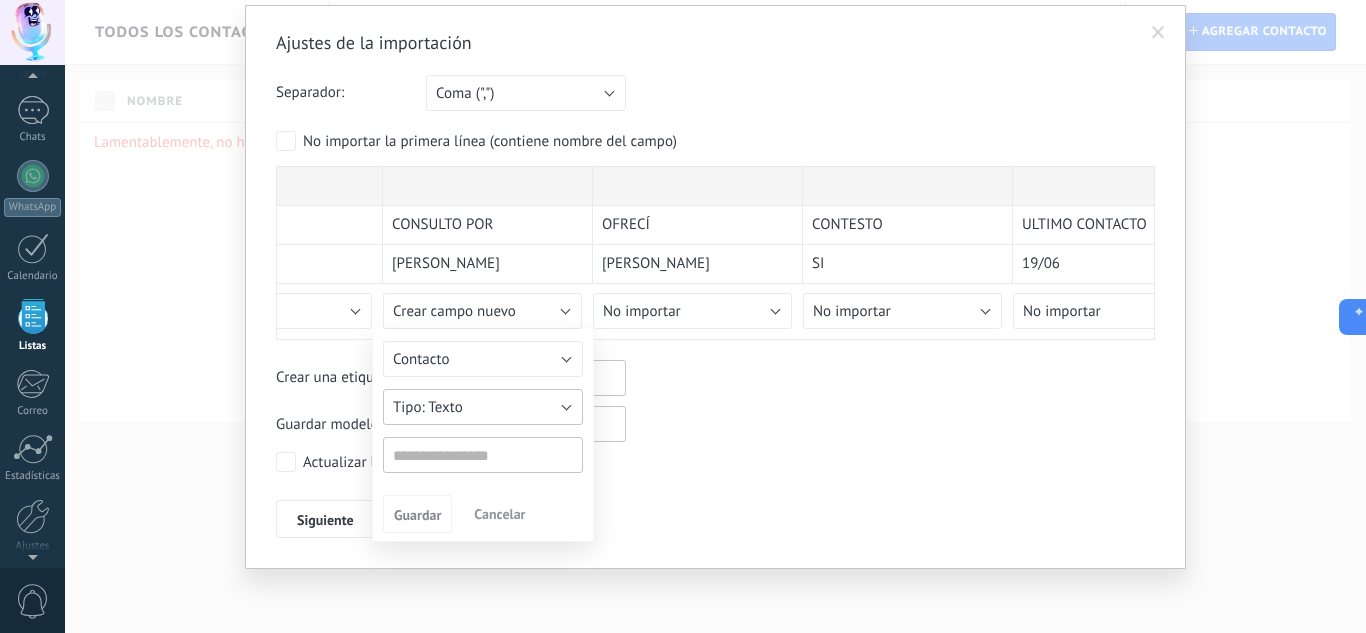 click on "Texto" at bounding box center [445, 407] 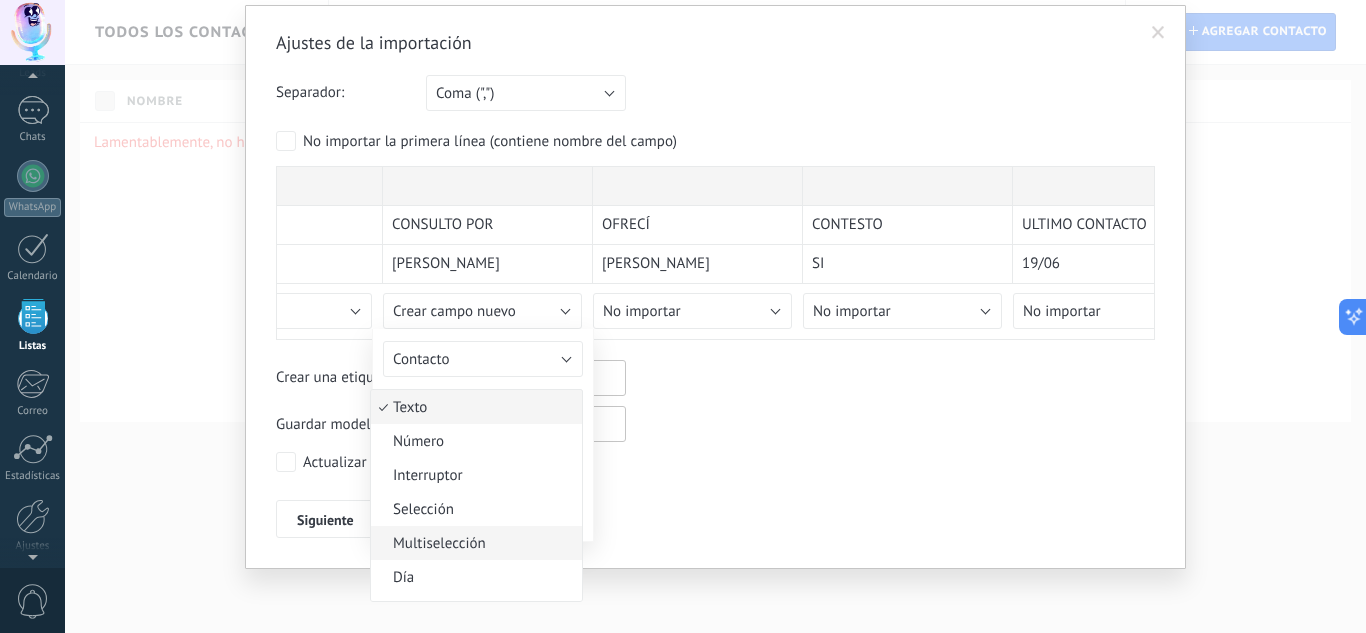 click on "Multiselección" at bounding box center (473, 543) 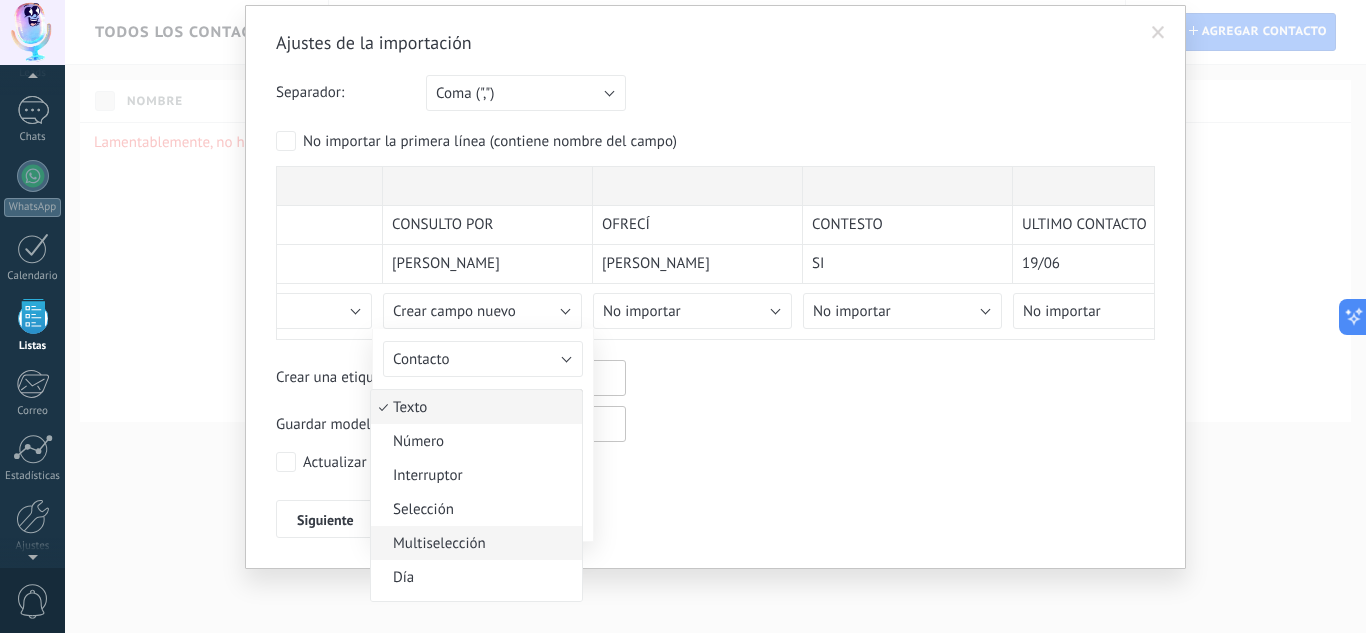 type on "**********" 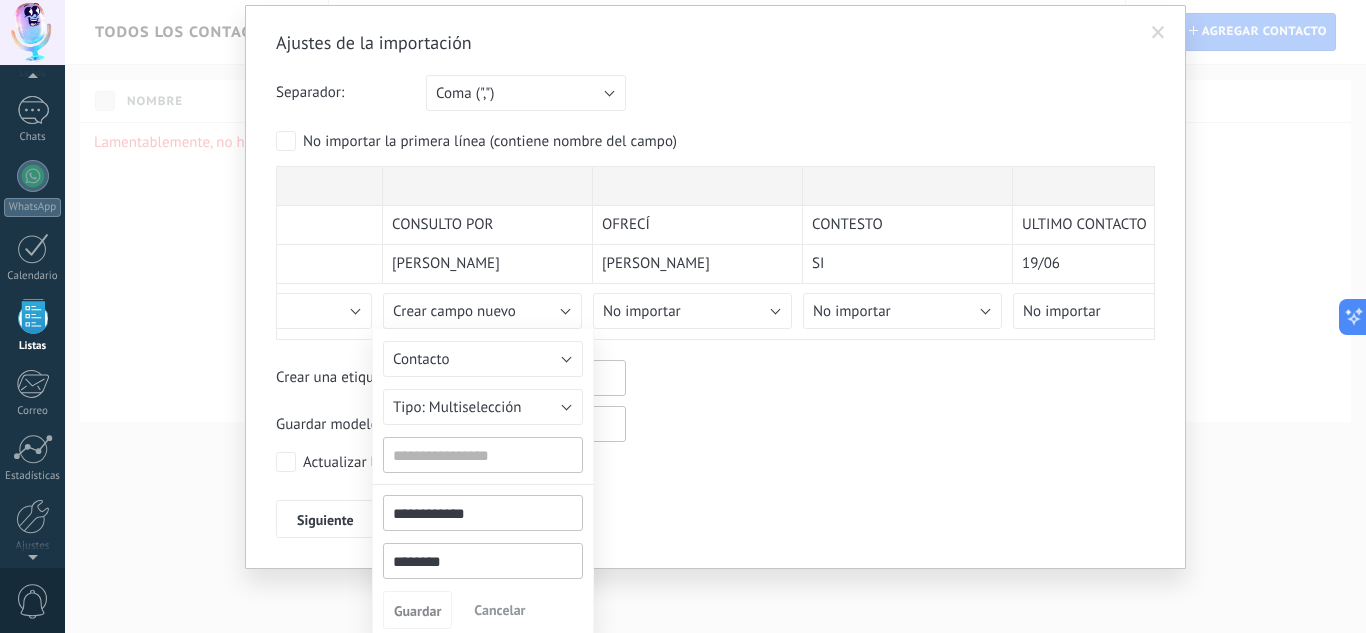click at bounding box center (483, 455) 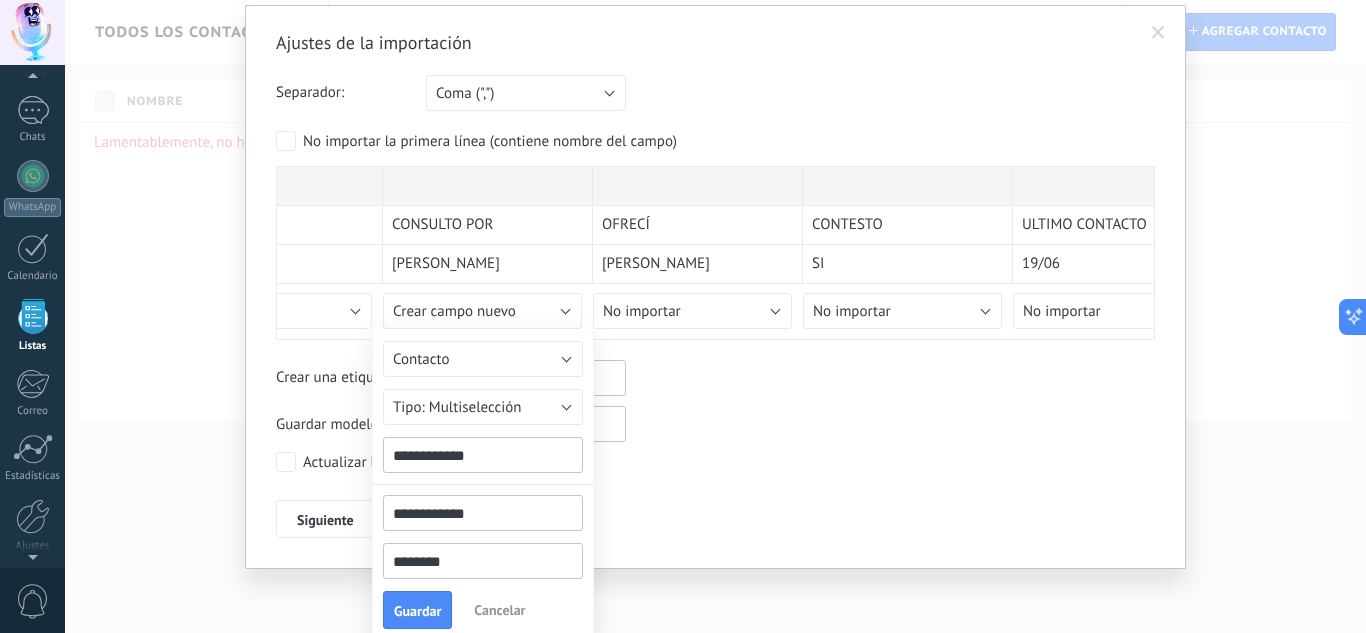 type on "**********" 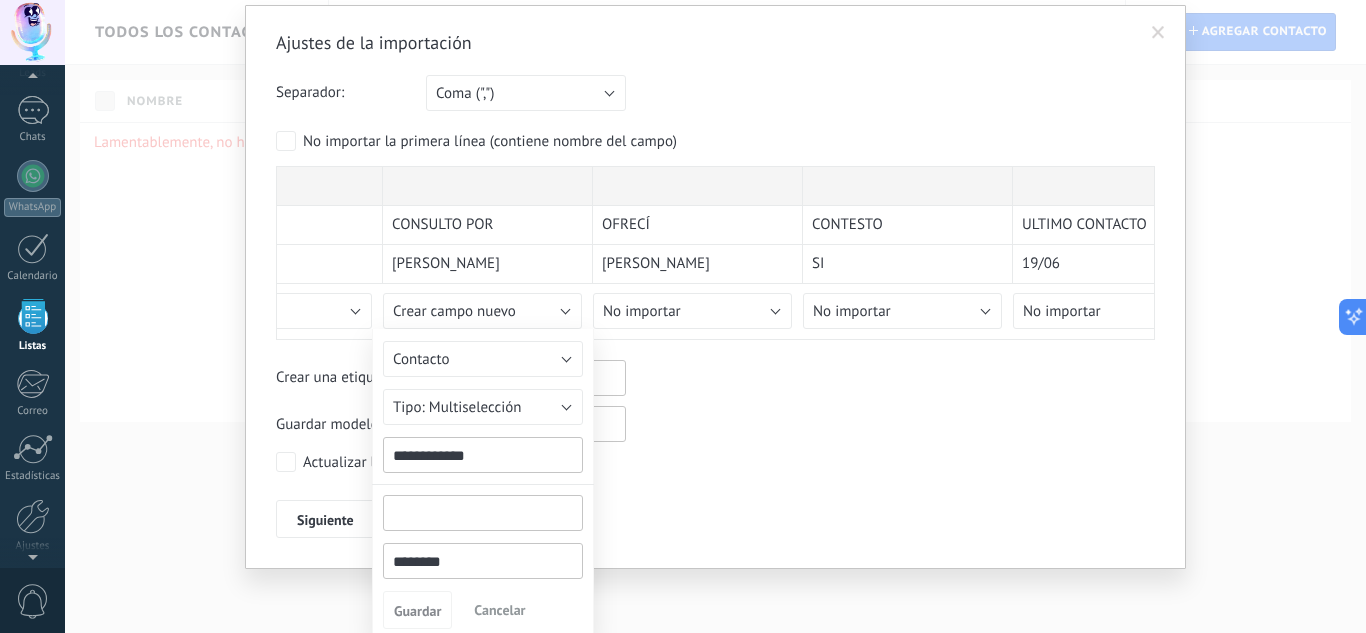 click at bounding box center [483, 513] 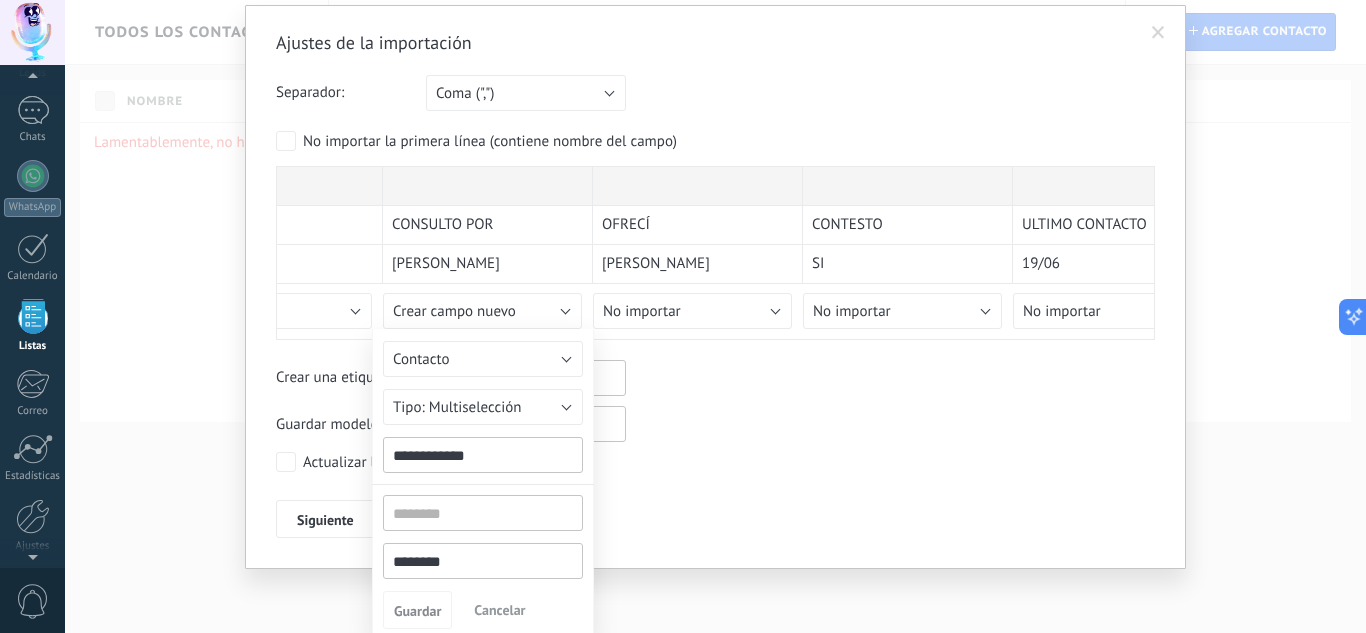 click on "********" at bounding box center (483, 561) 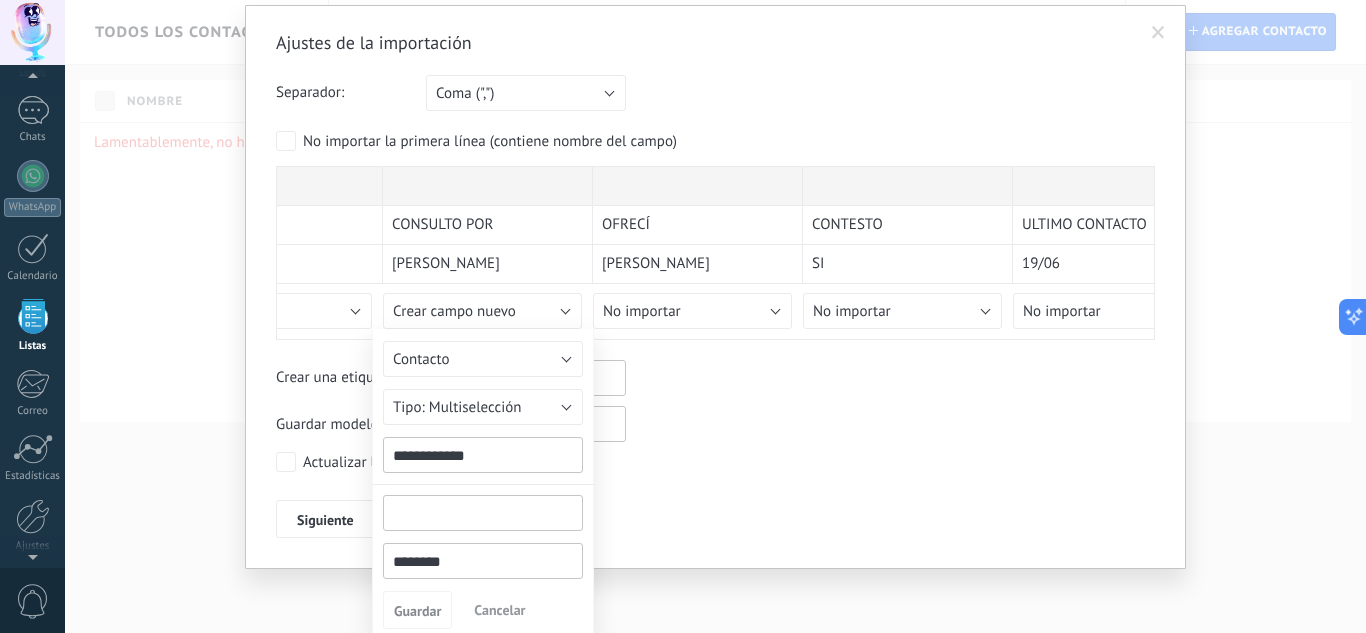 click at bounding box center (483, 513) 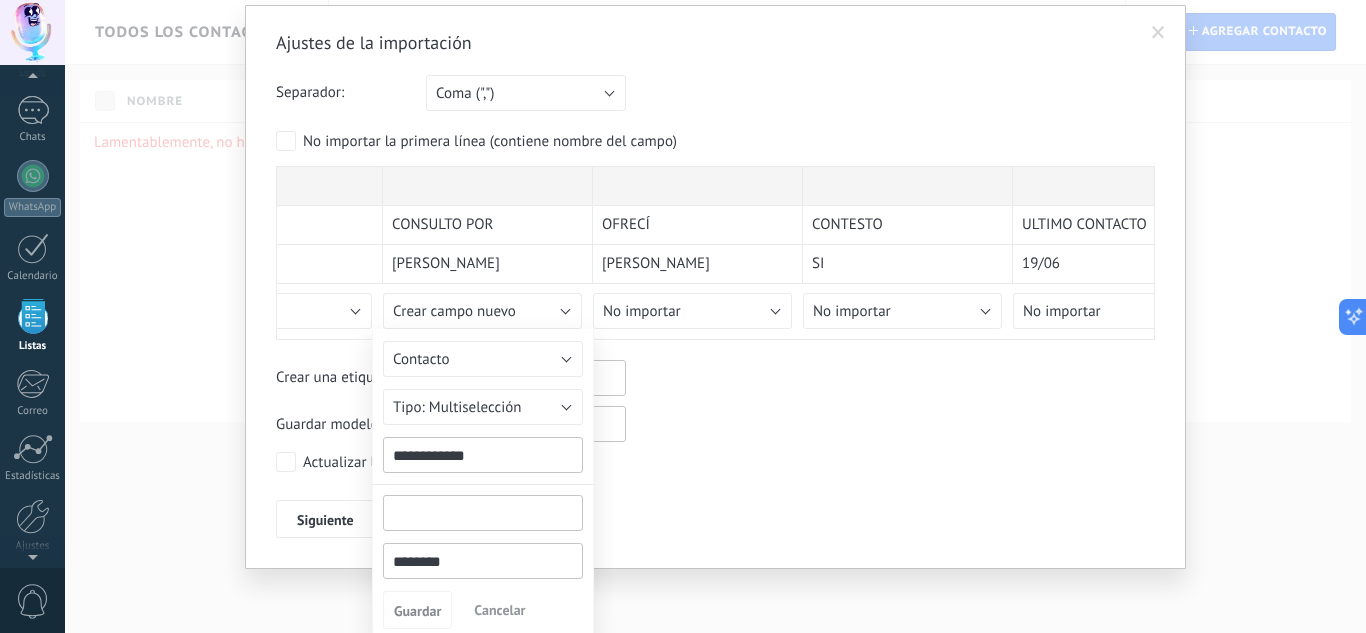 paste on "**********" 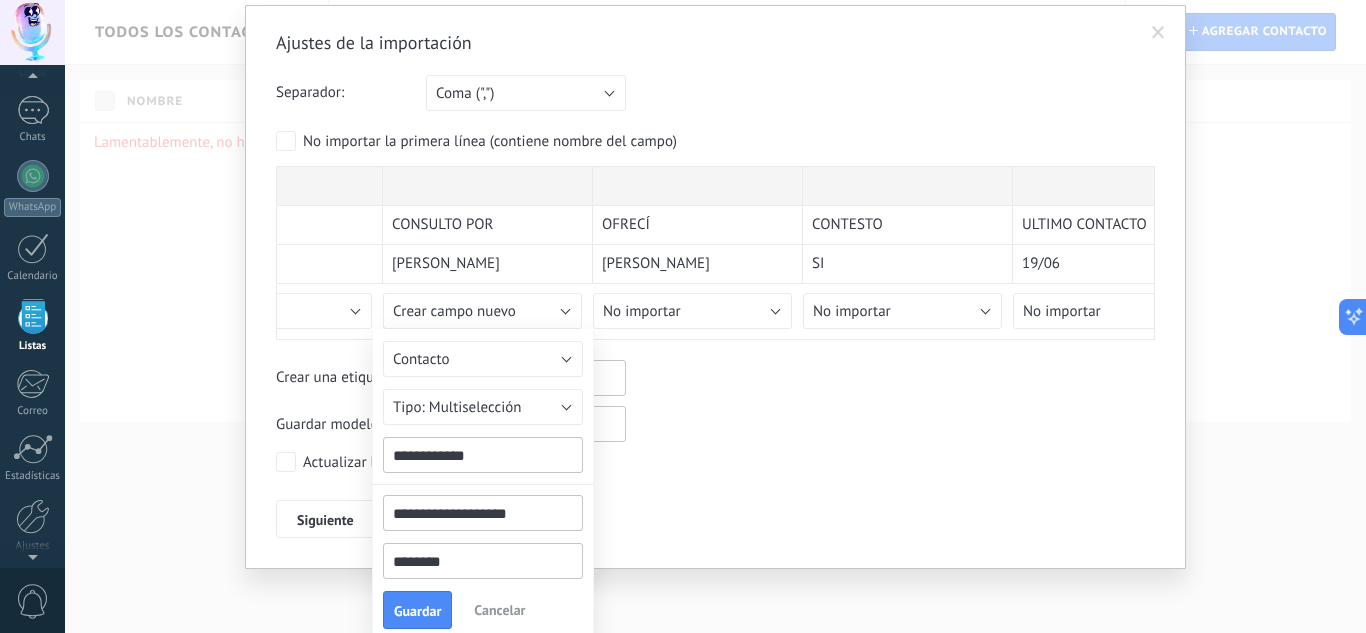 type on "**********" 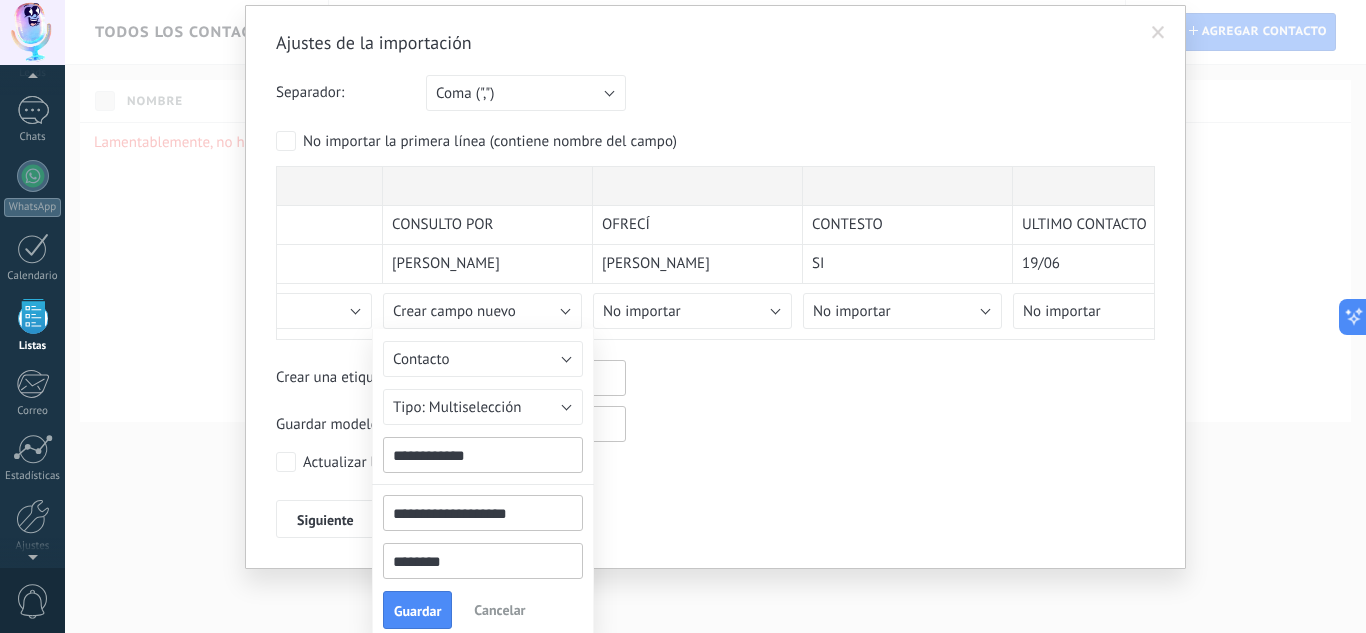 click on "********" at bounding box center [483, 561] 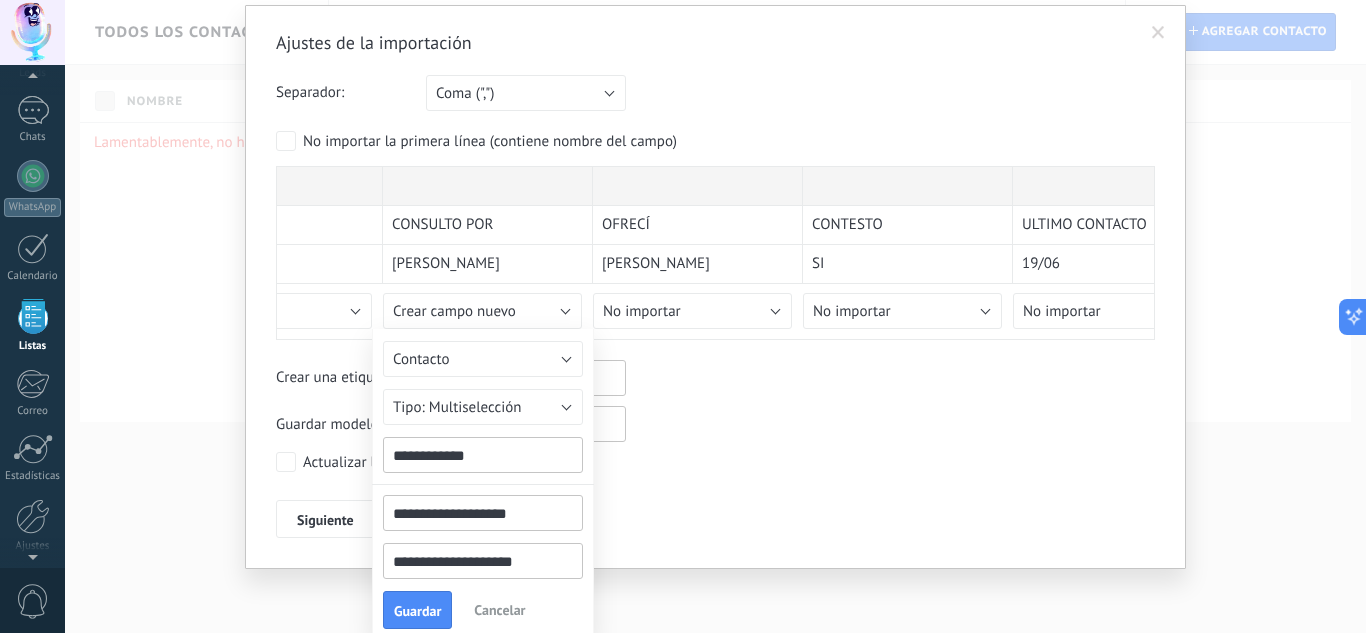 scroll, scrollTop: 65, scrollLeft: 0, axis: vertical 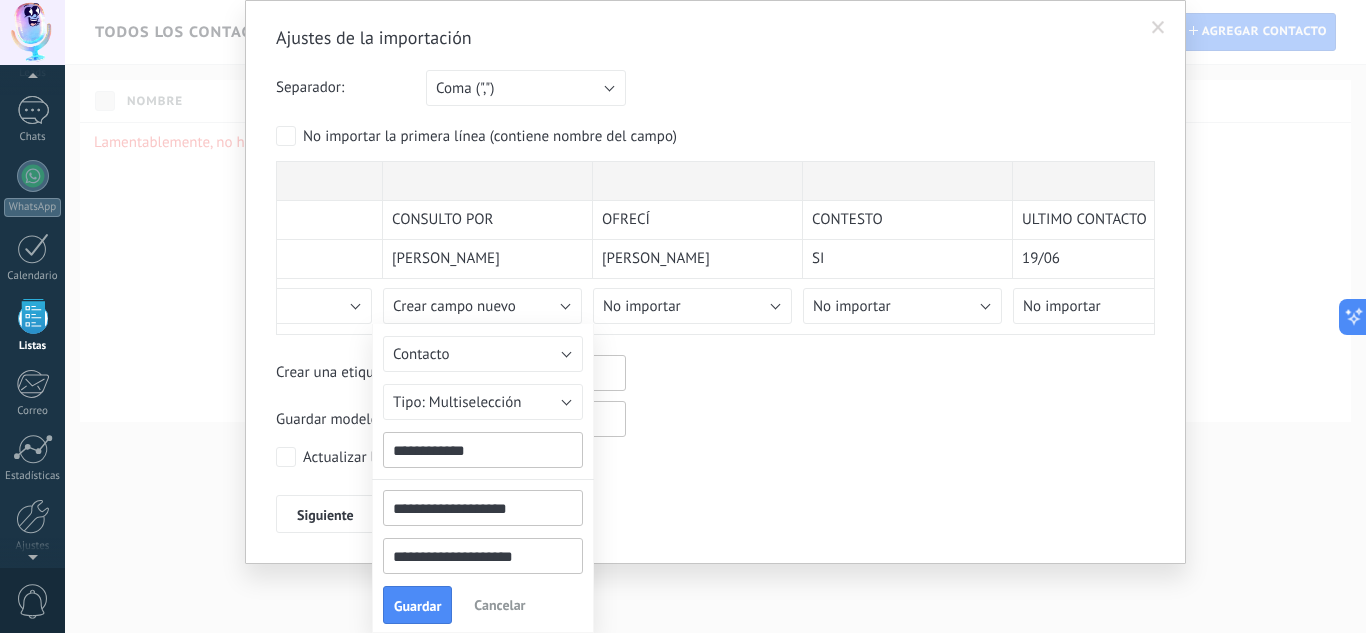 click on "**********" at bounding box center (483, 556) 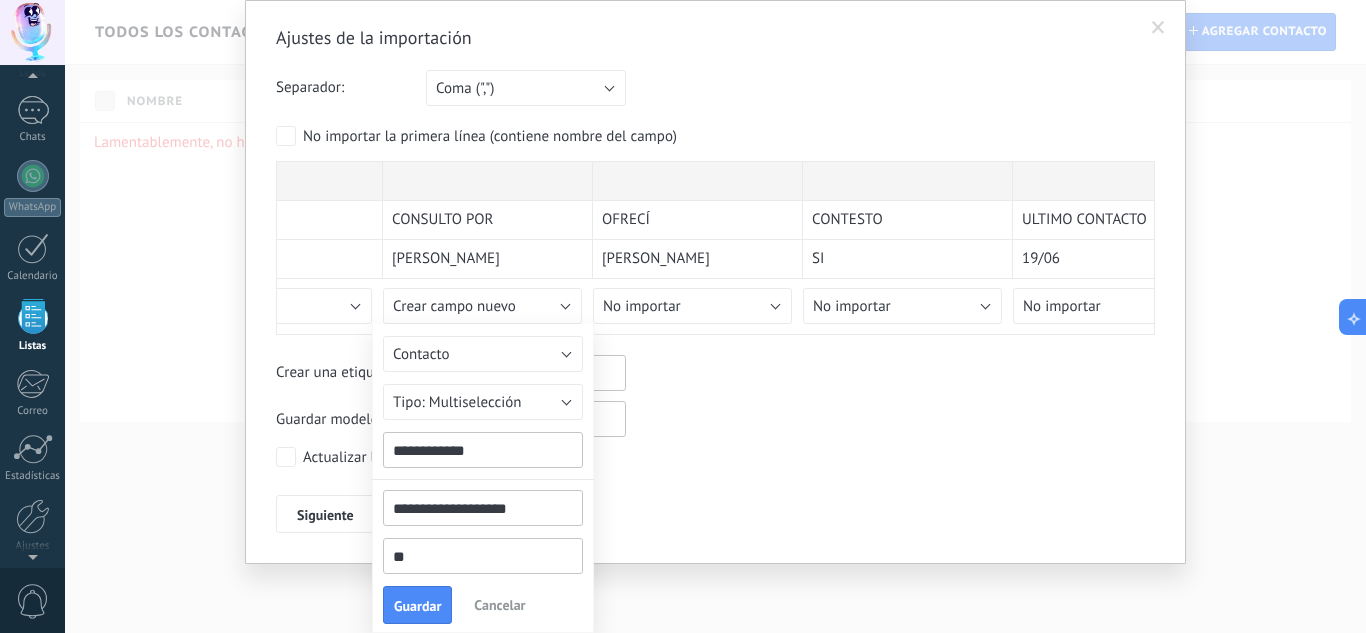 type on "*" 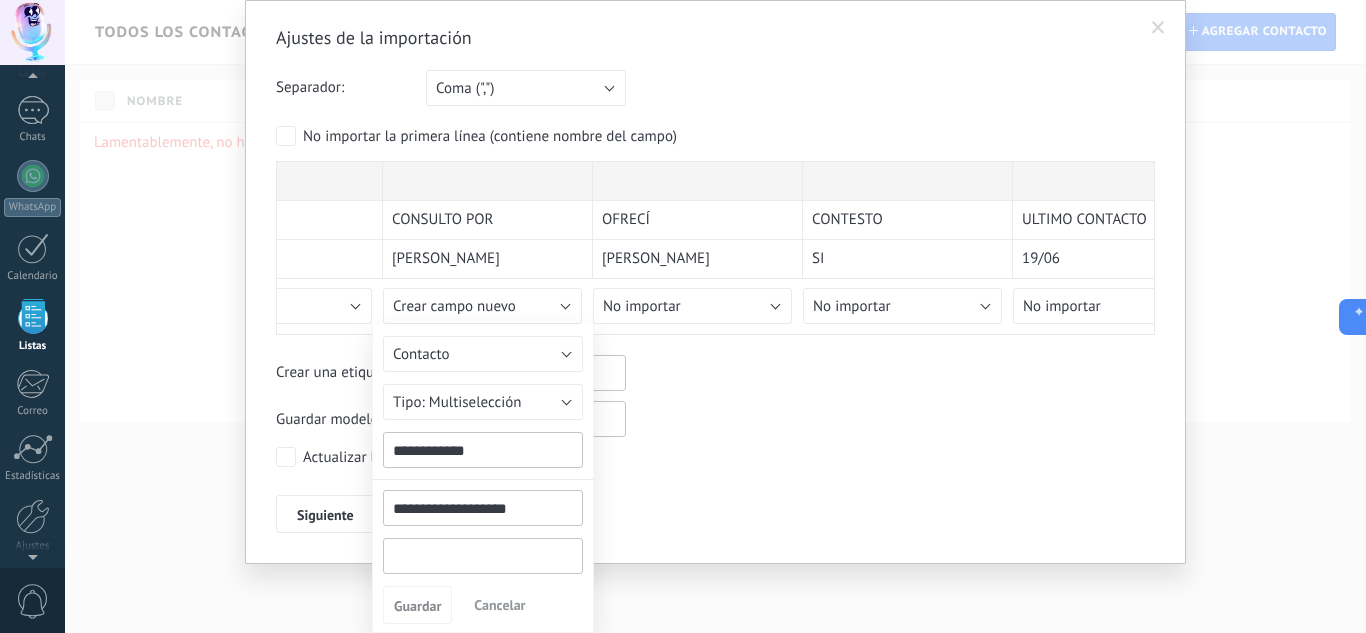 type on "*" 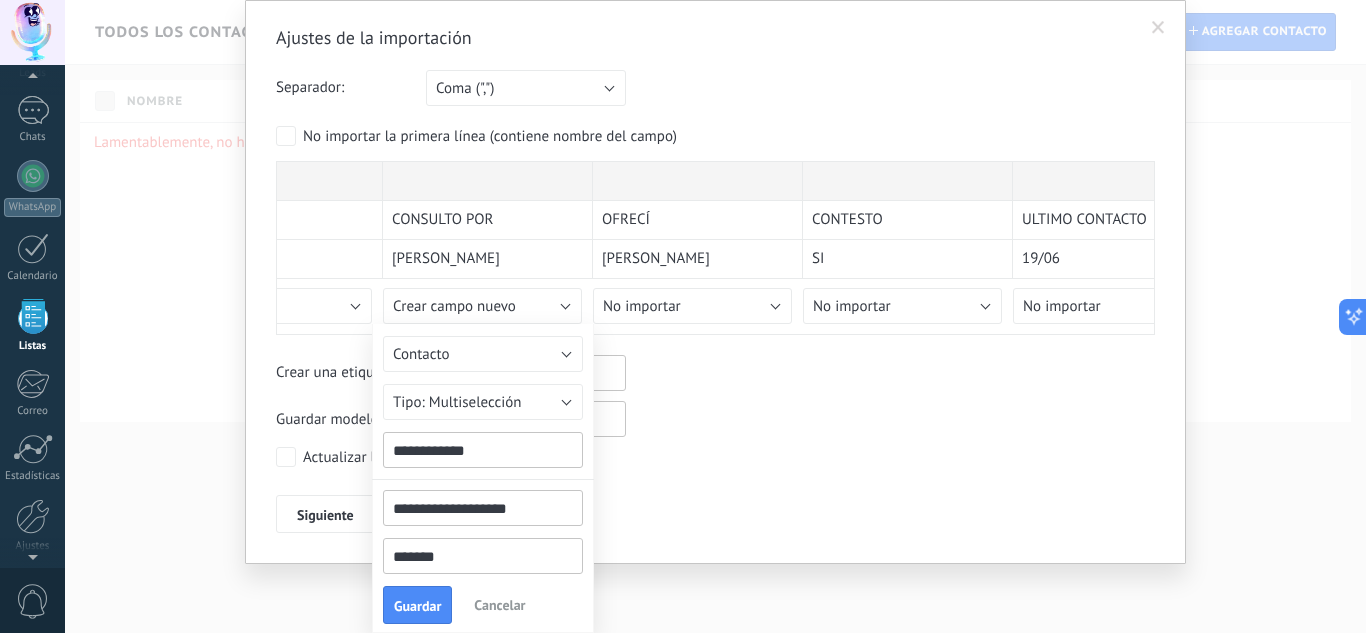 type on "********" 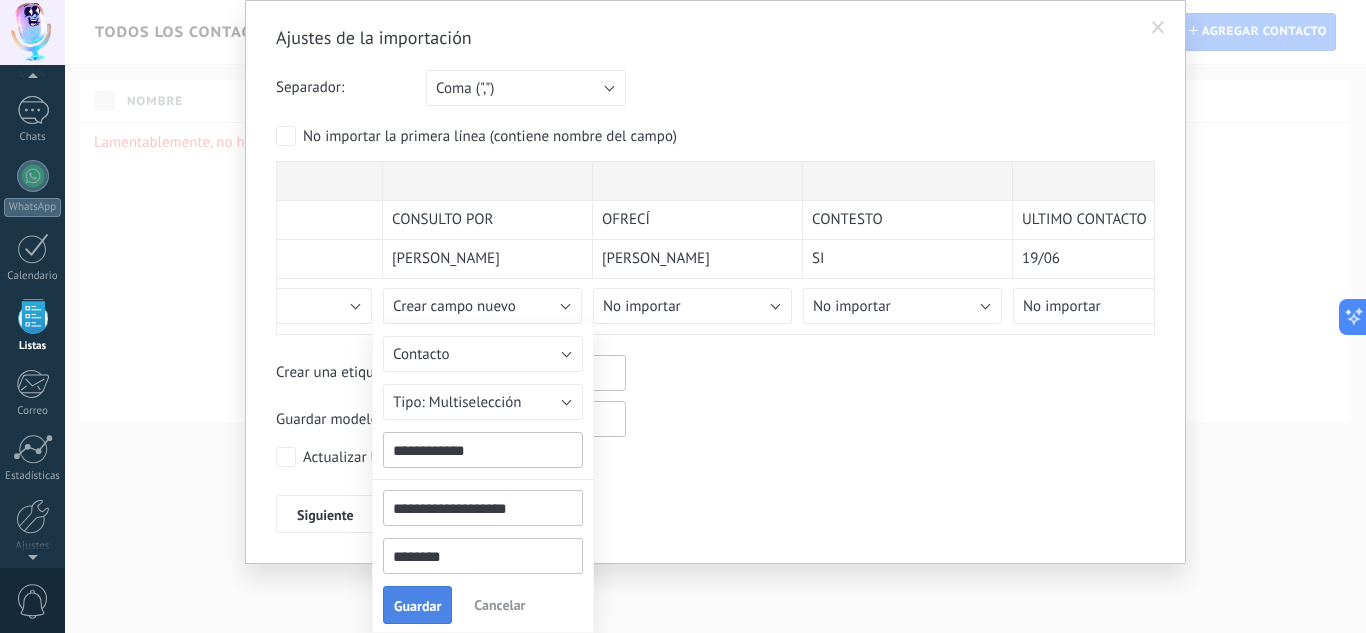 click on "Guardar" at bounding box center [417, 606] 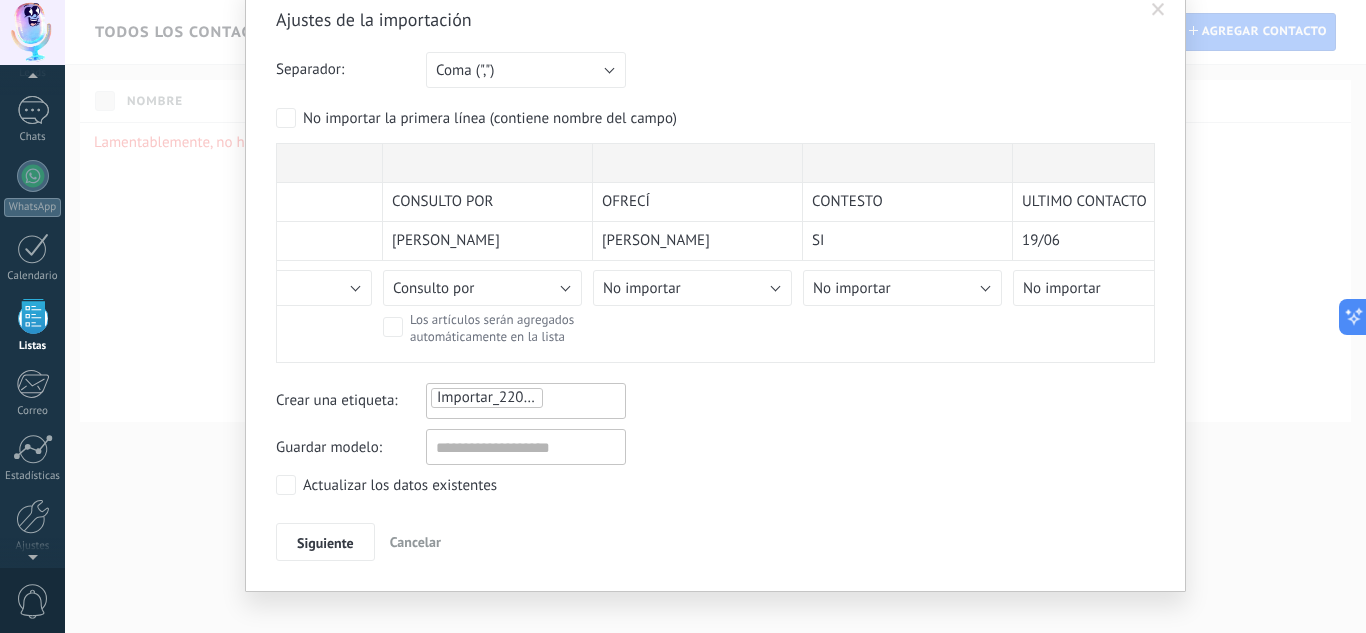 scroll, scrollTop: 106, scrollLeft: 0, axis: vertical 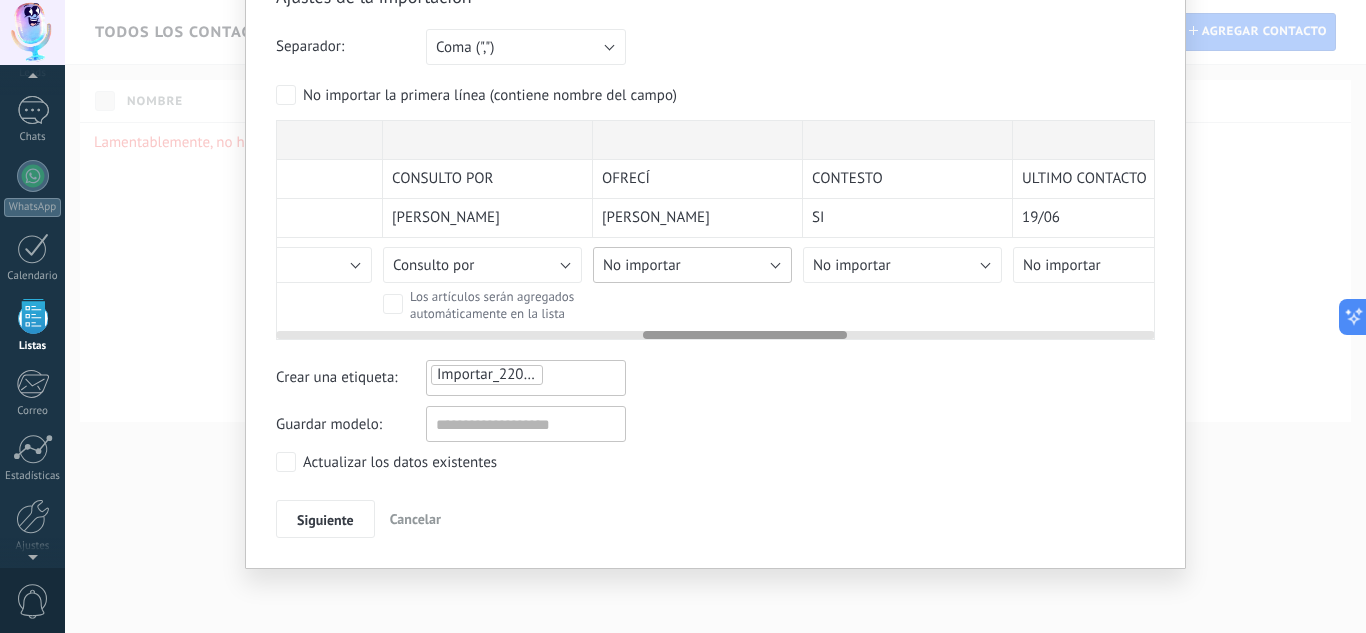 click on "No importar" at bounding box center (692, 265) 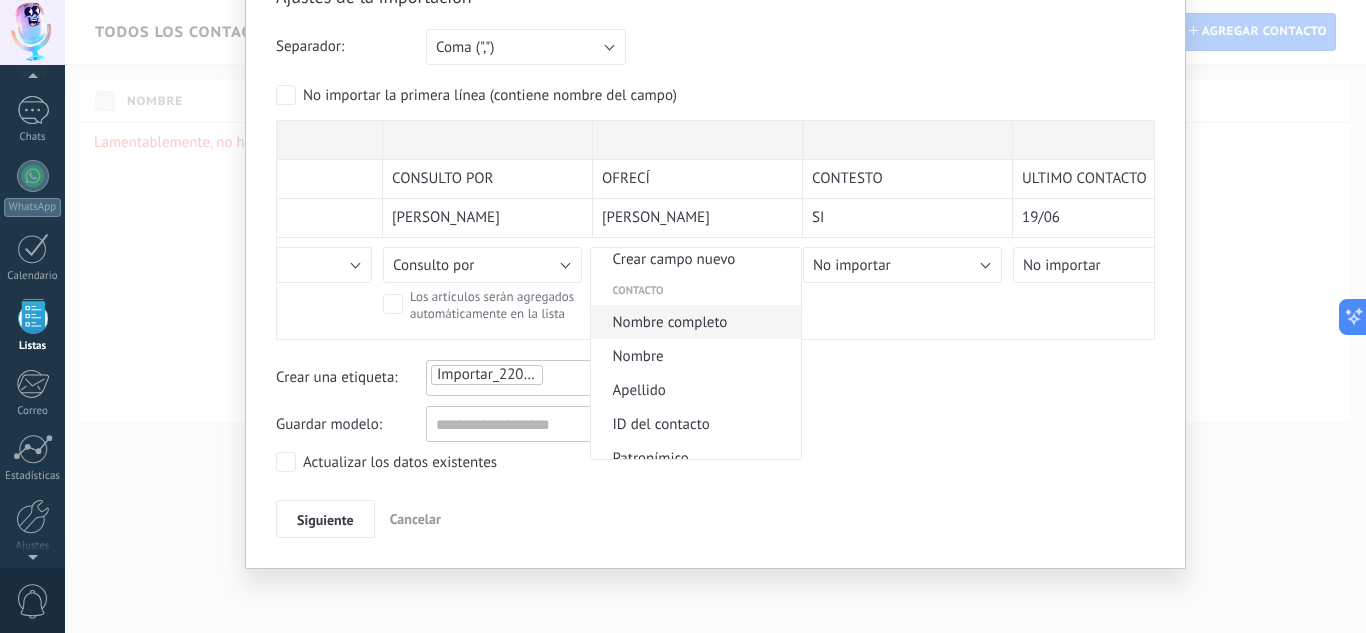 scroll, scrollTop: 0, scrollLeft: 0, axis: both 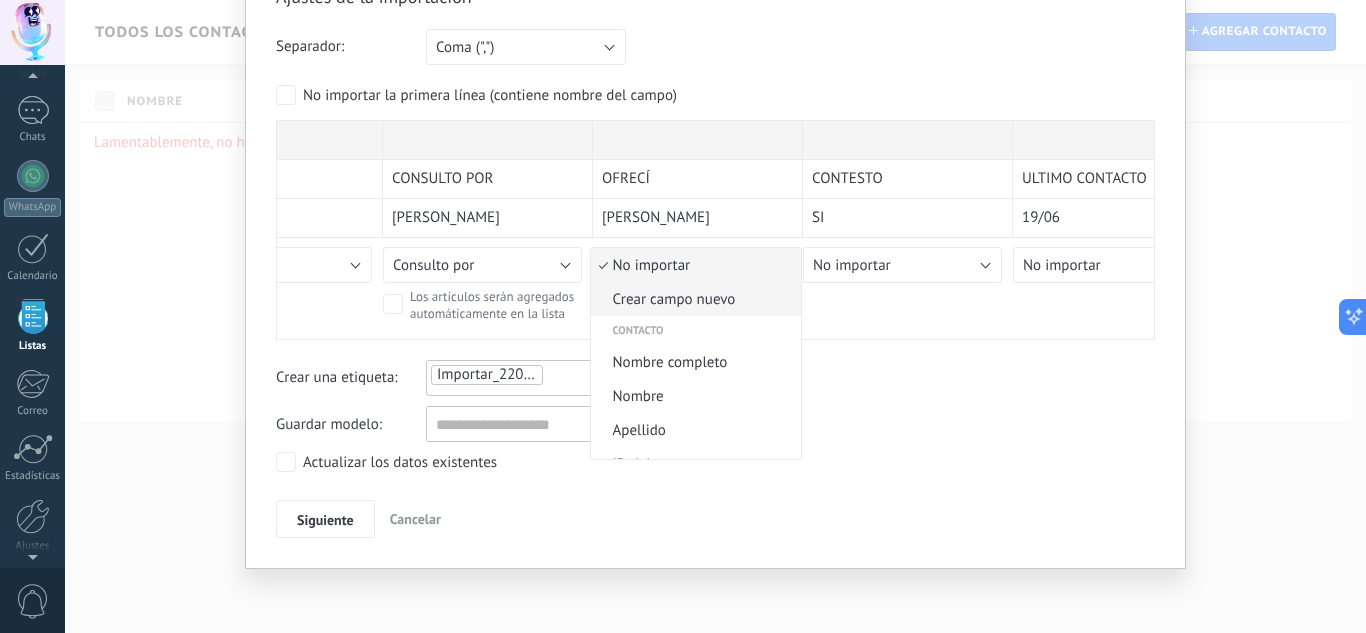 click on "Crear campo nuevo" at bounding box center [693, 299] 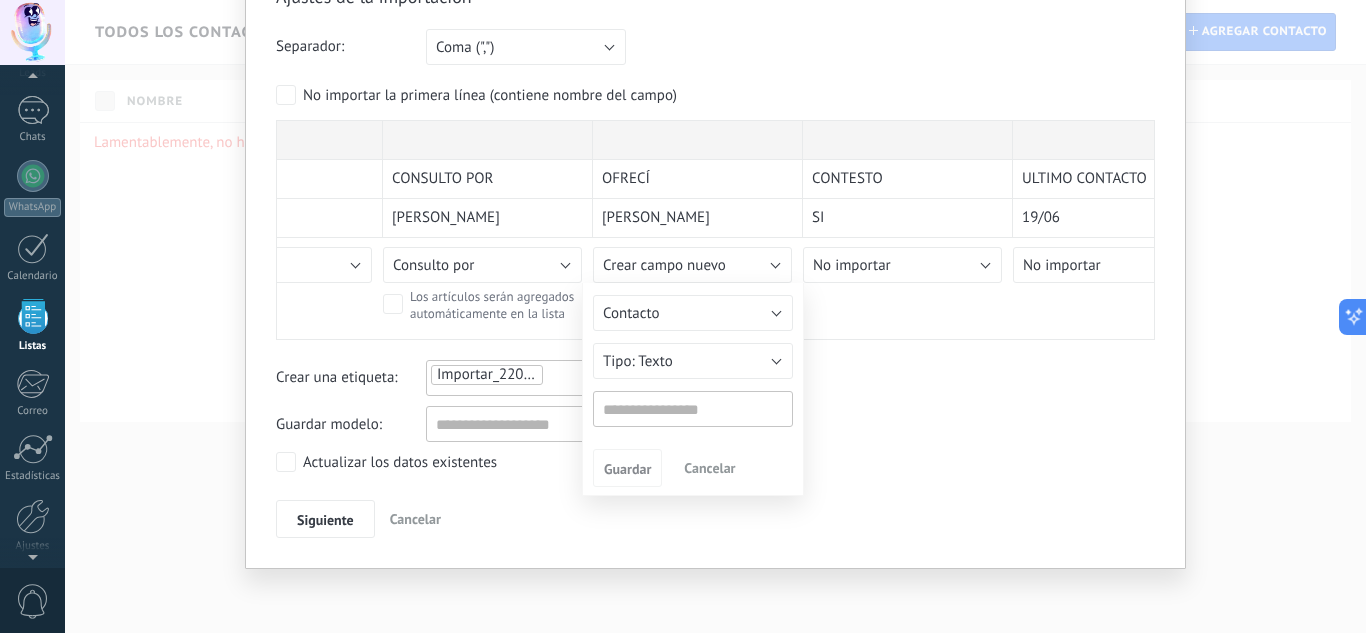 click at bounding box center (715, 230) 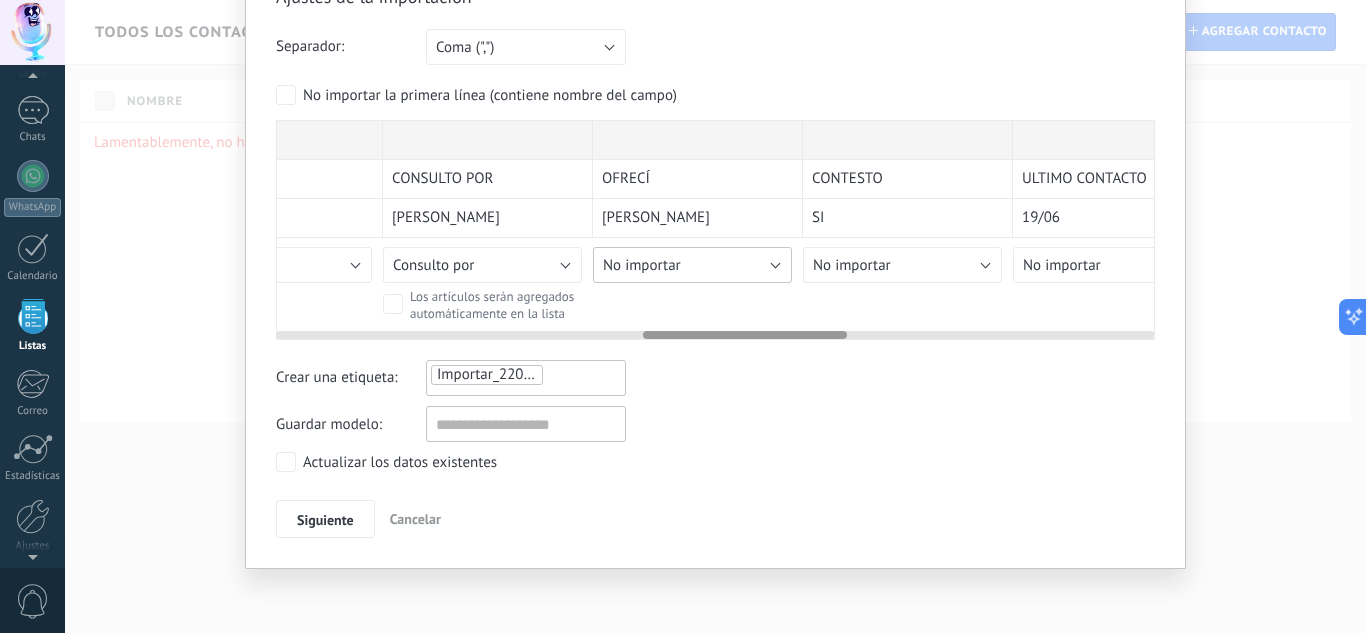 click on "No importar" at bounding box center [692, 265] 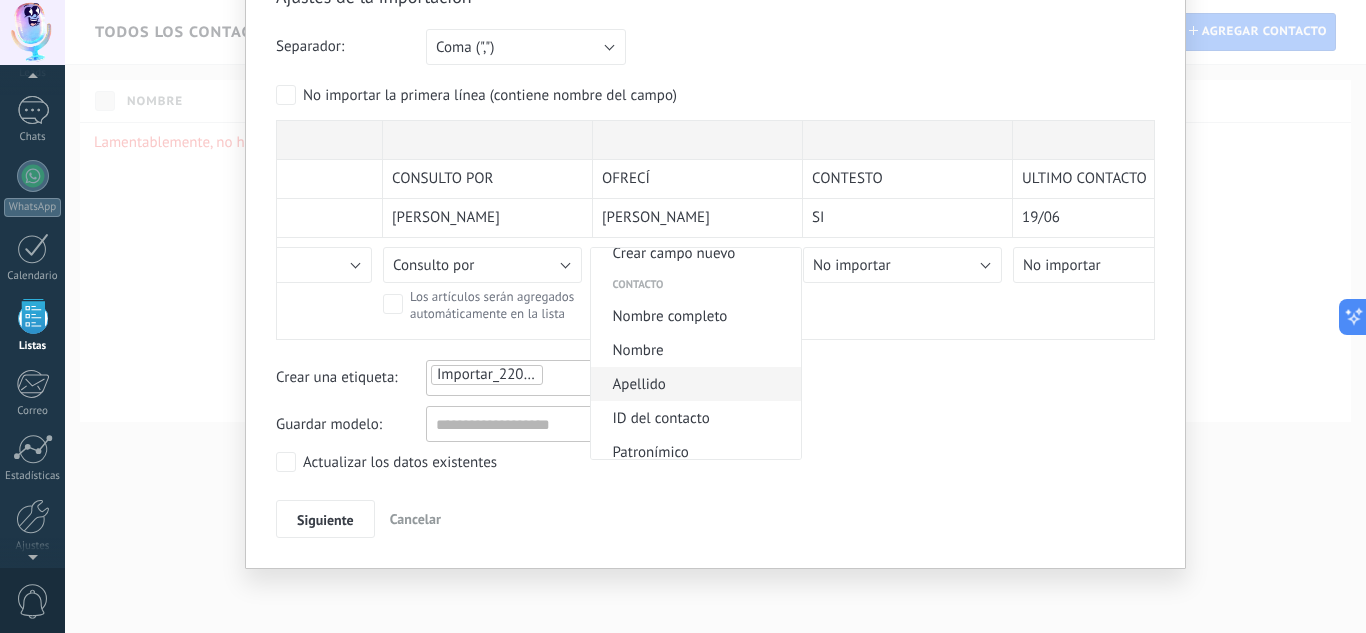 scroll, scrollTop: 0, scrollLeft: 0, axis: both 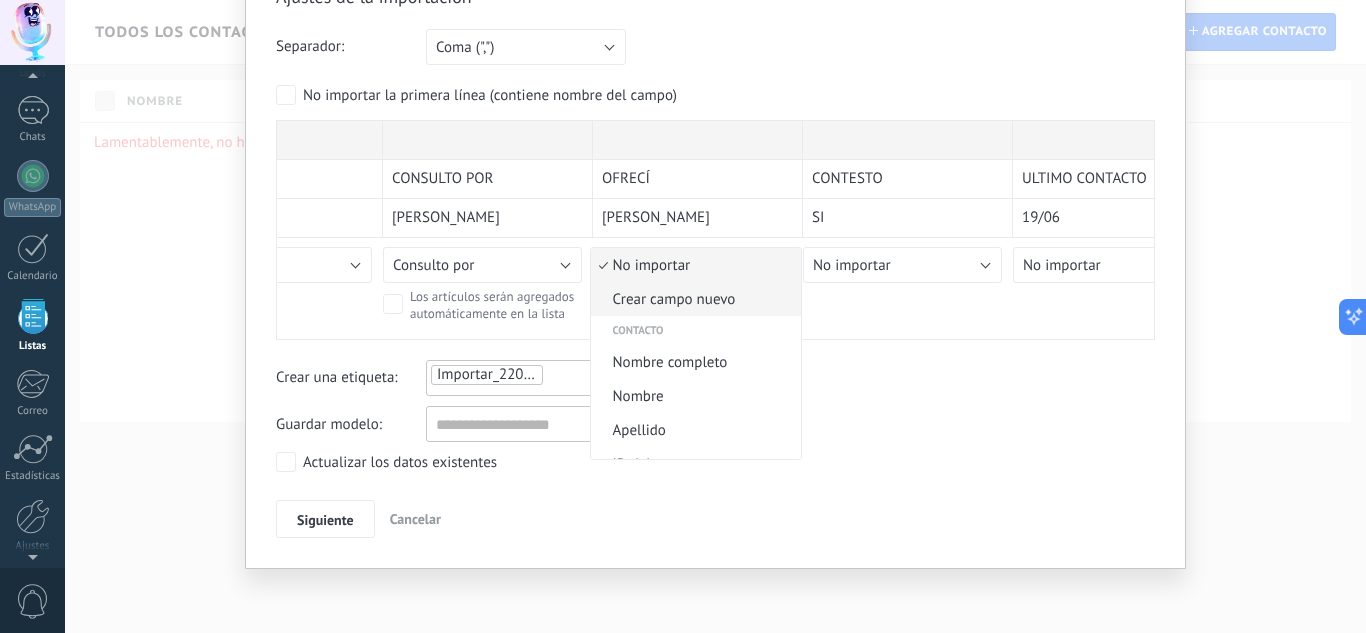 click on "Crear campo nuevo" at bounding box center (693, 299) 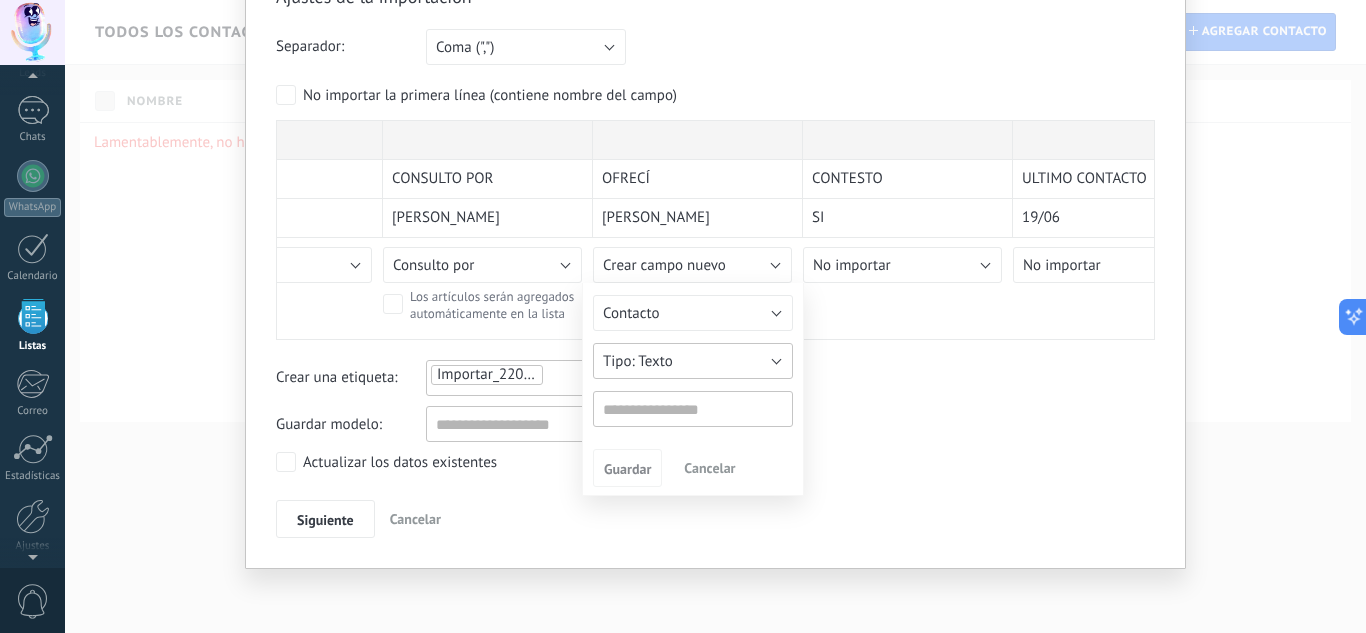 click on "Texto" at bounding box center [655, 361] 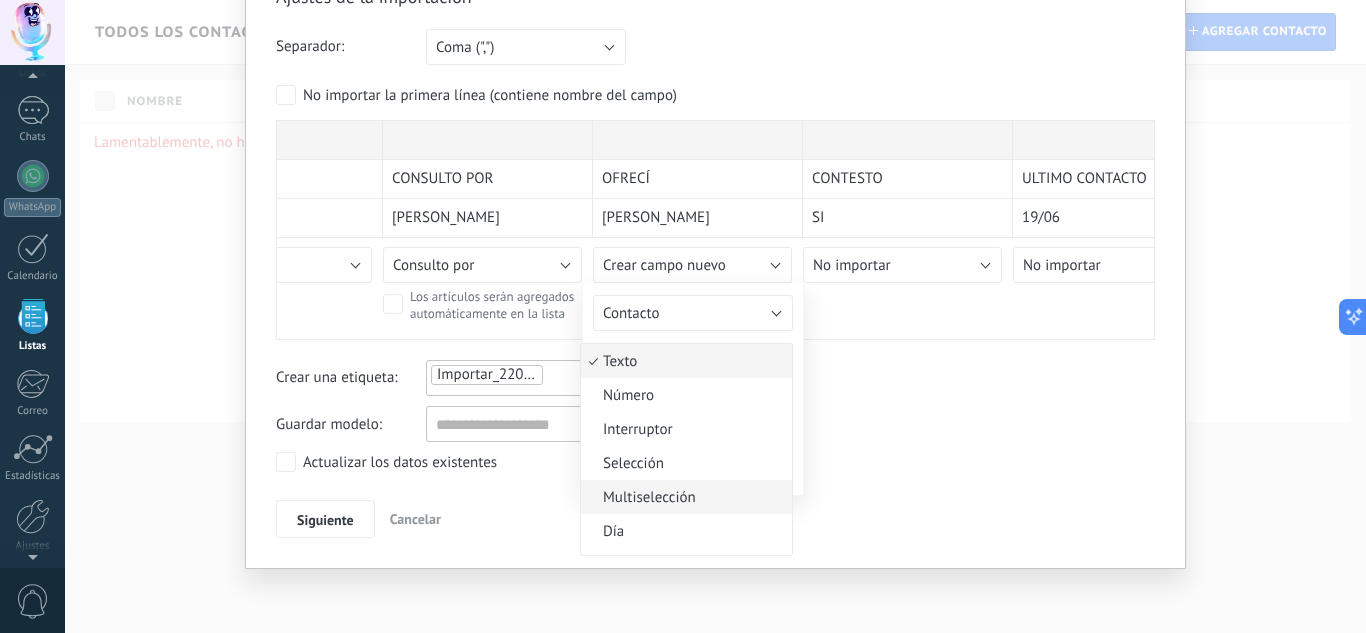 click on "Multiselección" at bounding box center (683, 497) 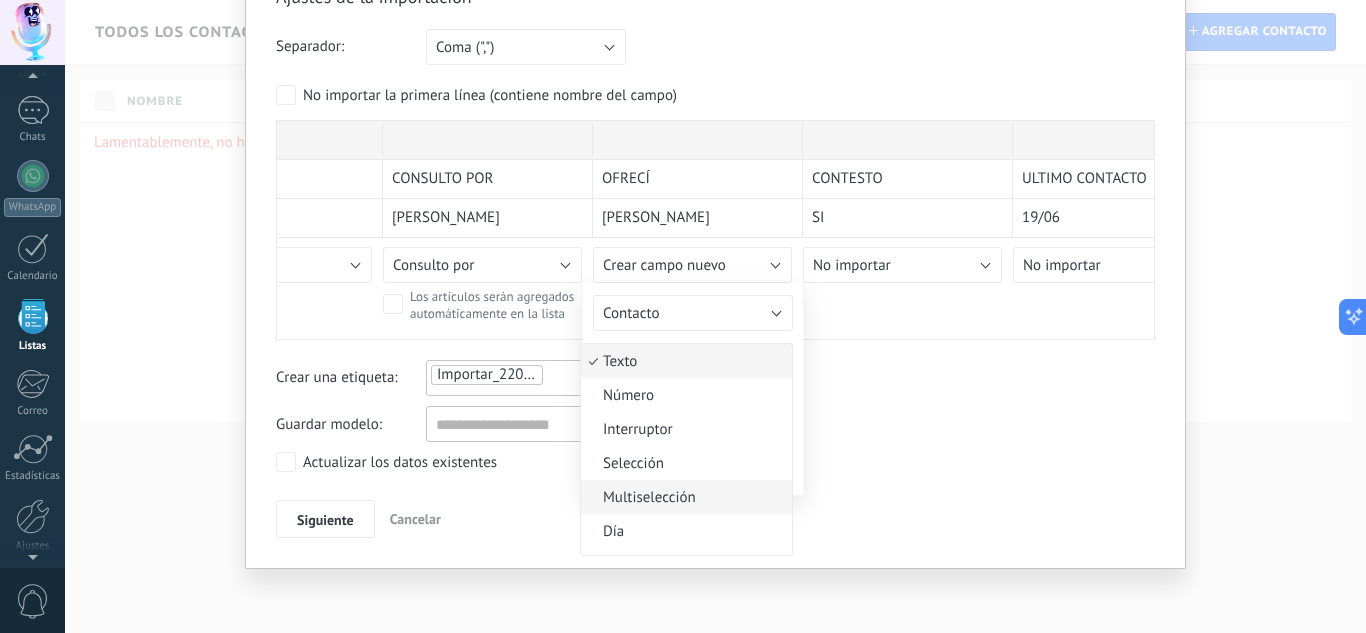 type on "******" 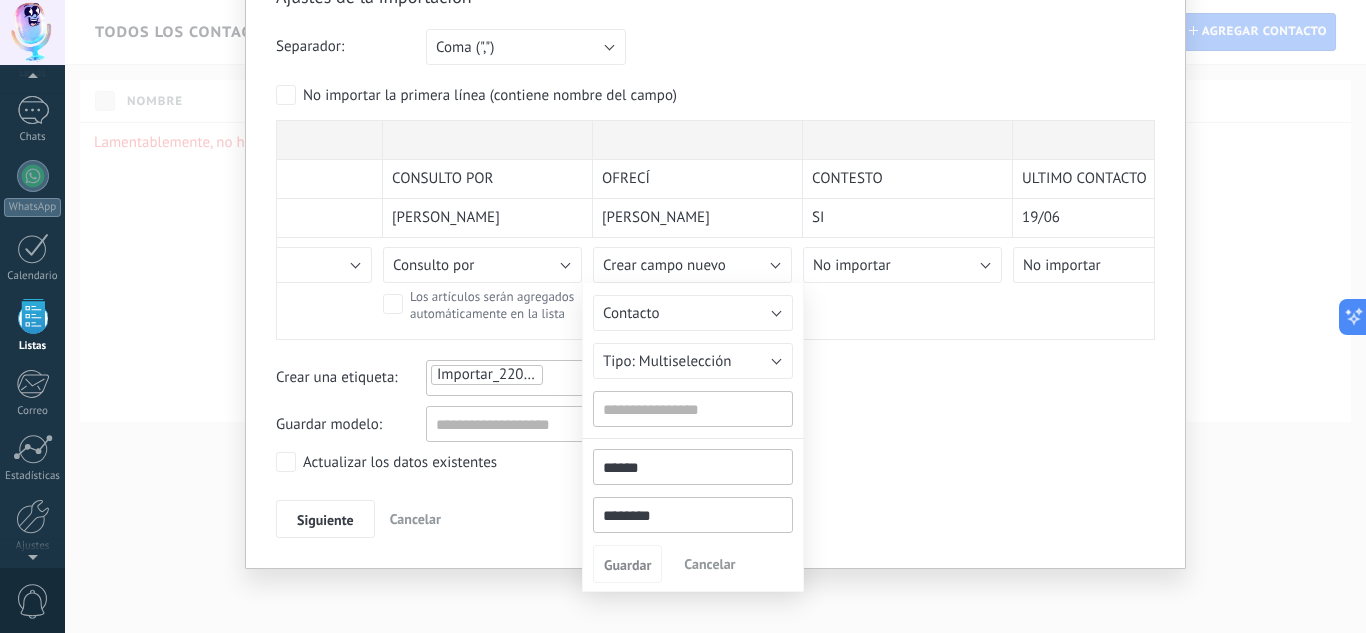 click at bounding box center (693, 409) 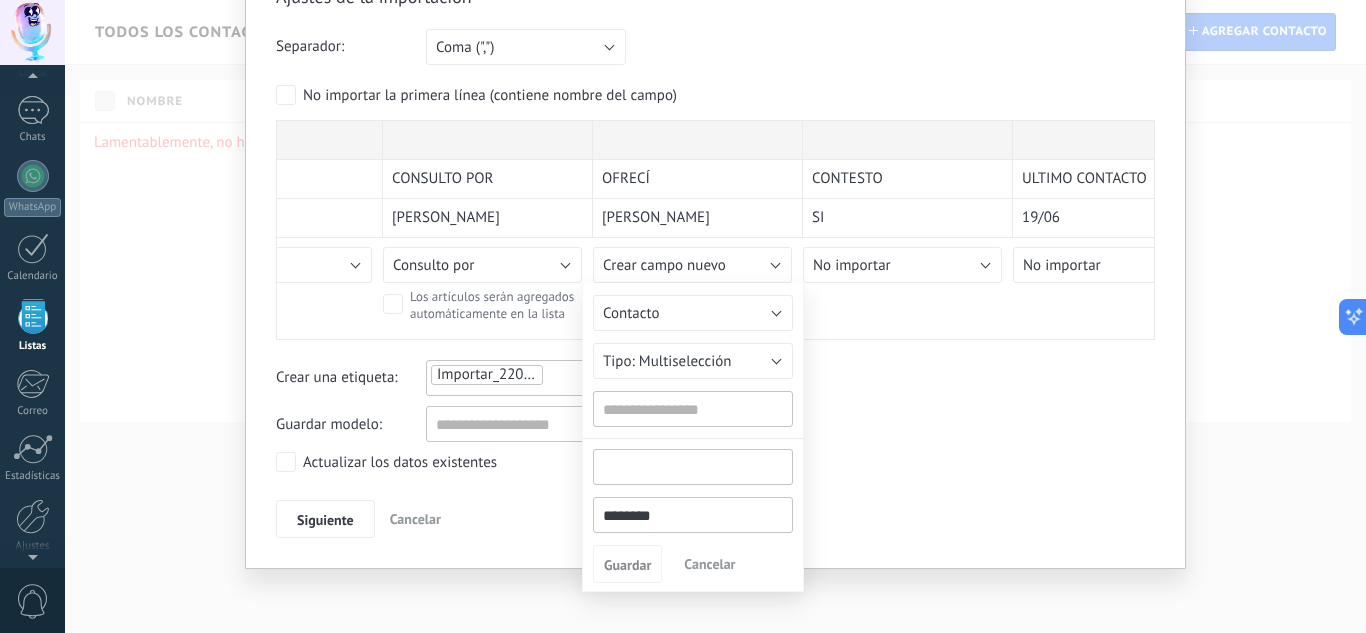 type 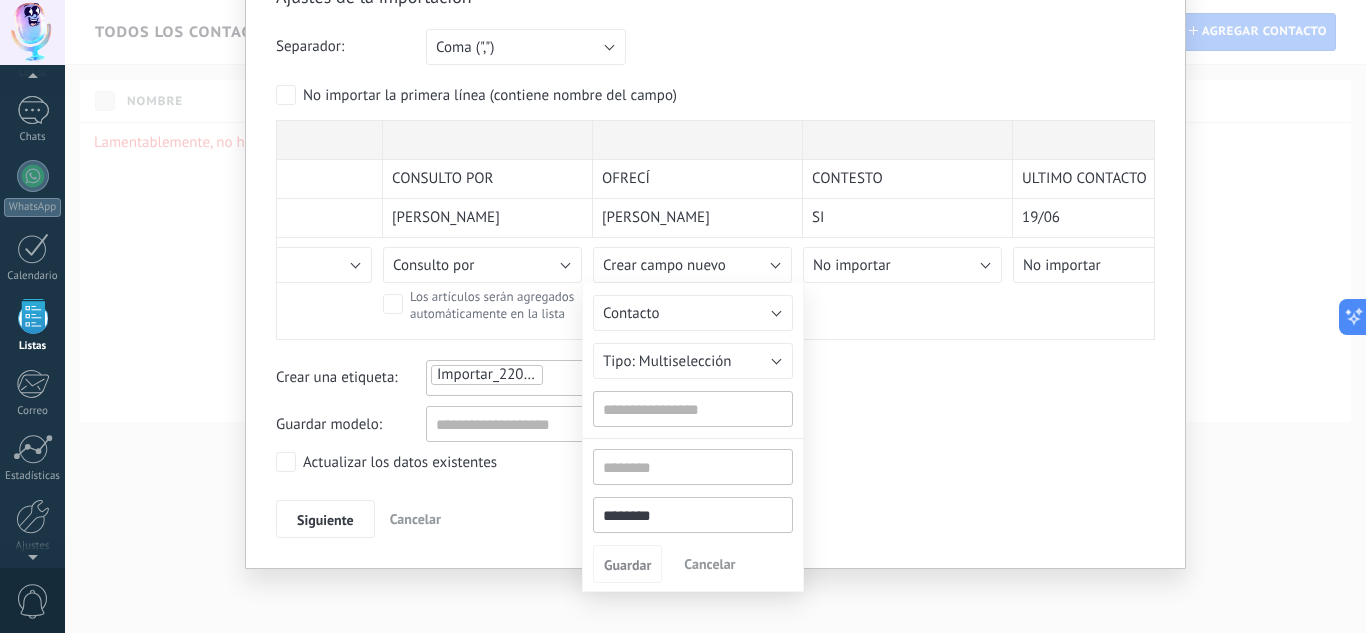 click at bounding box center [693, 409] 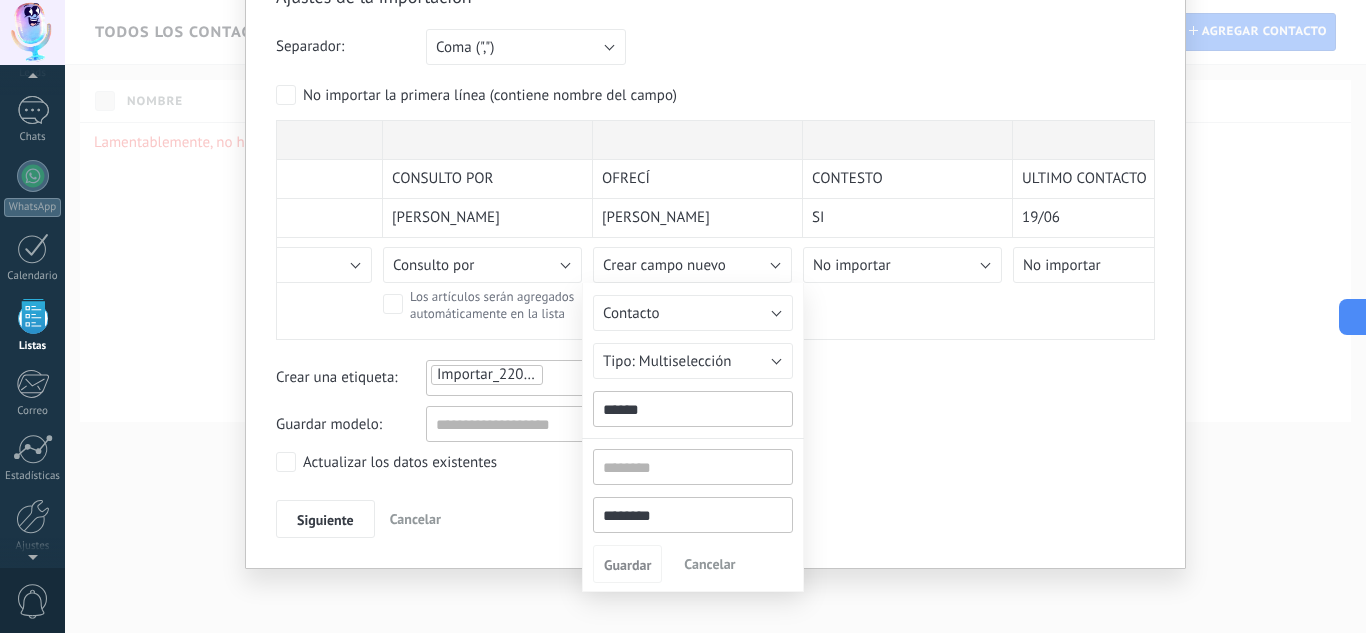 type on "******" 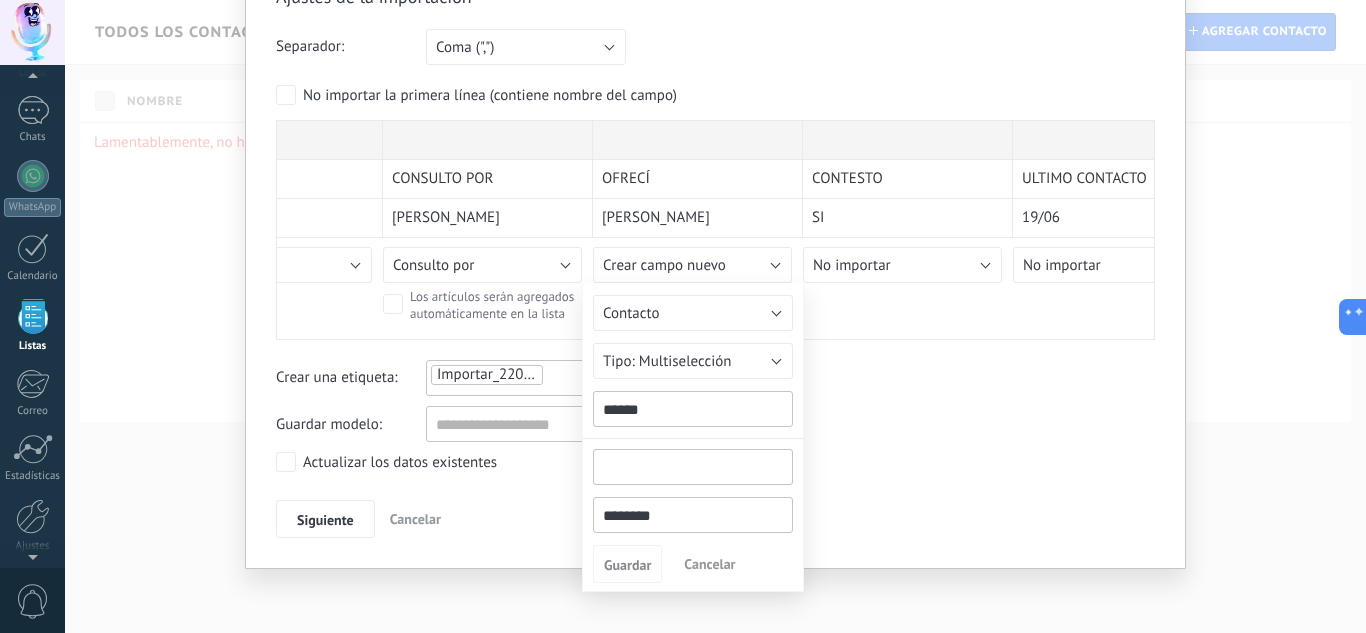 click at bounding box center [693, 467] 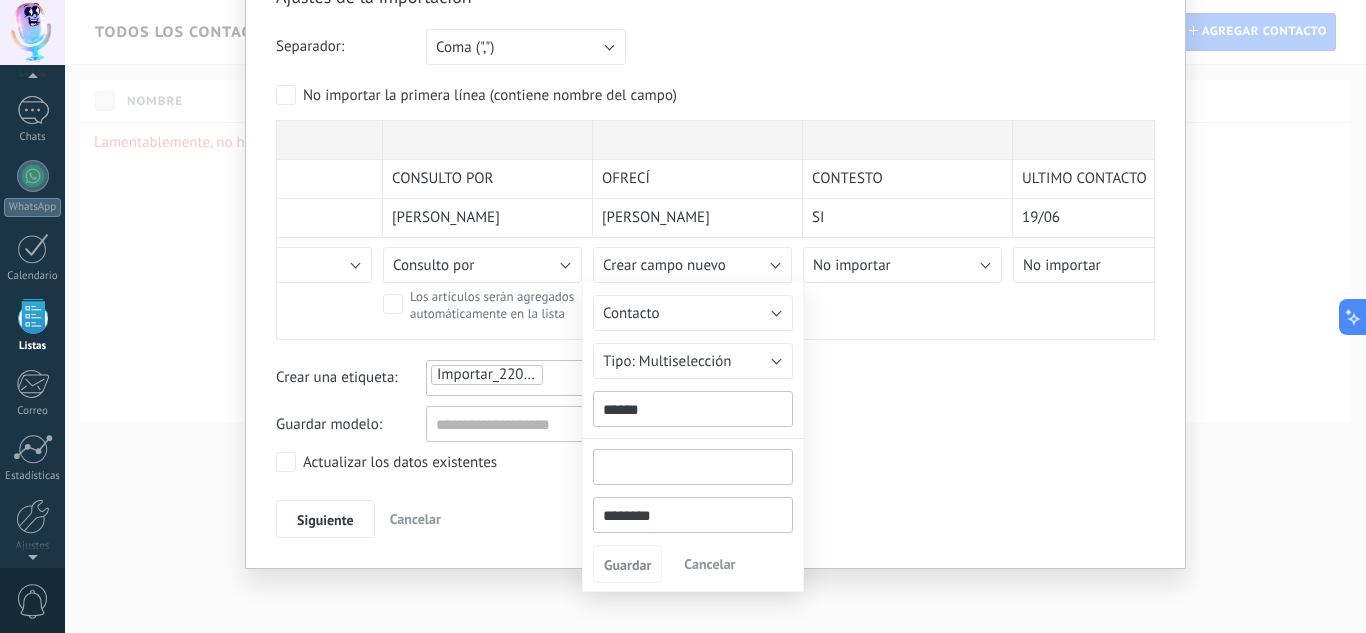 paste on "*******" 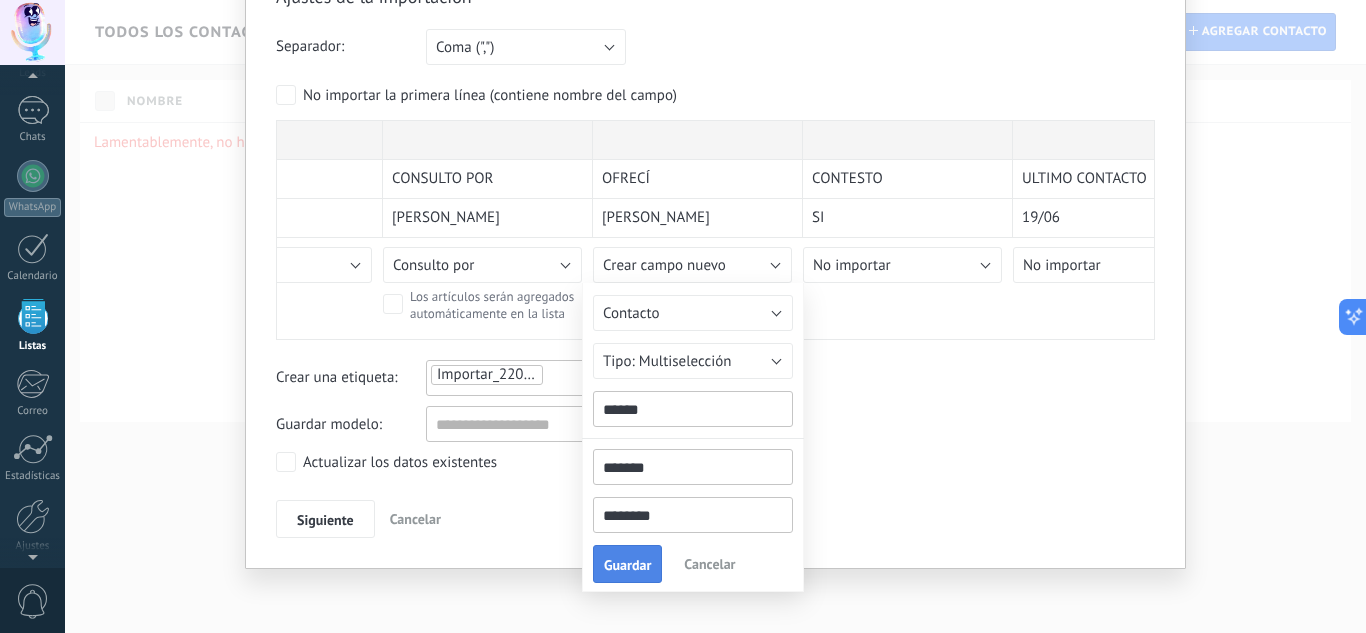 type on "*******" 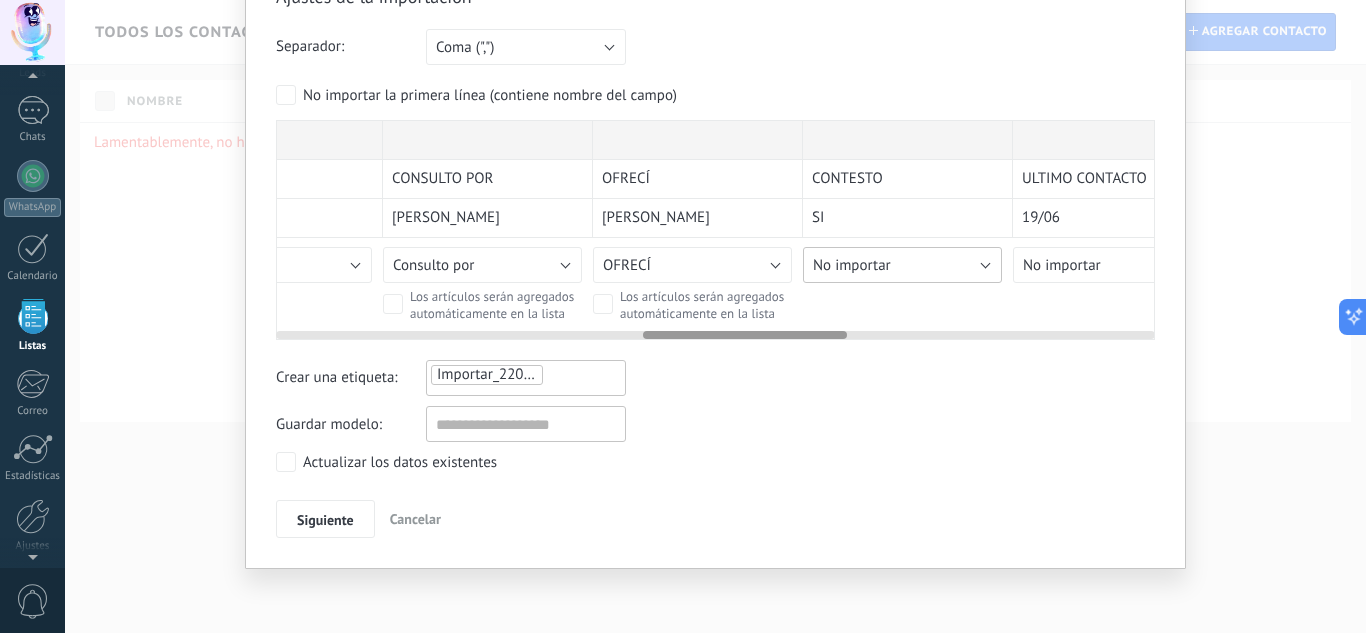 click on "No importar" at bounding box center (852, 265) 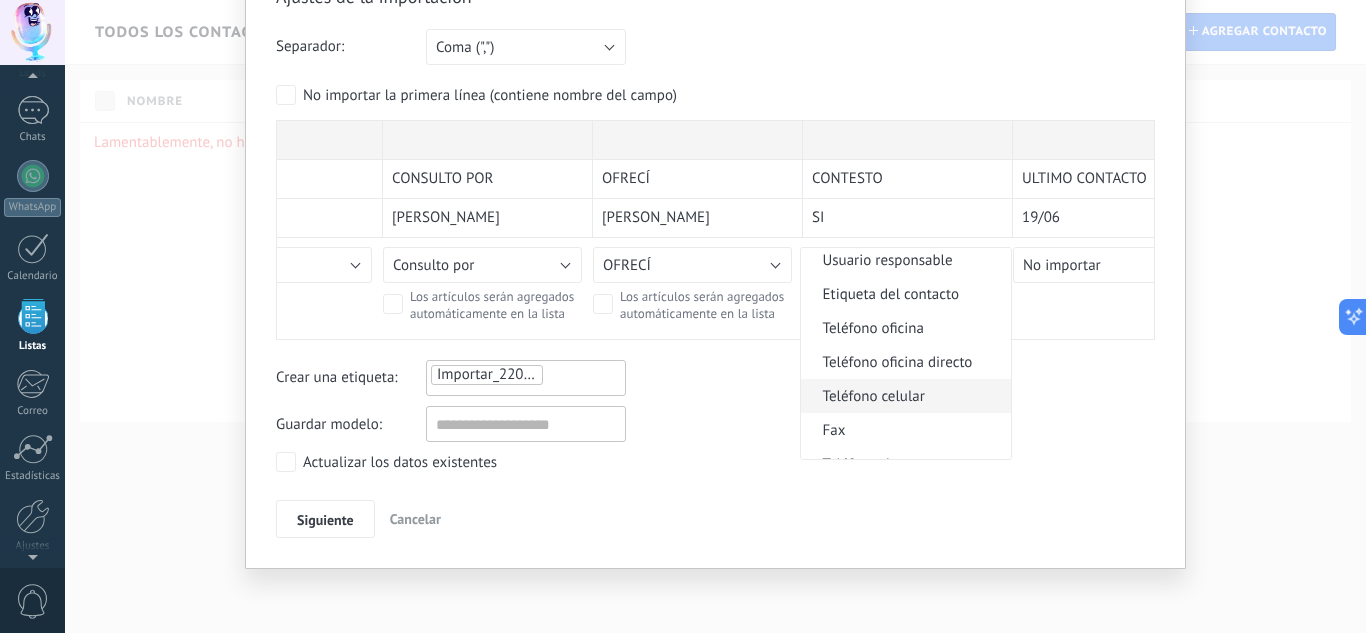 scroll, scrollTop: 300, scrollLeft: 0, axis: vertical 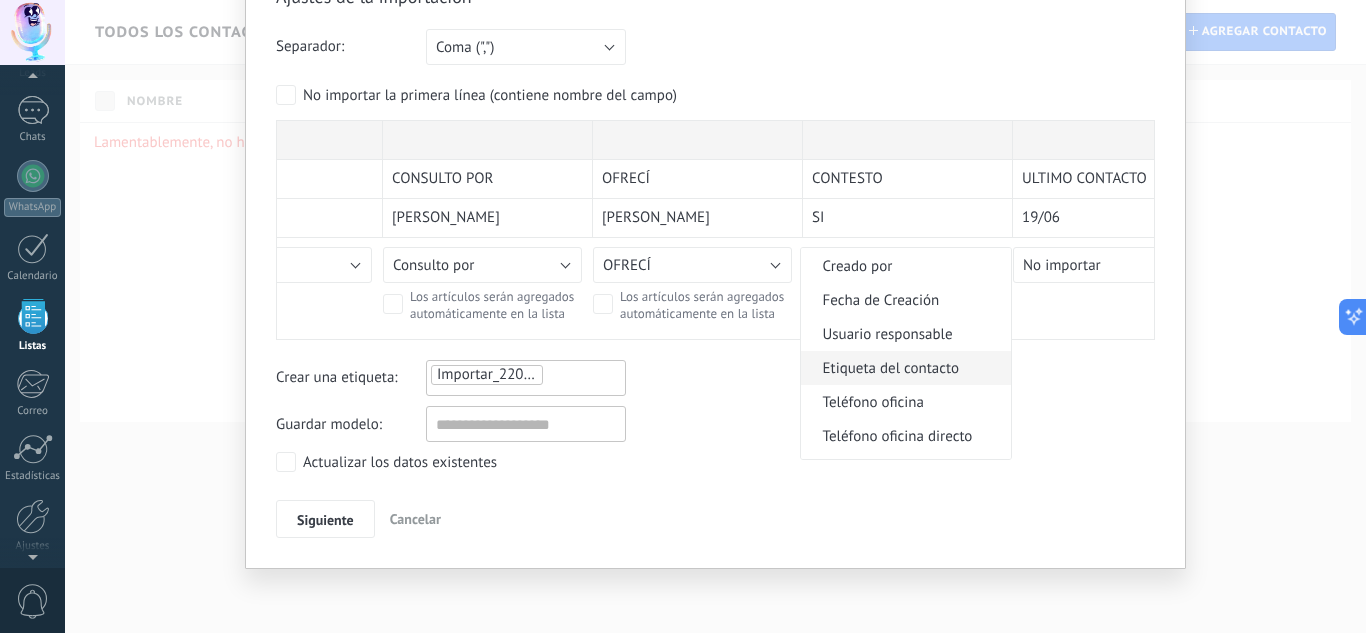 click on "Etiqueta del contacto" at bounding box center (903, 368) 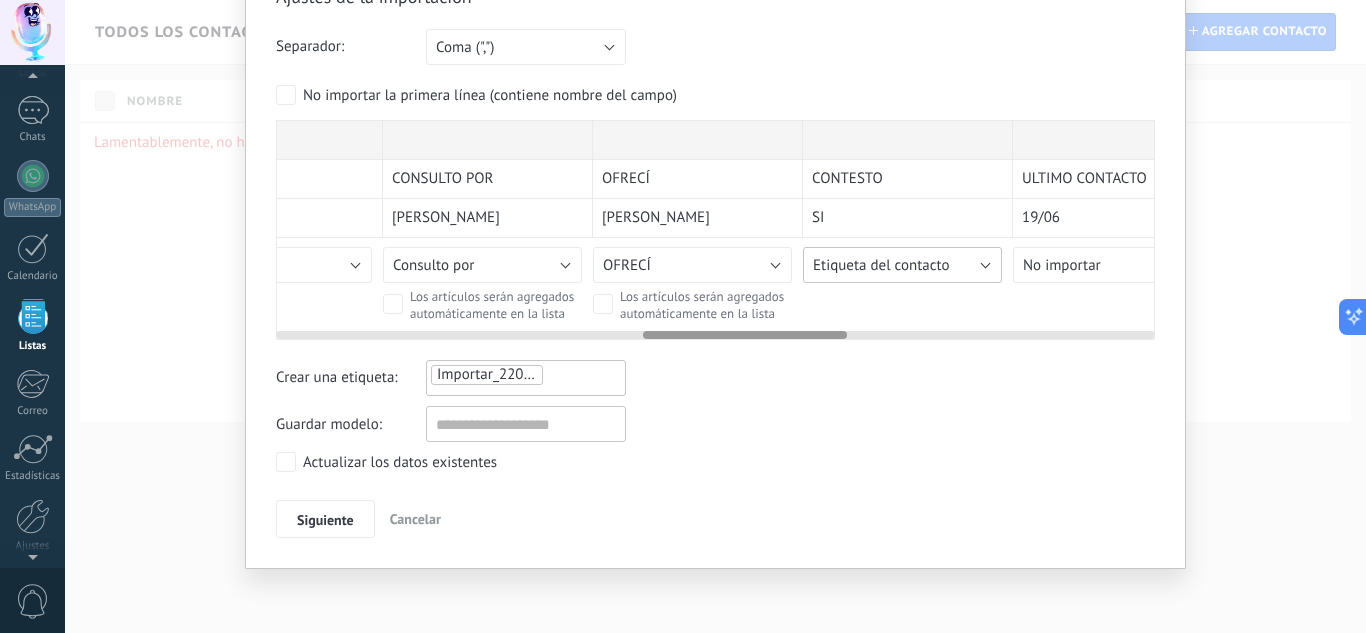 click on "Etiqueta del contacto" at bounding box center [881, 265] 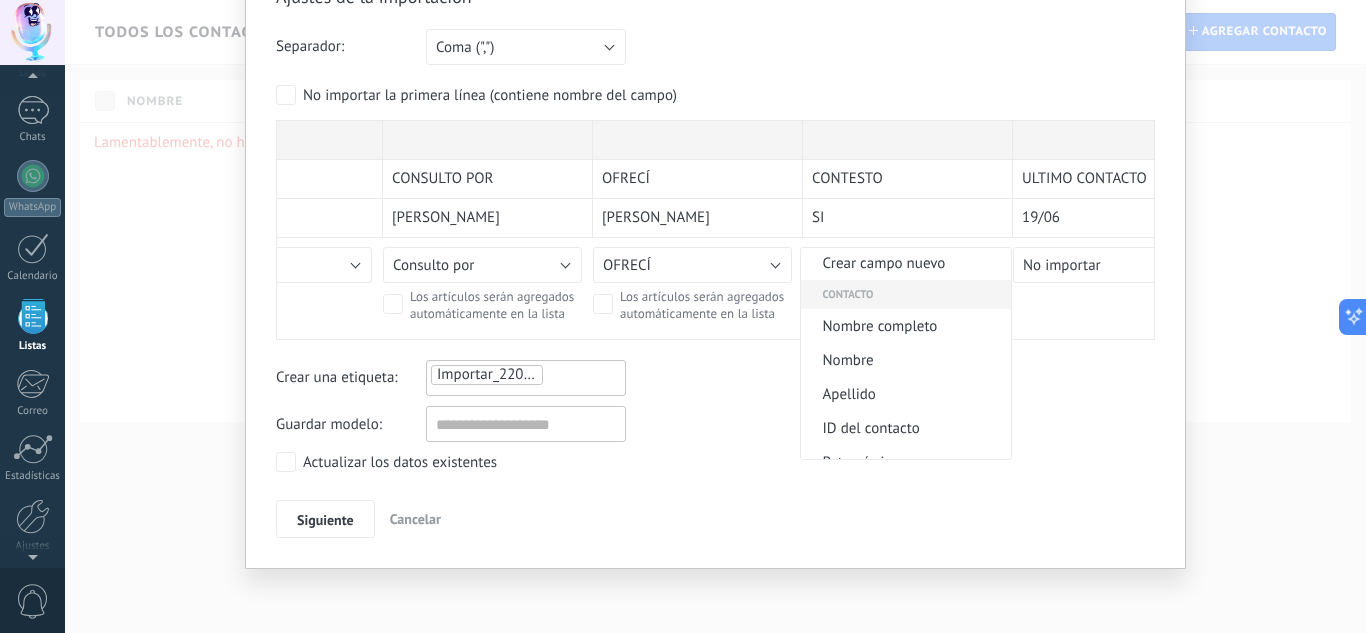scroll, scrollTop: 0, scrollLeft: 0, axis: both 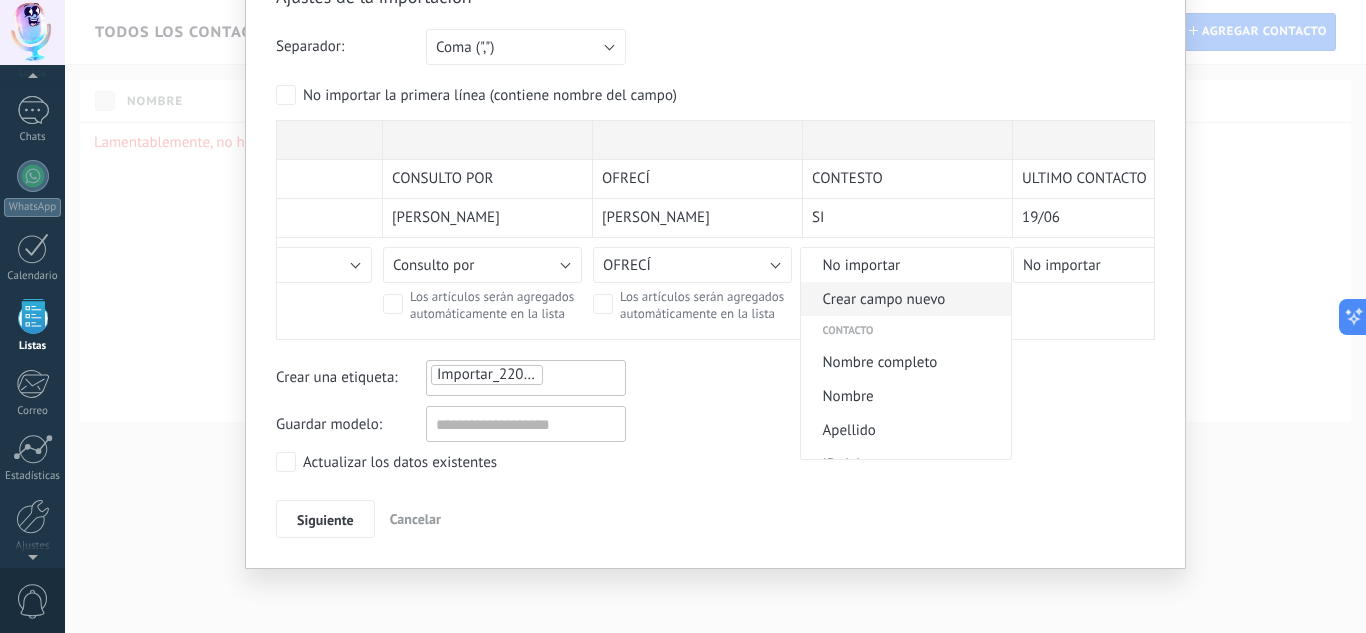 click on "Crear campo nuevo" at bounding box center (903, 299) 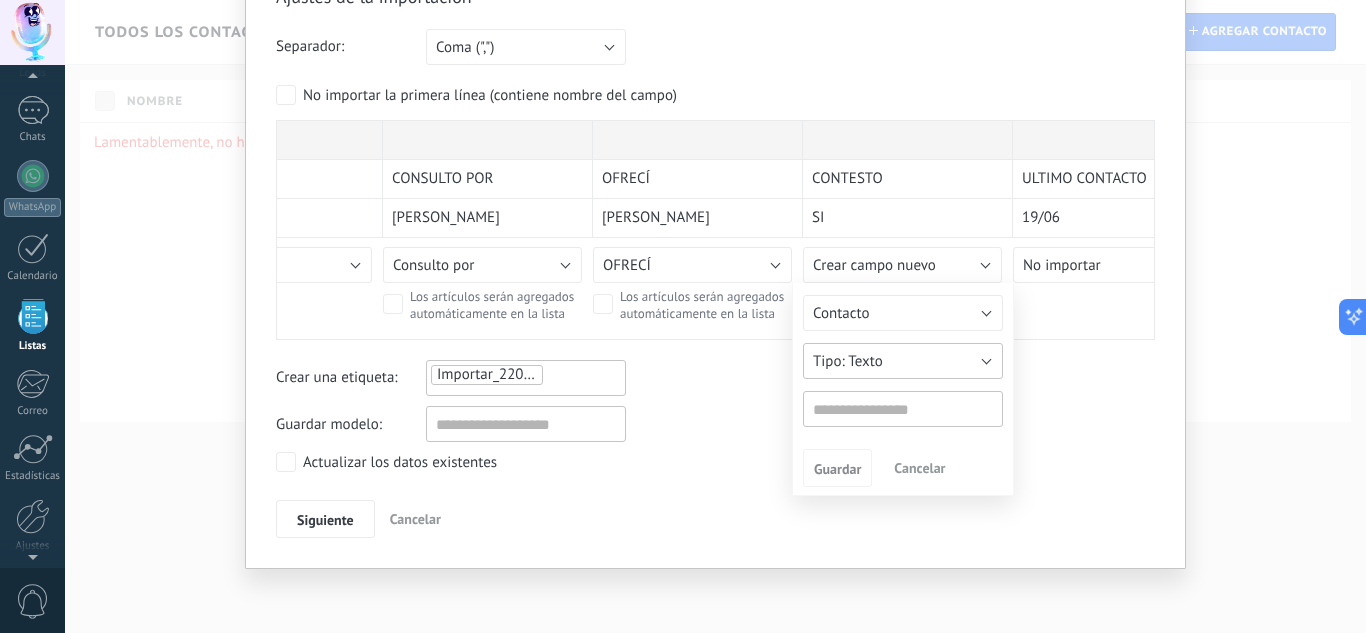 click on "Texto" at bounding box center [865, 361] 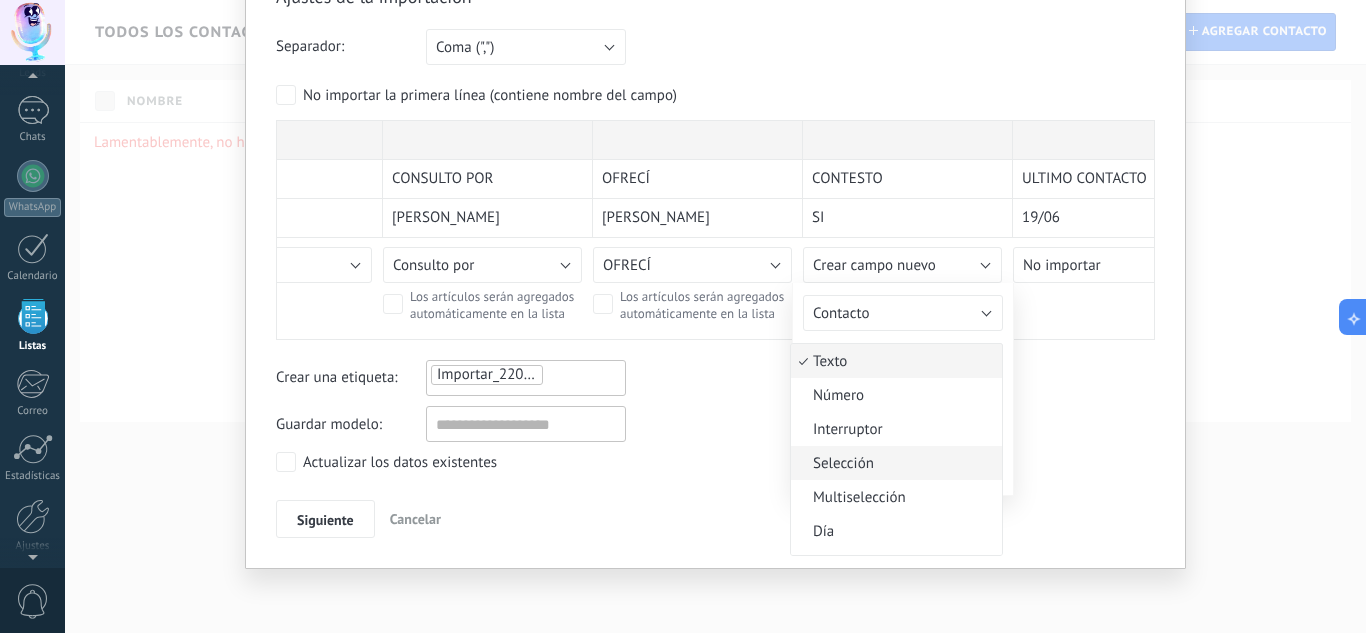 click on "Selección" at bounding box center (893, 463) 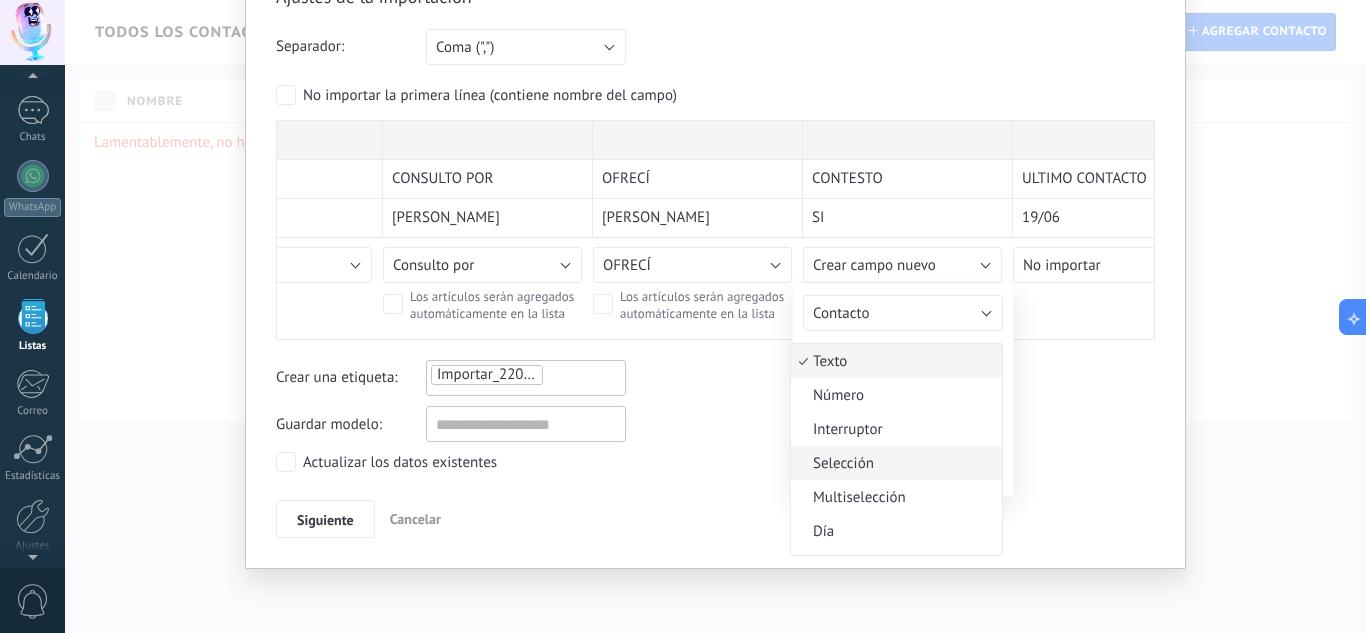 type on "********" 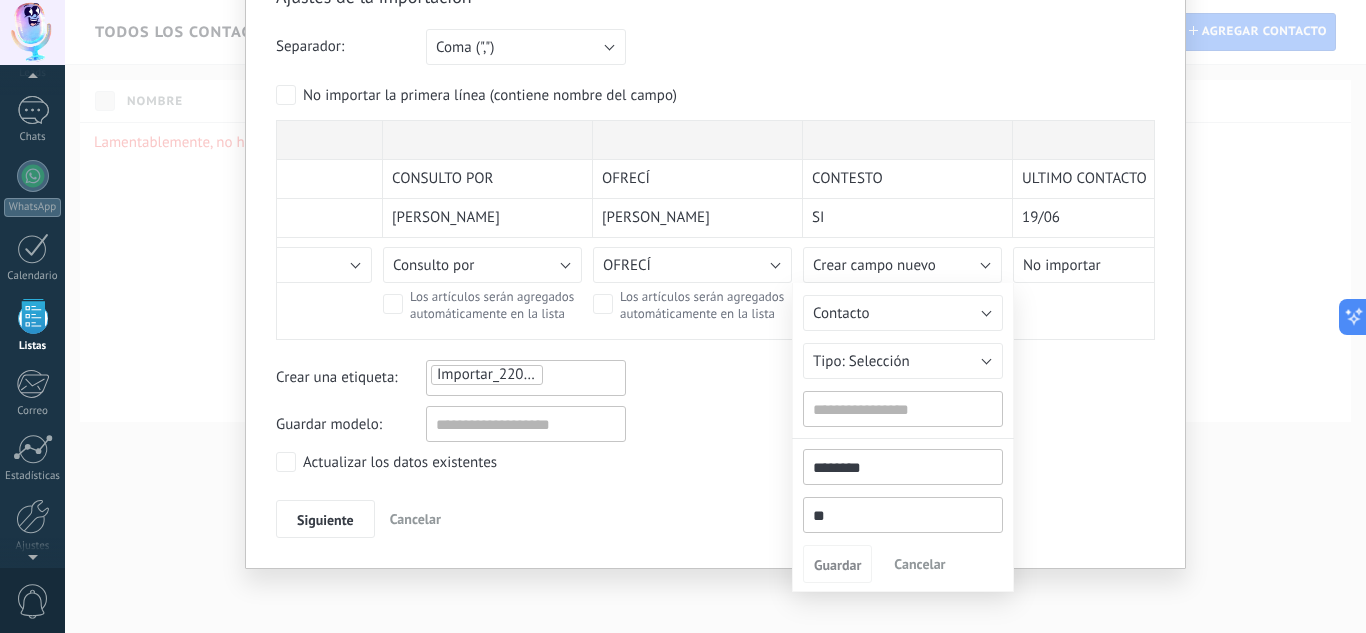 click at bounding box center [903, 409] 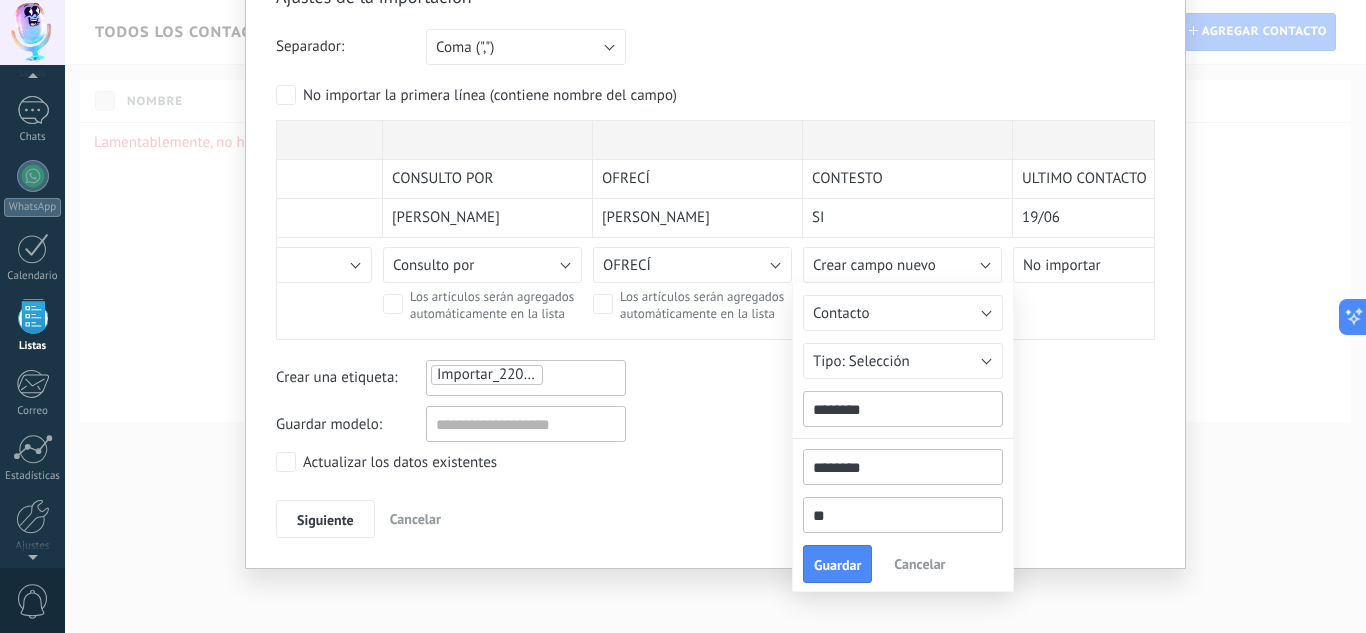 type on "********" 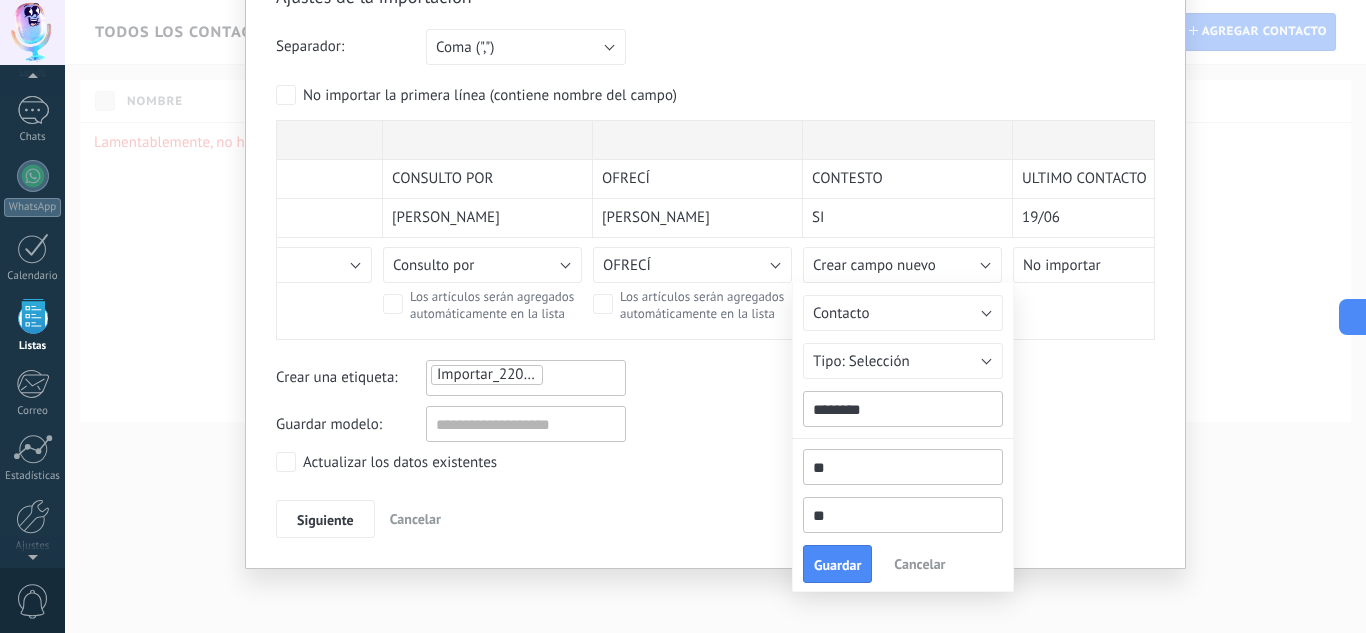 type on "**" 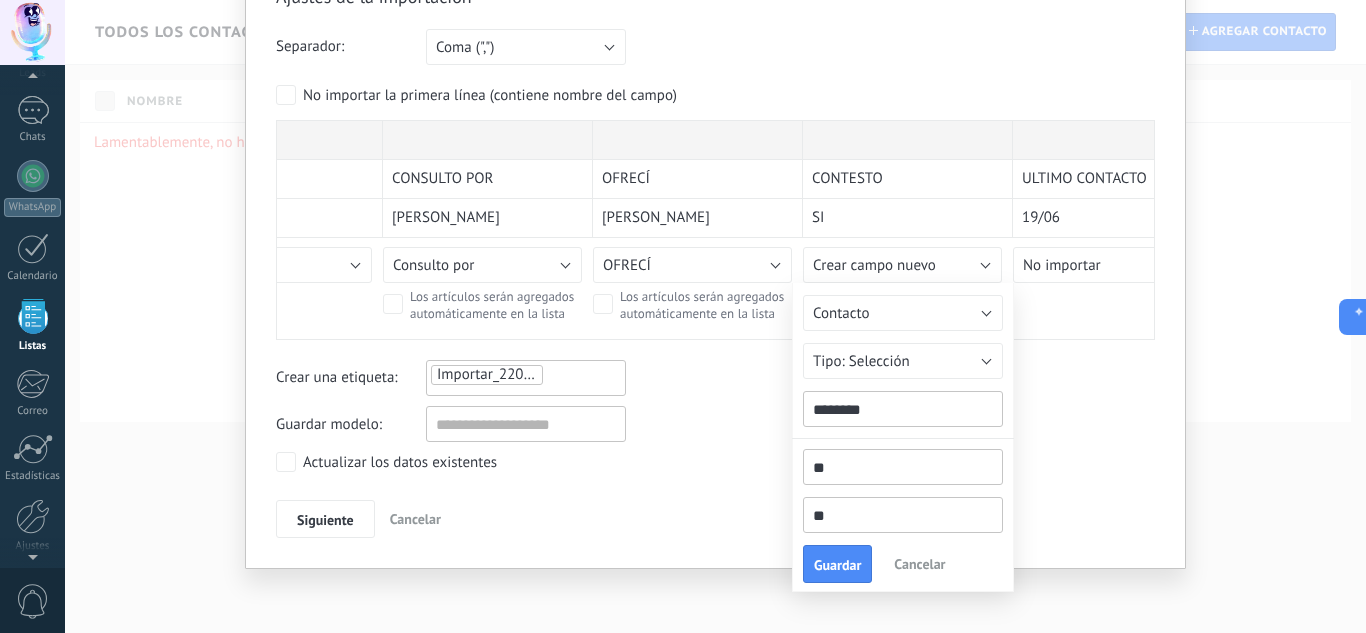 click on "**" at bounding box center [903, 515] 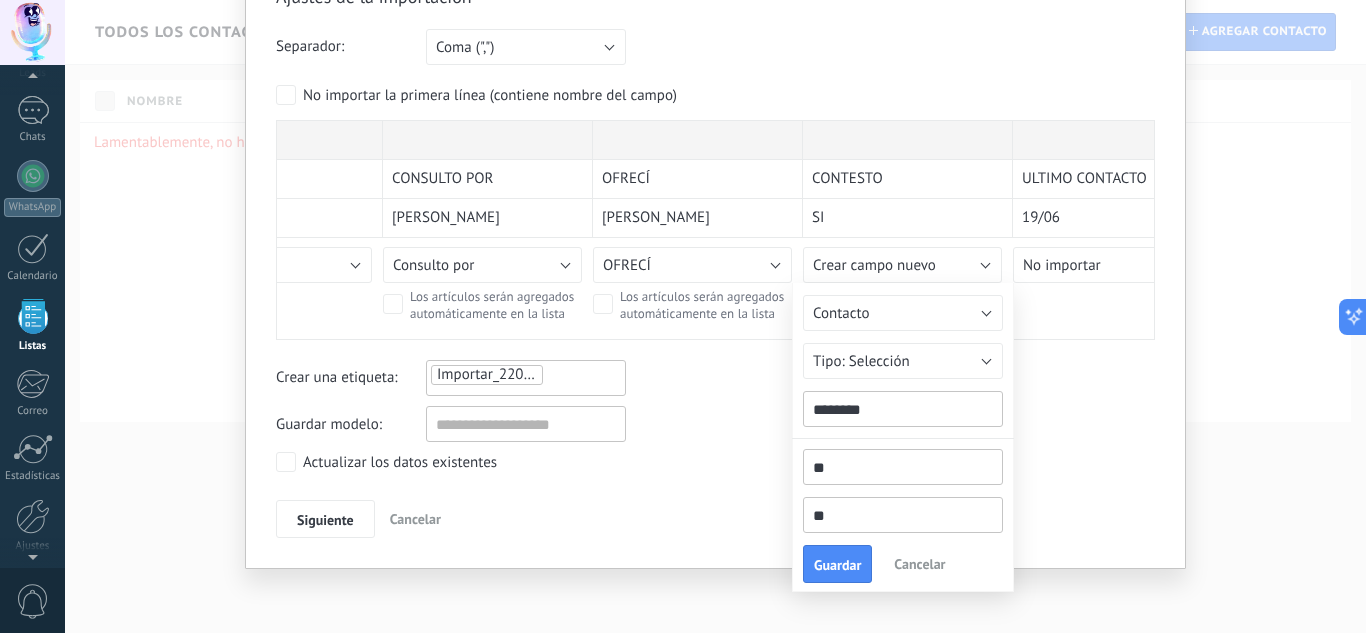 click on "**" at bounding box center (903, 515) 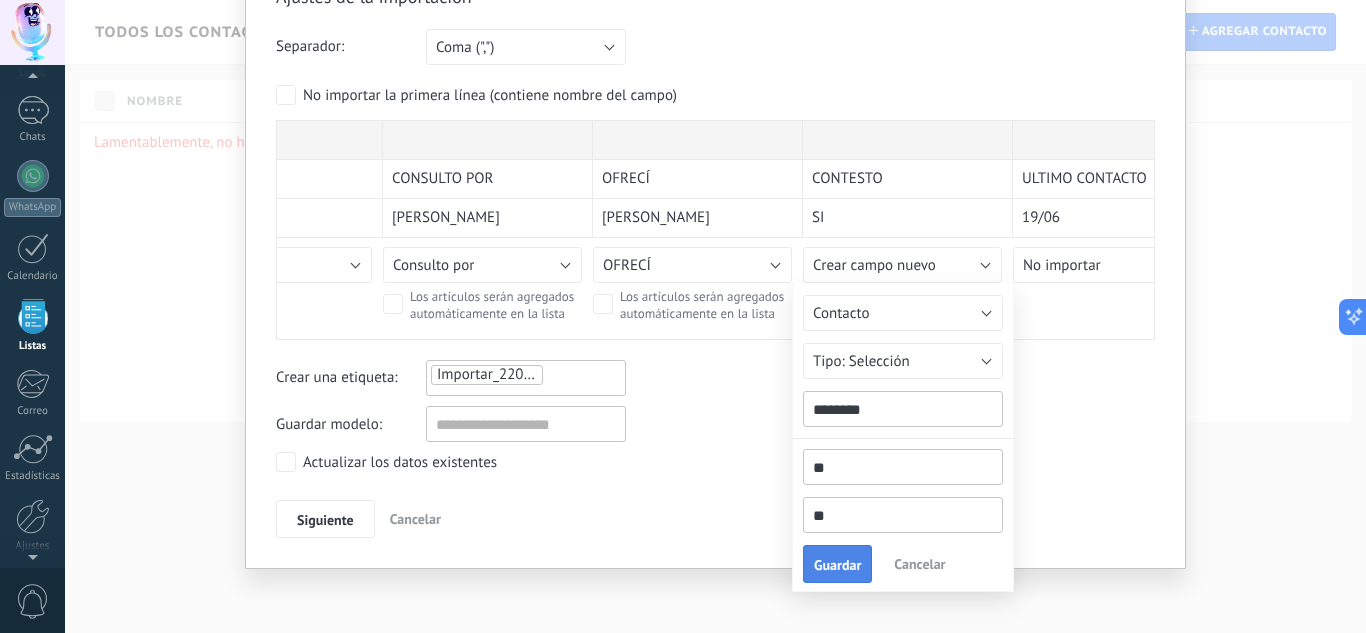 type on "**" 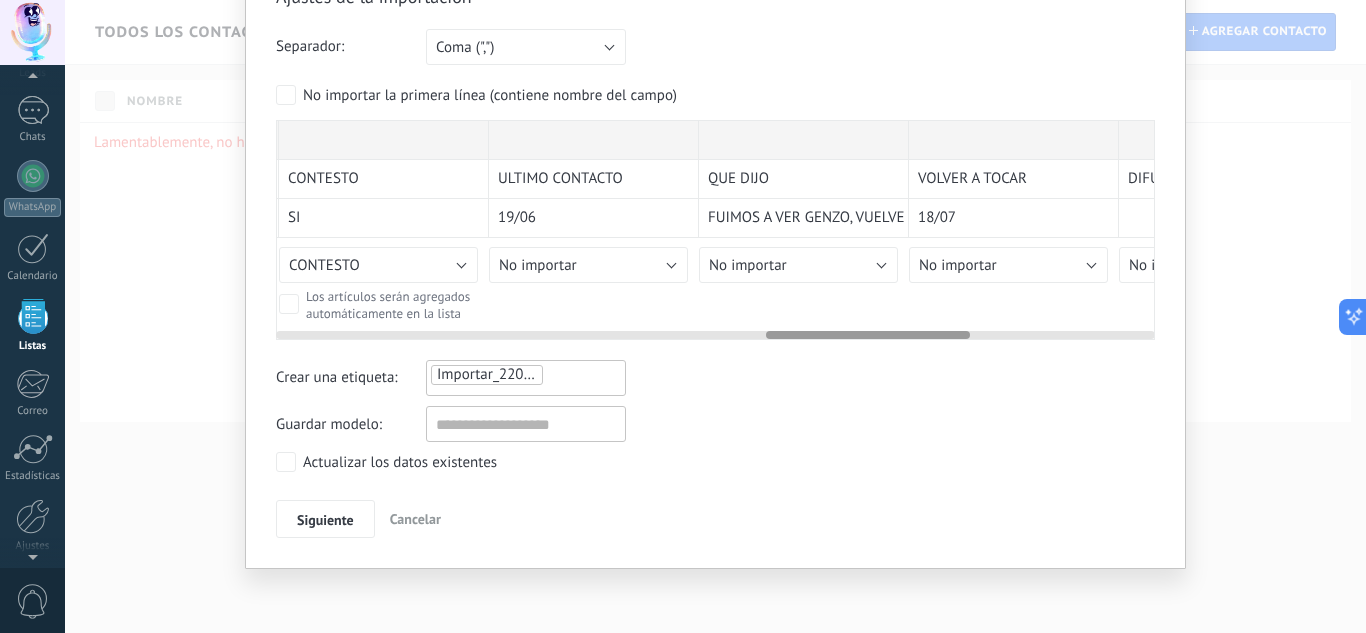 scroll, scrollTop: 0, scrollLeft: 2102, axis: horizontal 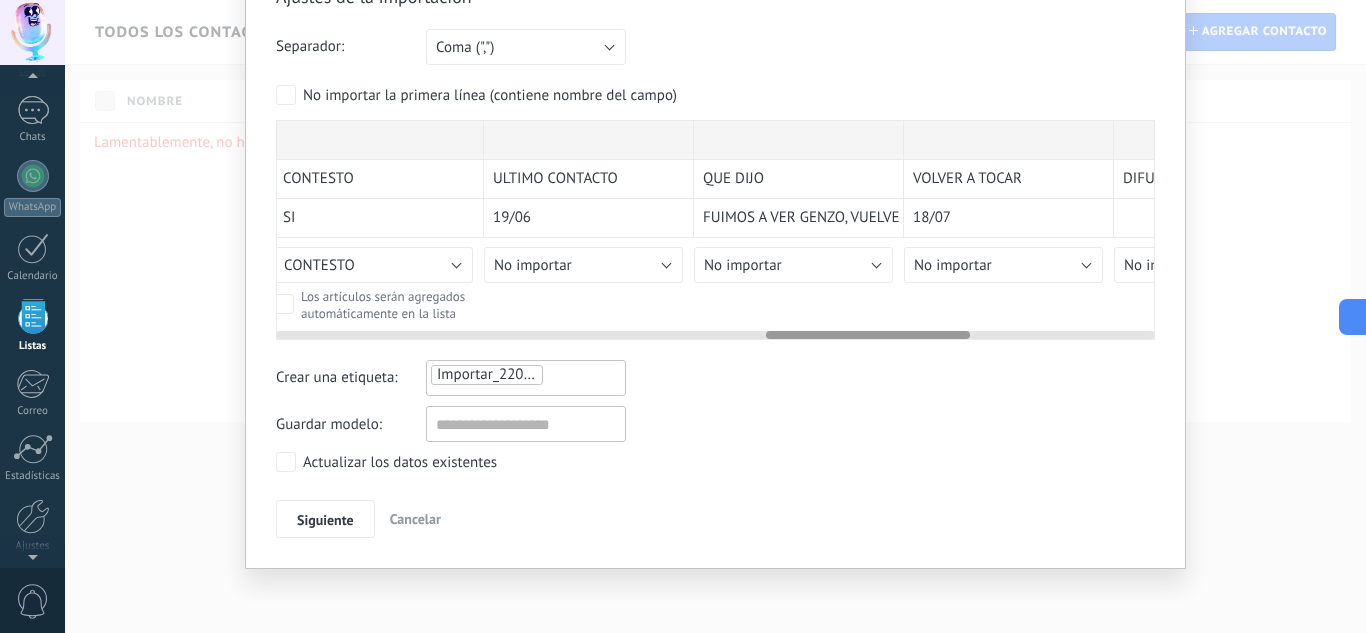 drag, startPoint x: 651, startPoint y: 332, endPoint x: 774, endPoint y: 357, distance: 125.51494 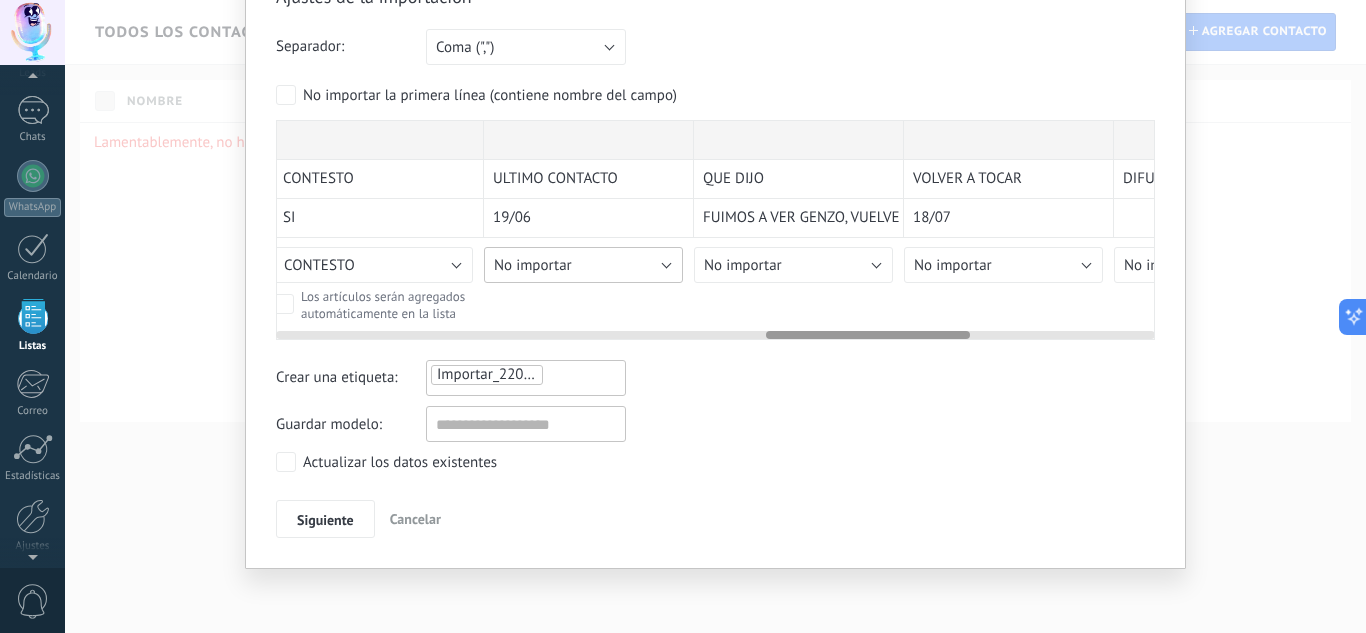 click on "No importar" at bounding box center [533, 265] 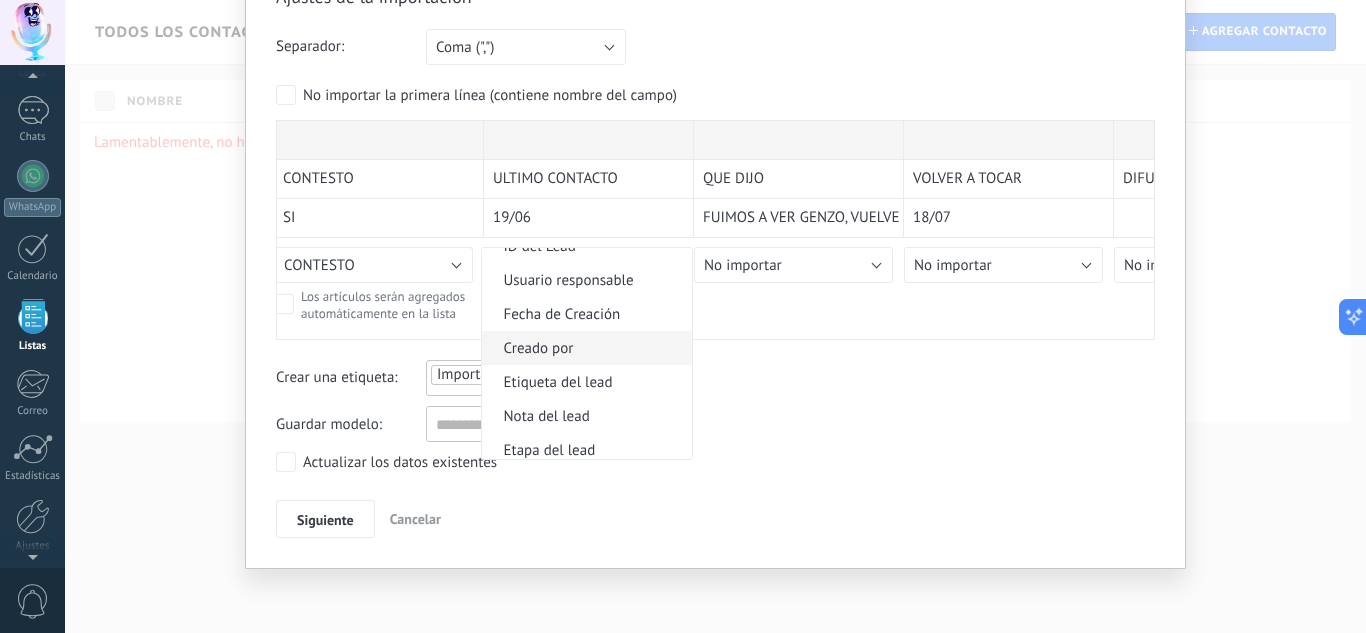 scroll, scrollTop: 1100, scrollLeft: 0, axis: vertical 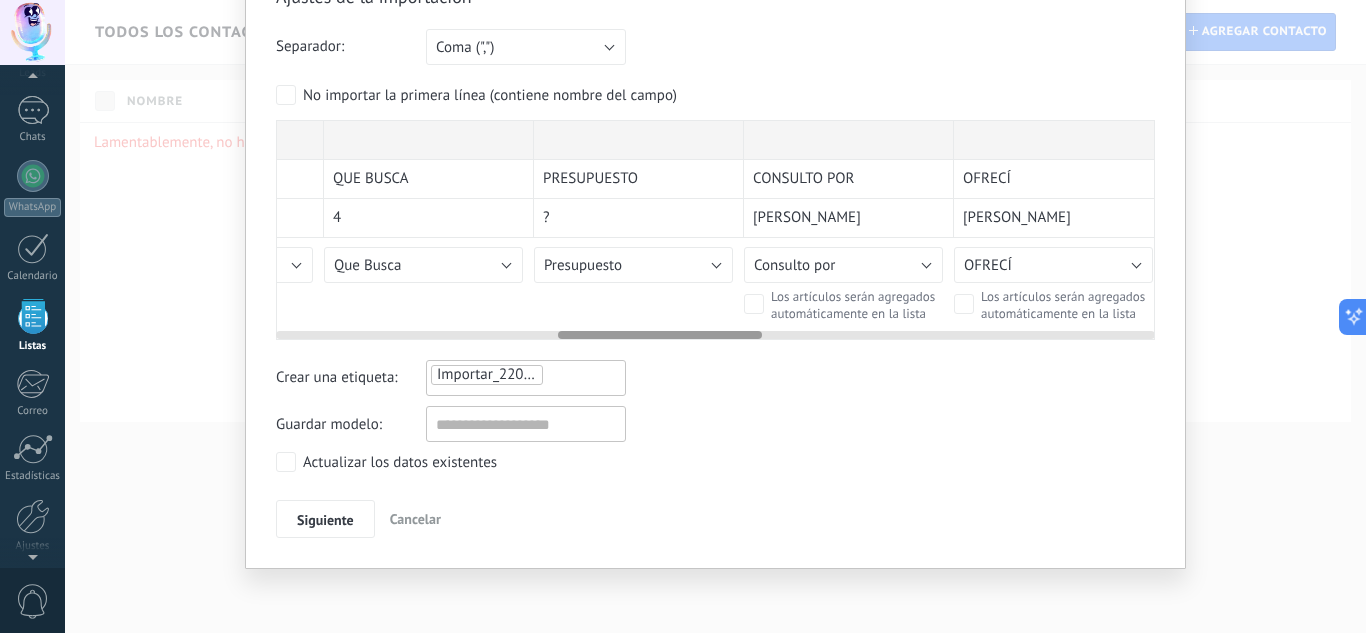 drag, startPoint x: 830, startPoint y: 335, endPoint x: 621, endPoint y: 287, distance: 214.44113 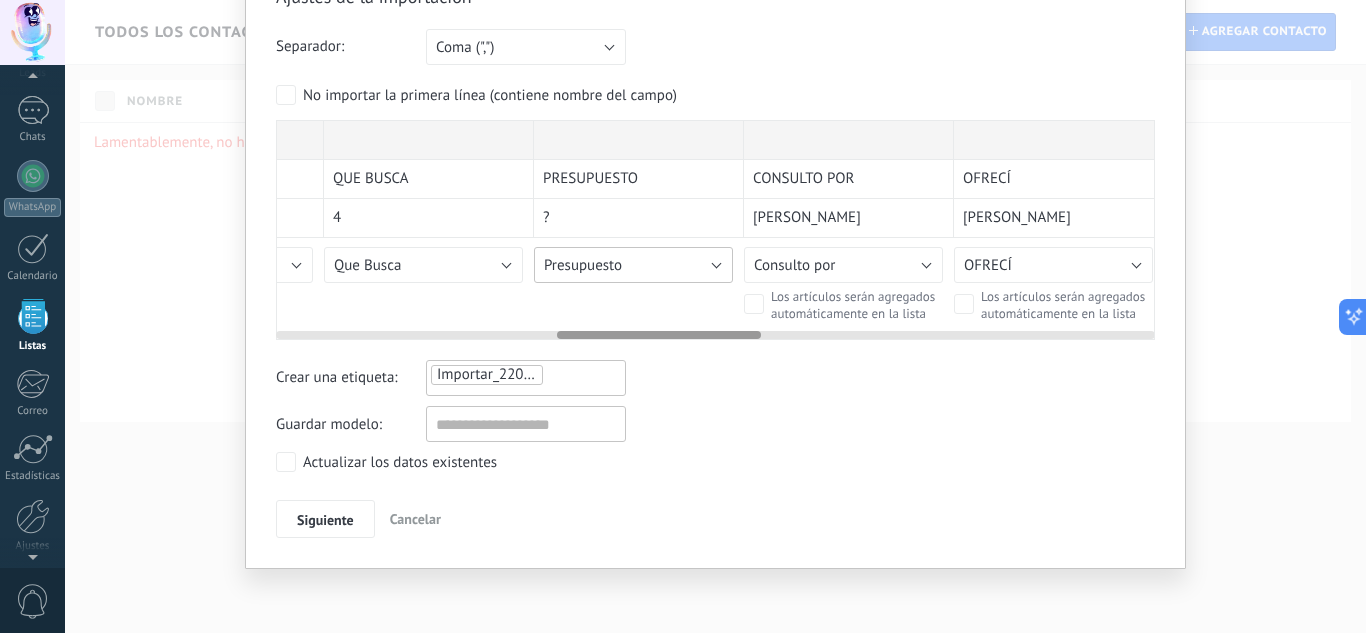 click on "Presupuesto" at bounding box center (583, 265) 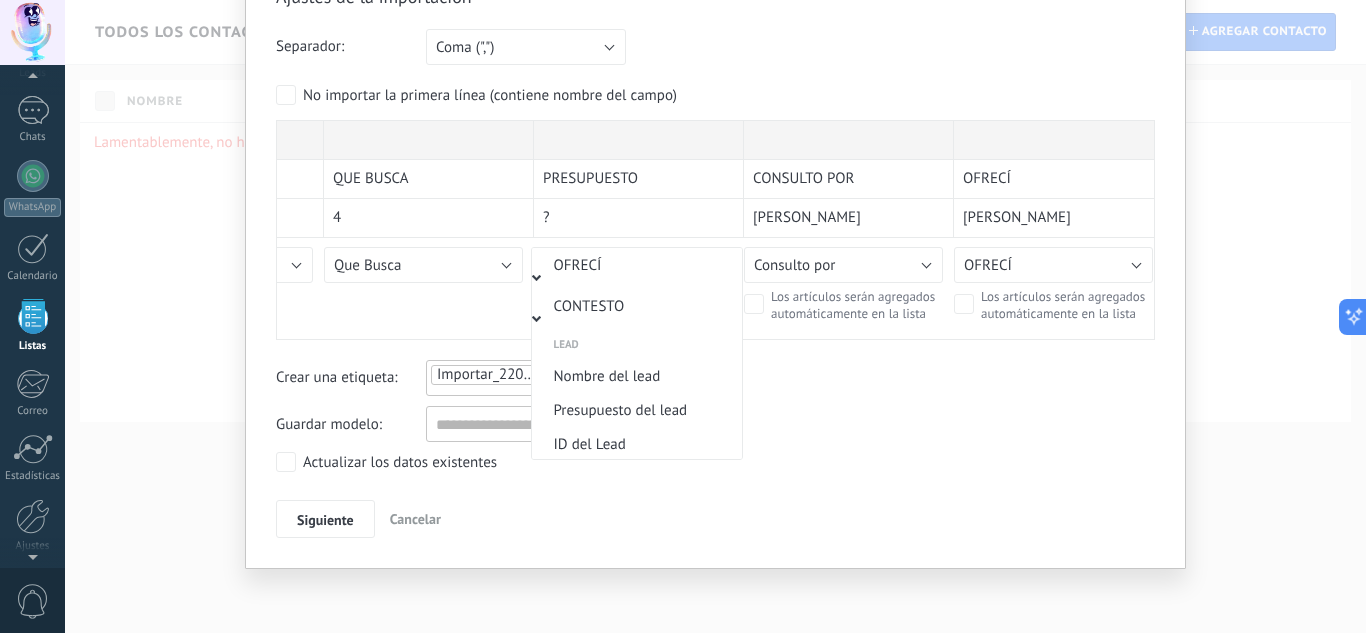 scroll, scrollTop: 1000, scrollLeft: 0, axis: vertical 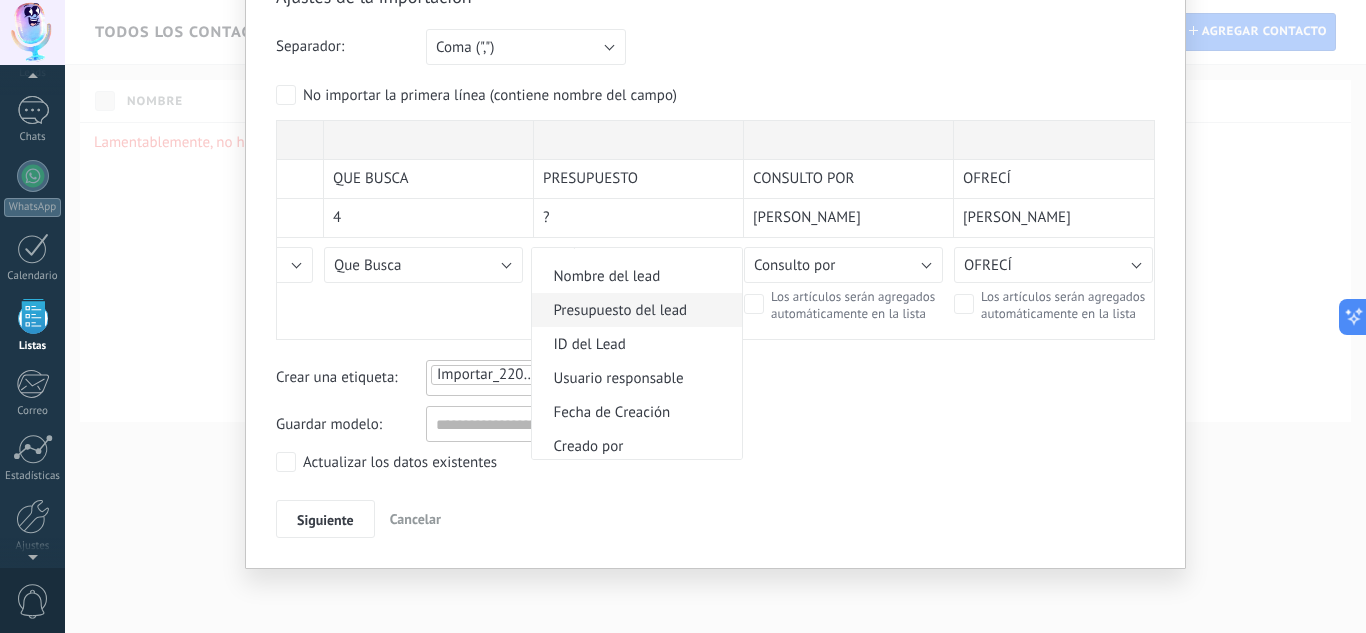 click on "Presupuesto del lead" at bounding box center [634, 310] 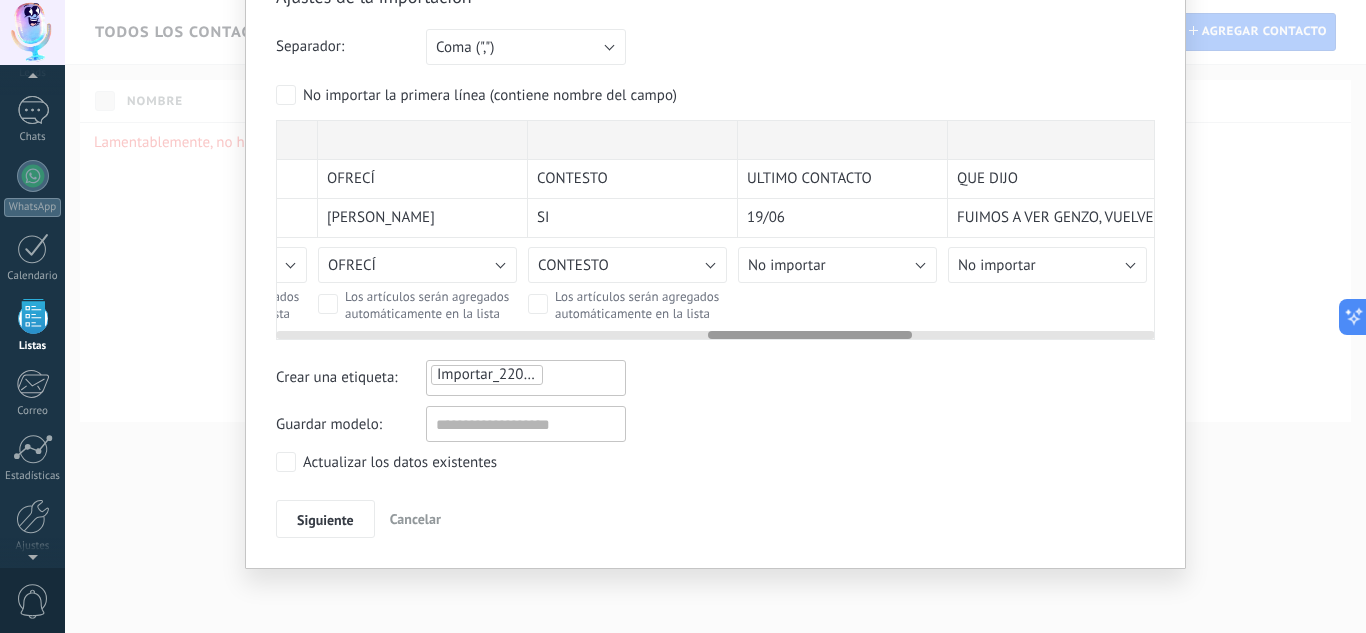scroll, scrollTop: 0, scrollLeft: 1852, axis: horizontal 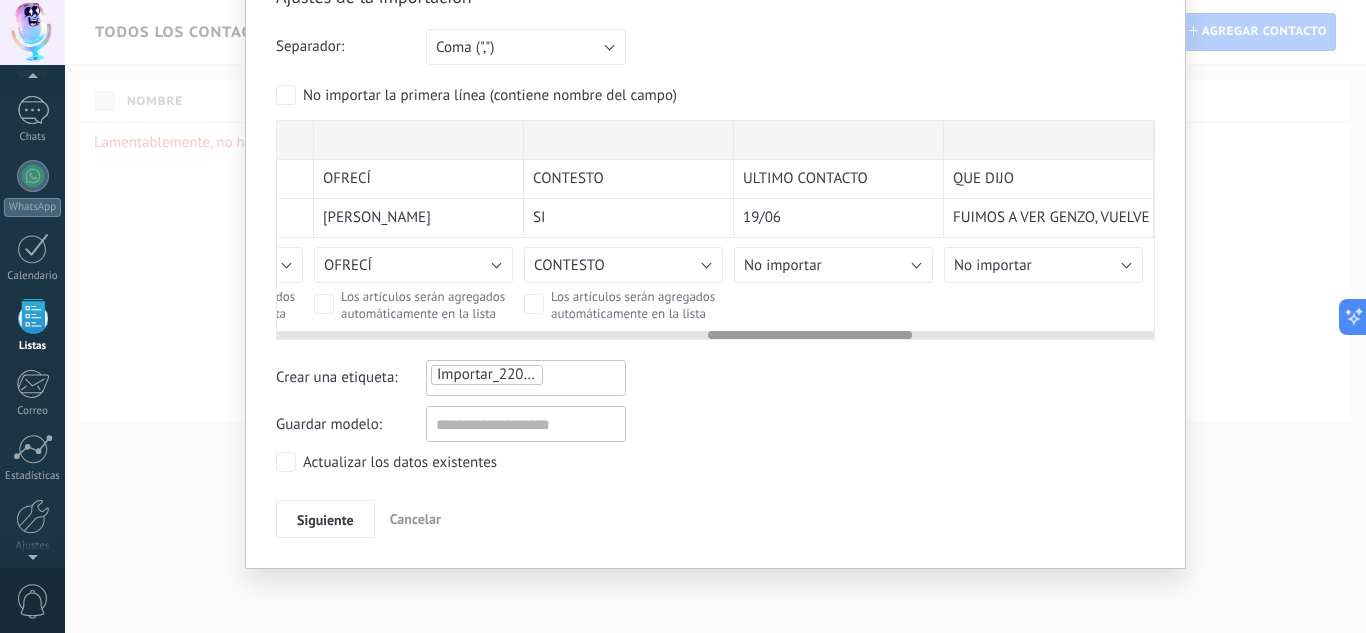drag, startPoint x: 665, startPoint y: 339, endPoint x: 816, endPoint y: 315, distance: 152.89539 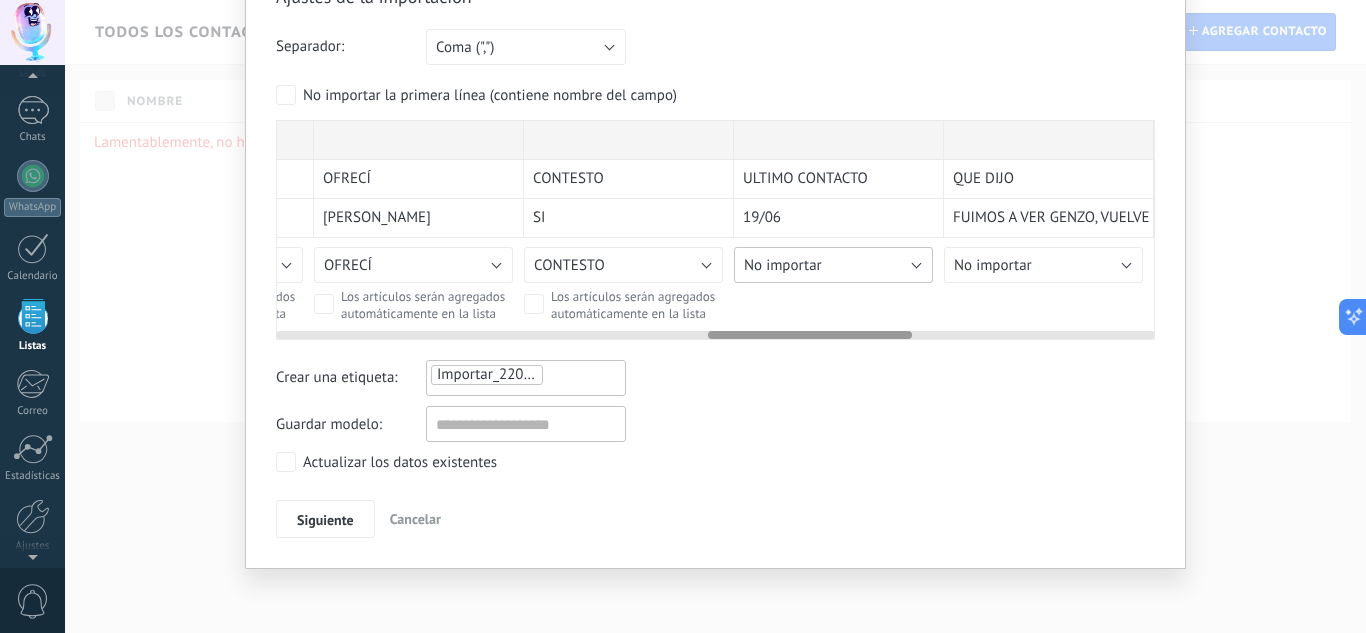 click on "No importar" at bounding box center (833, 265) 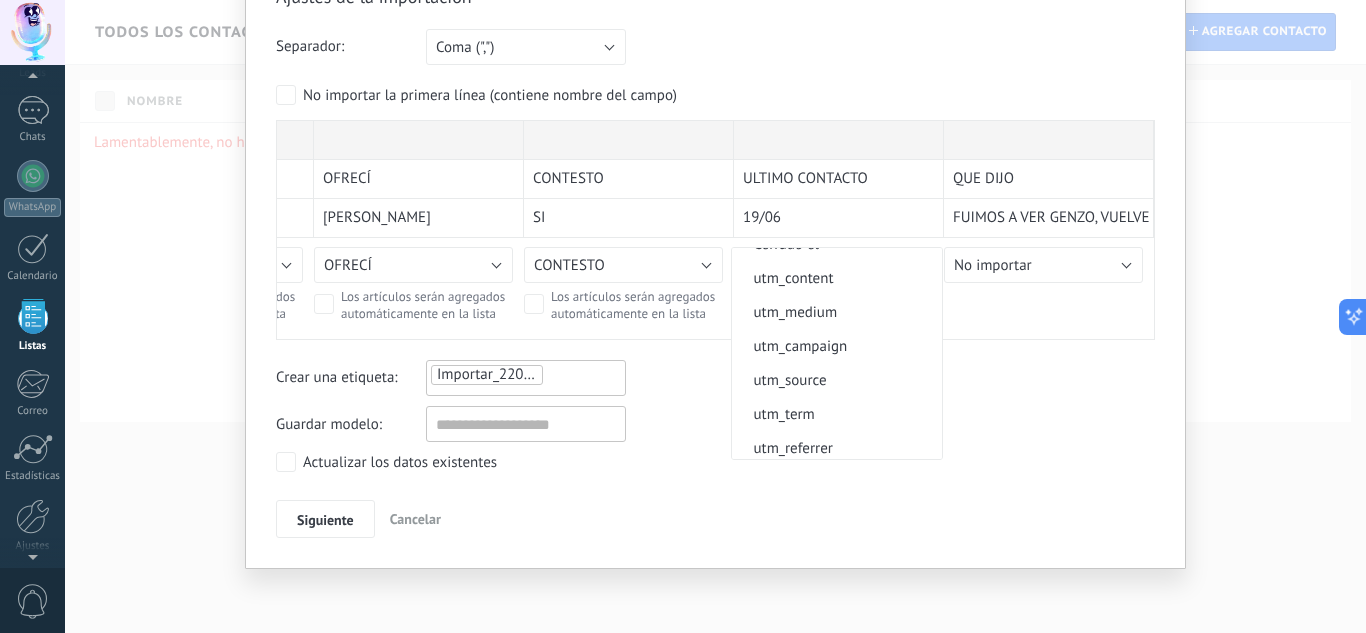 scroll, scrollTop: 1400, scrollLeft: 0, axis: vertical 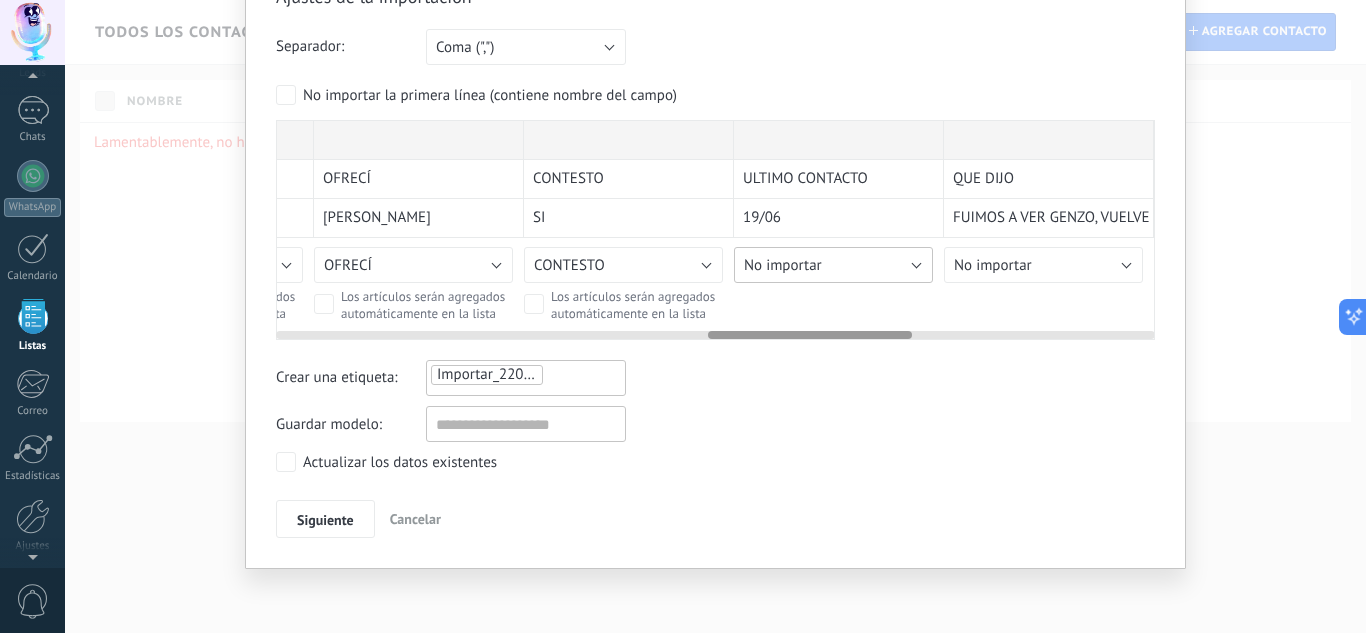 click on "No importar" at bounding box center [833, 265] 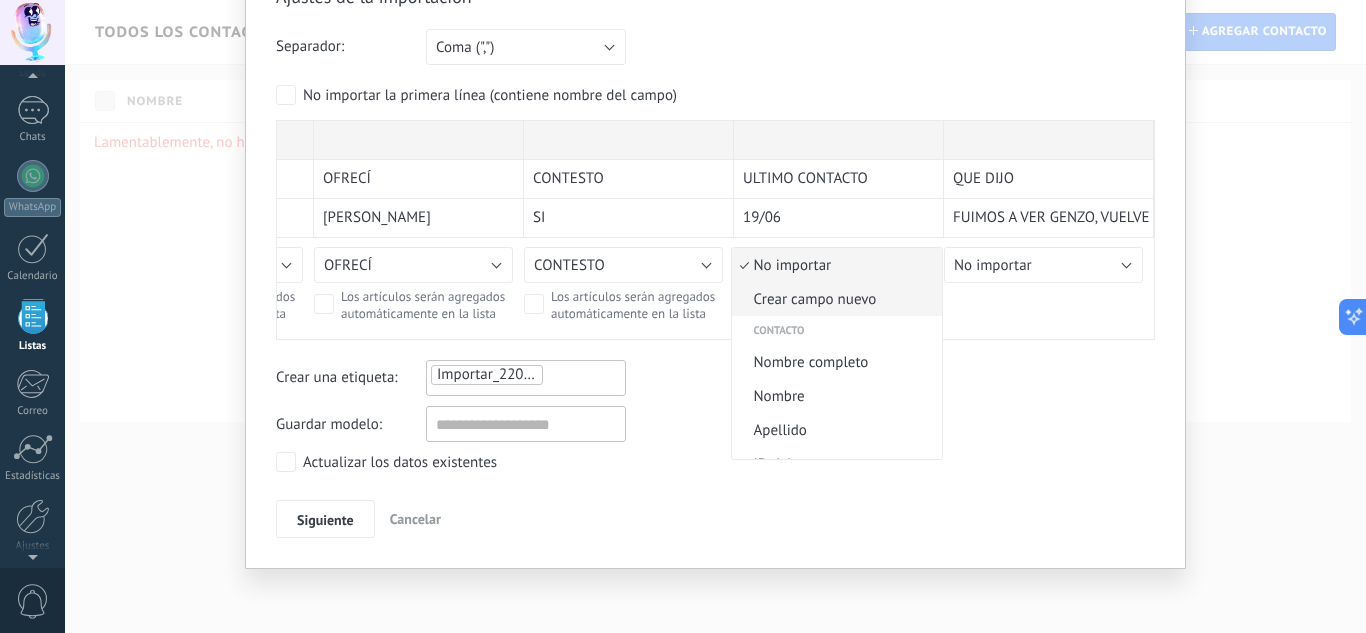click on "Crear campo nuevo" at bounding box center (834, 299) 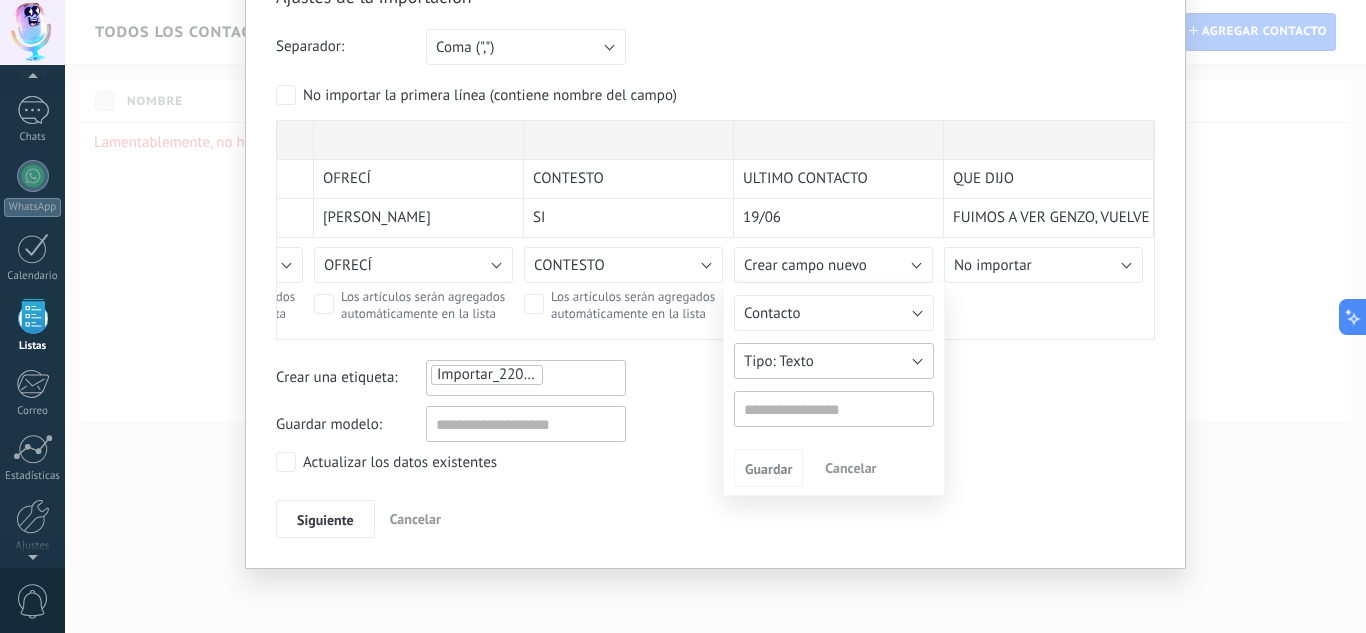 click on "Texto" at bounding box center (796, 361) 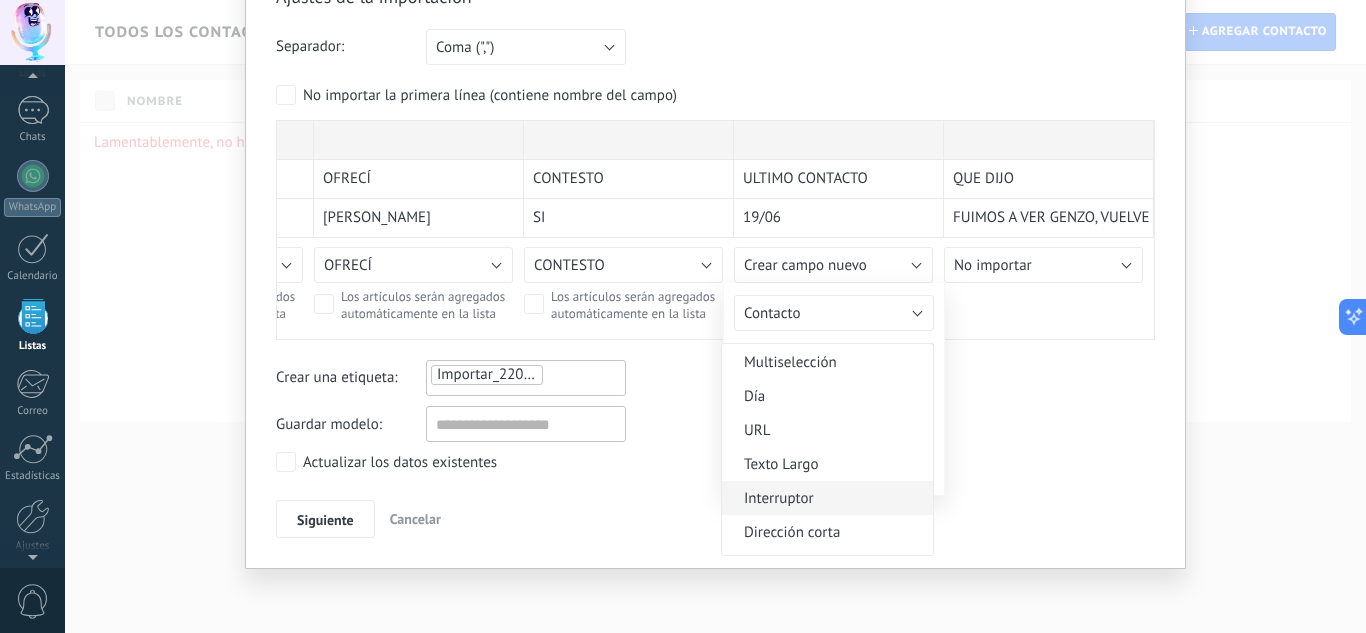 scroll, scrollTop: 100, scrollLeft: 0, axis: vertical 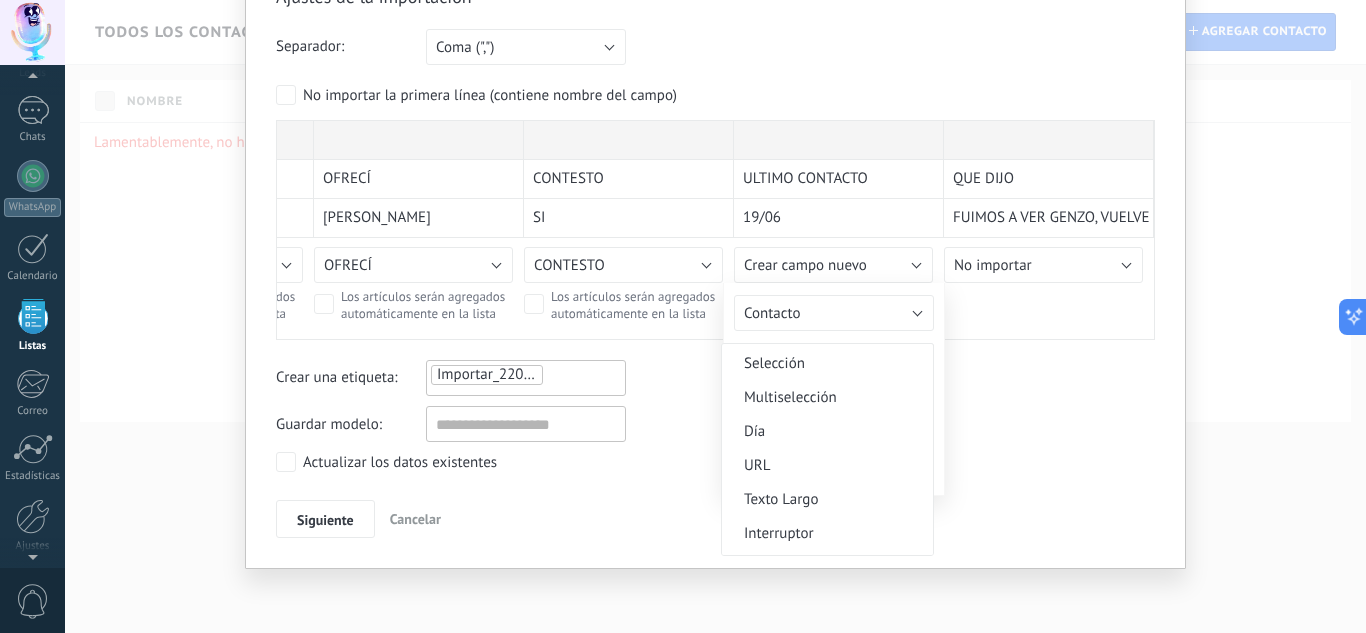 click on "Día" at bounding box center (824, 431) 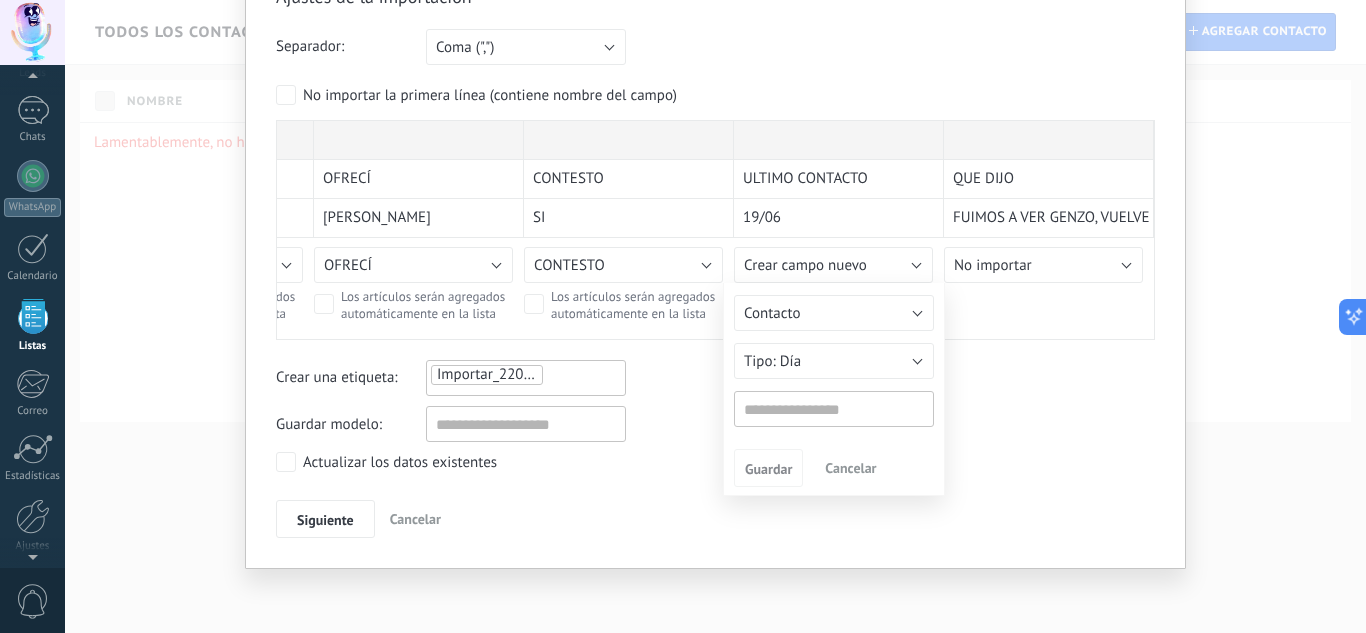click at bounding box center [834, 409] 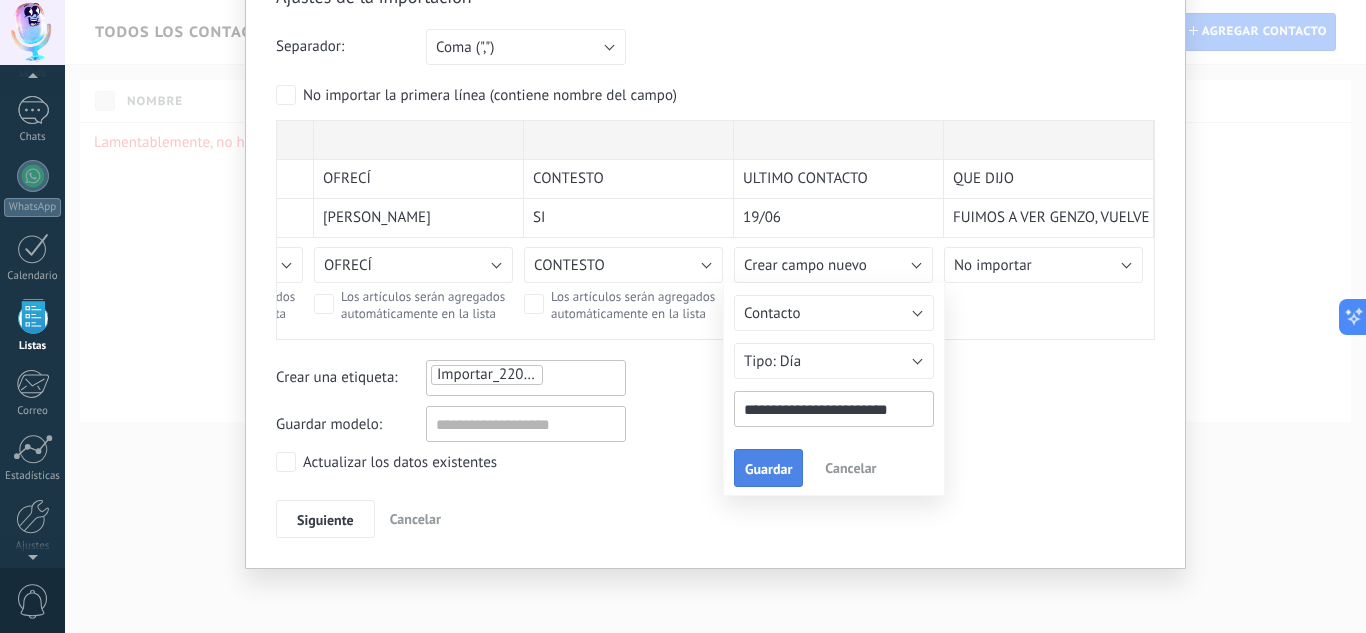 type on "**********" 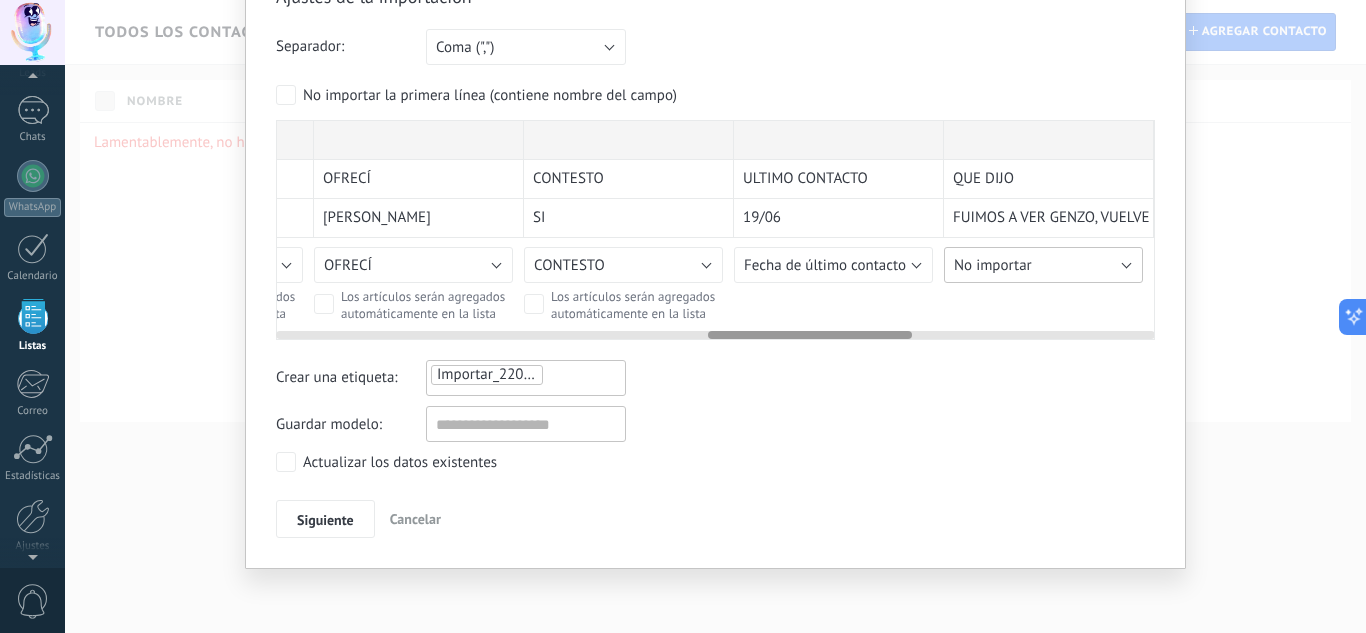 click on "No importar" at bounding box center (993, 265) 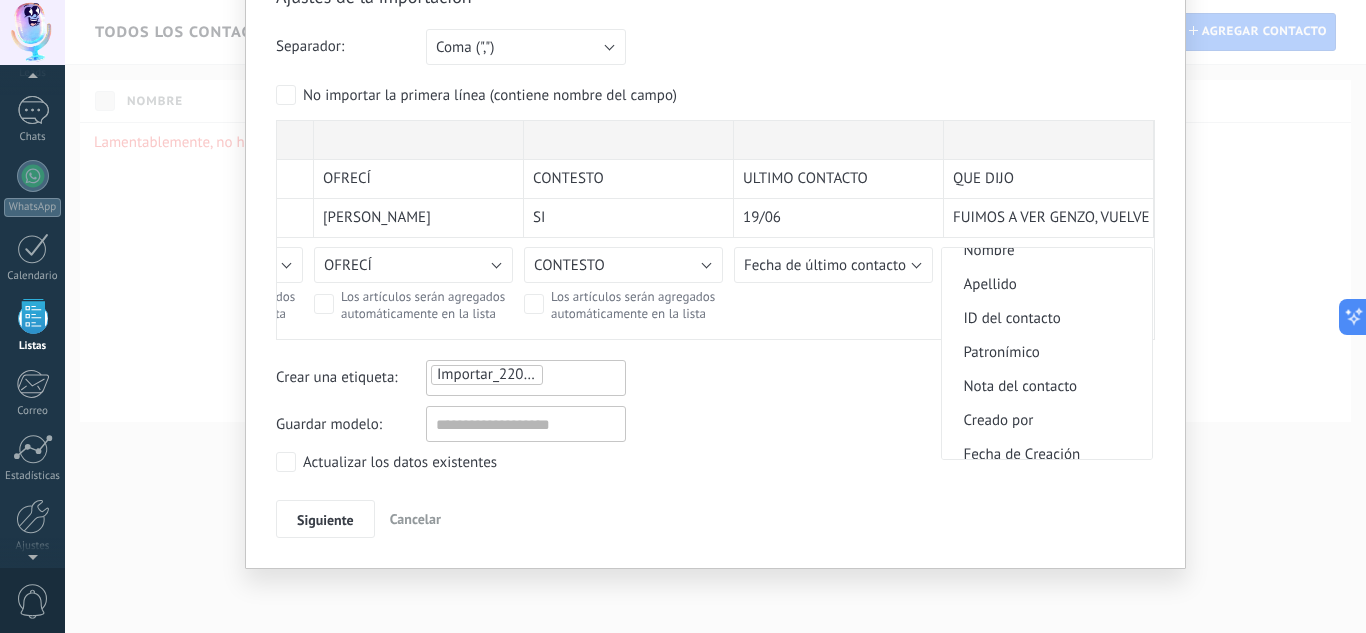 scroll, scrollTop: 100, scrollLeft: 0, axis: vertical 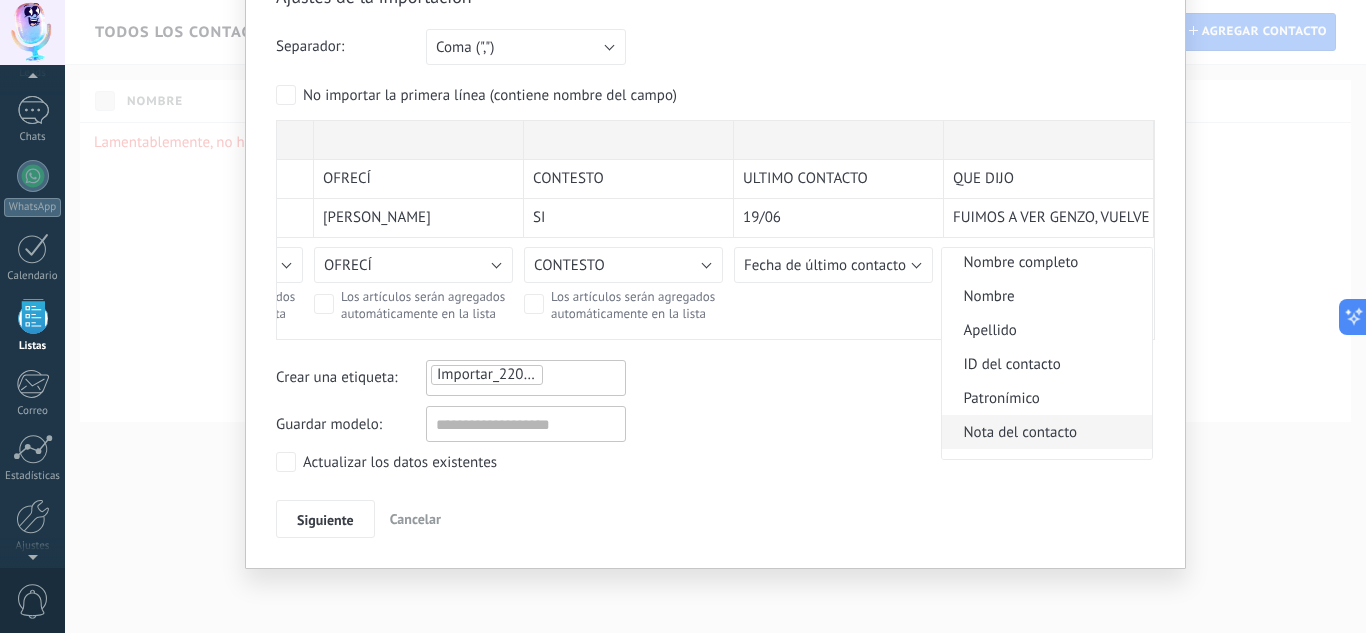 click on "Nota del contacto" at bounding box center (1044, 432) 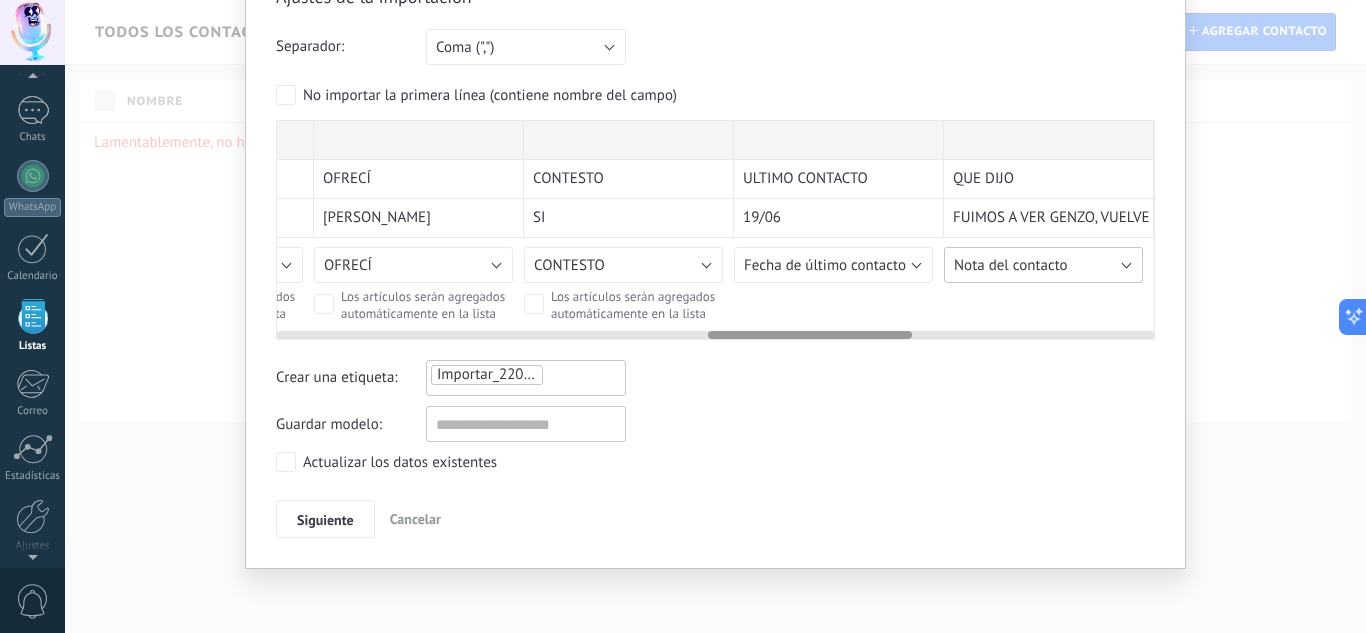 click on "Nota del contacto" at bounding box center [1011, 265] 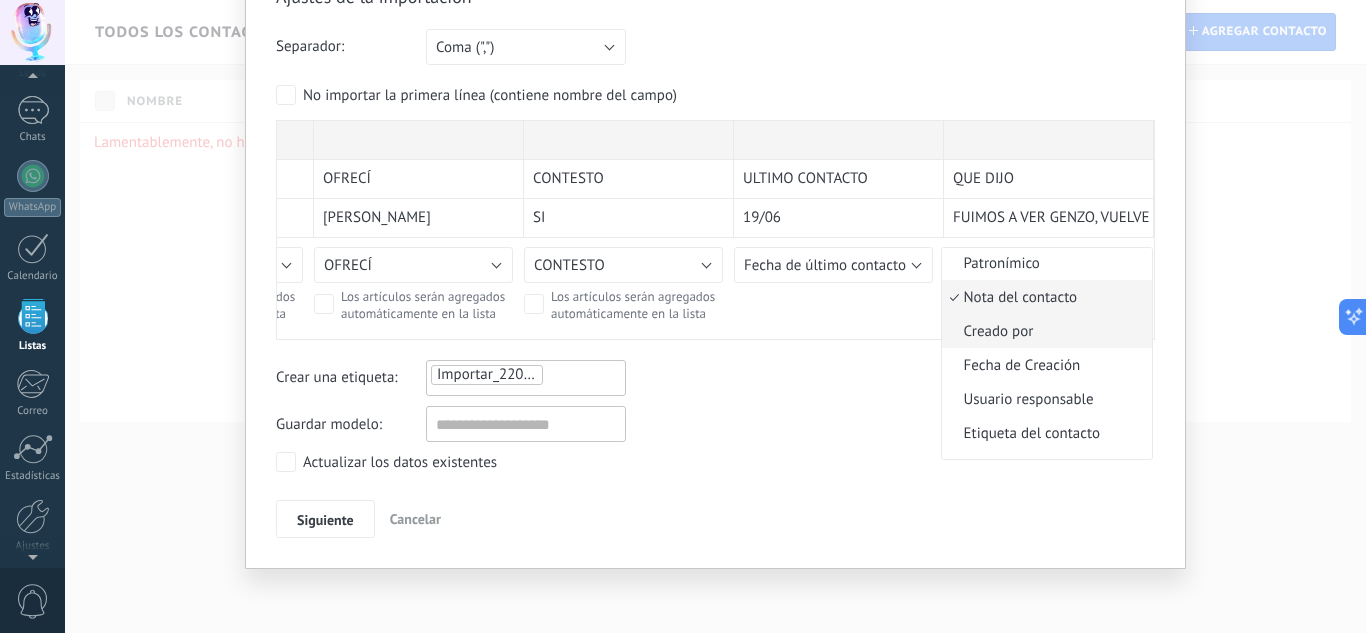 scroll, scrollTop: 281, scrollLeft: 0, axis: vertical 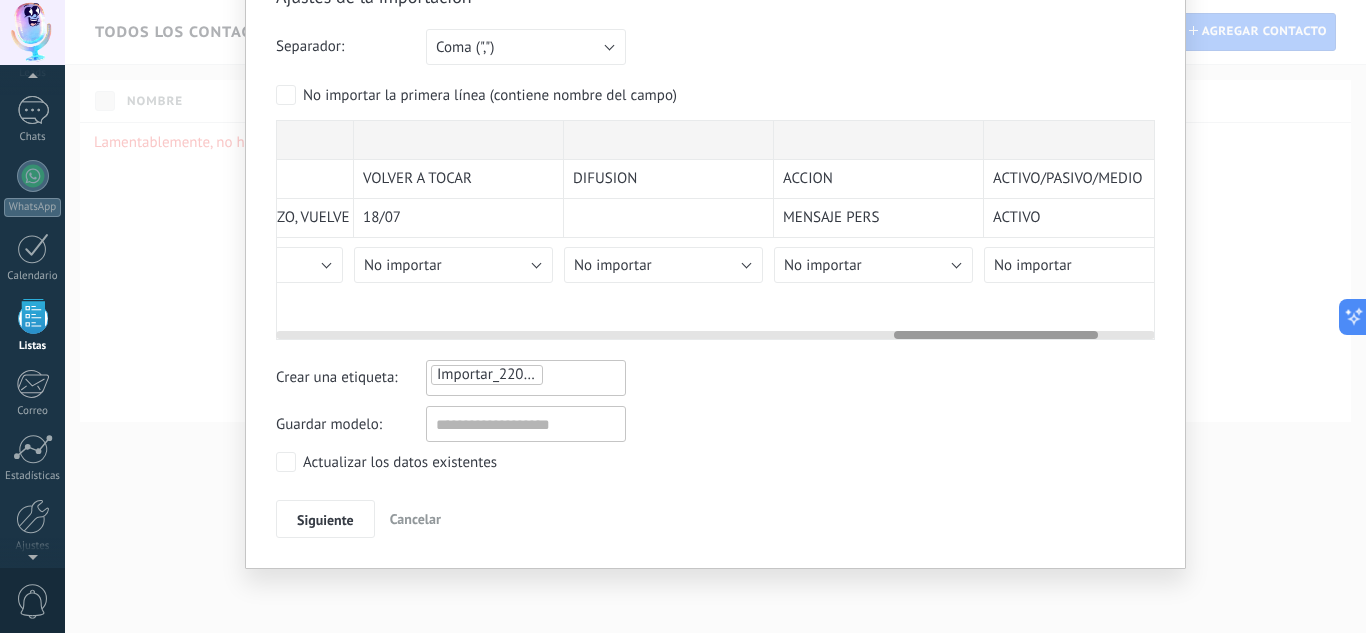 drag, startPoint x: 739, startPoint y: 332, endPoint x: 925, endPoint y: 330, distance: 186.01076 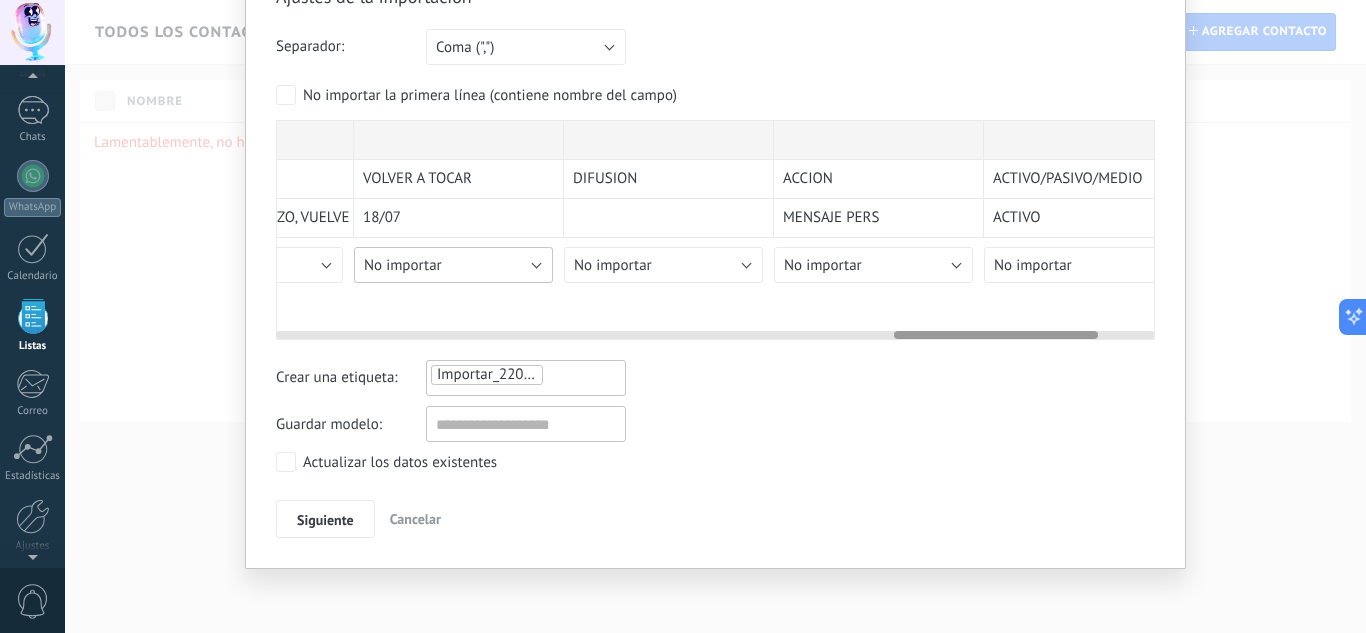 click on "No importar" at bounding box center (453, 265) 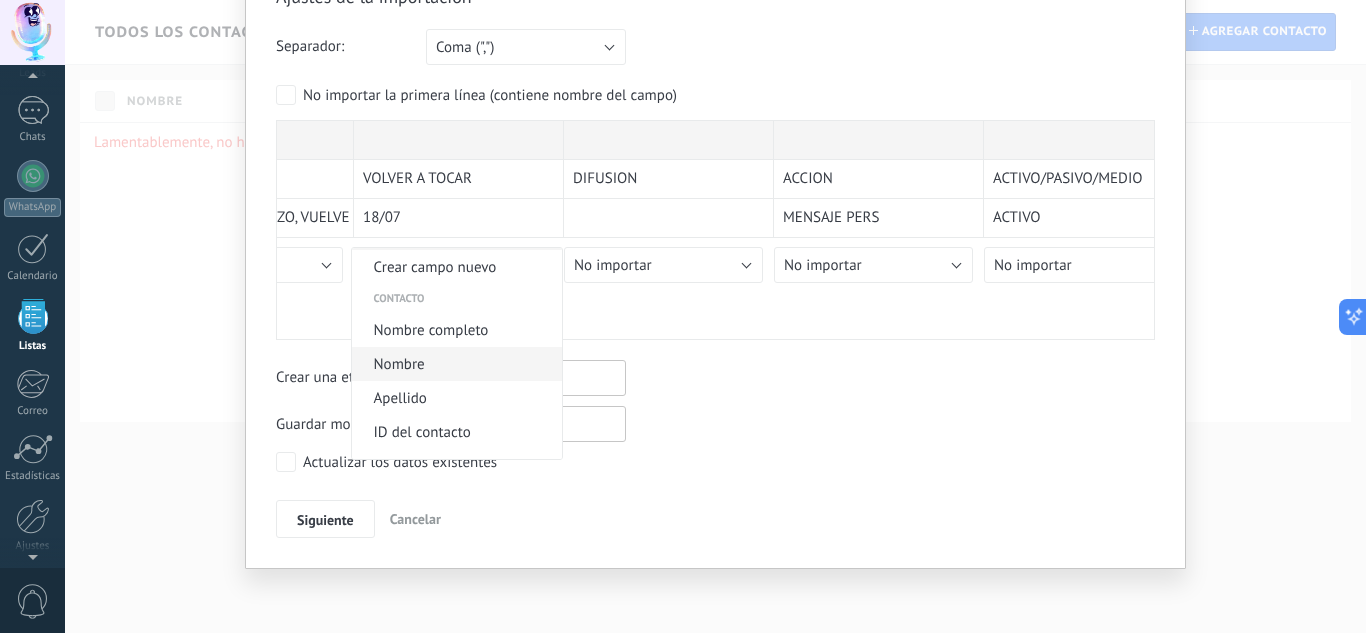 scroll, scrollTop: 0, scrollLeft: 0, axis: both 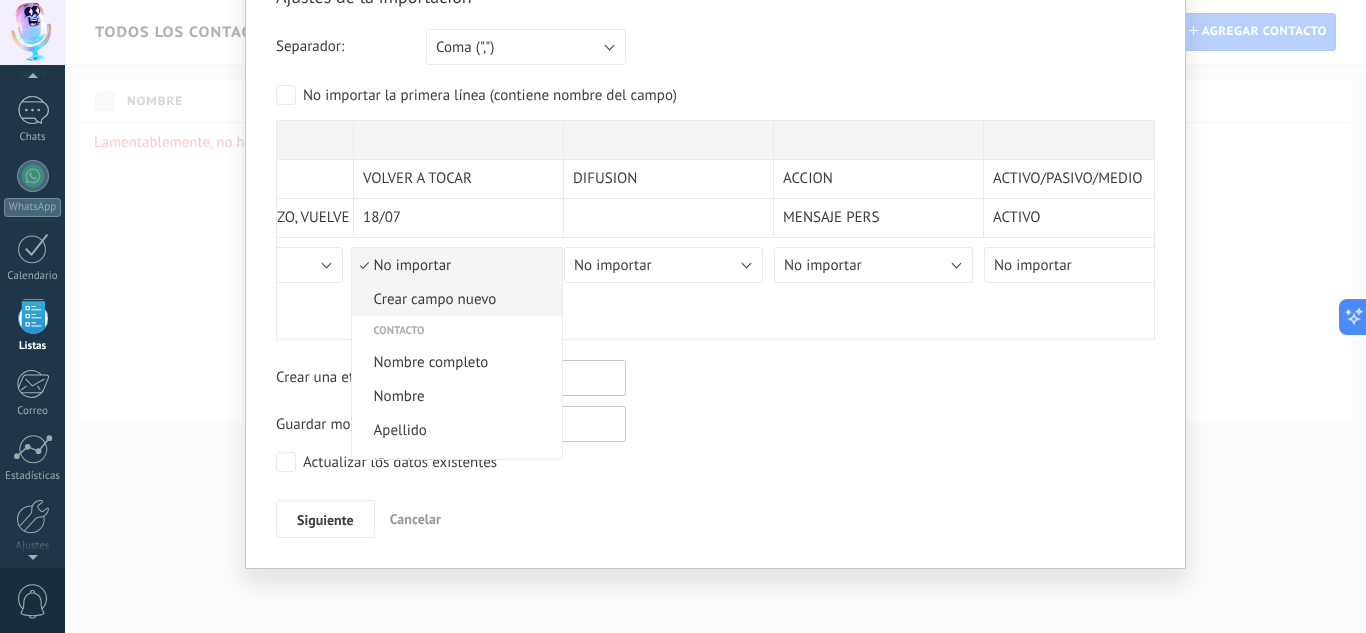 click on "Crear campo nuevo" at bounding box center (454, 299) 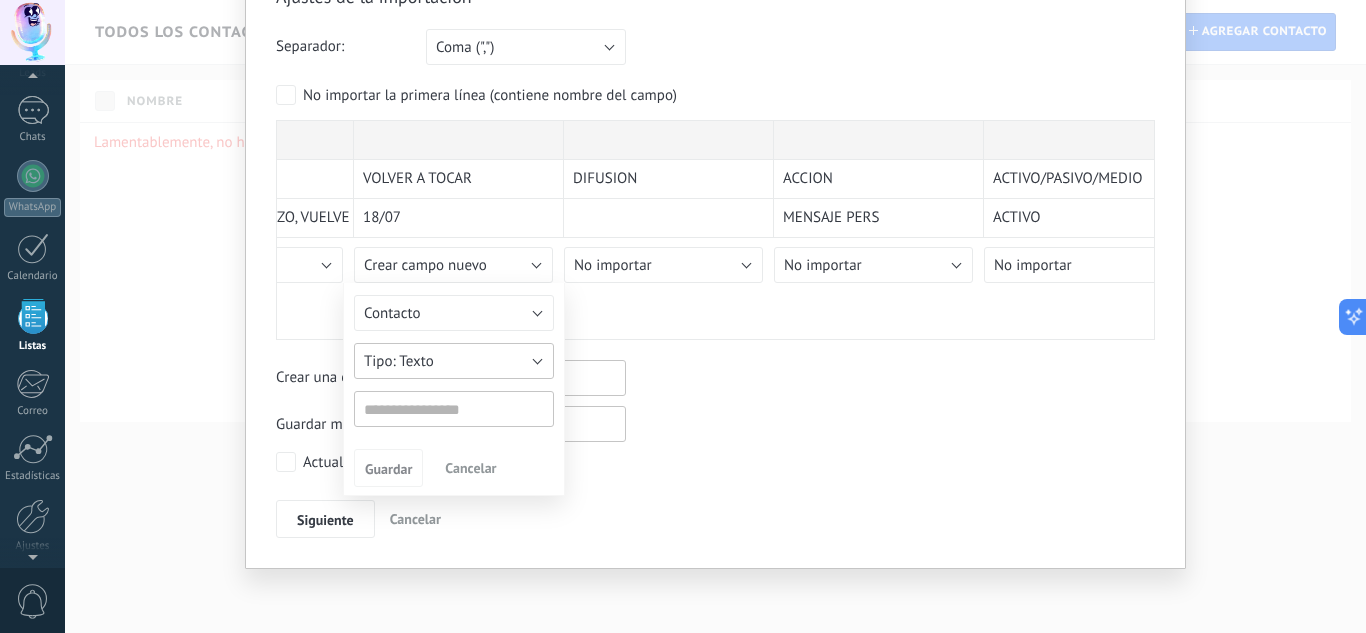 click on "Texto" at bounding box center (454, 361) 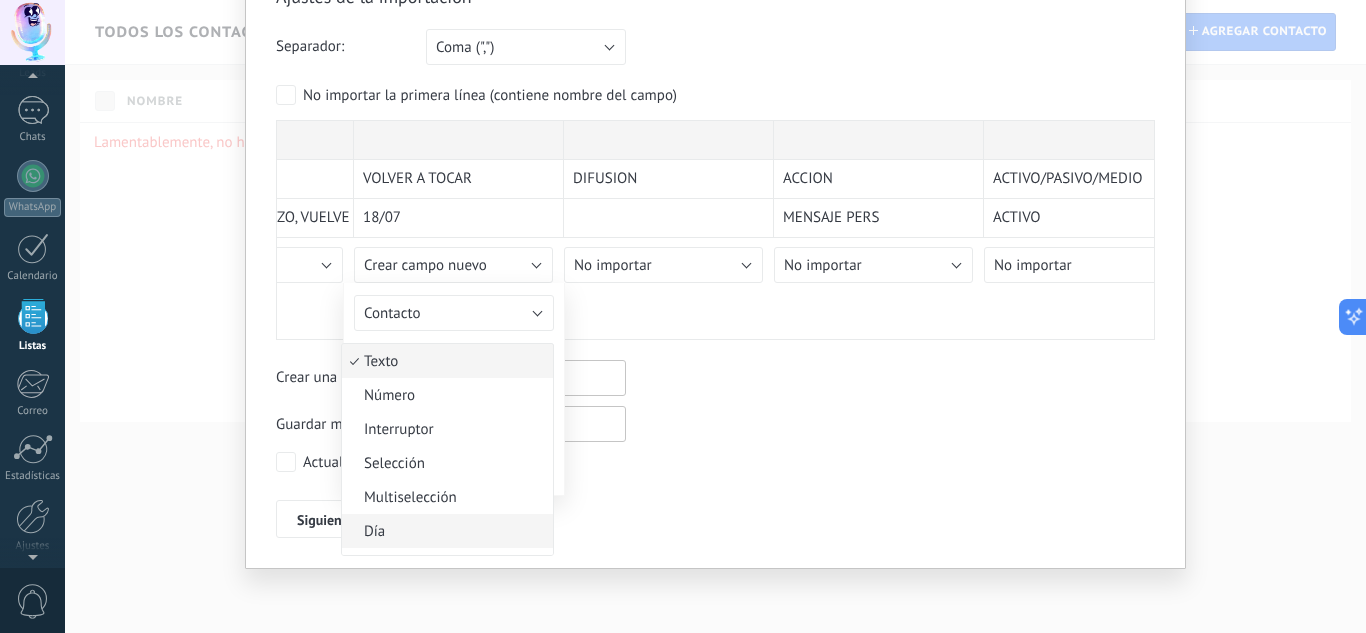 click on "Día" at bounding box center (444, 531) 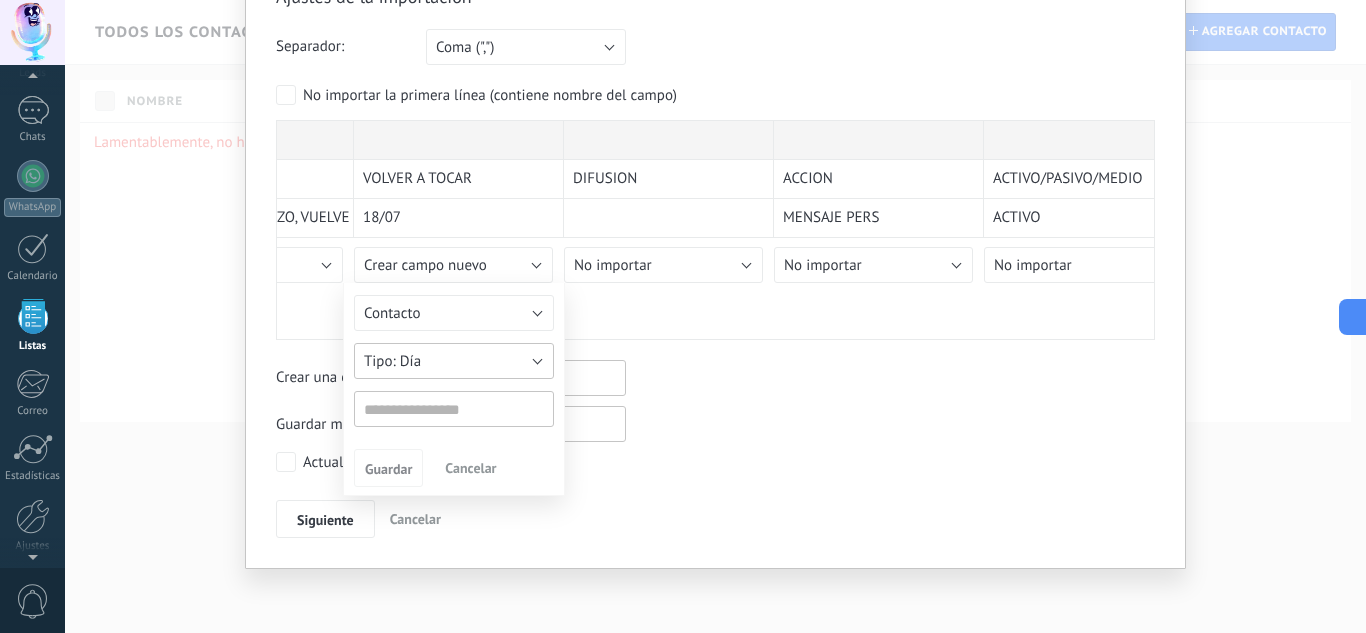 click on "Día" at bounding box center (454, 361) 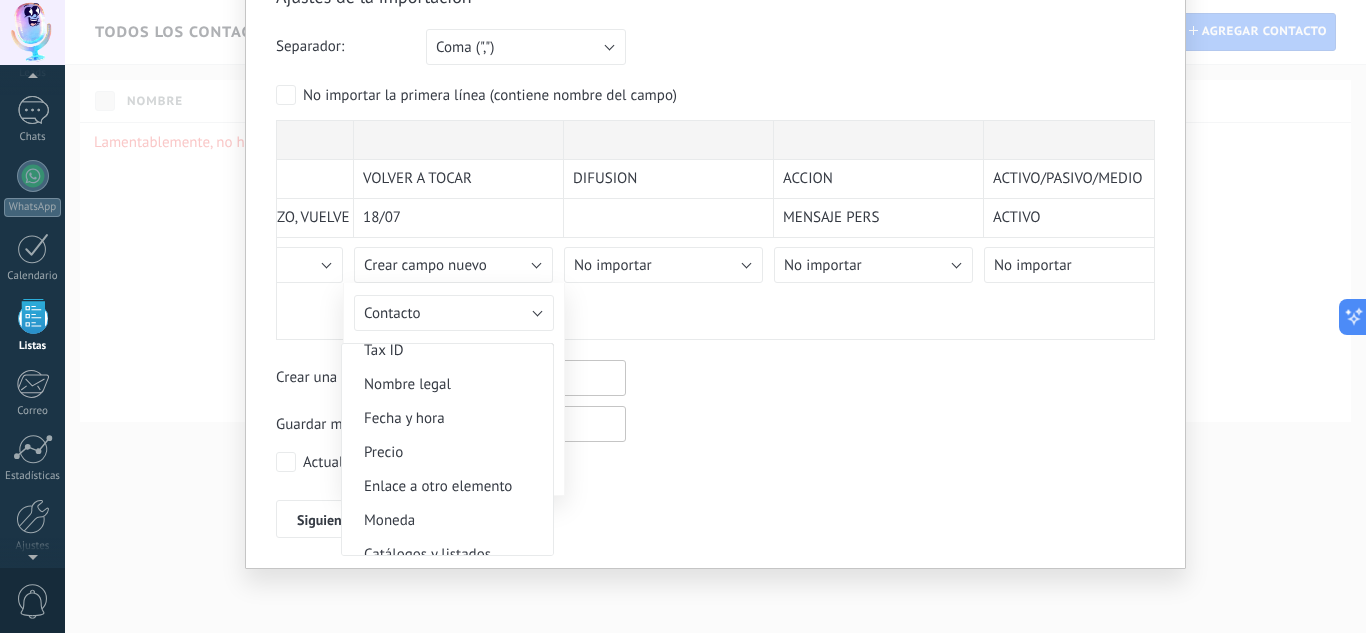 scroll, scrollTop: 469, scrollLeft: 0, axis: vertical 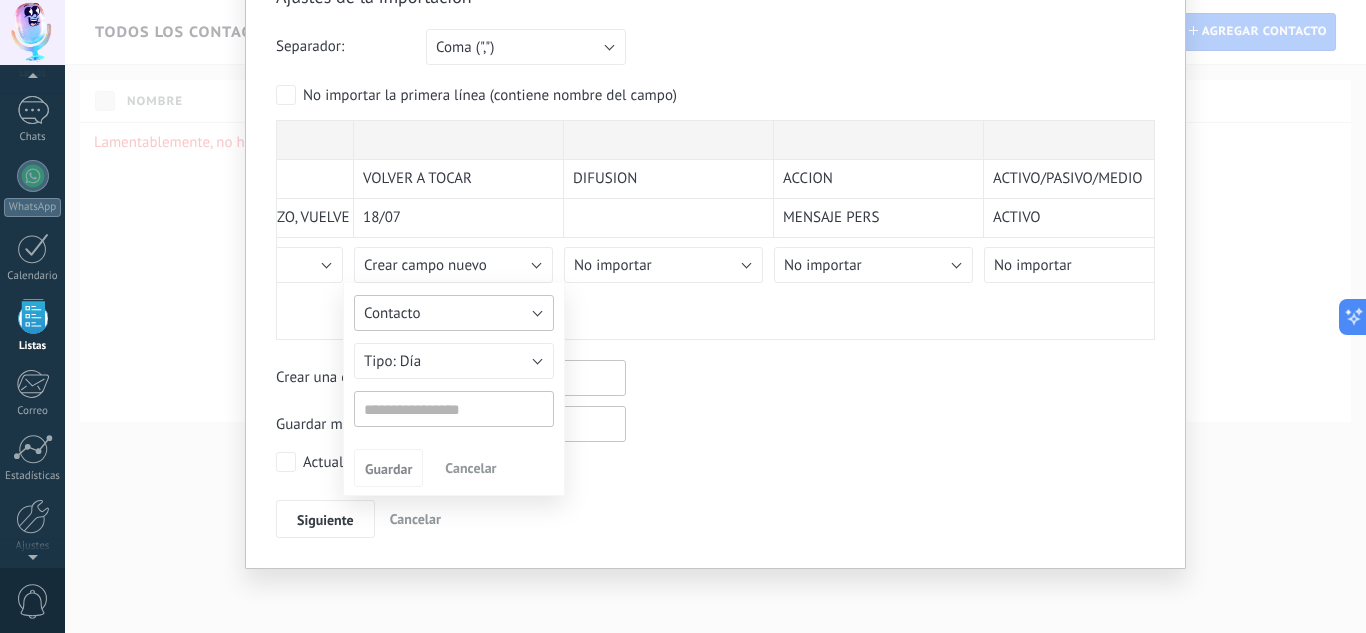 click on "Contacto" at bounding box center [454, 313] 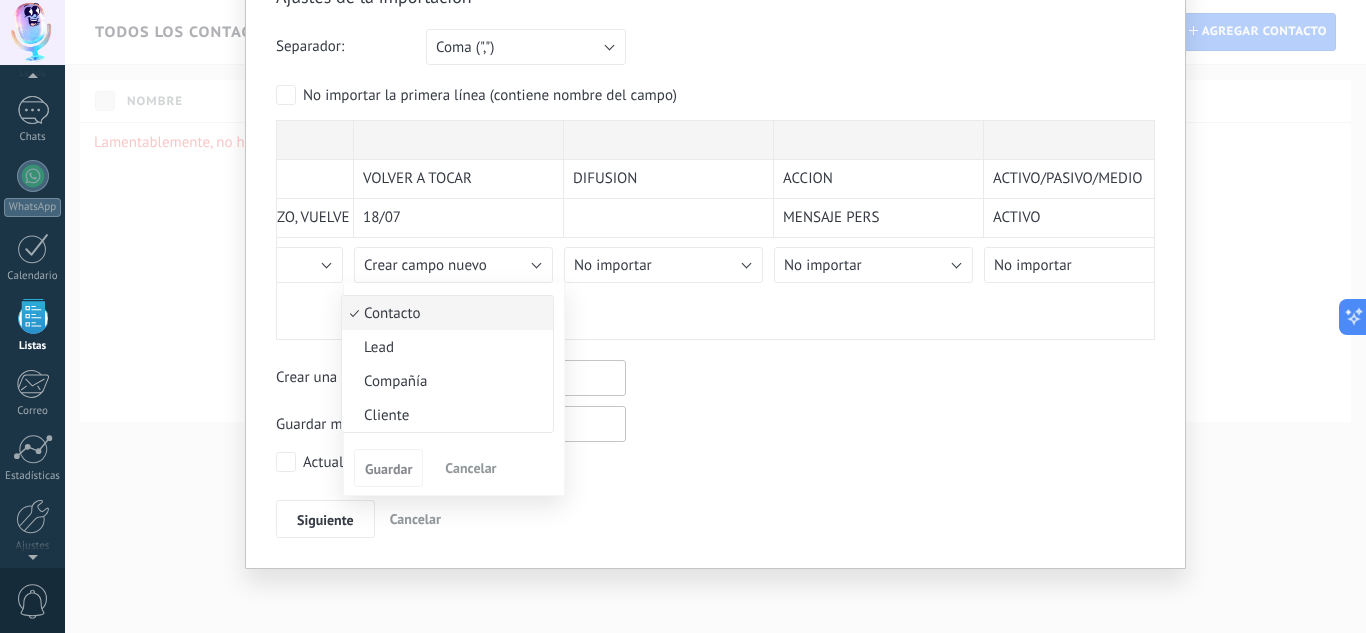click on "Contacto" at bounding box center (444, 313) 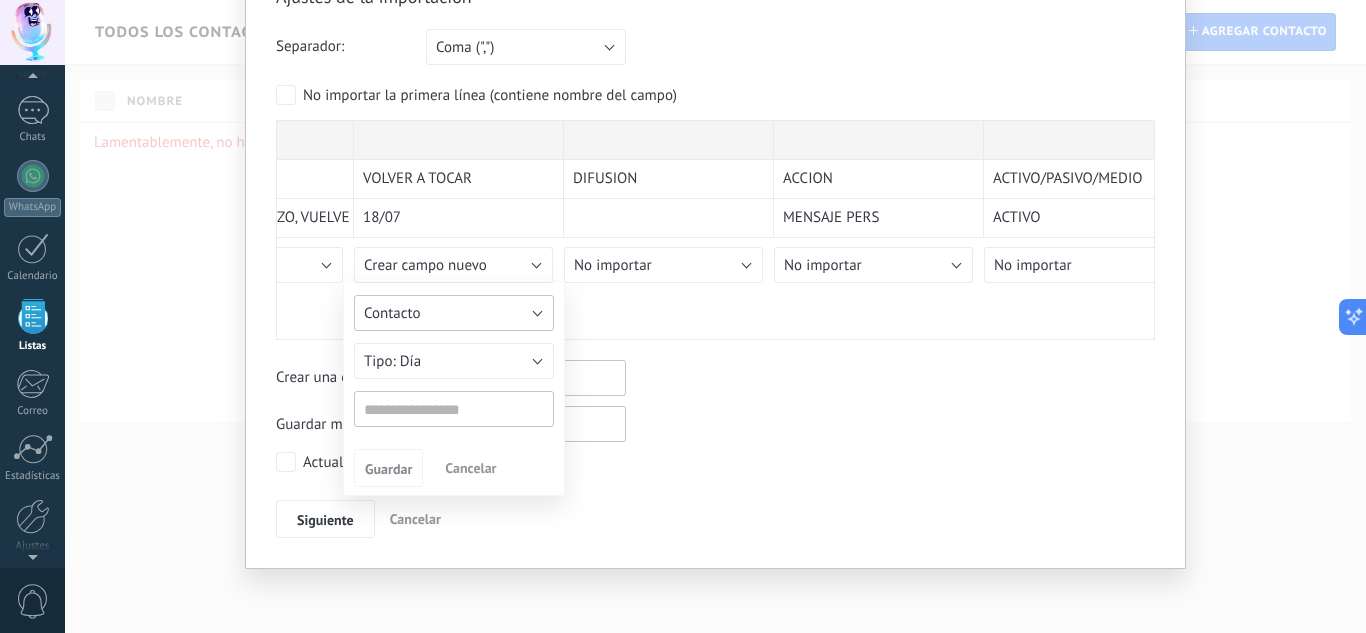 click on "Contacto" at bounding box center [454, 313] 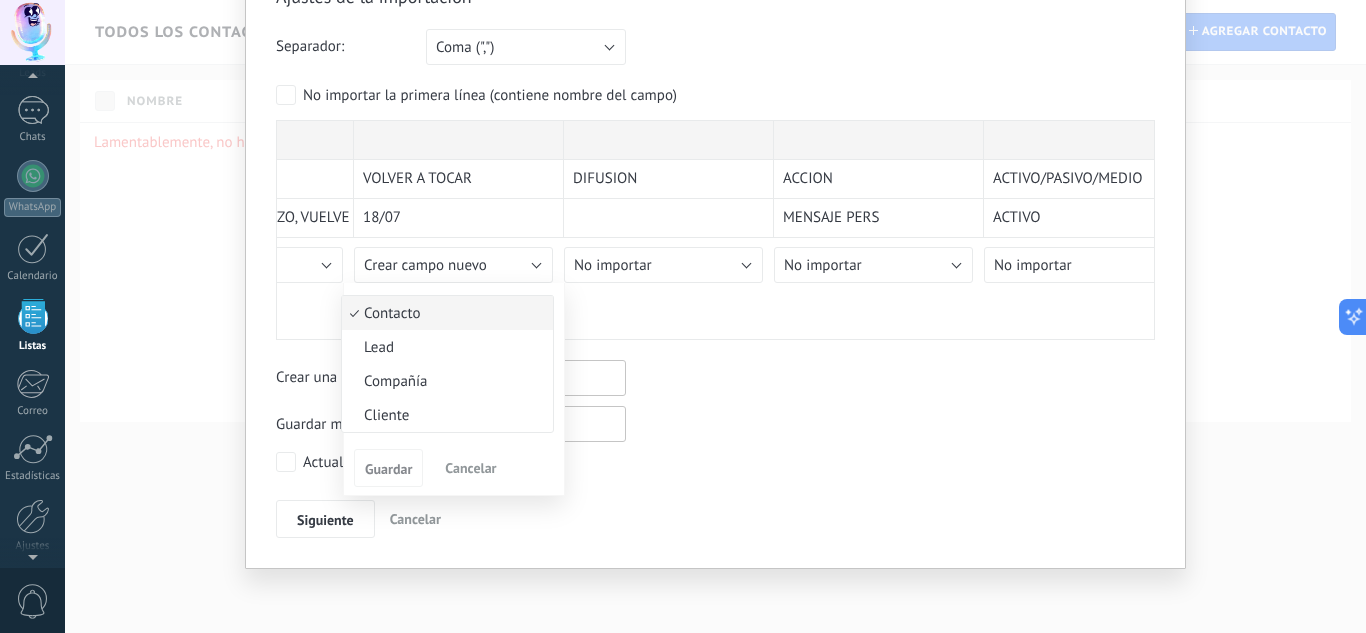 click on "Contacto" at bounding box center (444, 313) 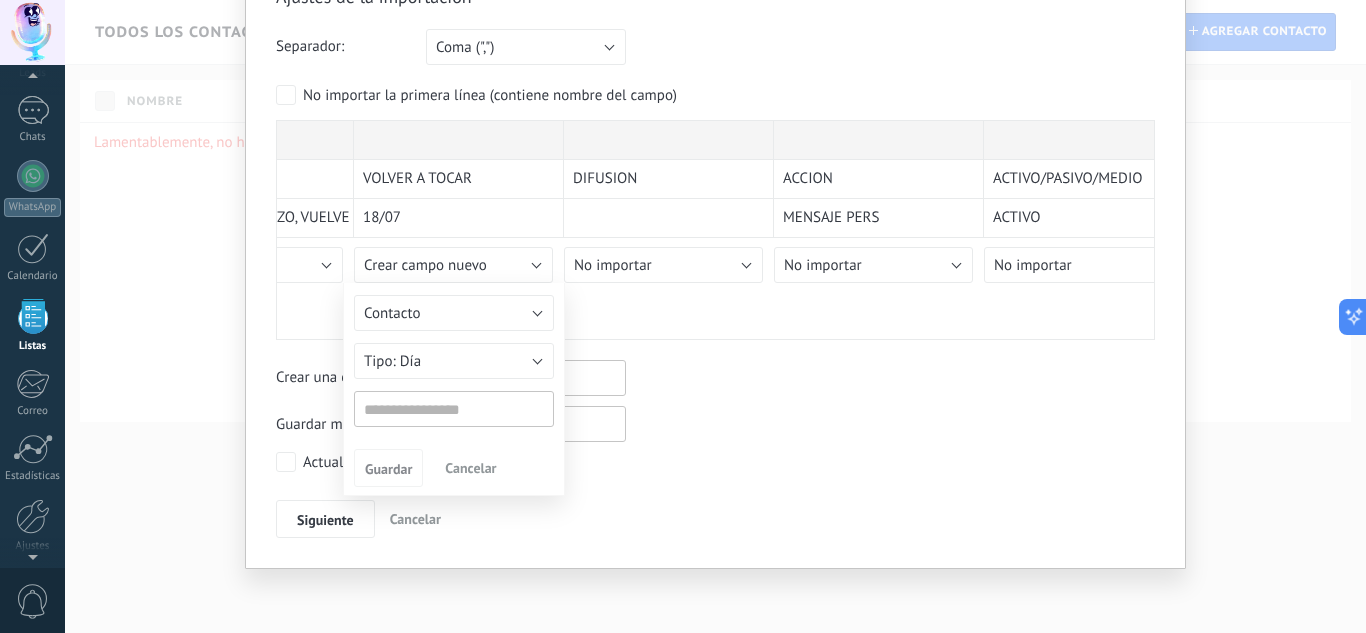 click at bounding box center [454, 409] 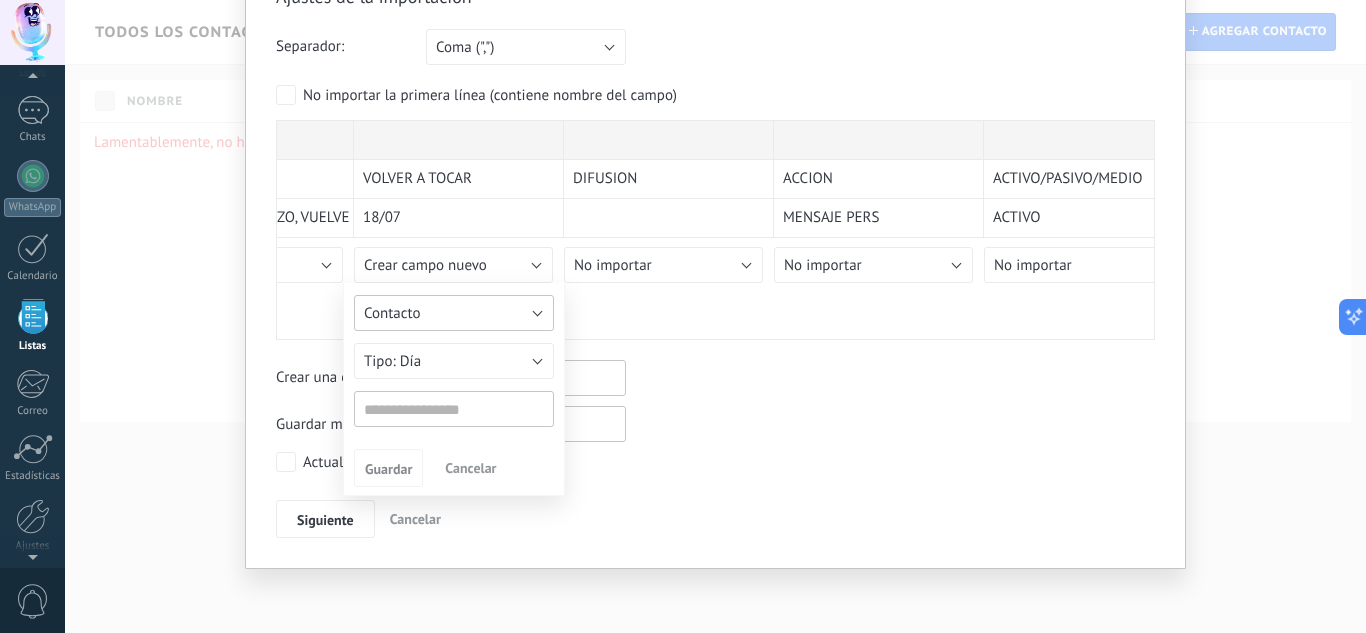 click on "Contacto" at bounding box center (454, 313) 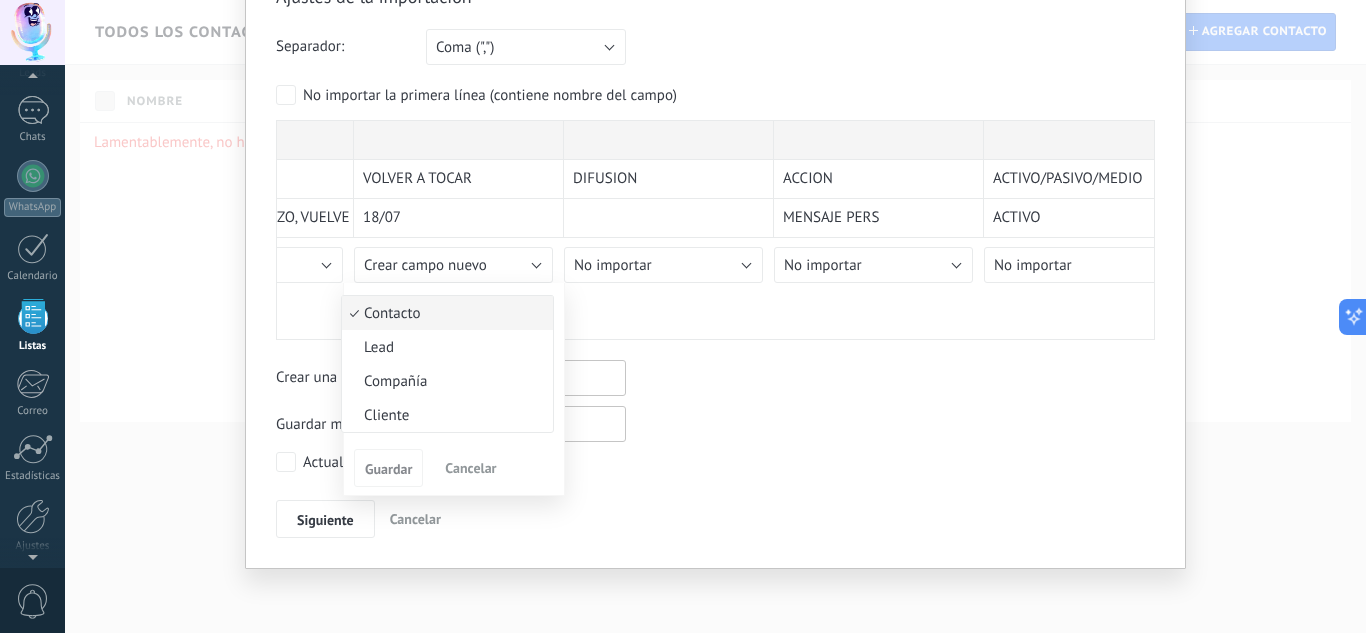 click on "Contacto" at bounding box center [444, 313] 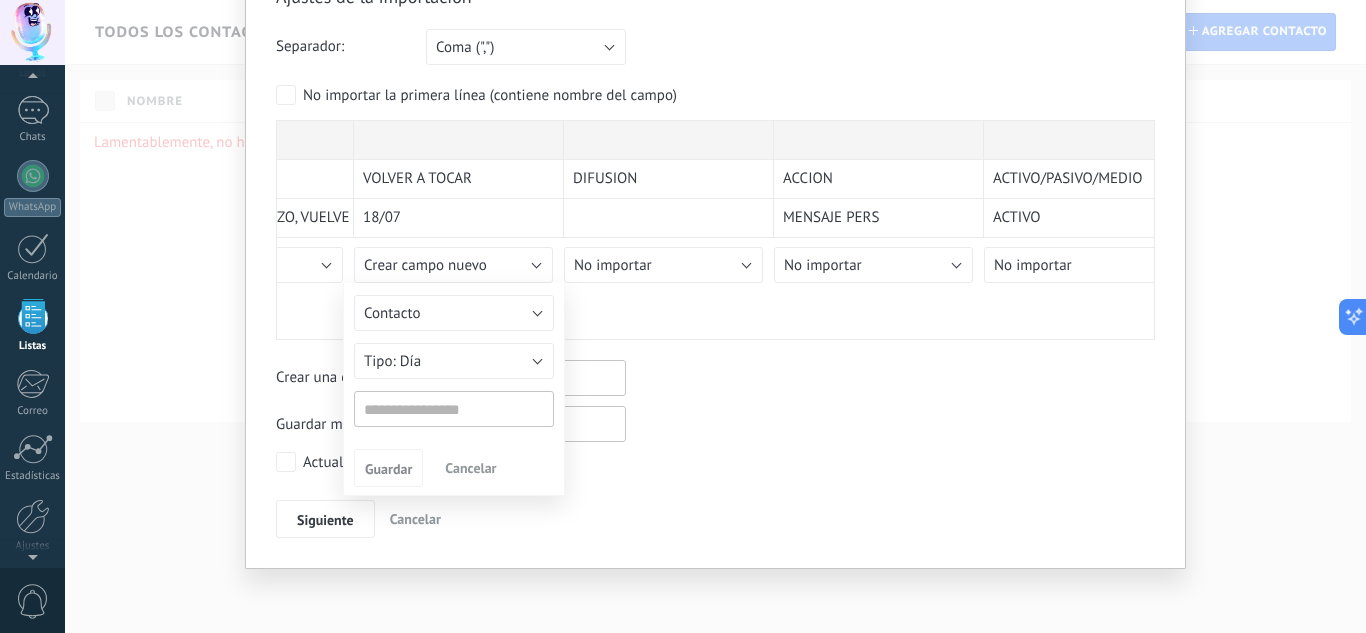 click at bounding box center [454, 409] 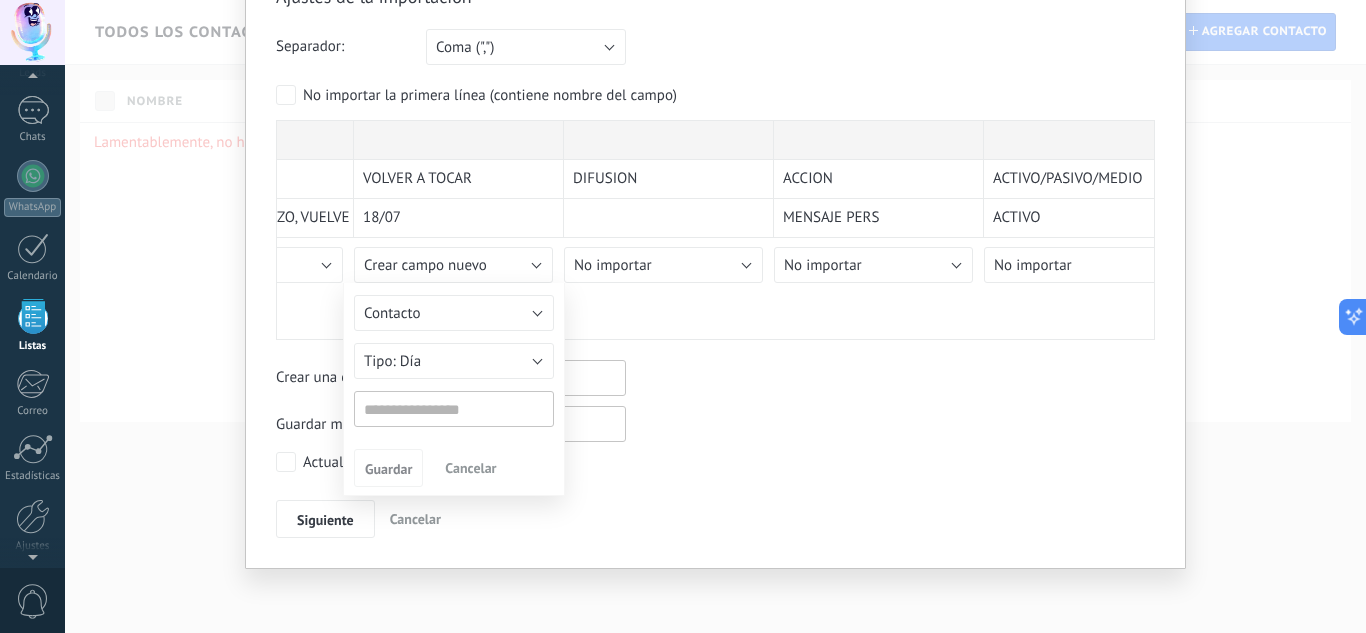 click on "Ajustes de la importación Separador: Punto y coma (";") Coma (",") Tabulación ("	") Coma (",") Su cuenta ha excedido el límite [PERSON_NAME] de encargo No importar la primera línea (contiene nombre del campo) ULTIMA ACTUALIZACION: 22/07 10:25hrs NOMBRE TELEFONO RESPONSABLE VISITO? CANAL FECHA QUE BUSCA PRESUPUESTO CONSULTO POR OFRECÍ CONTESTO ULTIMO CONTACTO QUE DIJO VOLVER A TOCAR DIFUSION ACCION ACTIVO/PASIVO/MEDIO [PERSON_NAME] [PHONE_NUMBER] [EMAIL_ADDRESS][DOMAIN_NAME], [EMAIL_ADDRESS][DOMAIN_NAME] SI META 13/06 4 ? [PERSON_NAME] [PERSON_NAME] SI 19/06 FUIMOS A VER GENZO, VUELVE LOS PRIMEROS DIAS DE JULIO DE VIAJE, ESTA ENTRE GENZO O UN USADO EN RECOLETA 18/07 MENSAJE PERS ACTIVO SE FUE DE VIAJE, ESTAN PENSANDO SI QUEDARSE CON ESTE DEPARTAMENTO O UN USADO EN RECOLETA. HACER SIGUIMIENTO.  [PERSON_NAME] 11 6887‑7705‬ [EMAIL_ADDRESS][DOMAIN_NAME], [EMAIL_ADDRESS][DOMAIN_NAME] META 19/06 4 1M [PERSON_NAME] [PERSON_NAME] NO 21/07 BUSCABA FINANCIADO UNA PARTE, VOLVER A LLAMAR PARA OFRECERLE ALGO MAS. ALGO [PERSON_NAME] POZO BIEN FINANCIADO 28/07 1 DIFUSION [PERSON_NAME] 2 ?" at bounding box center [715, 261] 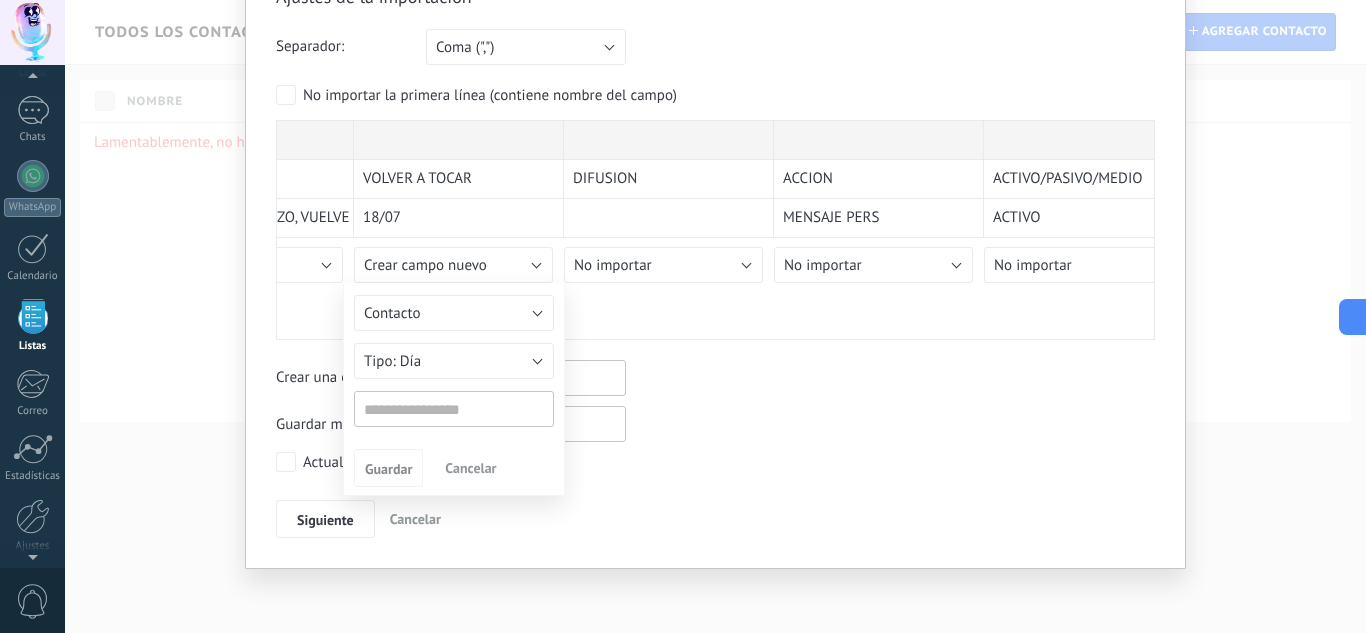 click at bounding box center [454, 409] 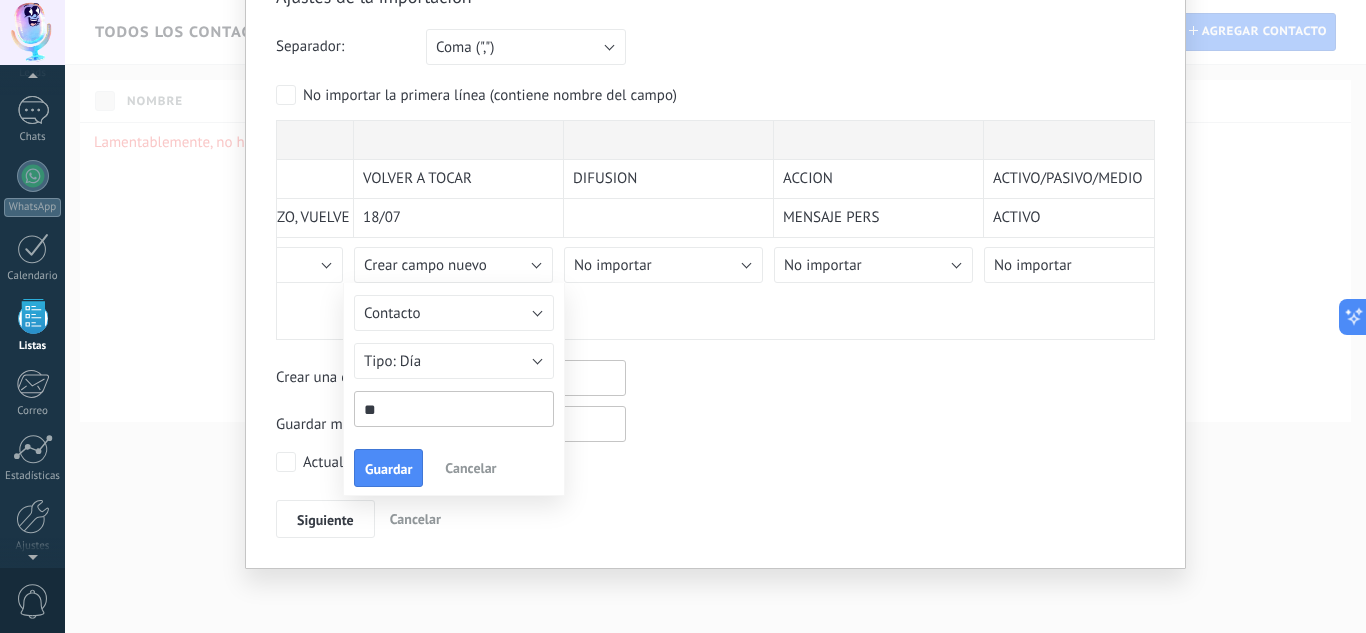 type on "*" 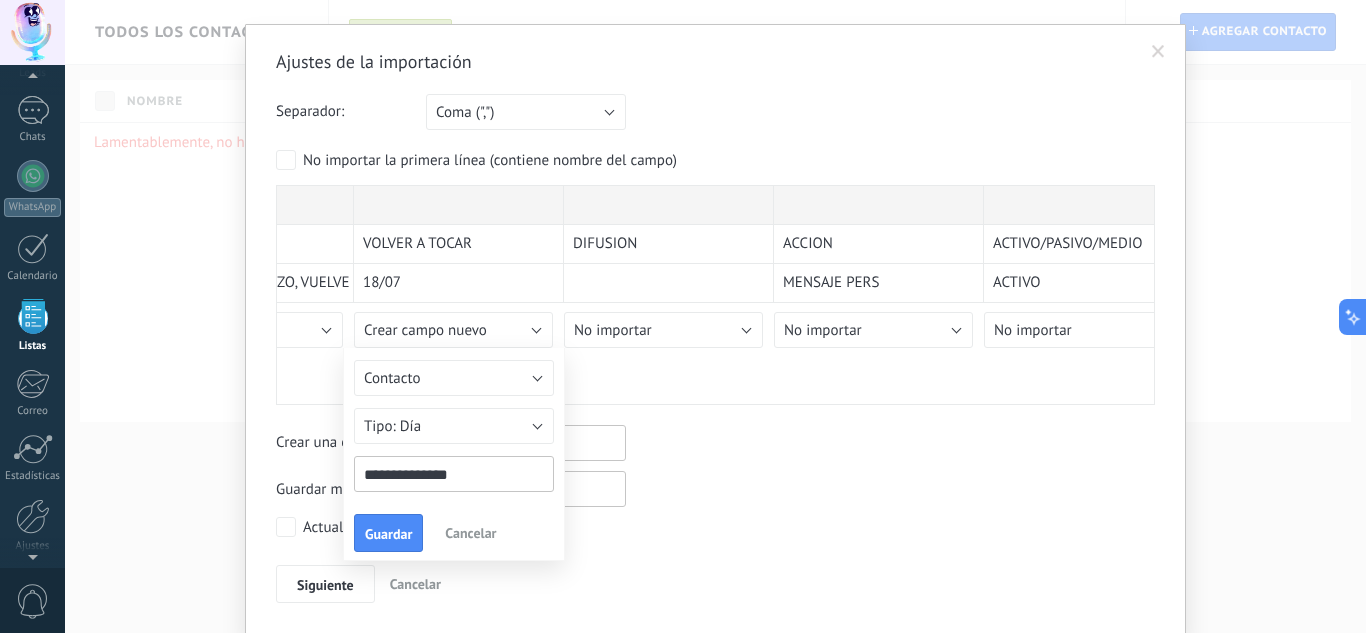 scroll, scrollTop: 6, scrollLeft: 0, axis: vertical 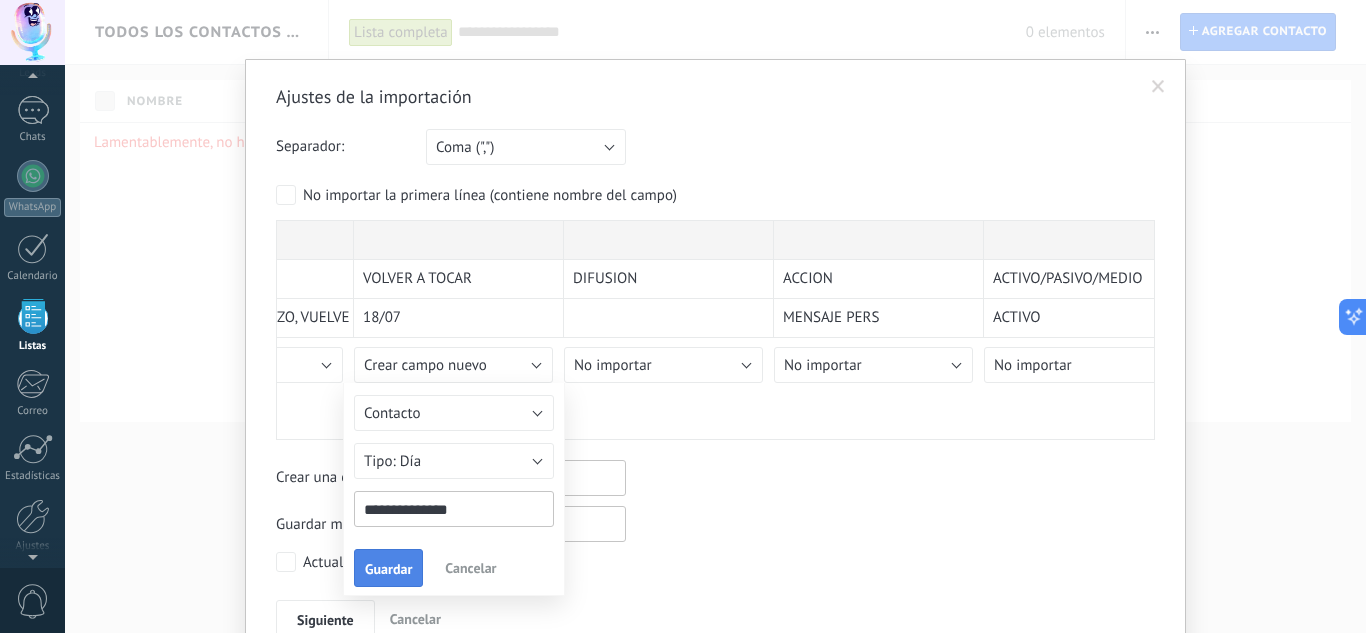type on "**********" 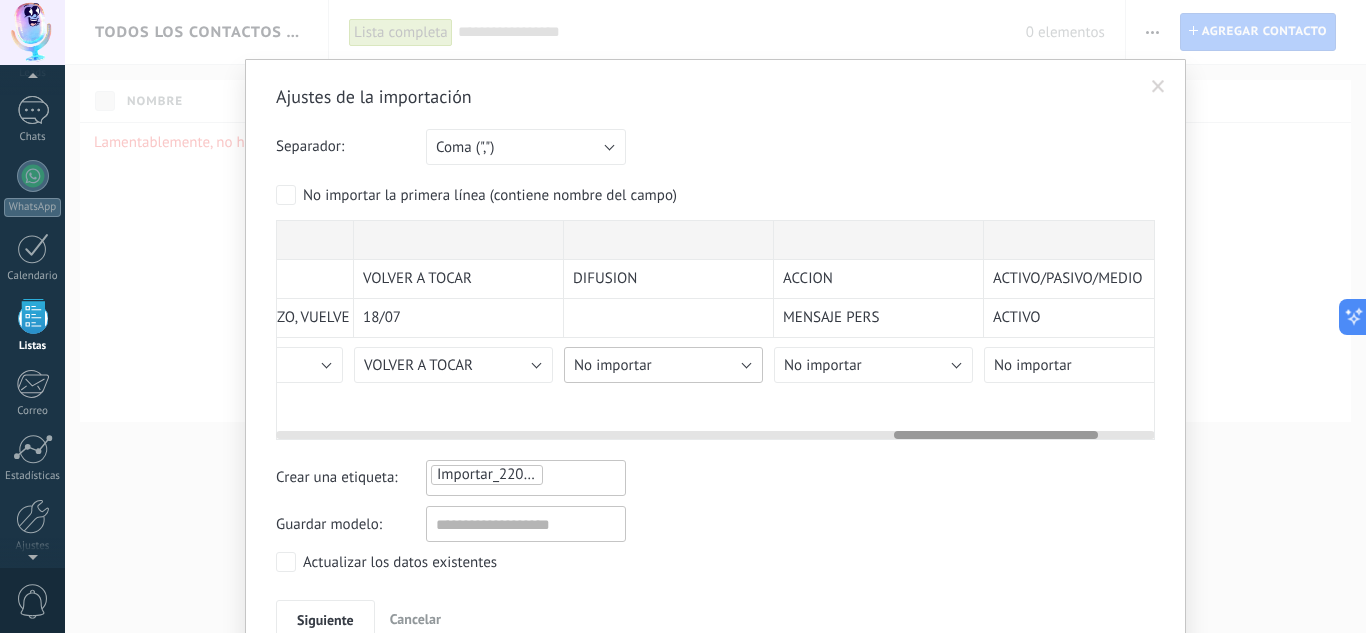 click on "No importar" at bounding box center (663, 365) 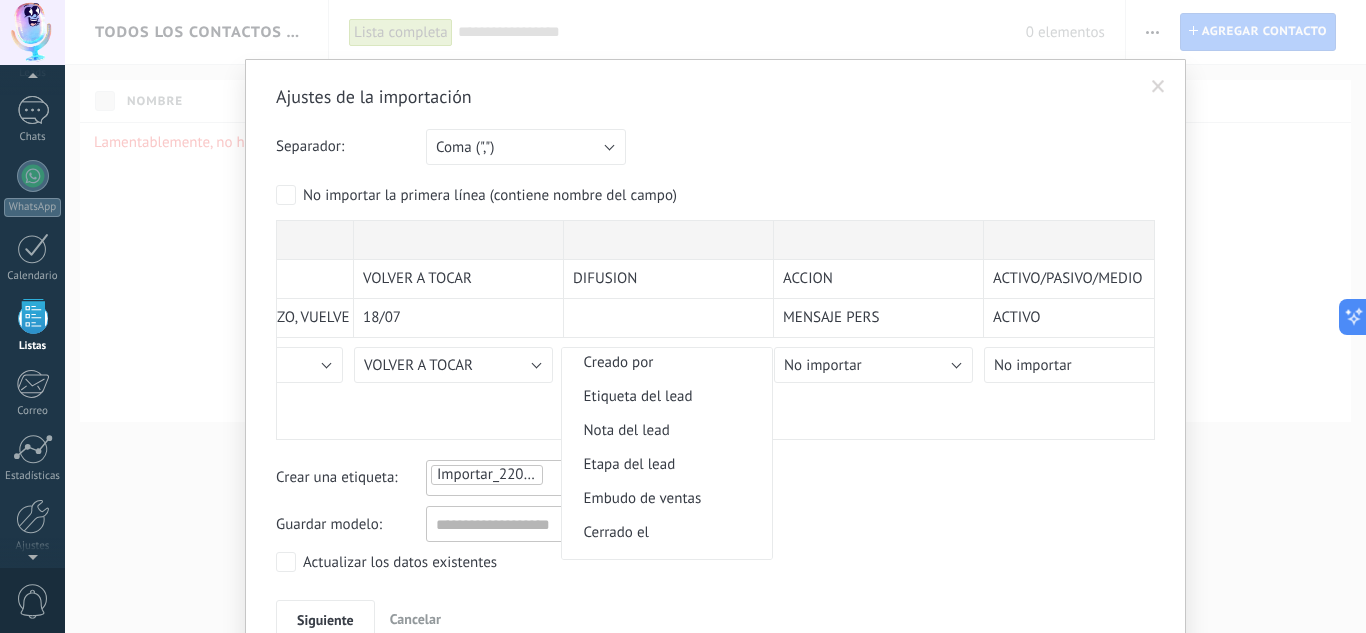 scroll, scrollTop: 1300, scrollLeft: 0, axis: vertical 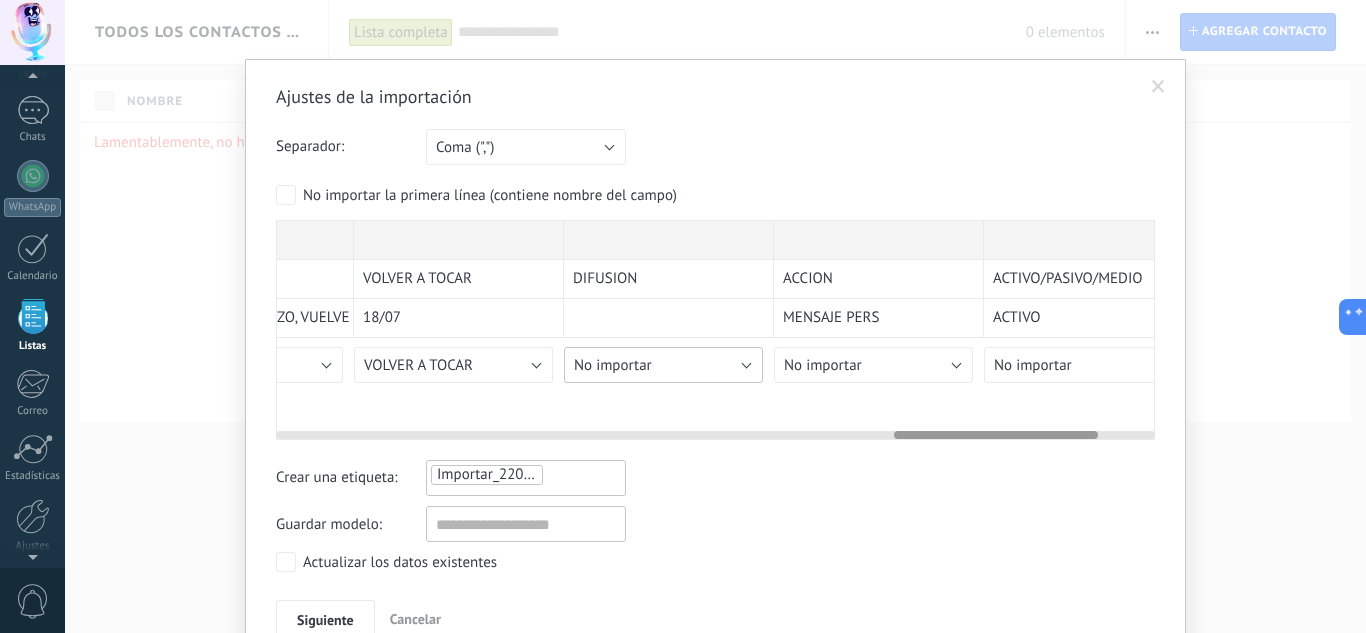 click on "No importar" at bounding box center (663, 365) 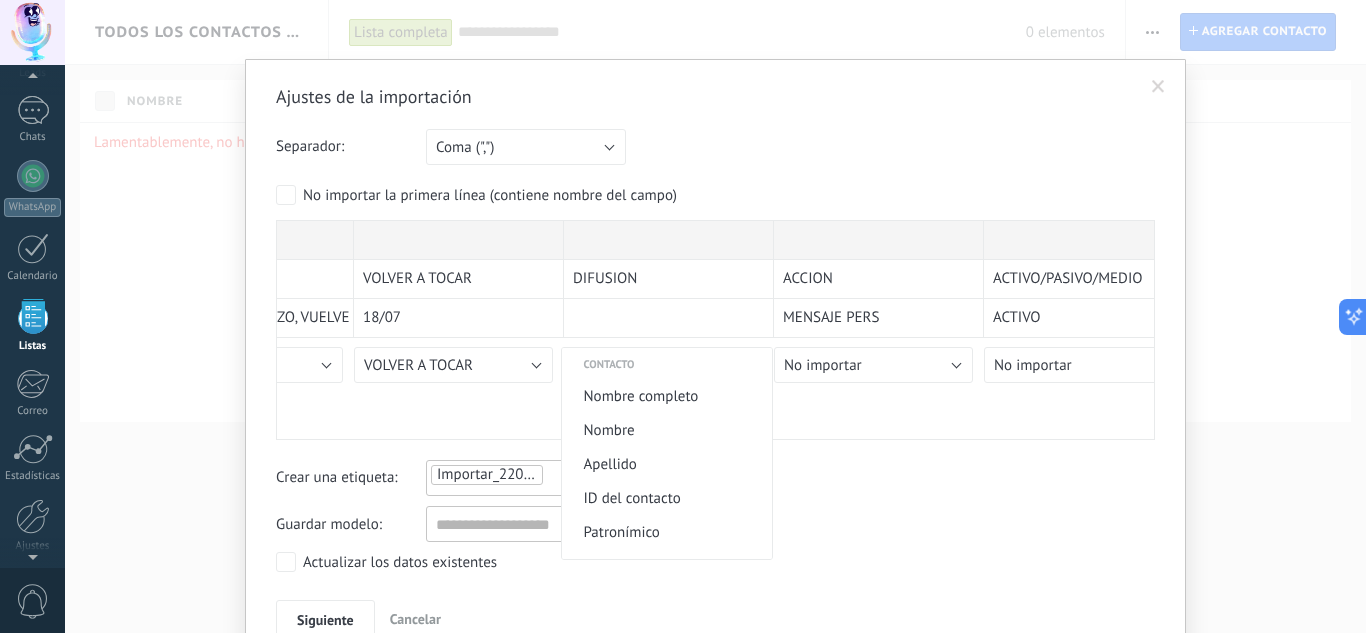 scroll, scrollTop: 0, scrollLeft: 0, axis: both 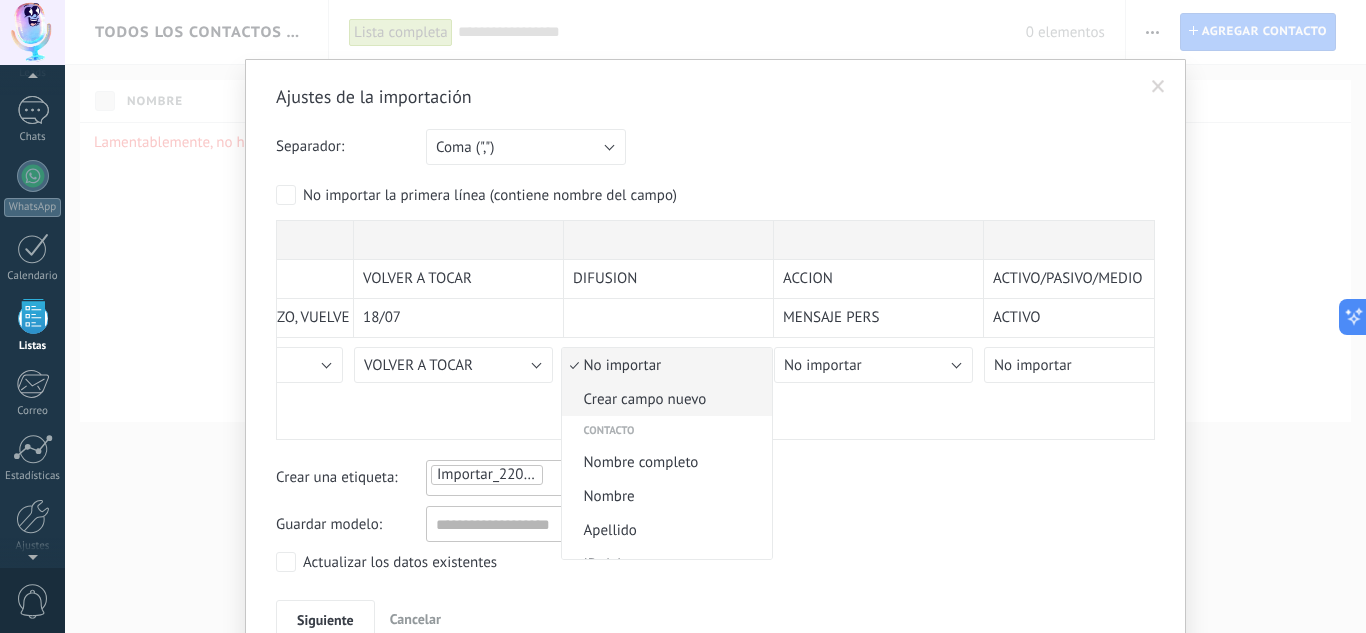 click on "Crear campo nuevo" at bounding box center (664, 399) 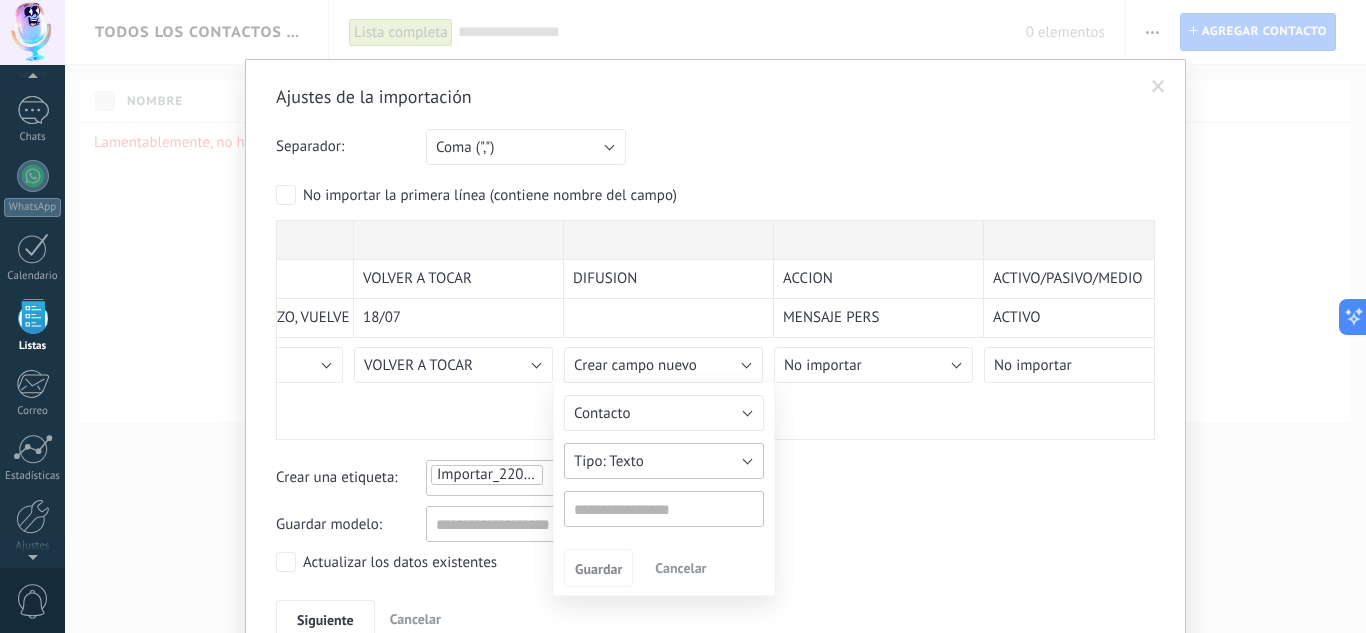 click on "Texto" at bounding box center (664, 461) 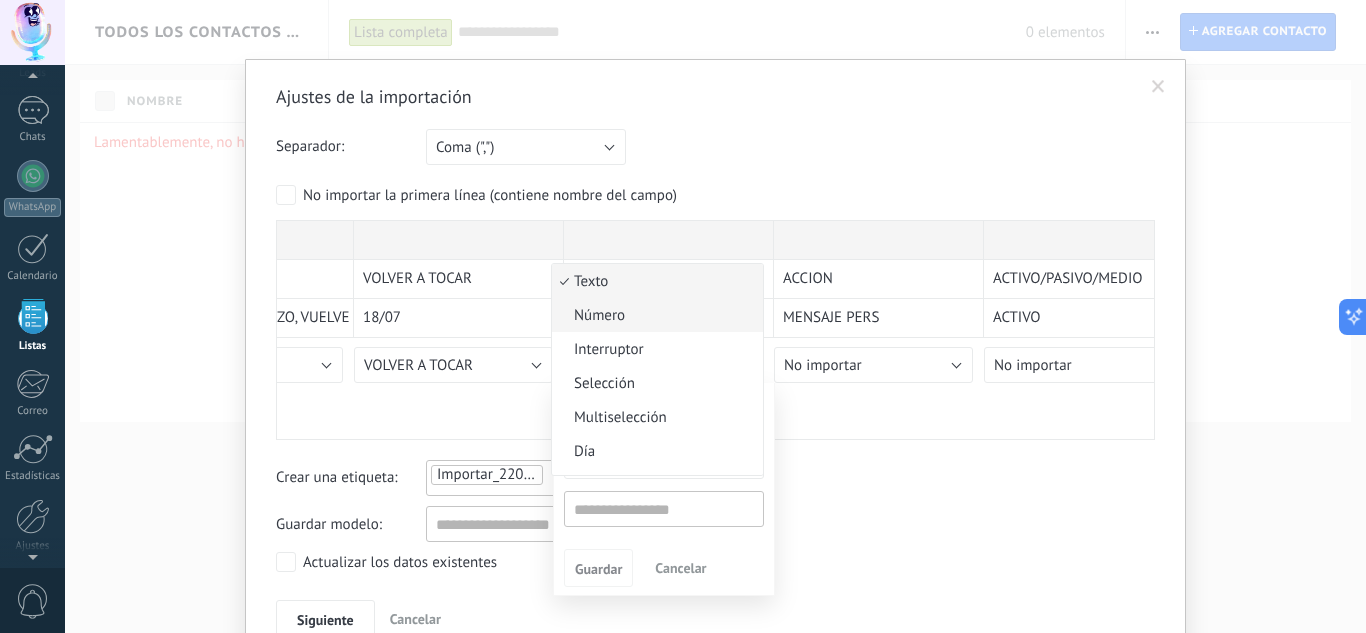 click on "Número" at bounding box center (654, 315) 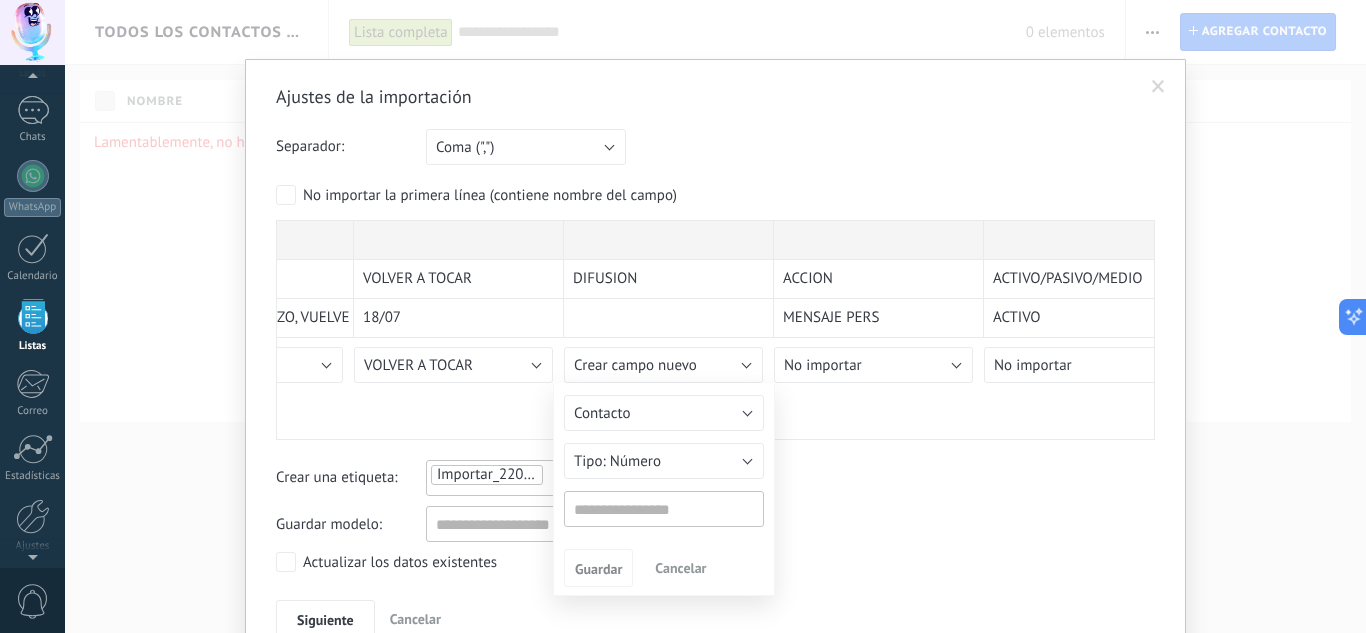 click at bounding box center [715, 330] 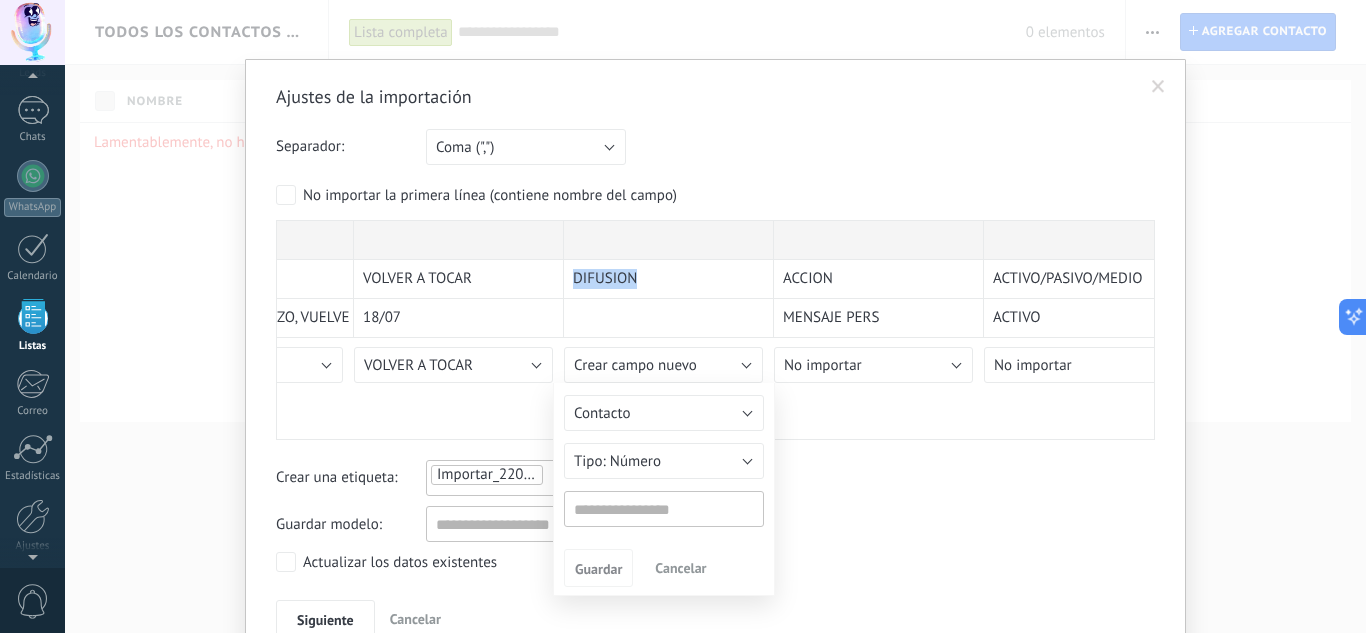 click on "DIFUSION" at bounding box center [605, 279] 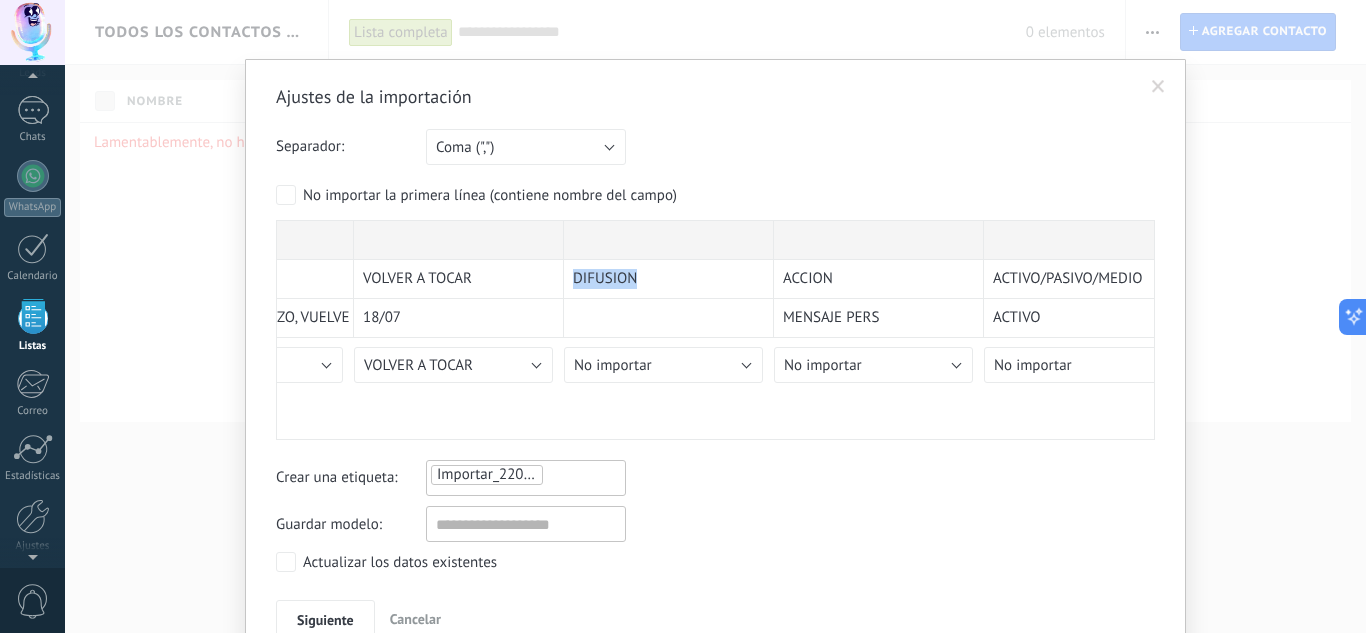 click on "DIFUSION" at bounding box center [605, 279] 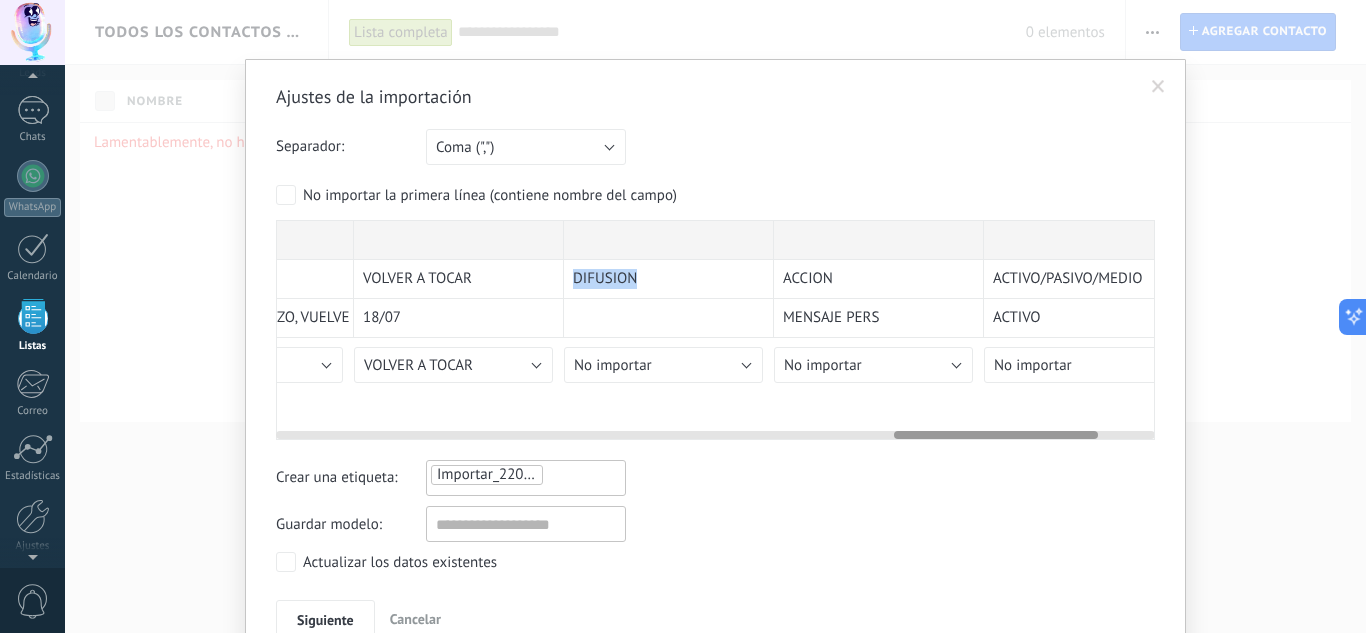 copy on "DIFUSION" 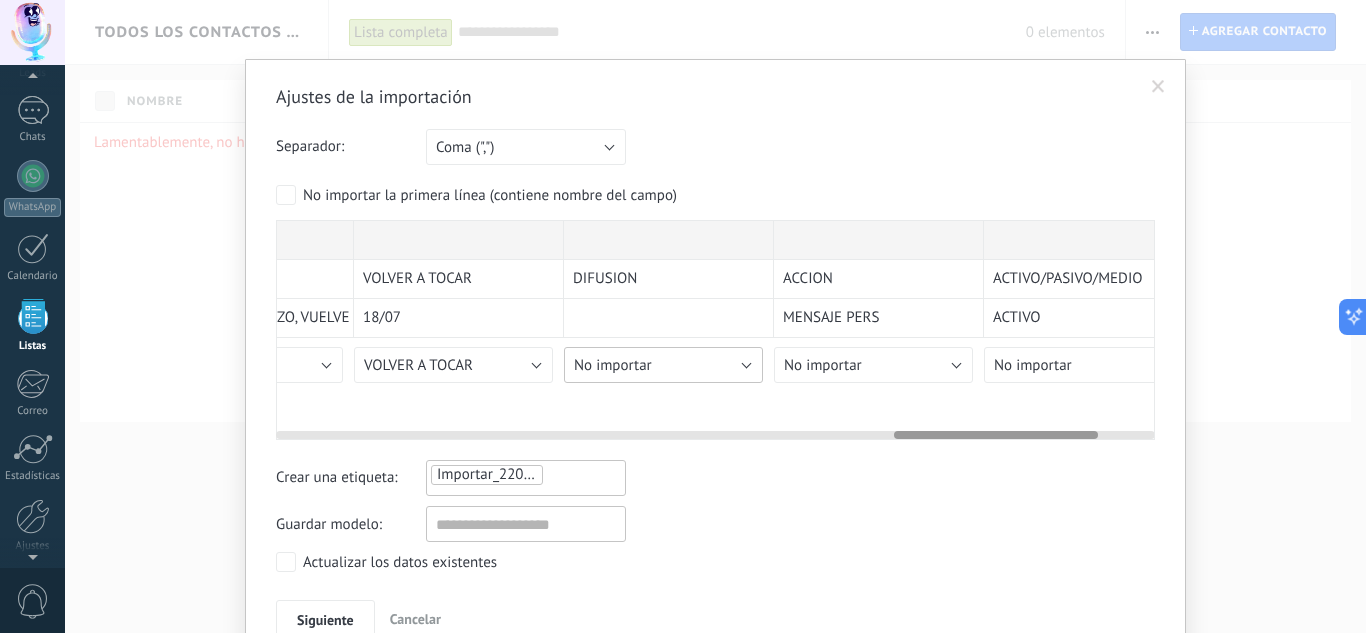 click on "No importar" at bounding box center [663, 365] 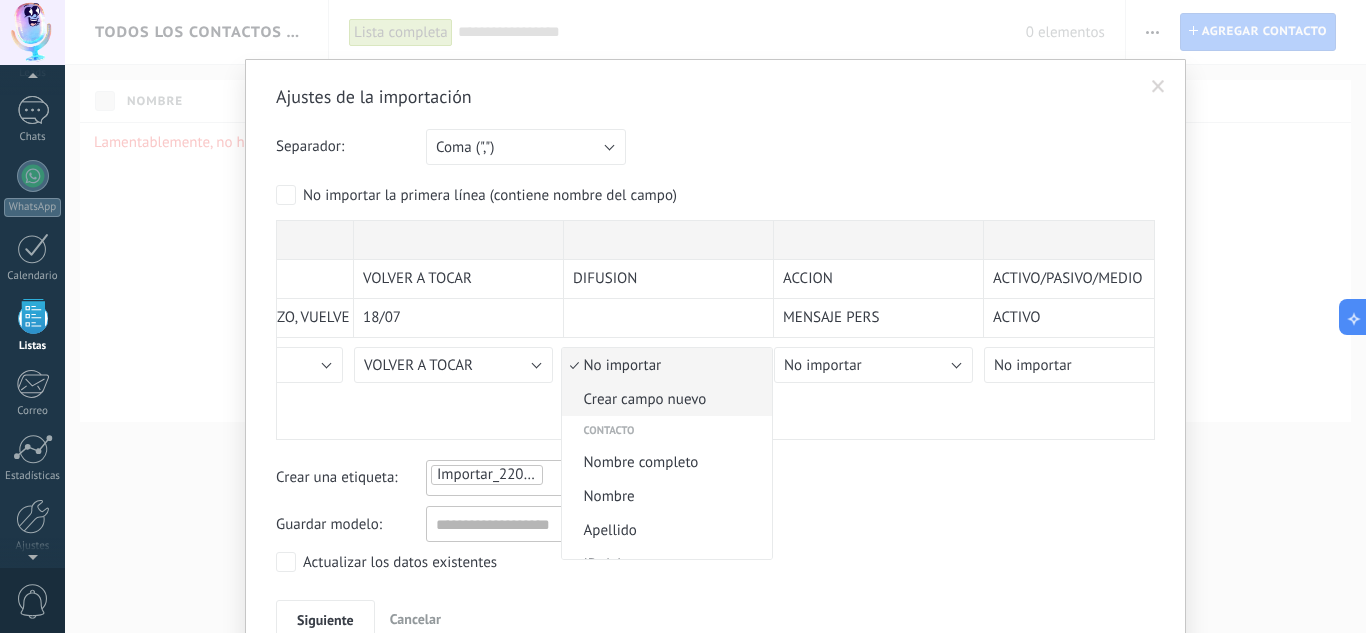 click on "Crear campo nuevo" at bounding box center [664, 399] 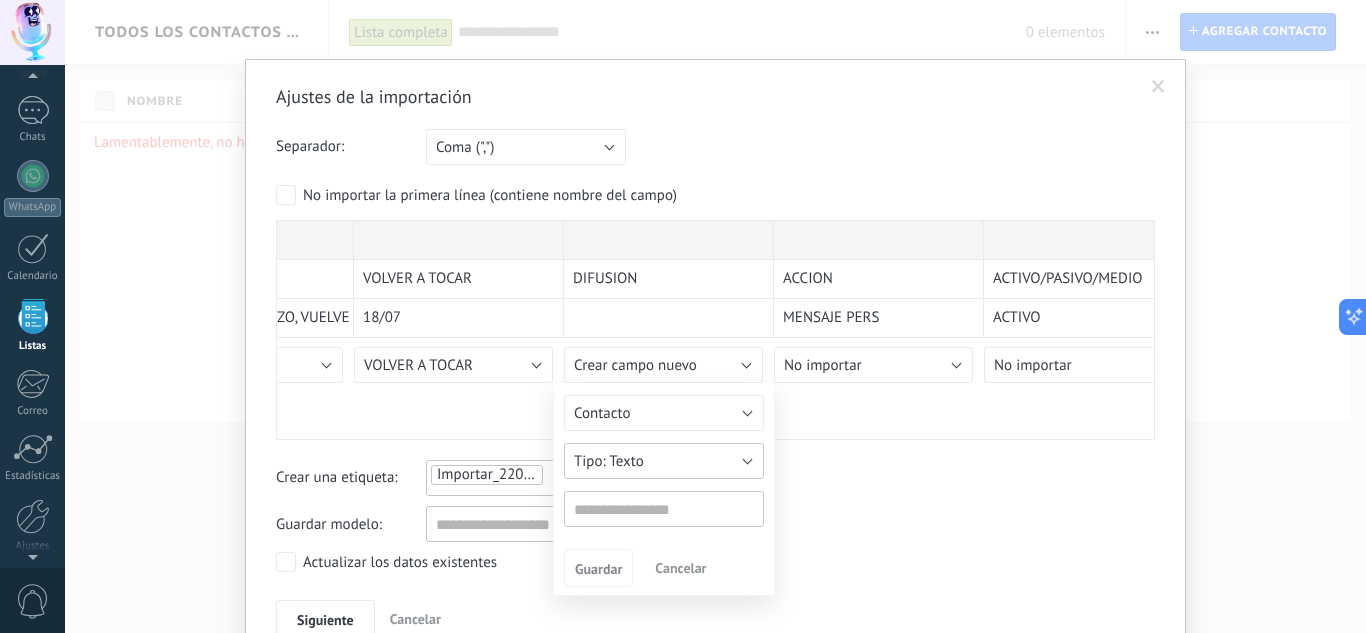 click on "Texto" at bounding box center (664, 461) 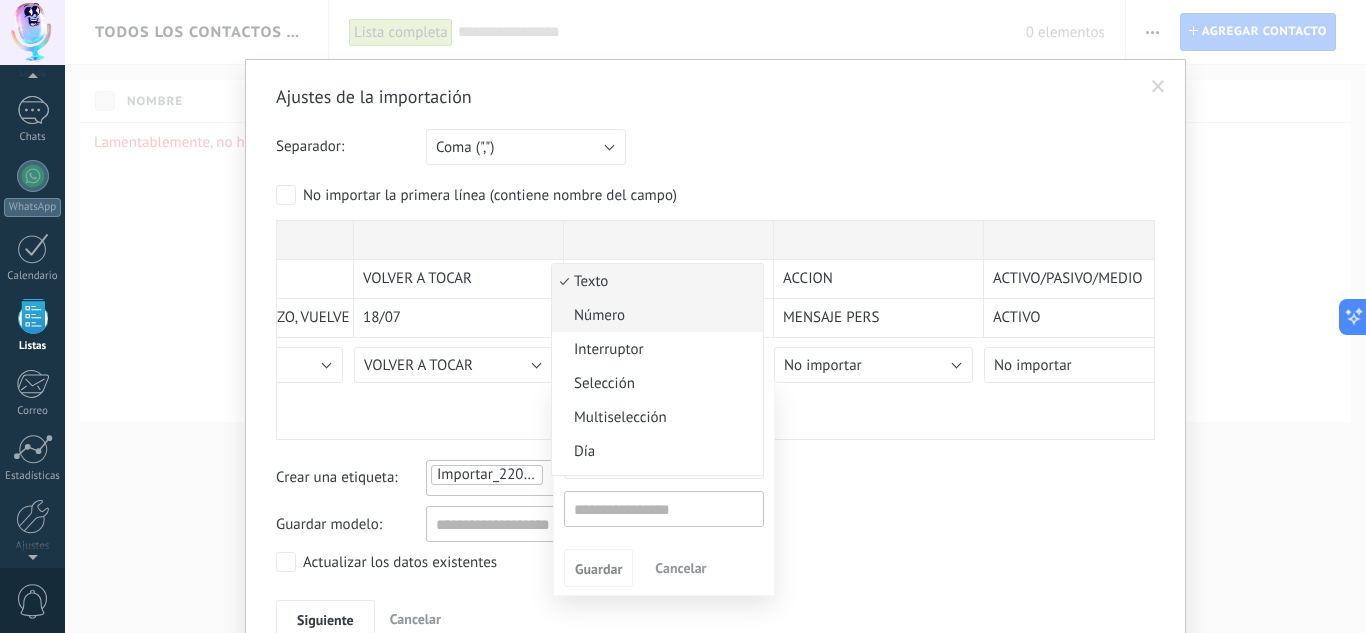 click on "Número" at bounding box center (654, 315) 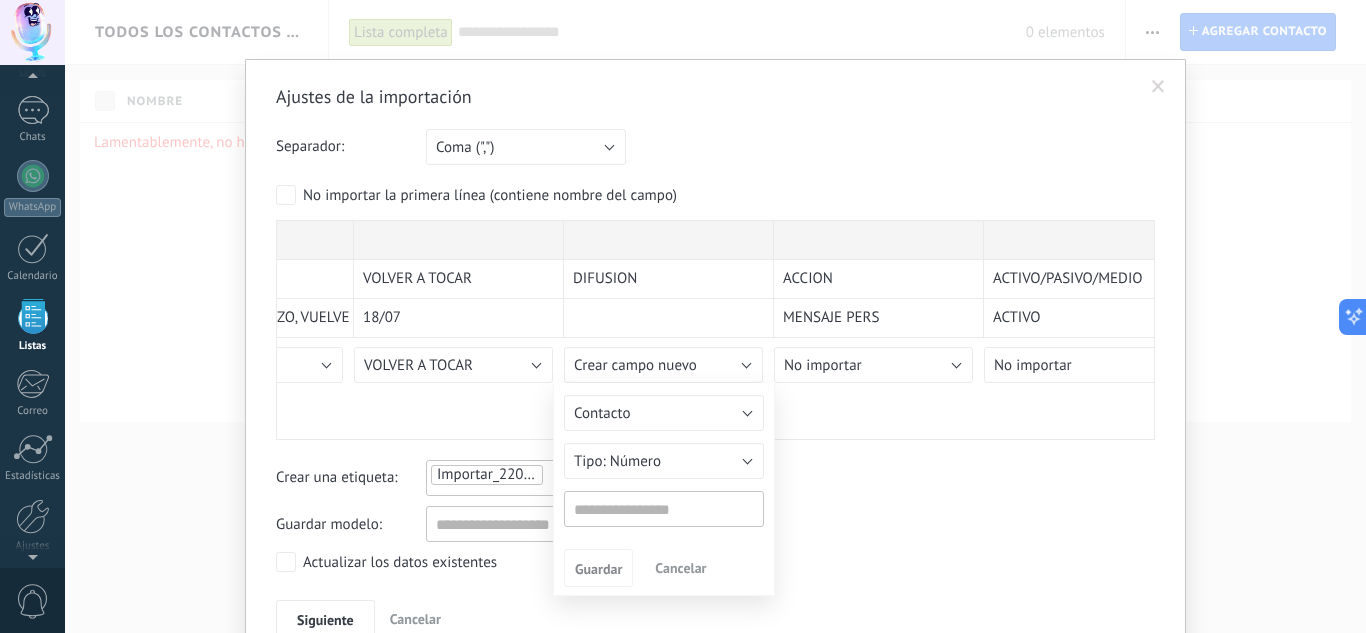 click on "Contacto Lead Compañía Cliente Contacto Texto Número Interruptor Selección Multiselección Día URL Texto Largo Interruptor Dirección corta Dirección Cumpleaños Tax ID Nombre legal Fecha y hora Precio Enlace a otro elemento Moneda Catálogos y listados Archivar Número Guardar Cancelar" at bounding box center [664, 489] 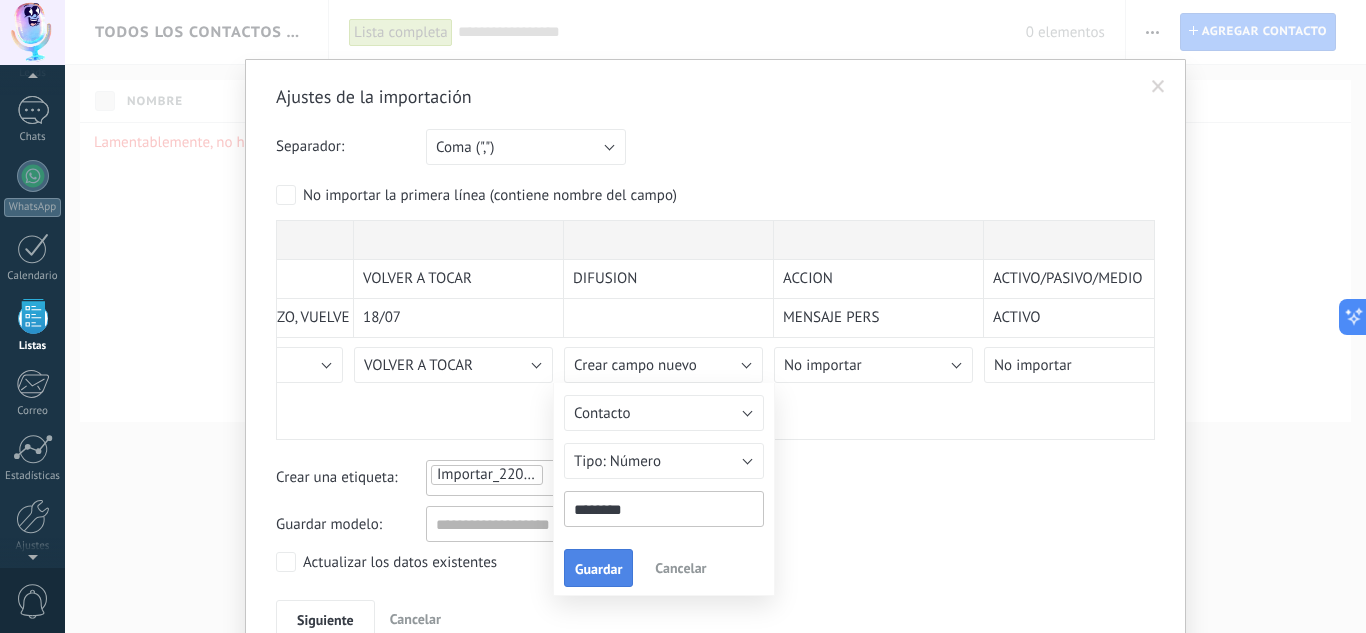 type on "********" 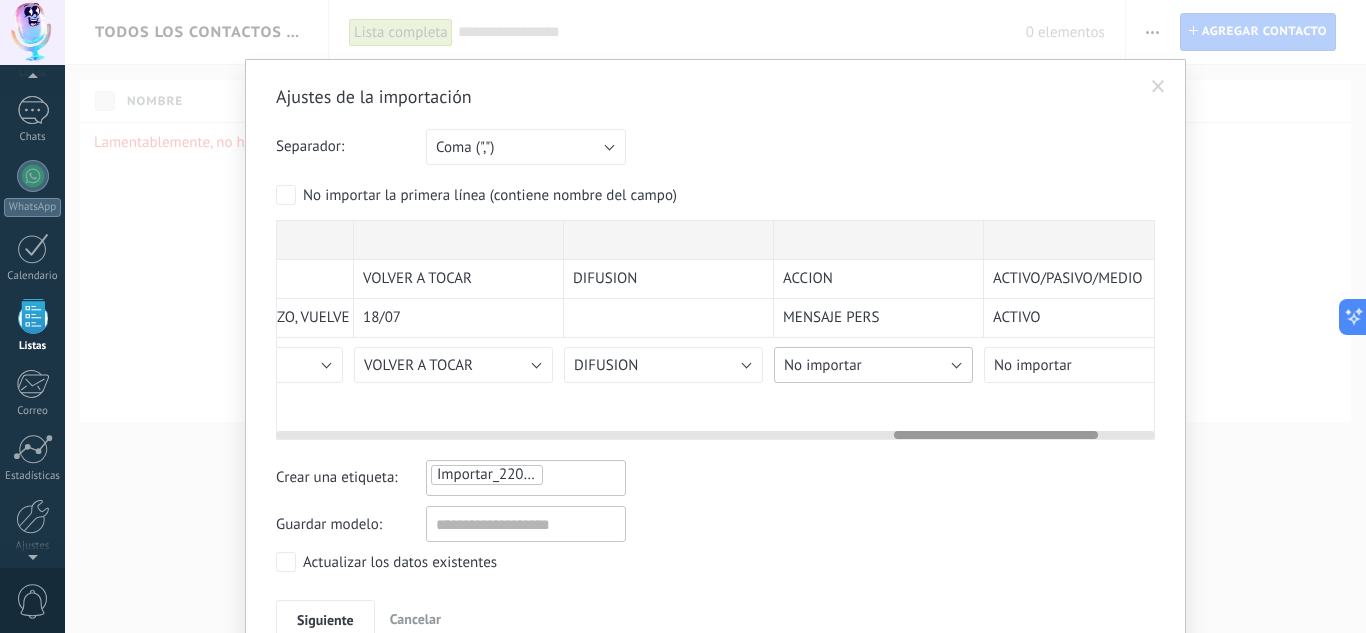 click on "No importar" at bounding box center (823, 365) 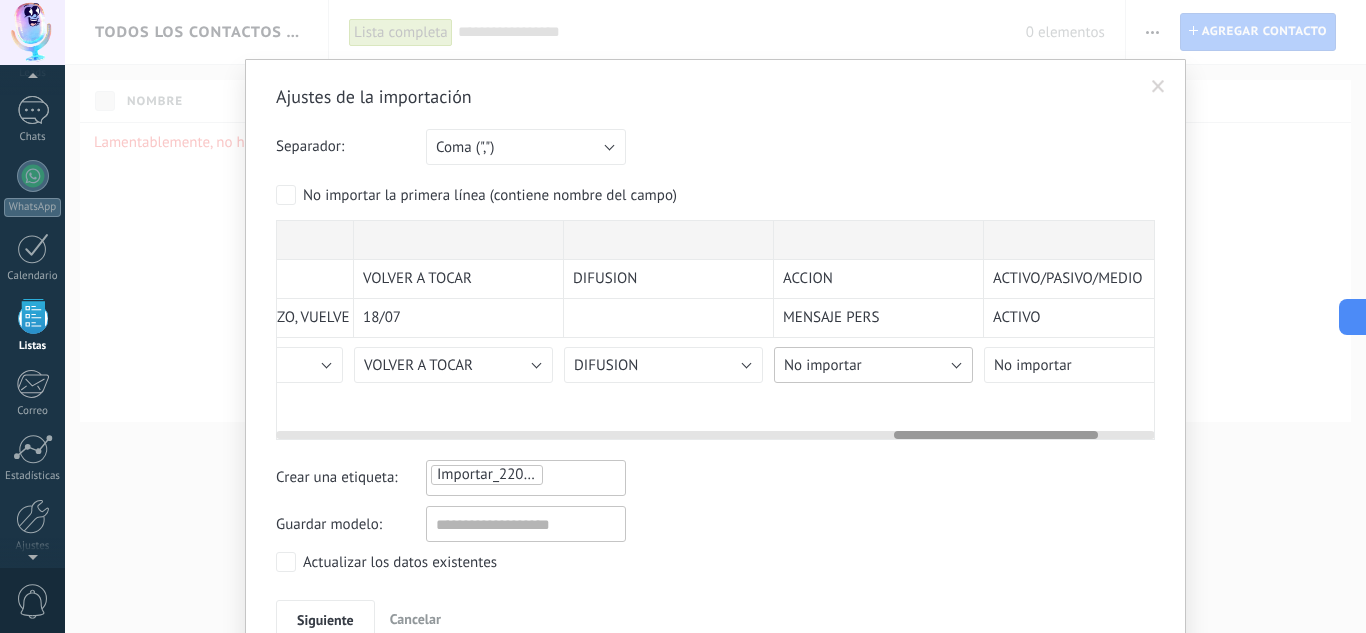 click on "No importar" at bounding box center (823, 365) 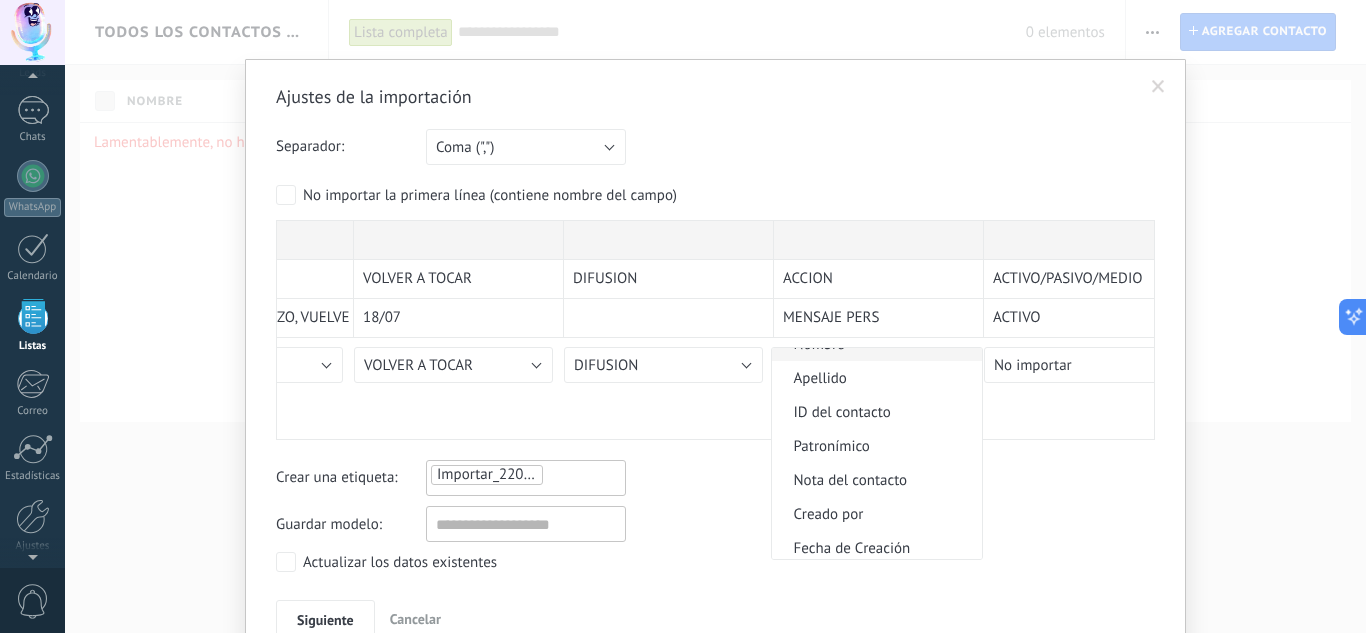 scroll, scrollTop: 200, scrollLeft: 0, axis: vertical 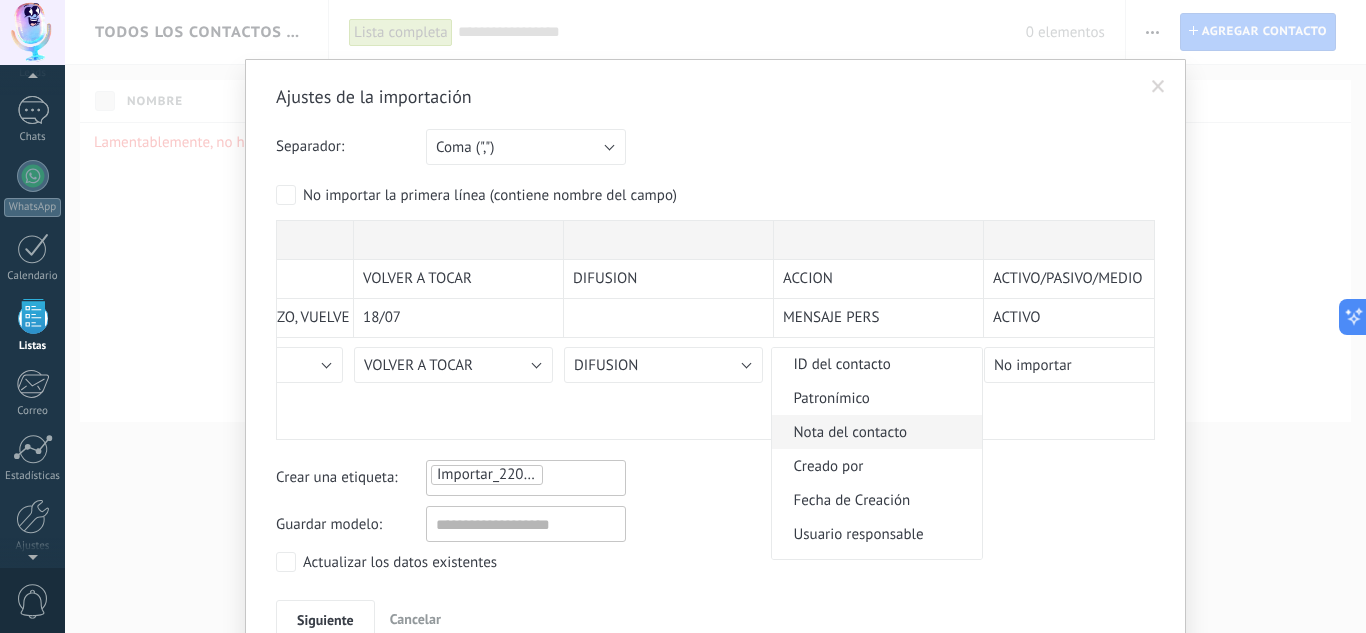 click on "Nota del contacto" at bounding box center [874, 432] 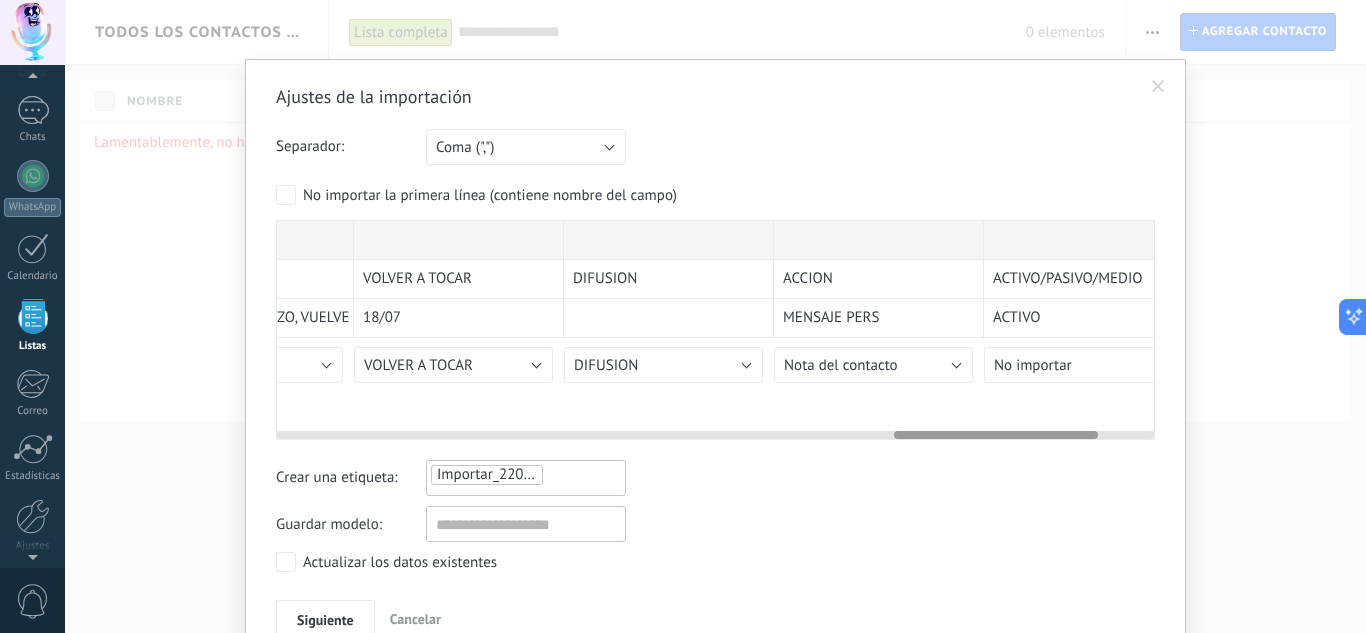 drag, startPoint x: 990, startPoint y: 429, endPoint x: 1045, endPoint y: 438, distance: 55.7315 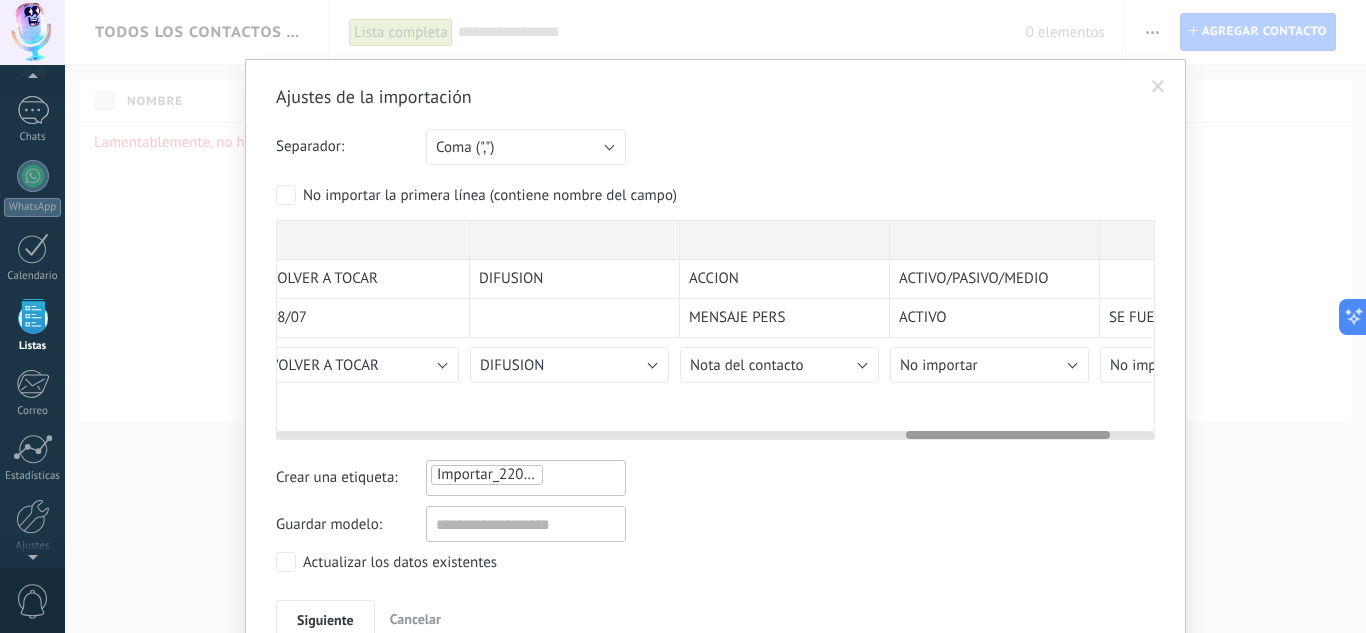 scroll, scrollTop: 0, scrollLeft: 2901, axis: horizontal 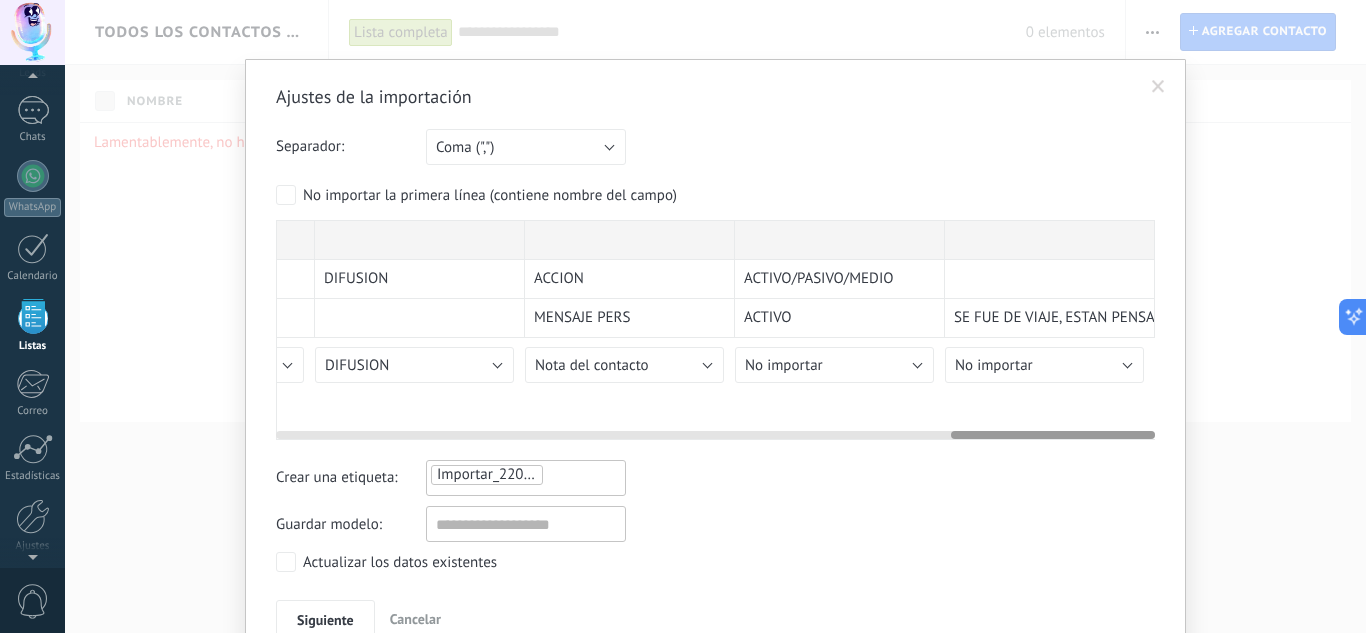 drag, startPoint x: 1046, startPoint y: 438, endPoint x: 1181, endPoint y: 438, distance: 135 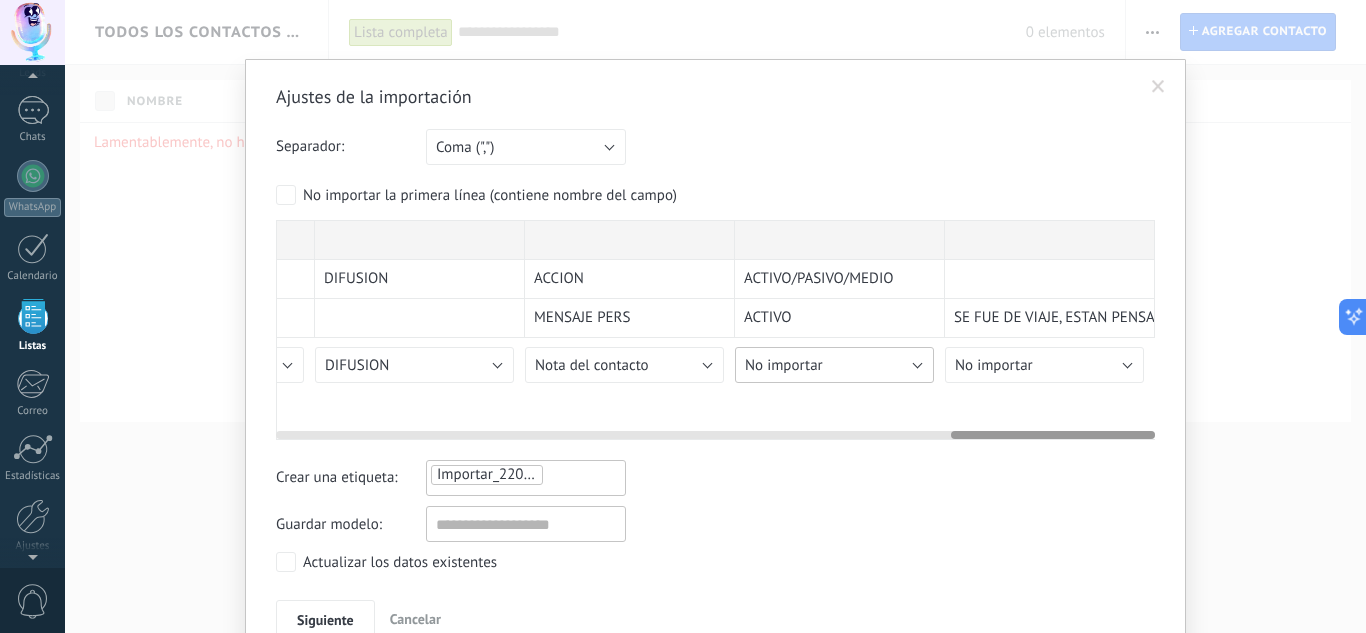 click on "No importar" at bounding box center (834, 365) 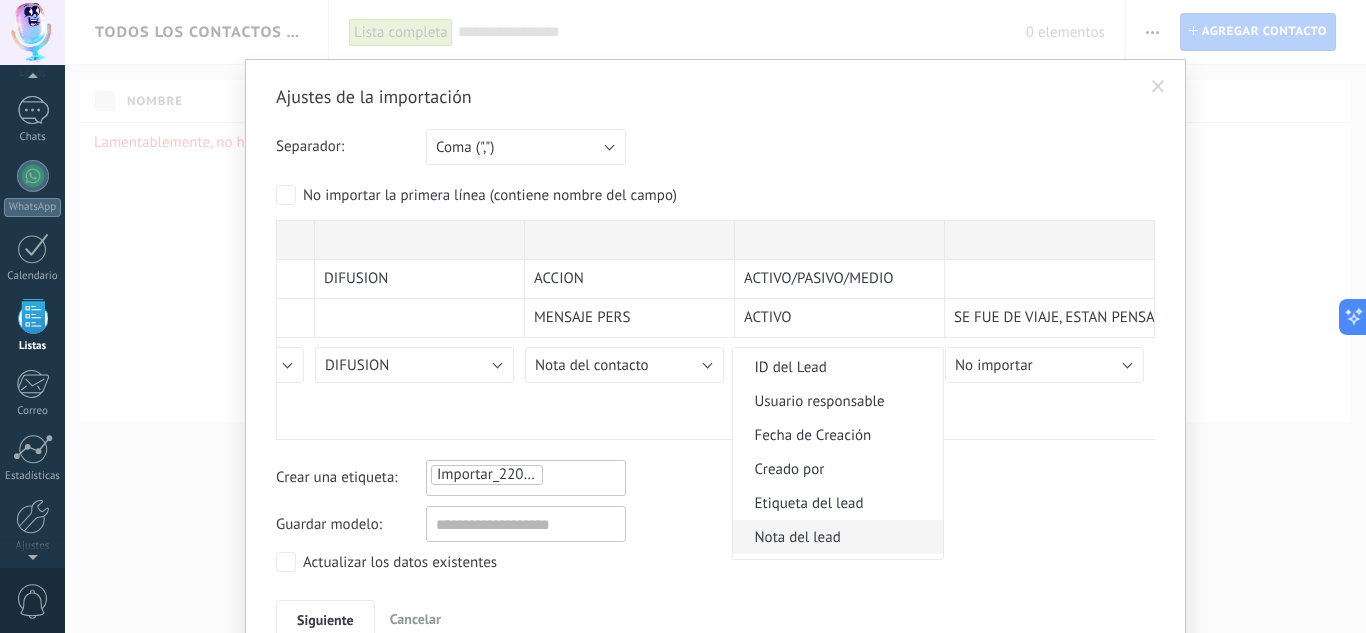 scroll, scrollTop: 1300, scrollLeft: 0, axis: vertical 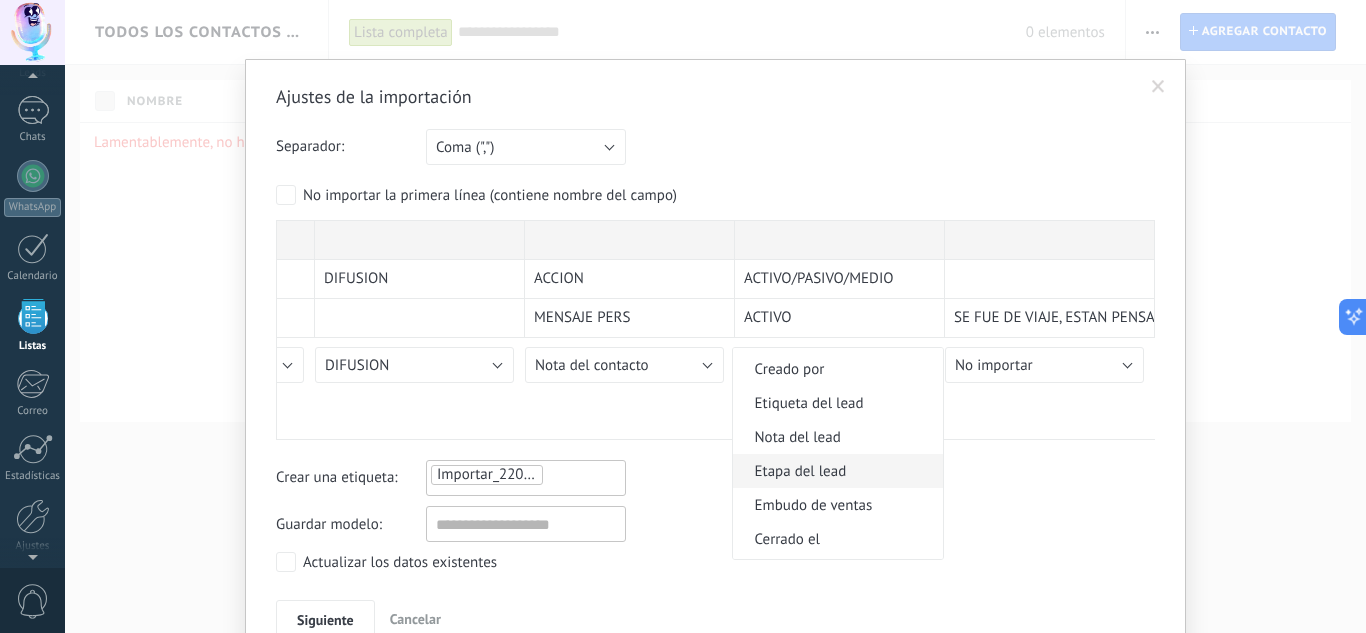 click on "Etapa del lead" at bounding box center [835, 471] 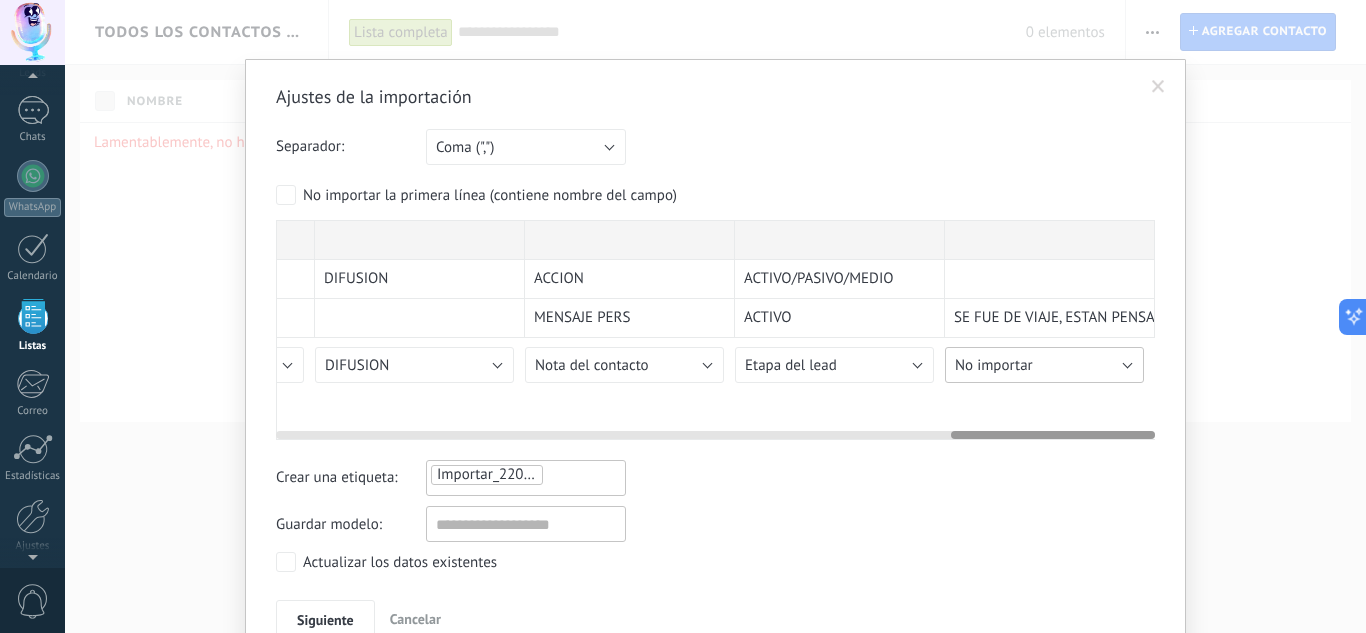 click on "No importar" at bounding box center [994, 365] 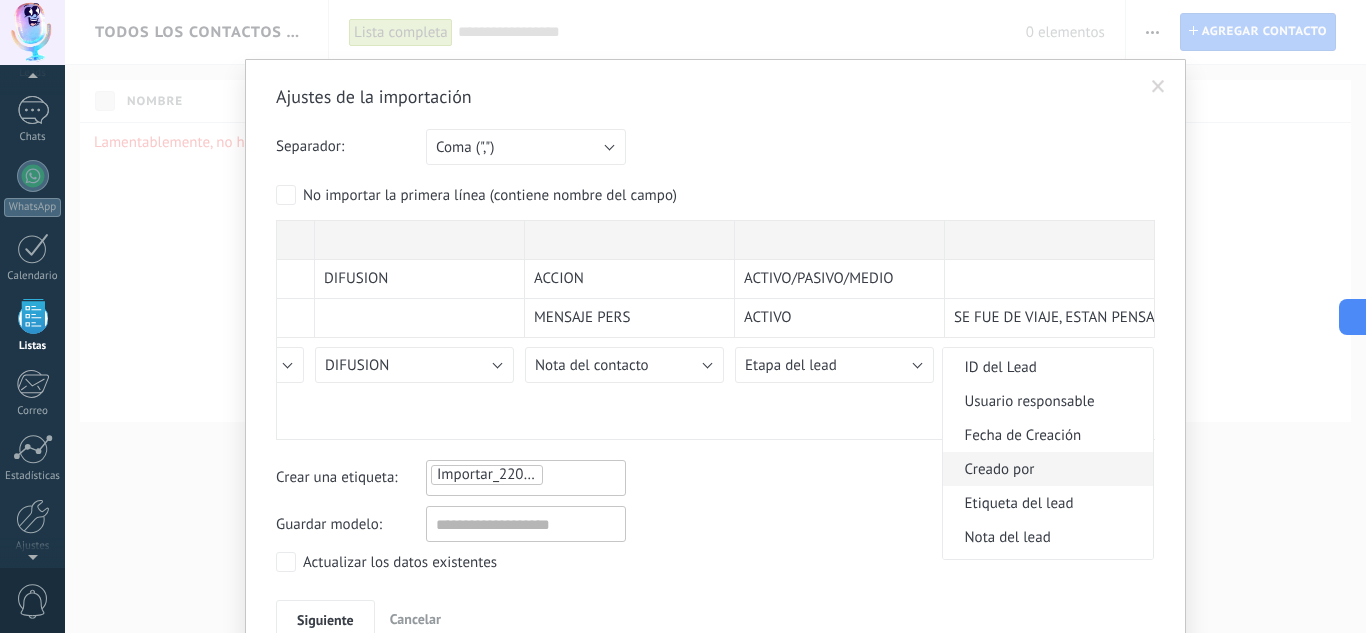 scroll, scrollTop: 1300, scrollLeft: 0, axis: vertical 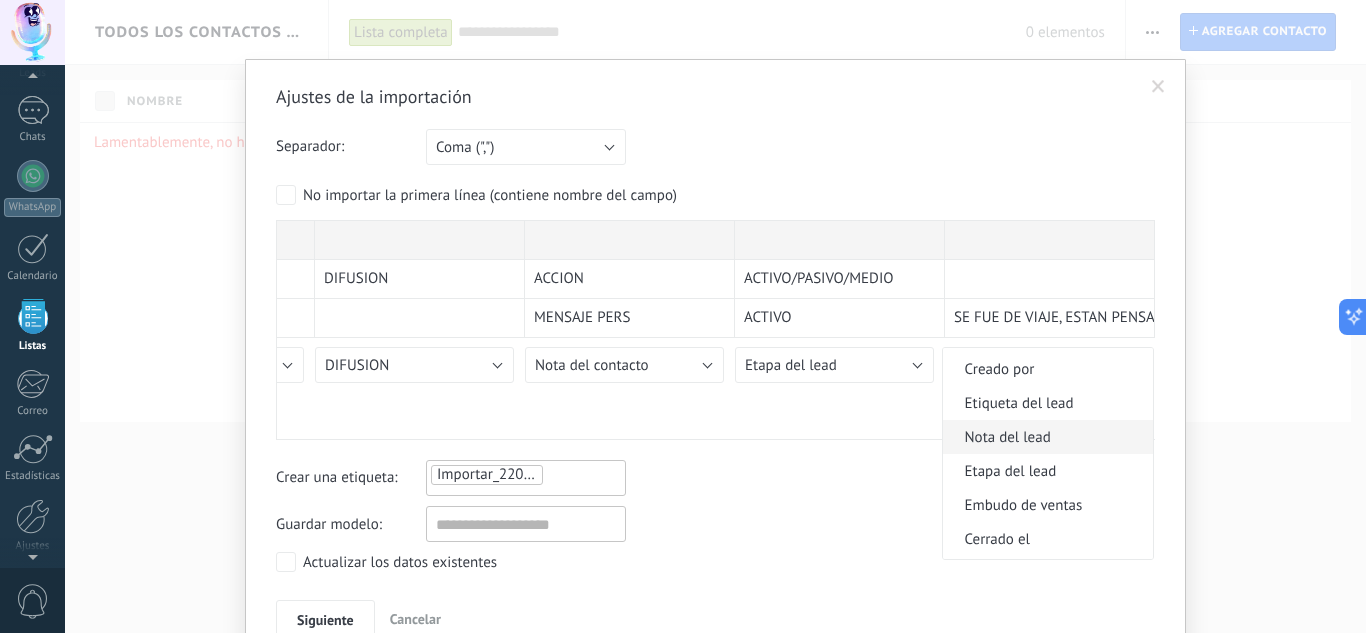 click on "Nota del lead" at bounding box center (1045, 437) 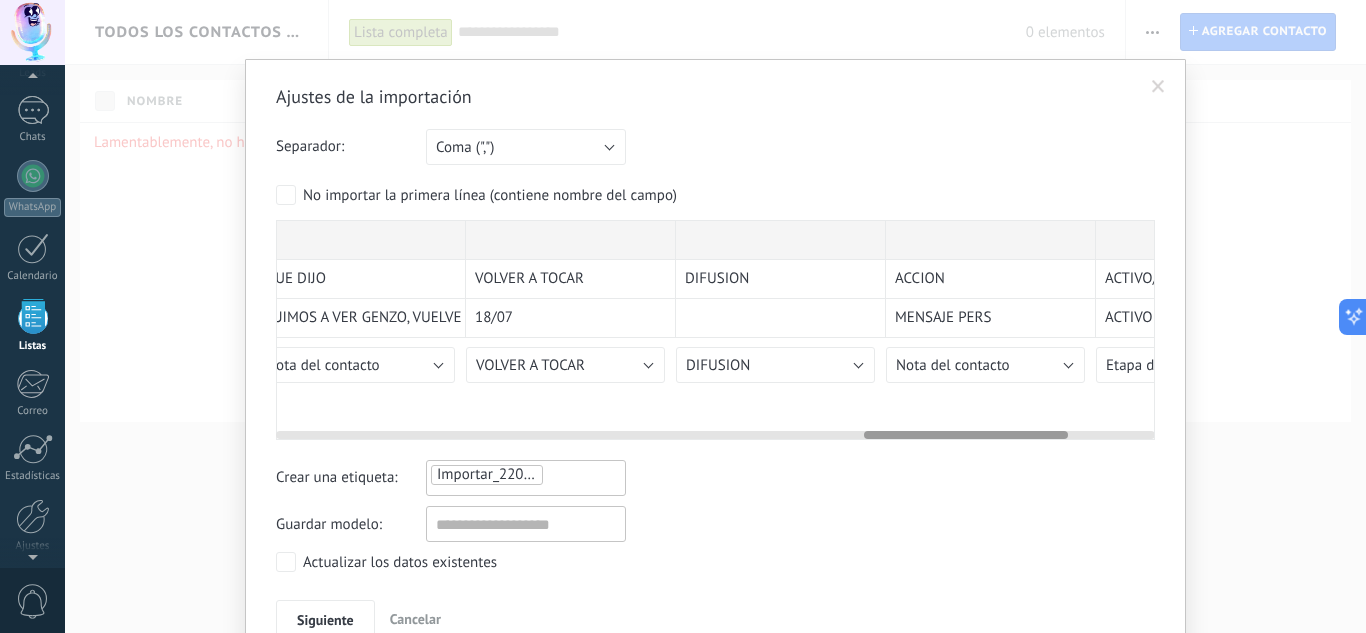 drag, startPoint x: 967, startPoint y: 433, endPoint x: 880, endPoint y: 403, distance: 92.02717 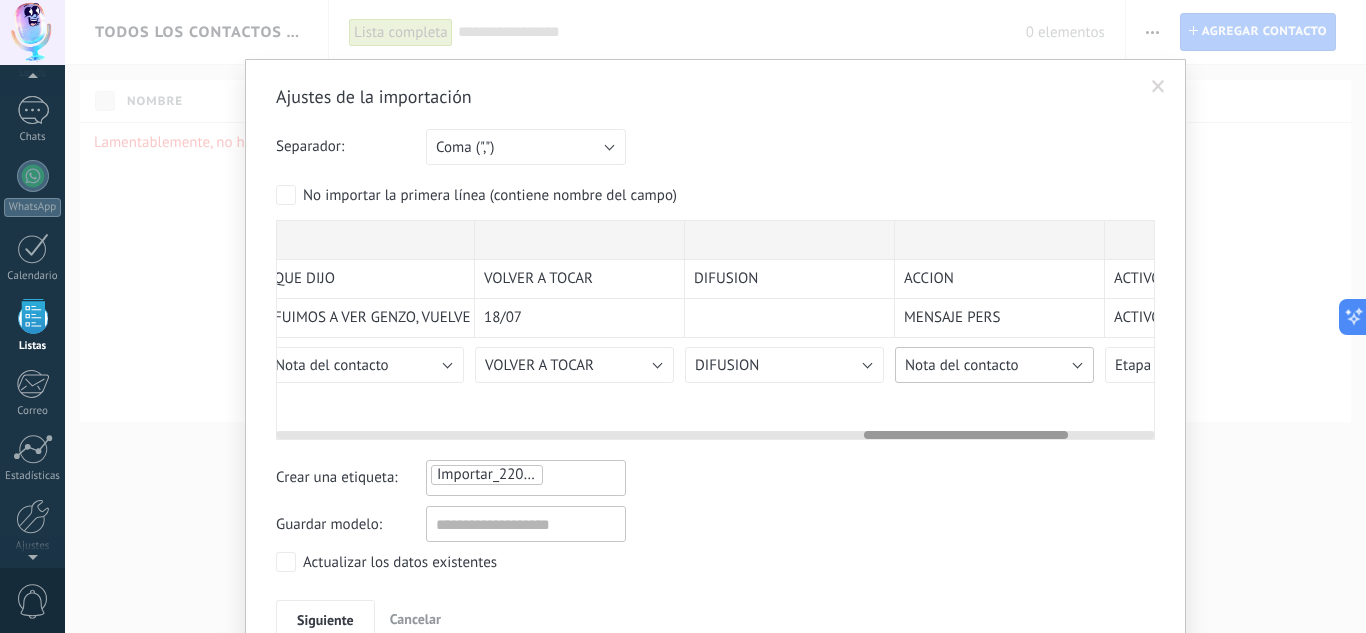 click on "Nota del contacto" at bounding box center (962, 365) 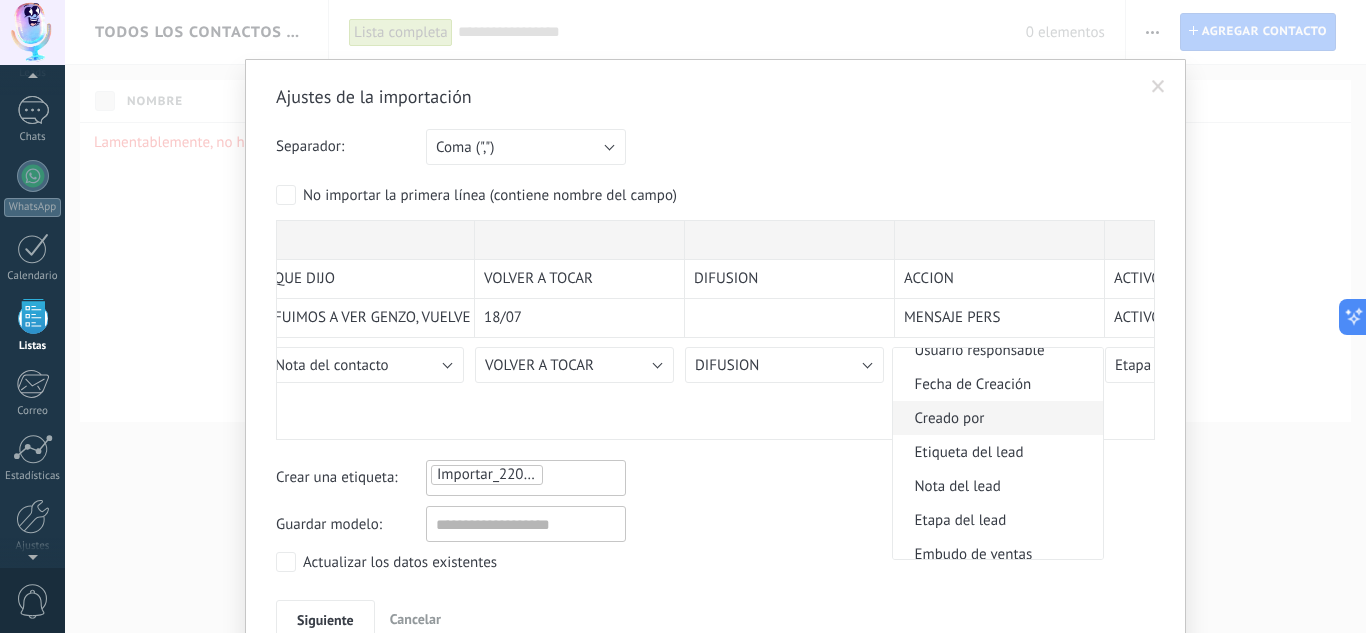 scroll, scrollTop: 1281, scrollLeft: 0, axis: vertical 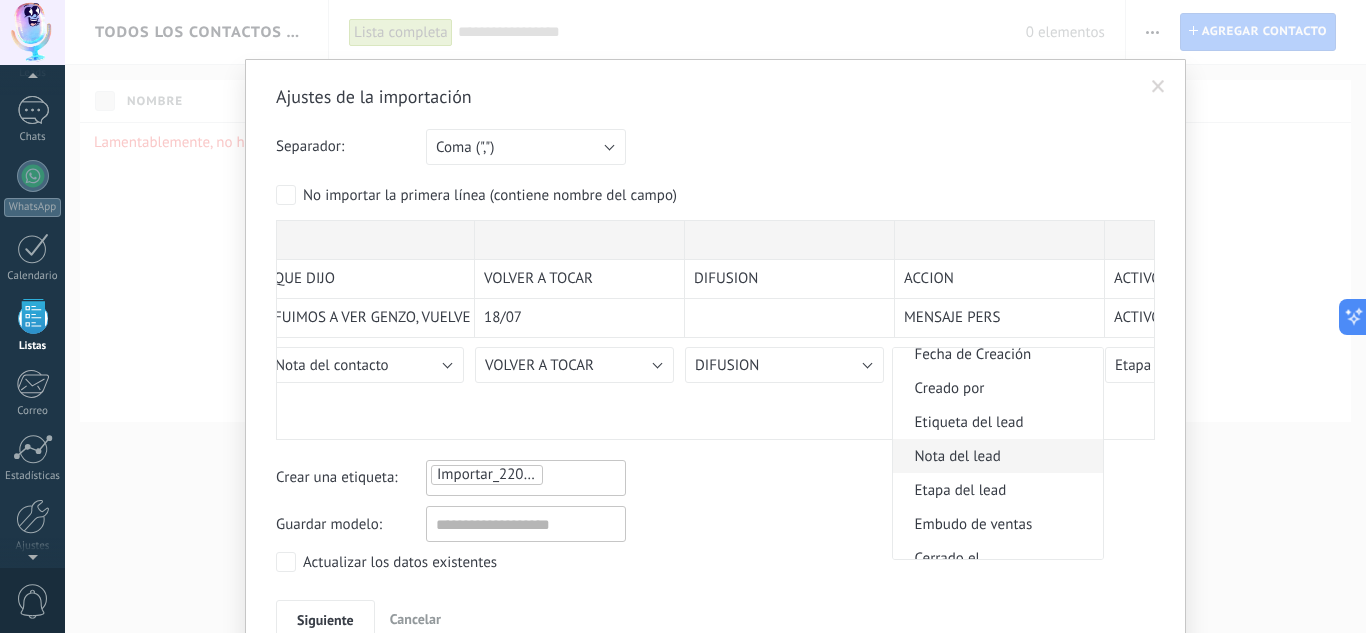 click on "Nota del lead" at bounding box center [995, 456] 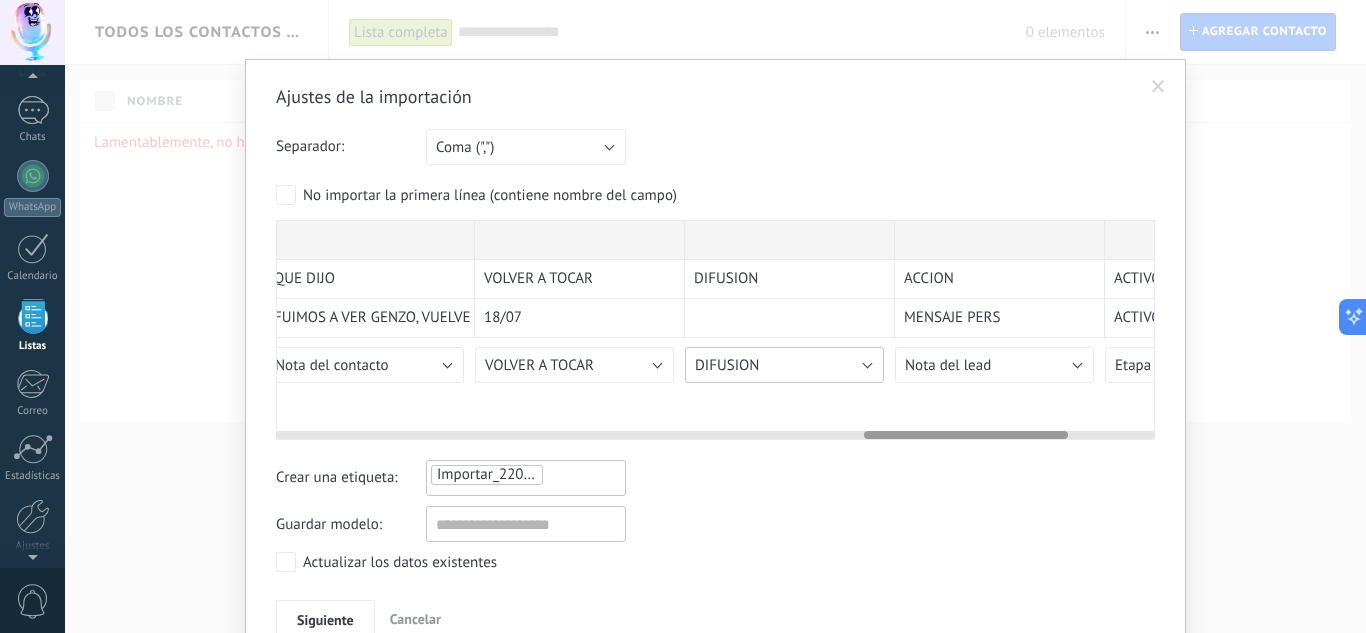 click on "DIFUSION" at bounding box center (784, 365) 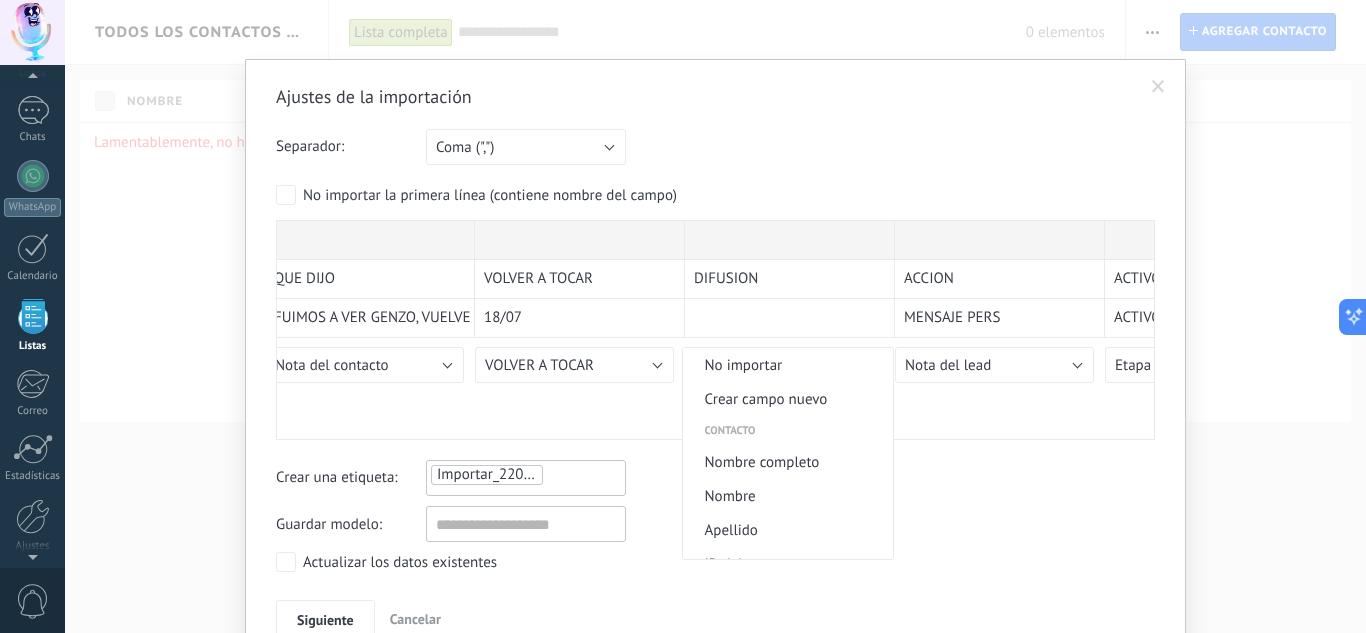 scroll, scrollTop: 985, scrollLeft: 0, axis: vertical 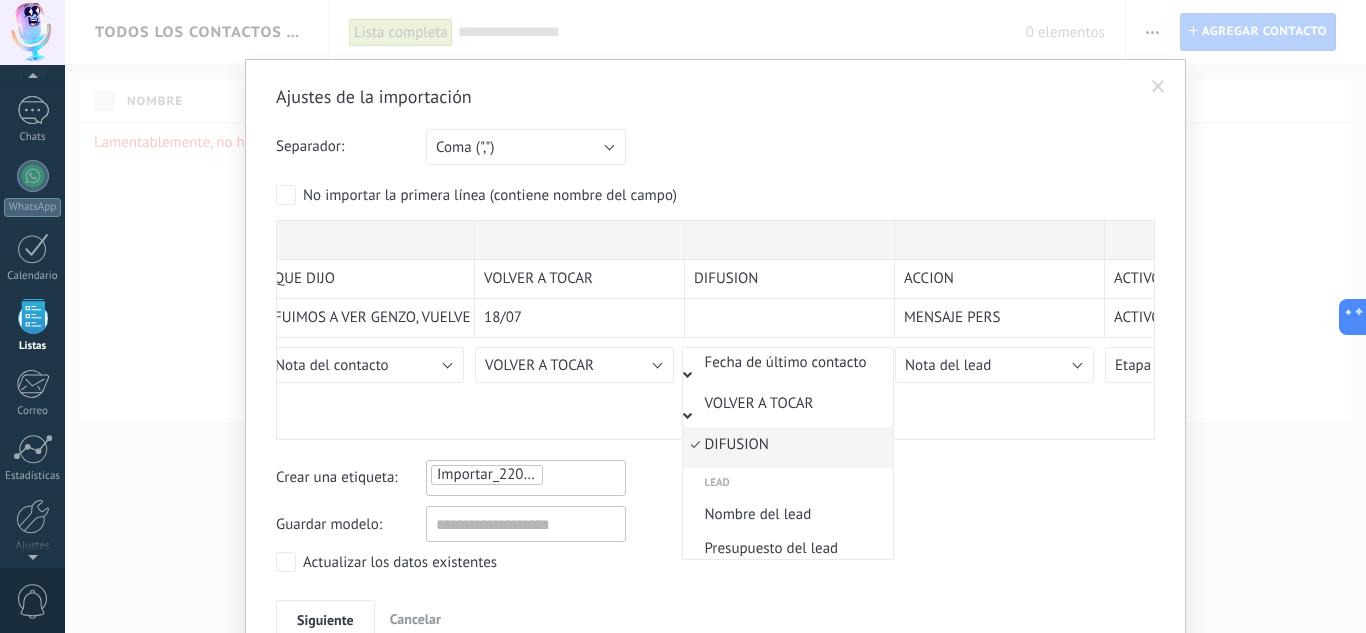 click on "DIFUSION" at bounding box center [785, 444] 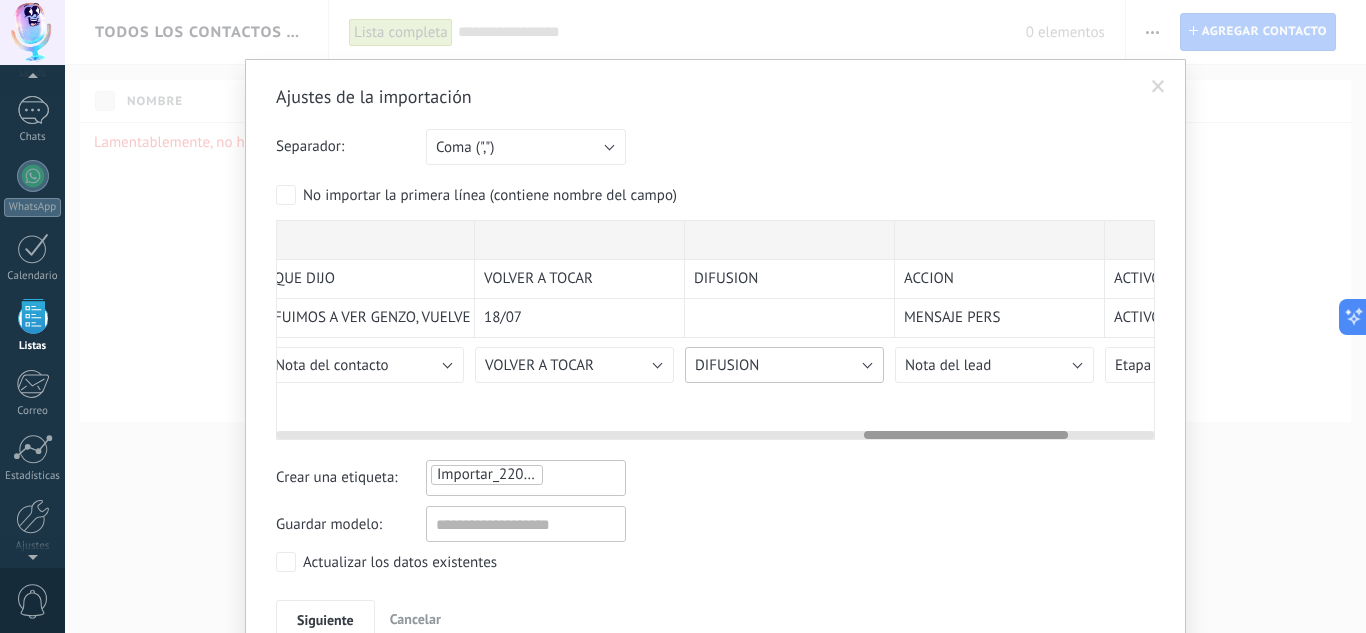 click on "DIFUSION" at bounding box center [784, 365] 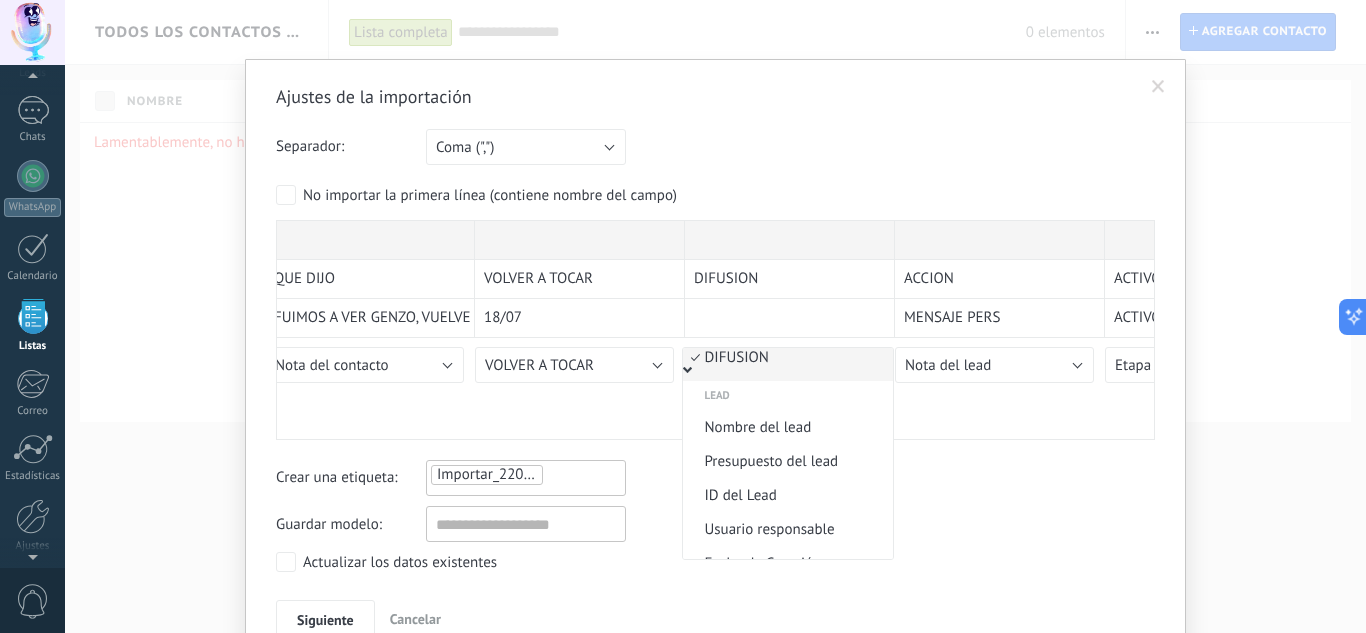 scroll, scrollTop: 985, scrollLeft: 0, axis: vertical 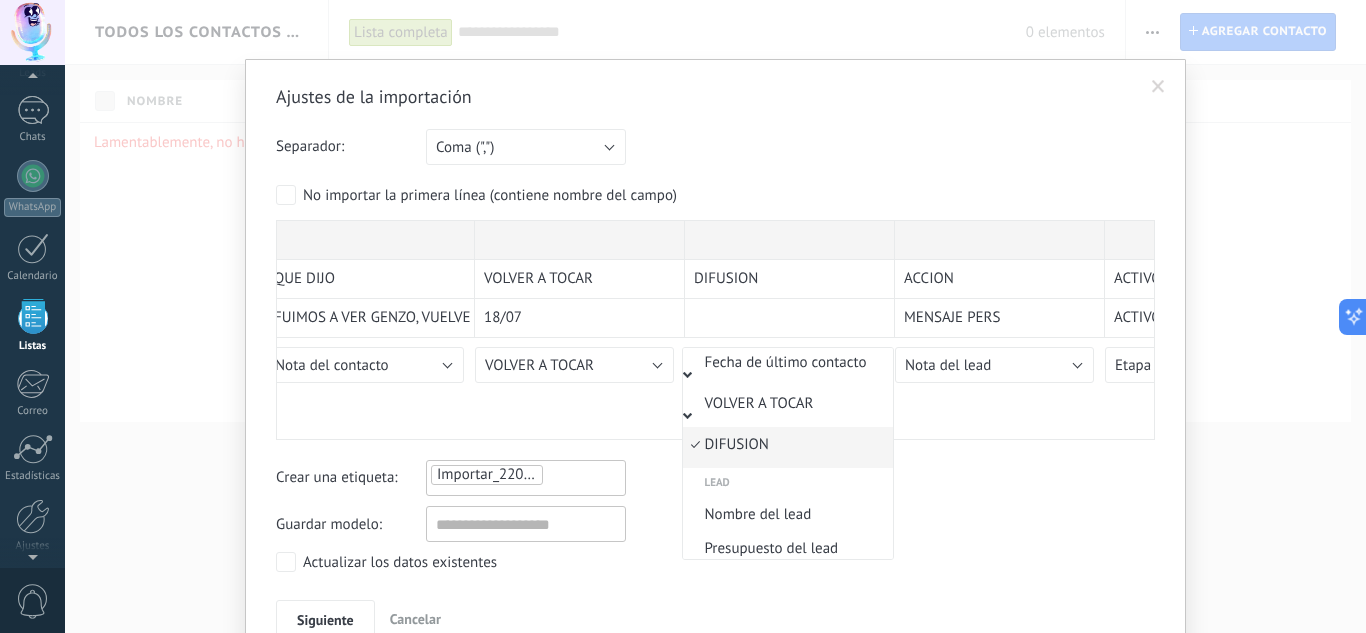 click on "DIFUSION" at bounding box center [785, 444] 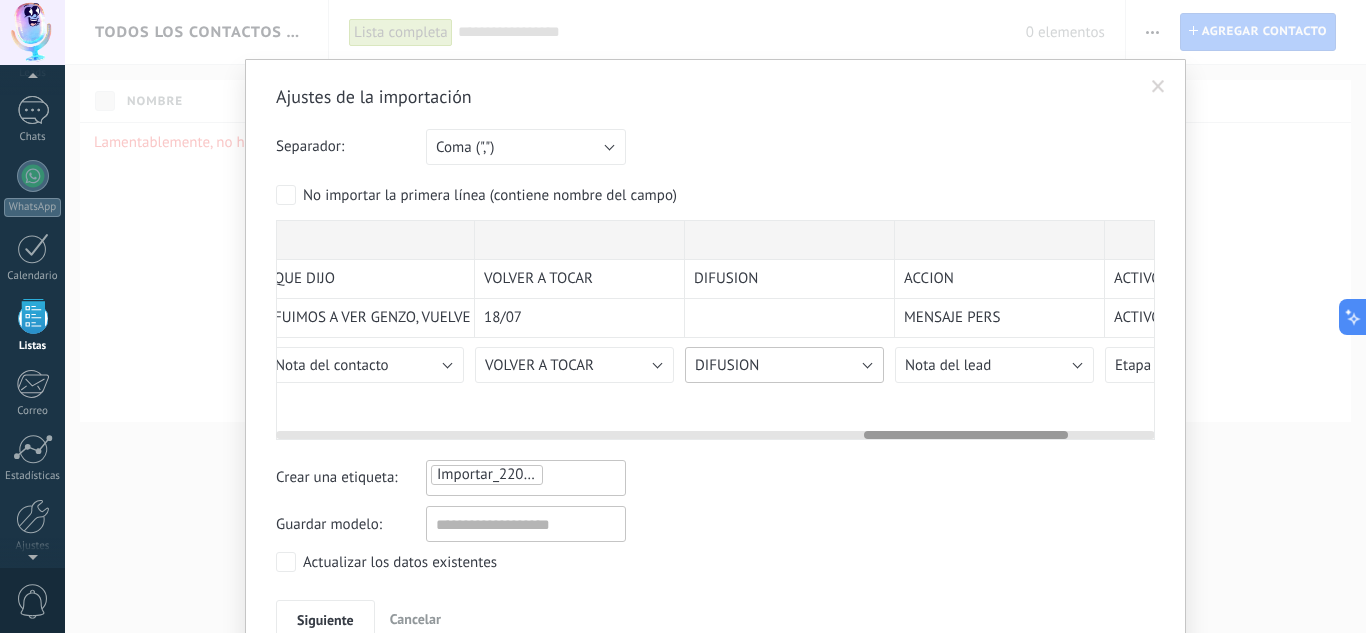 click on "DIFUSION" at bounding box center [784, 365] 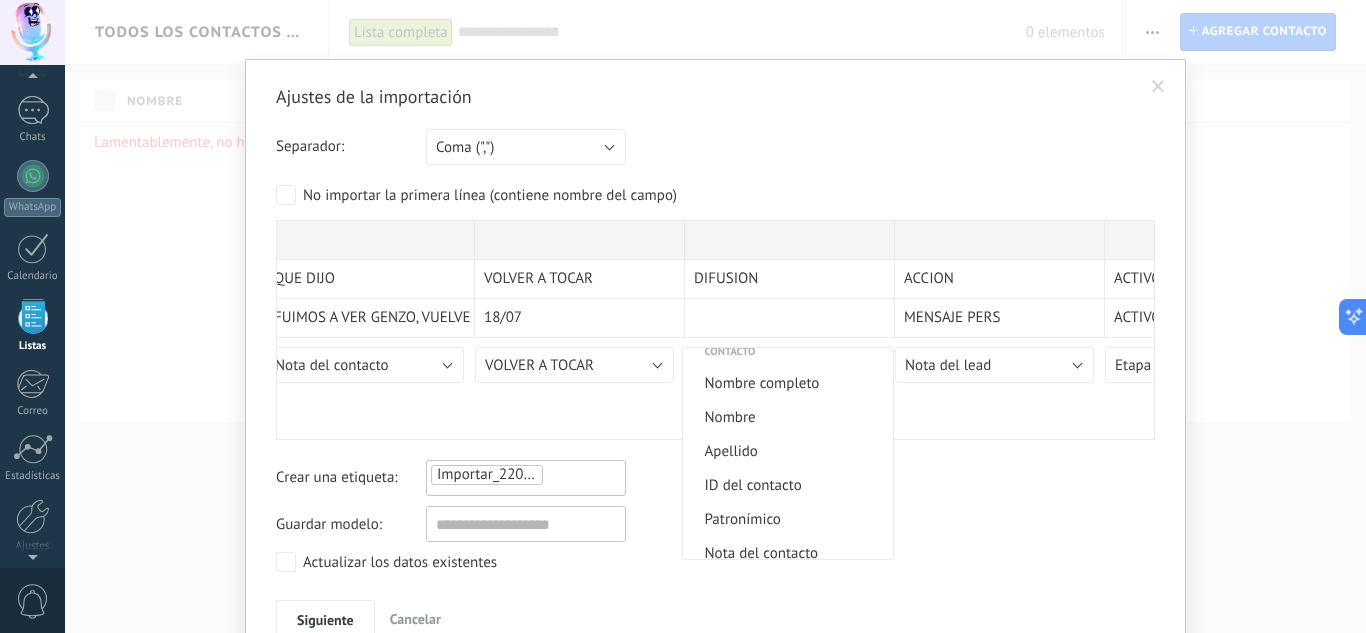 scroll, scrollTop: 0, scrollLeft: 0, axis: both 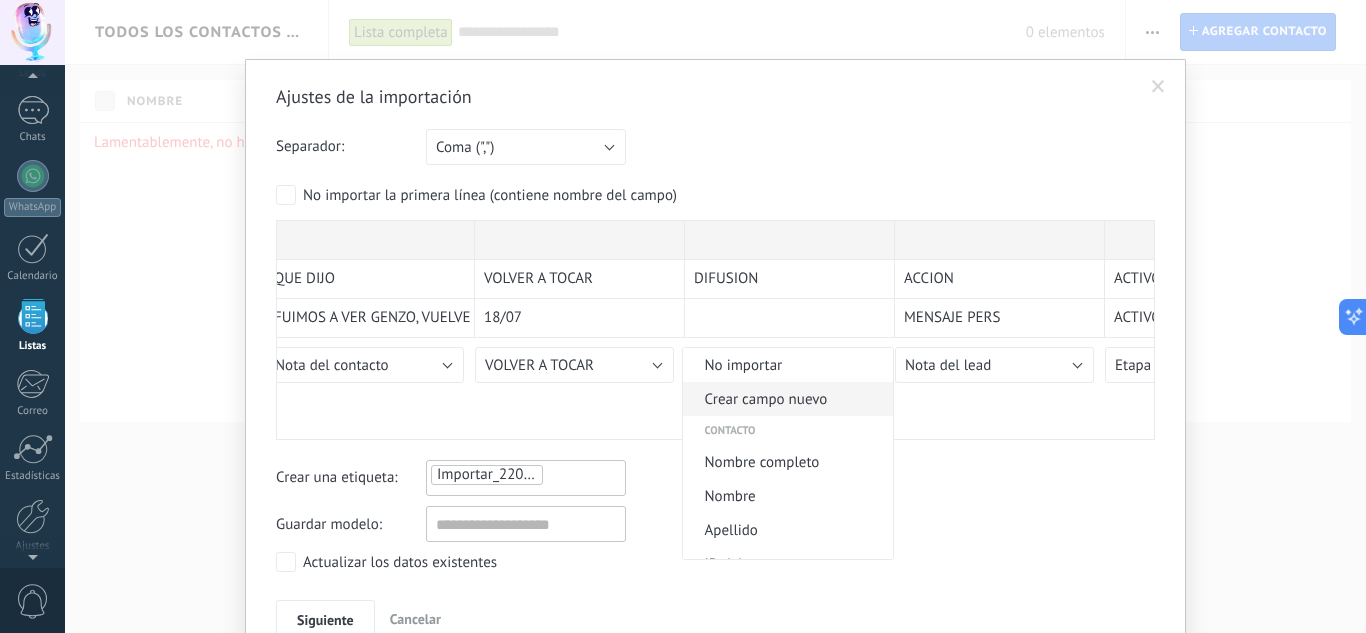 click on "Crear campo nuevo" at bounding box center [788, 399] 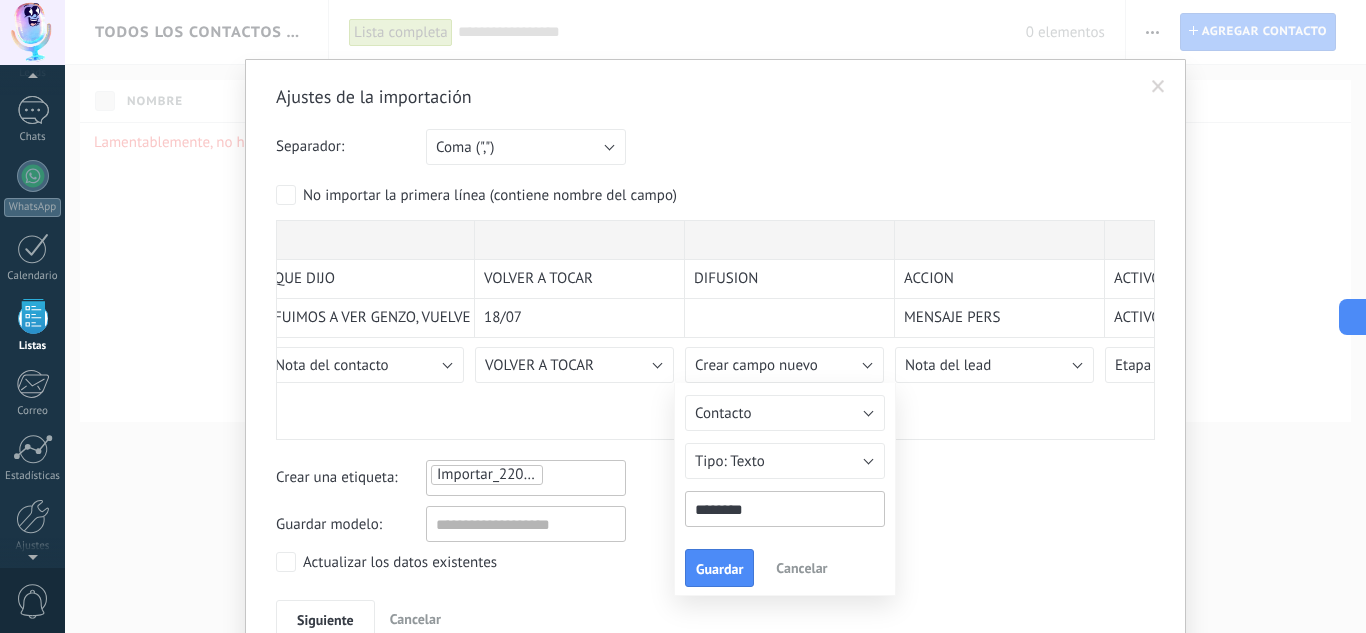 type on "********" 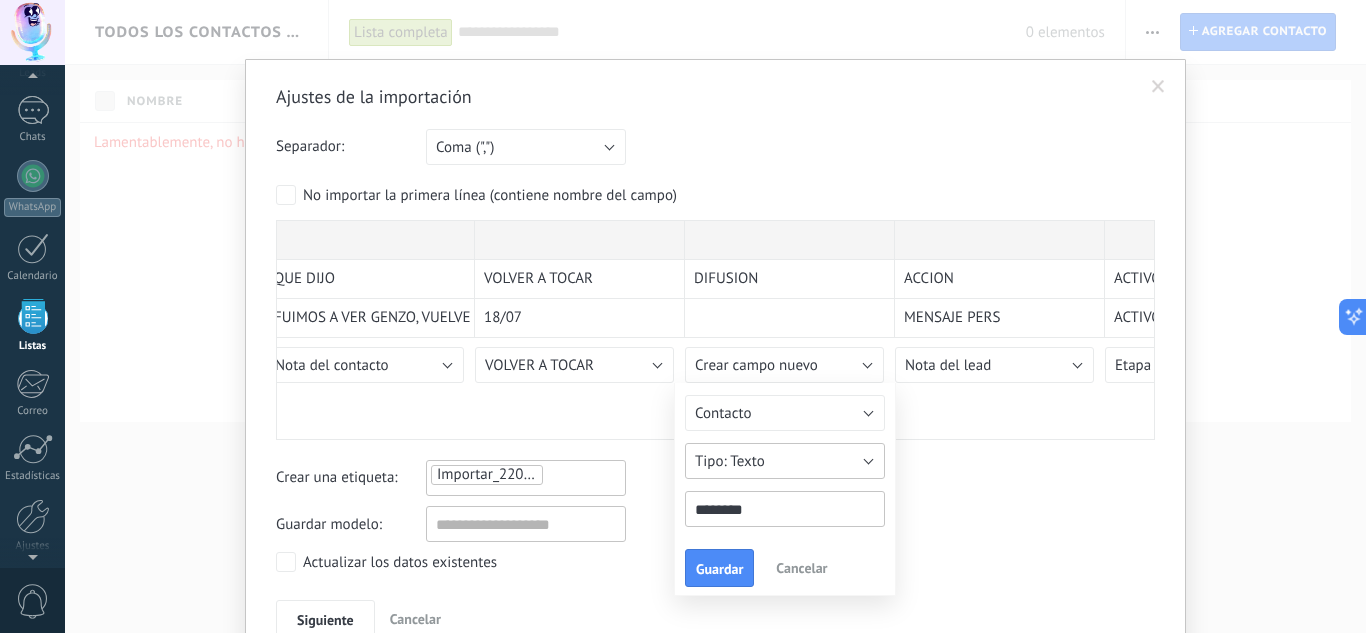 click on "Texto" at bounding box center [785, 461] 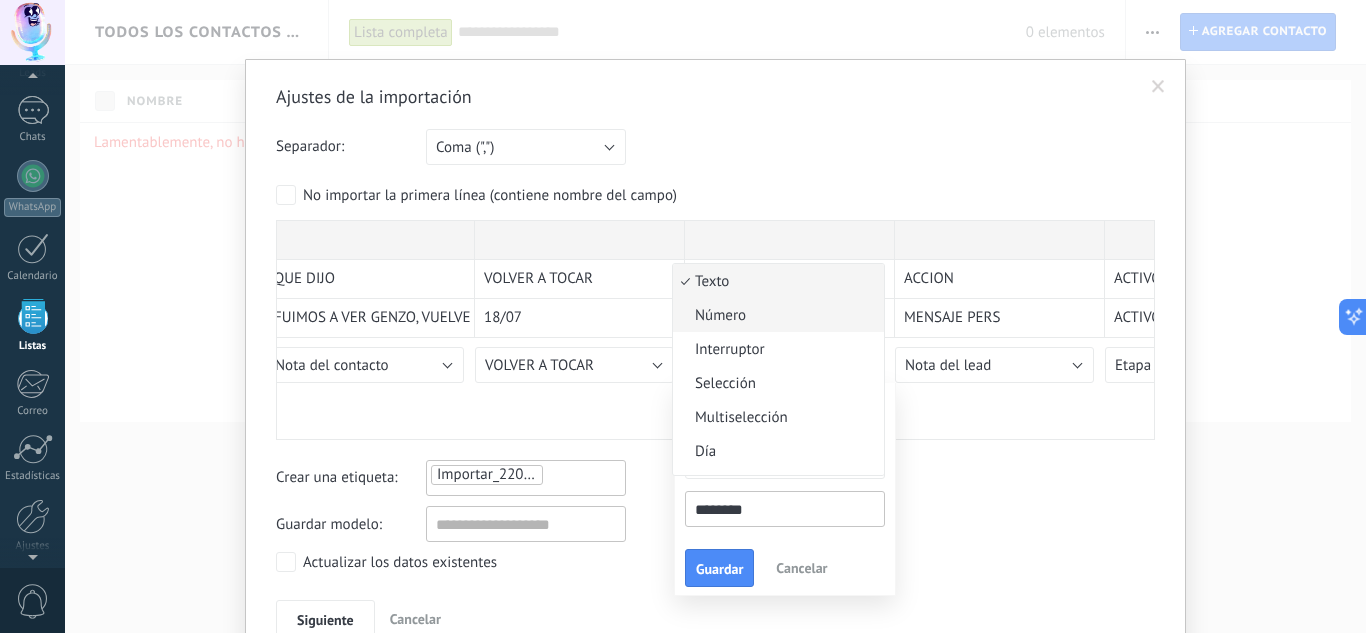 click on "Número" at bounding box center [775, 315] 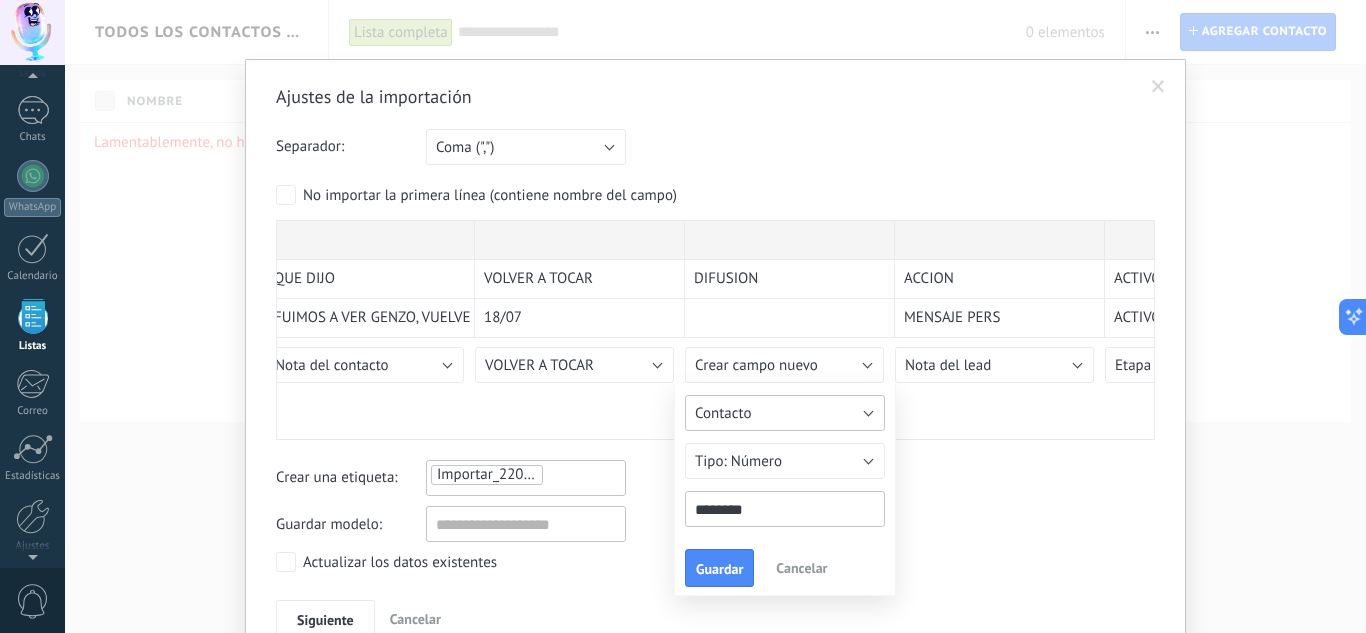click on "Contacto" at bounding box center [785, 413] 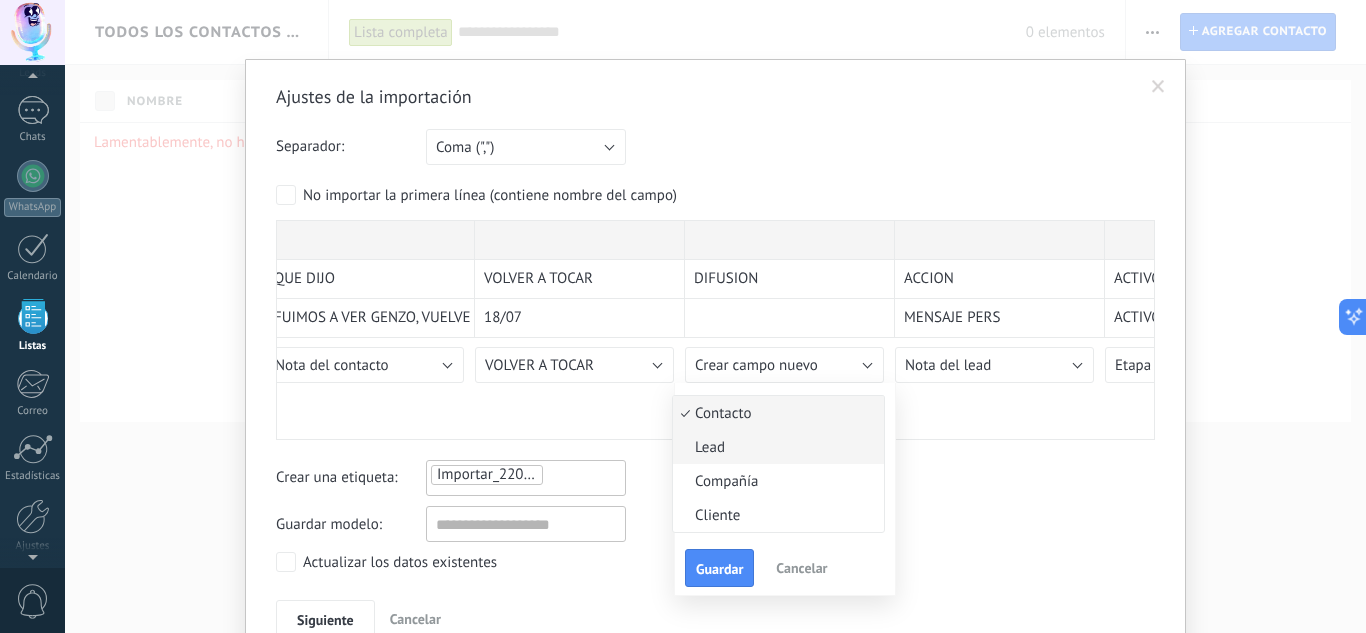 click on "Lead" at bounding box center [775, 447] 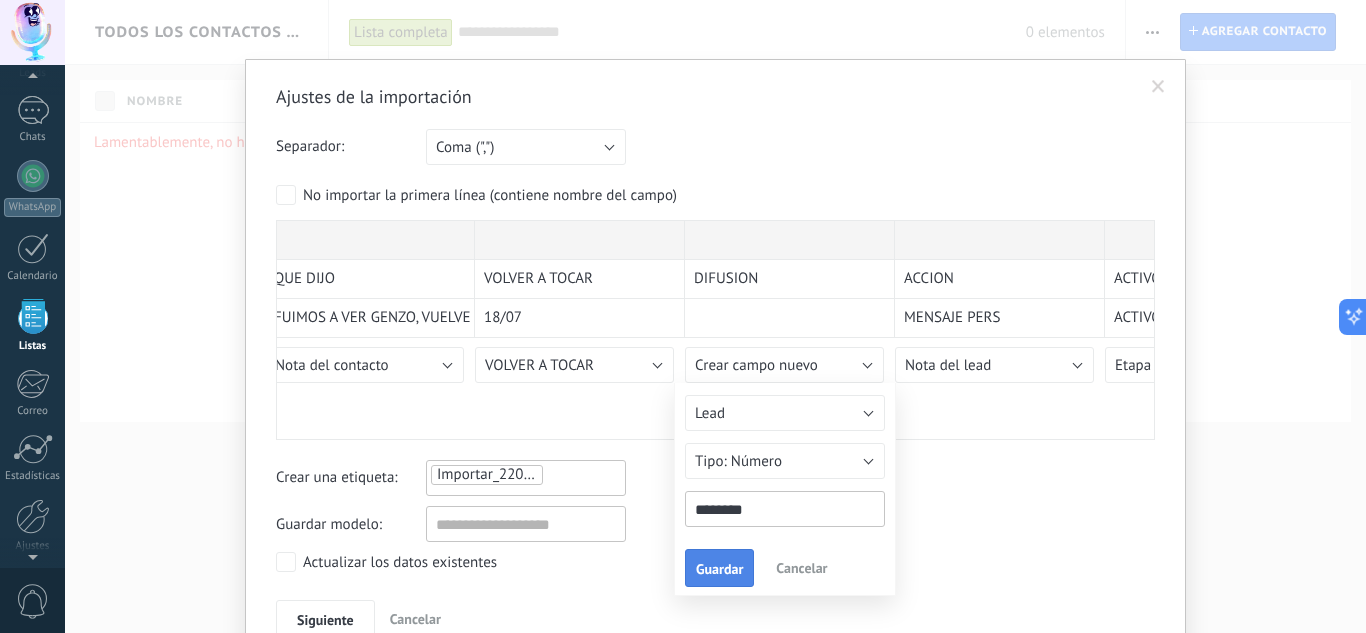 click on "Guardar" at bounding box center [719, 569] 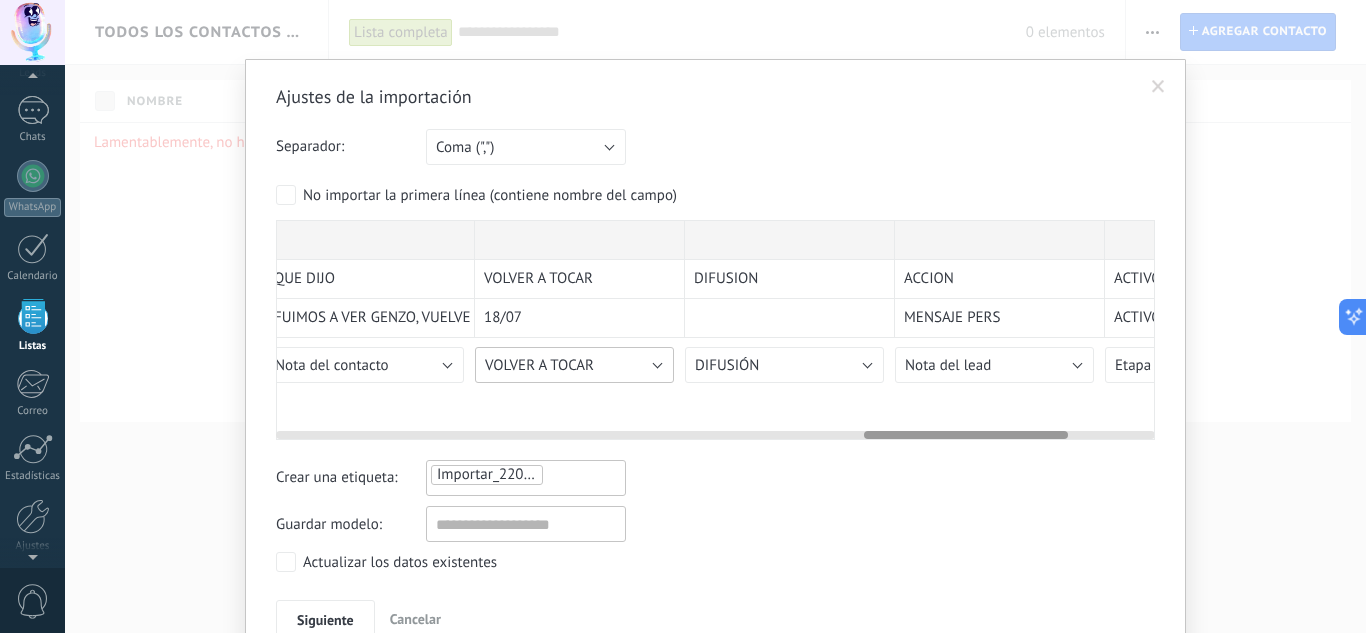 click on "VOLVER A TOCAR" at bounding box center (539, 365) 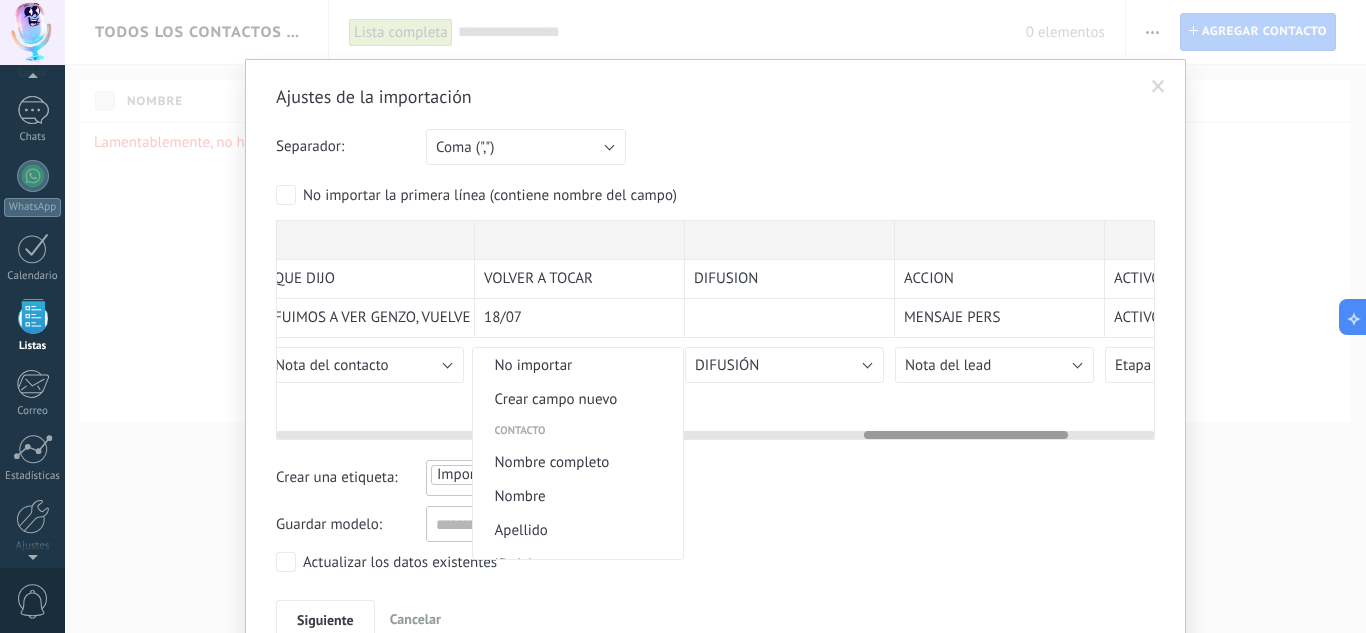 scroll, scrollTop: 944, scrollLeft: 0, axis: vertical 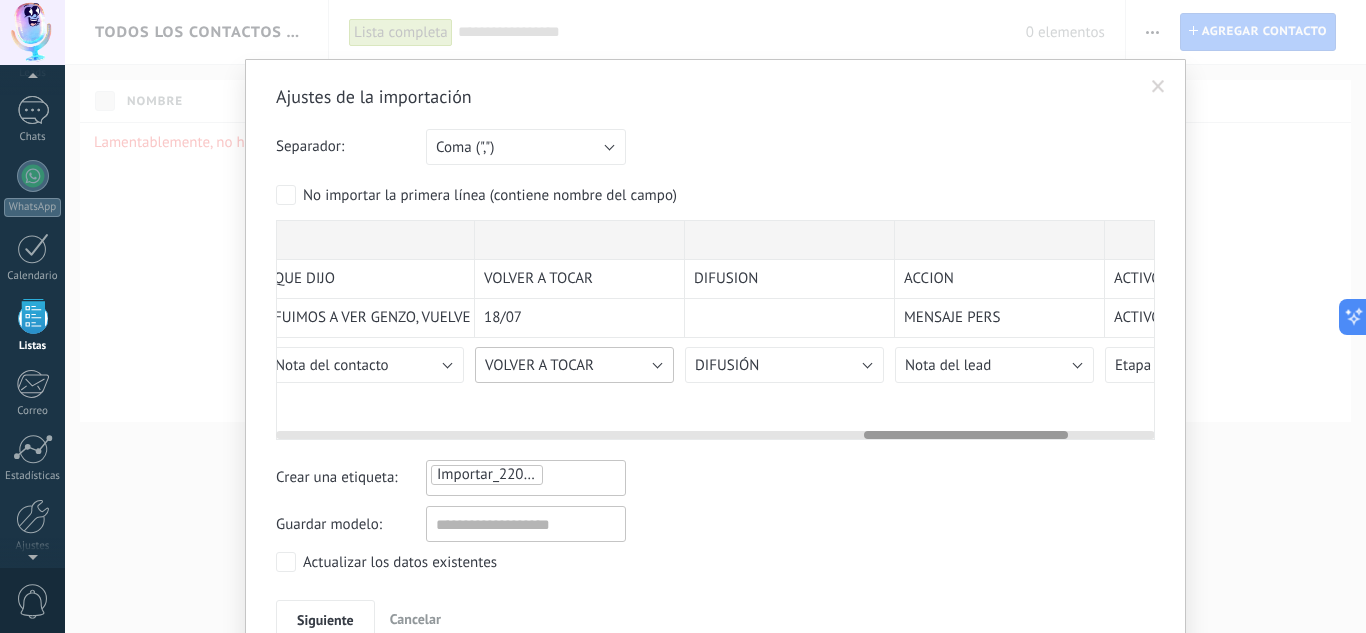 drag, startPoint x: 614, startPoint y: 431, endPoint x: 538, endPoint y: 358, distance: 105.380264 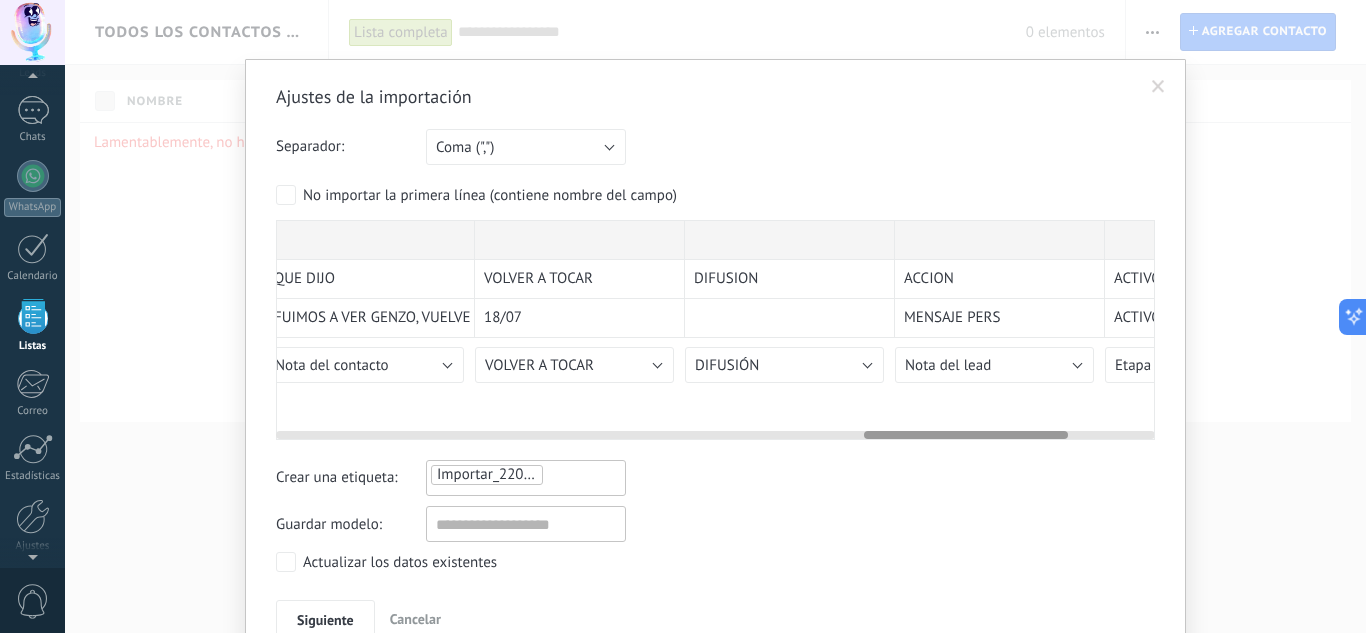 scroll, scrollTop: 944, scrollLeft: 0, axis: vertical 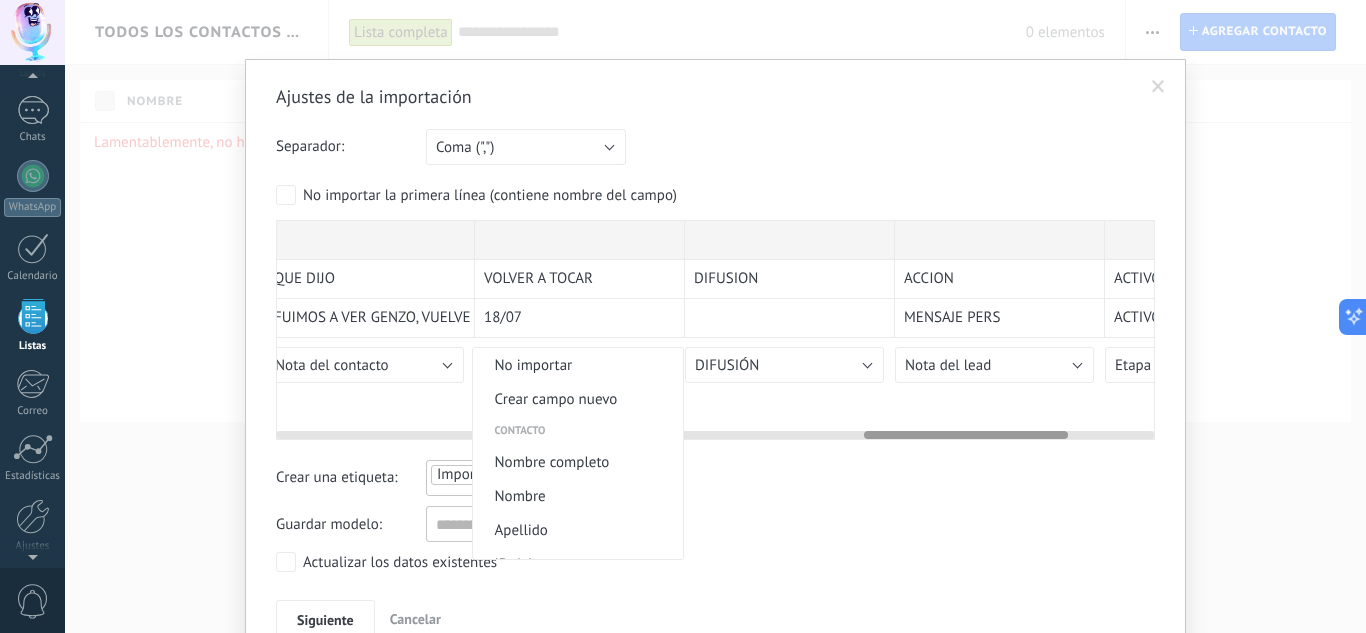 click on "CONTESTO" at bounding box center (575, 1306) 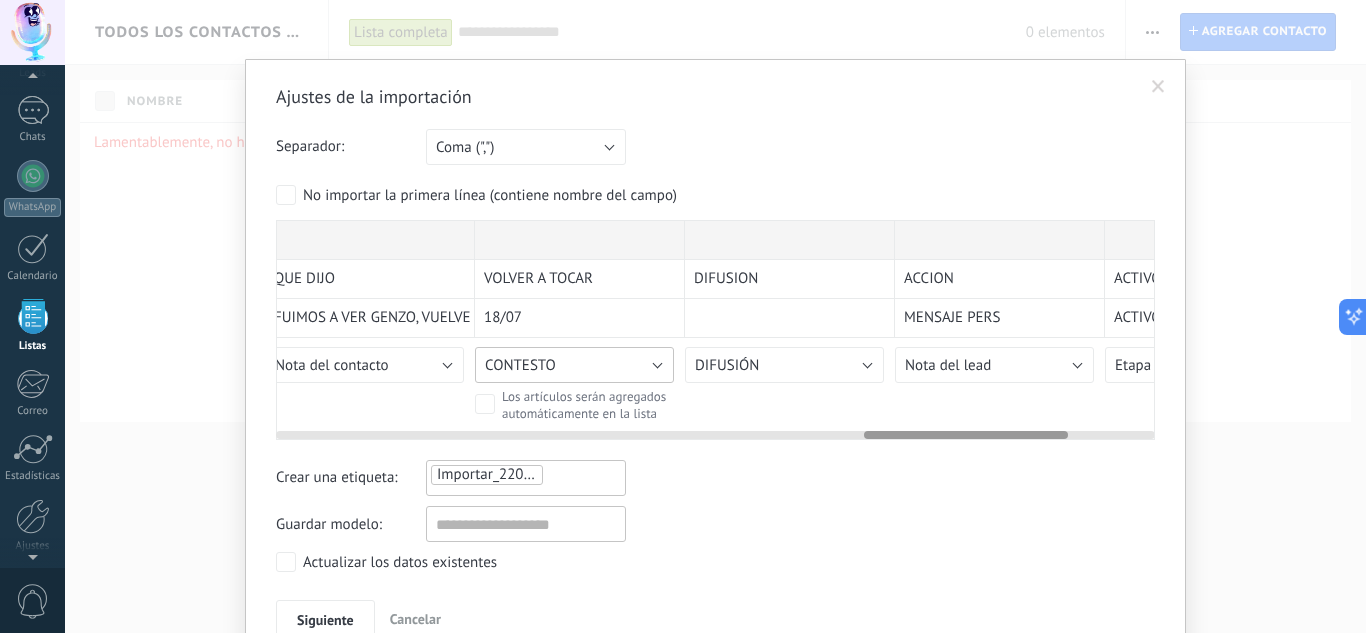 click on "CONTESTO" at bounding box center [520, 365] 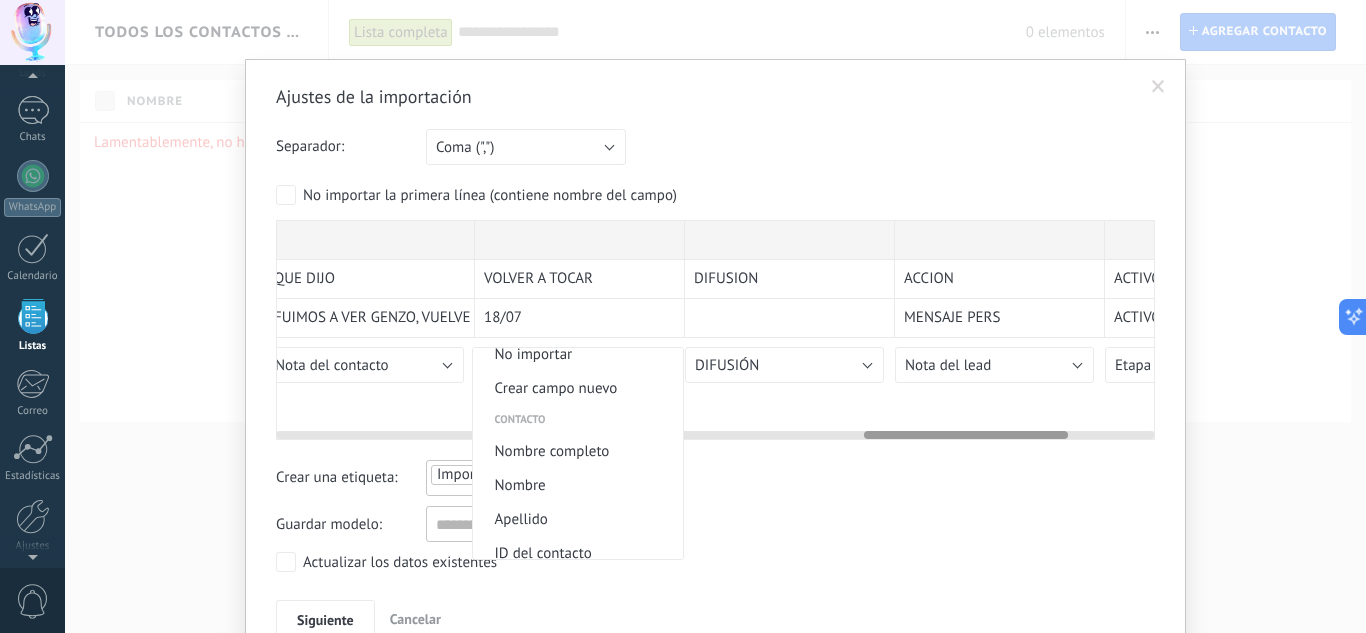 scroll, scrollTop: 0, scrollLeft: 0, axis: both 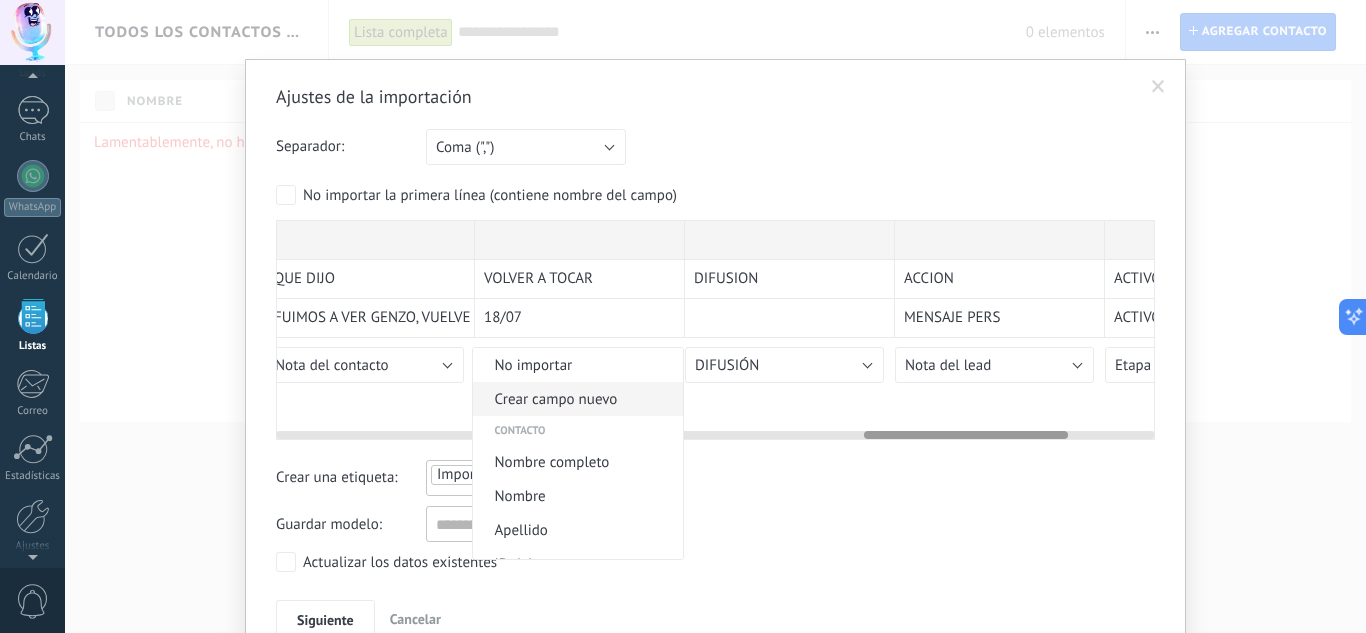 click on "Crear campo nuevo" at bounding box center (575, 399) 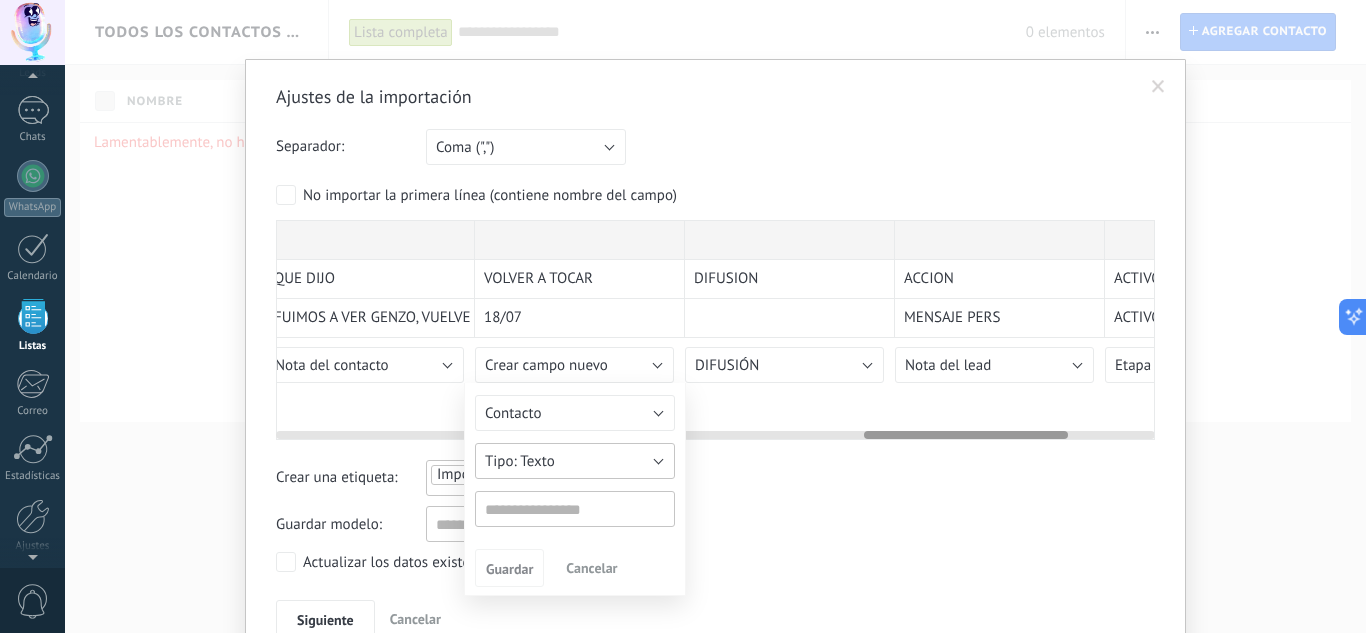 click on "Texto" at bounding box center [575, 461] 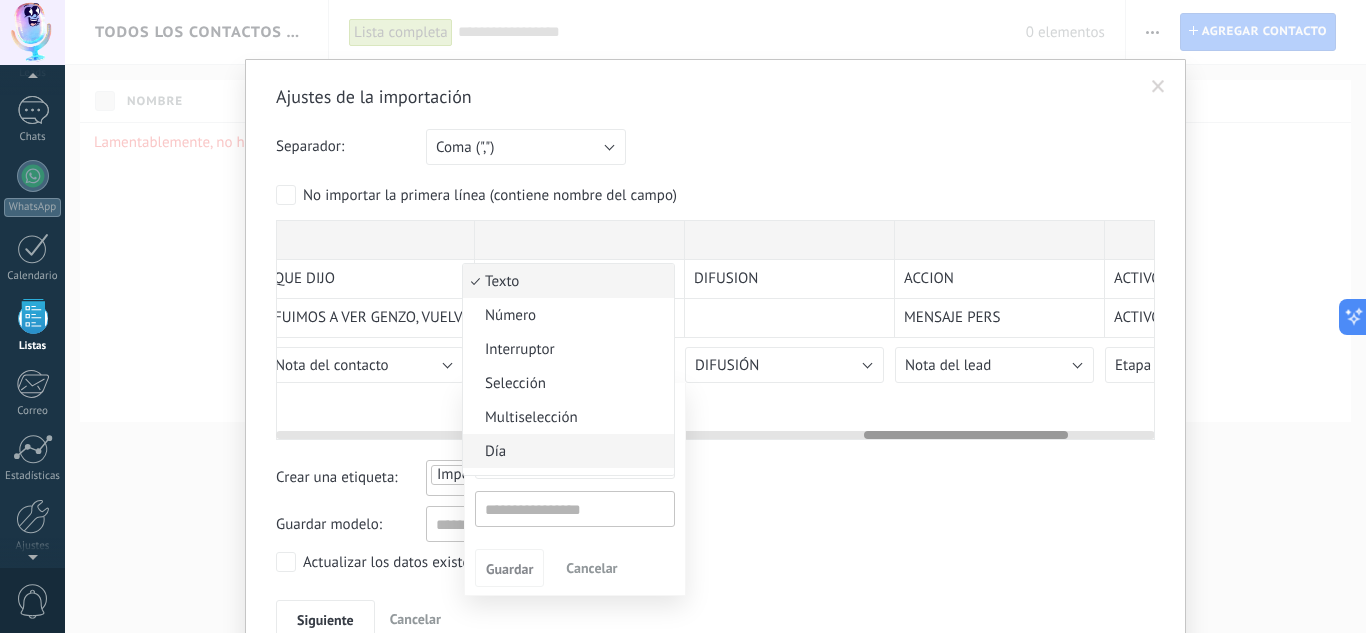 click on "Día" at bounding box center [565, 451] 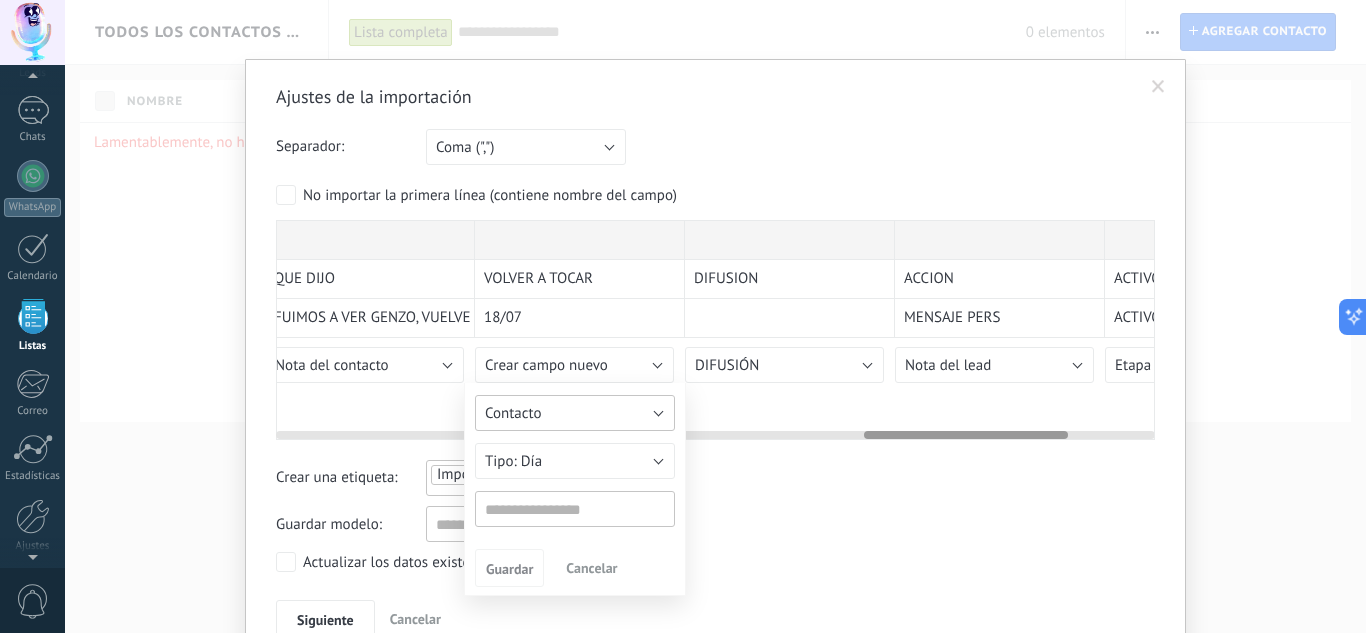 click on "Contacto" at bounding box center (575, 413) 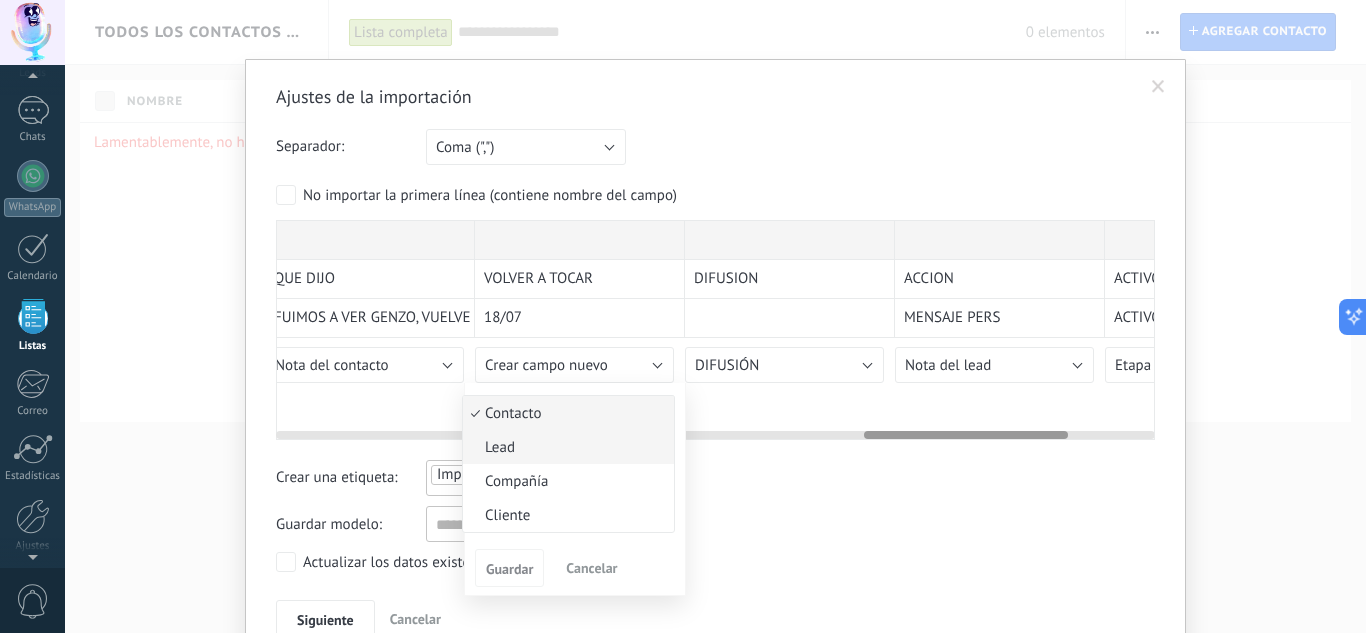 click on "Lead" at bounding box center [565, 447] 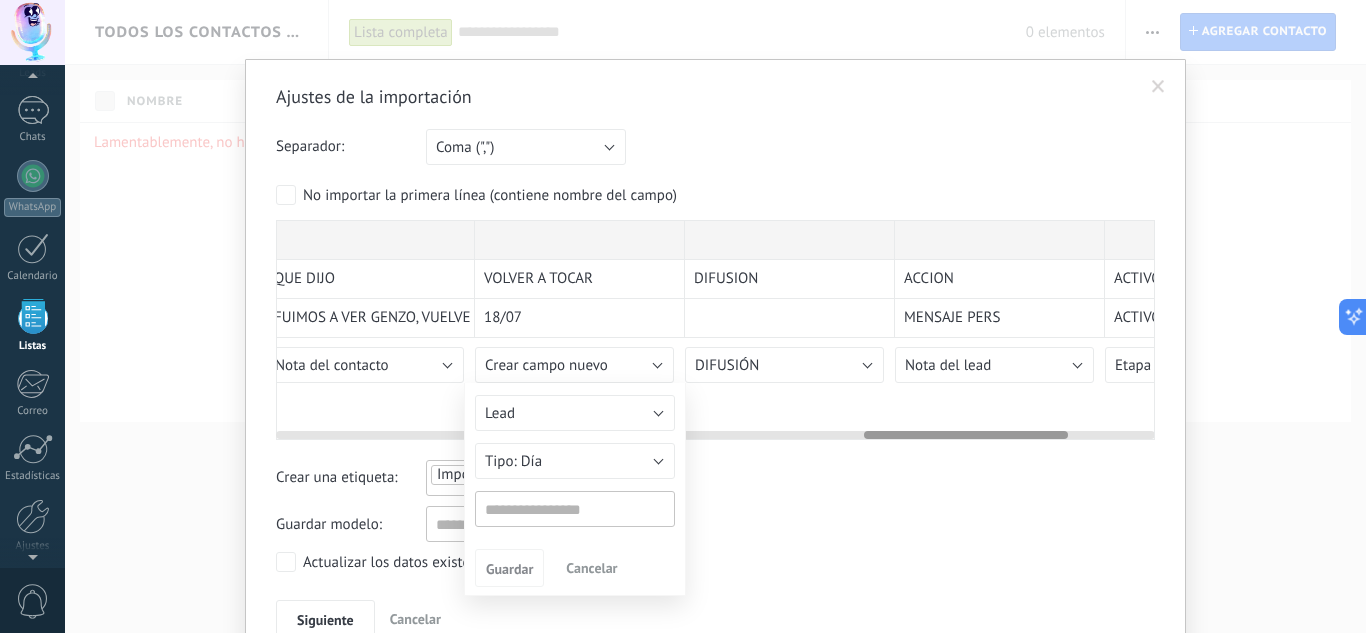 click at bounding box center [575, 509] 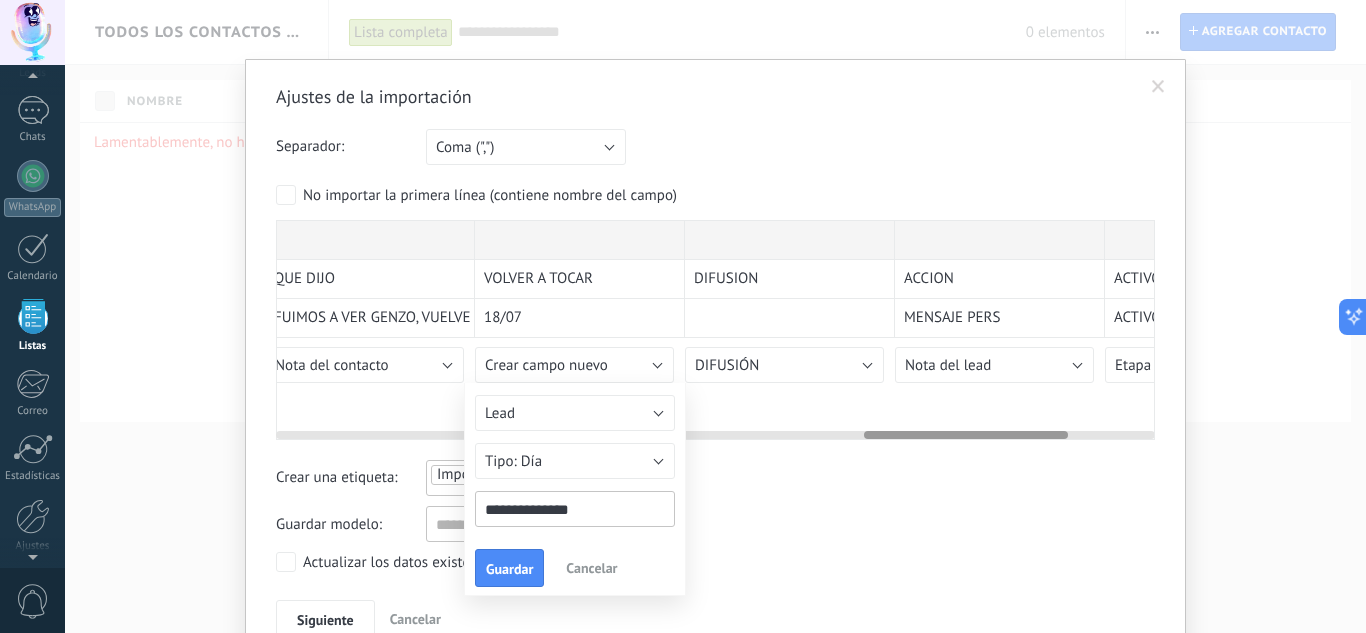 type on "**********" 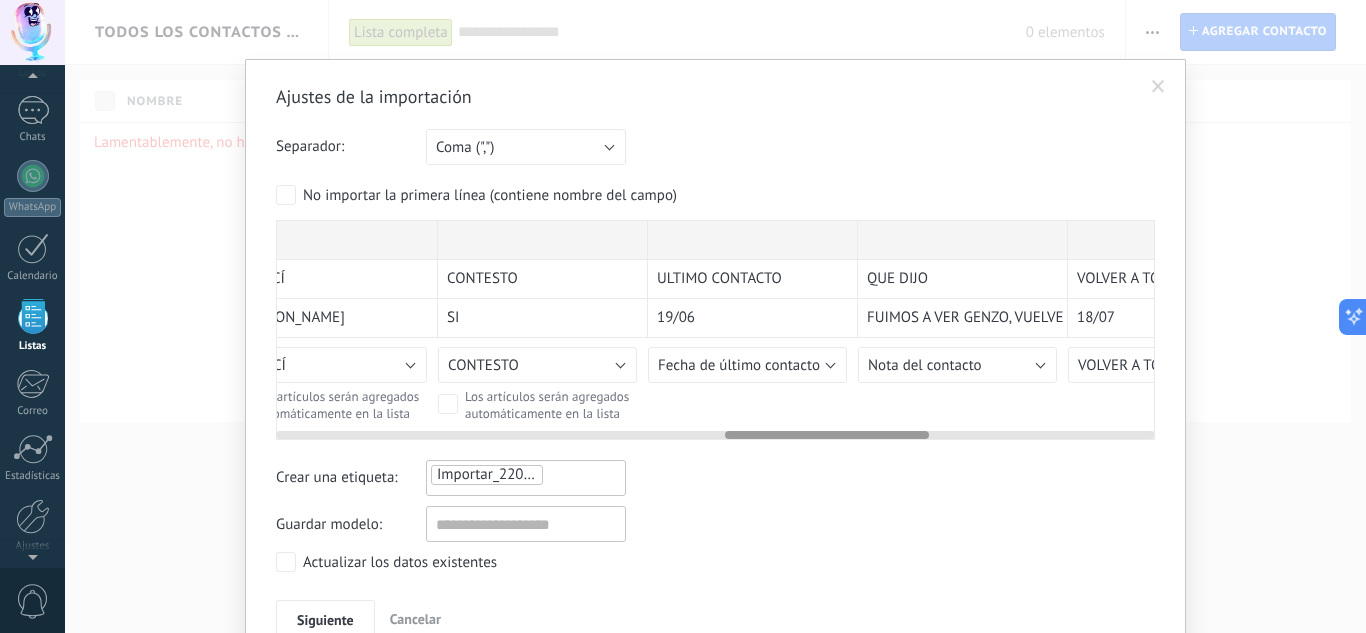 scroll, scrollTop: 0, scrollLeft: 1934, axis: horizontal 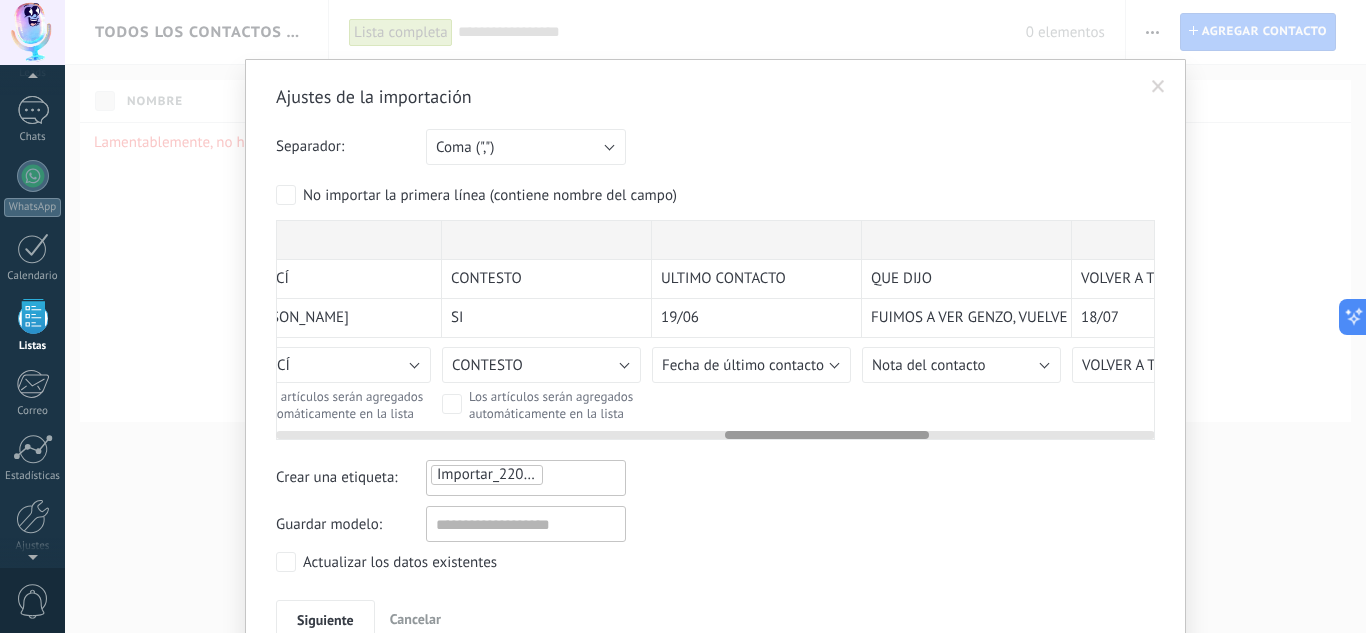 drag, startPoint x: 939, startPoint y: 435, endPoint x: 800, endPoint y: 421, distance: 139.70326 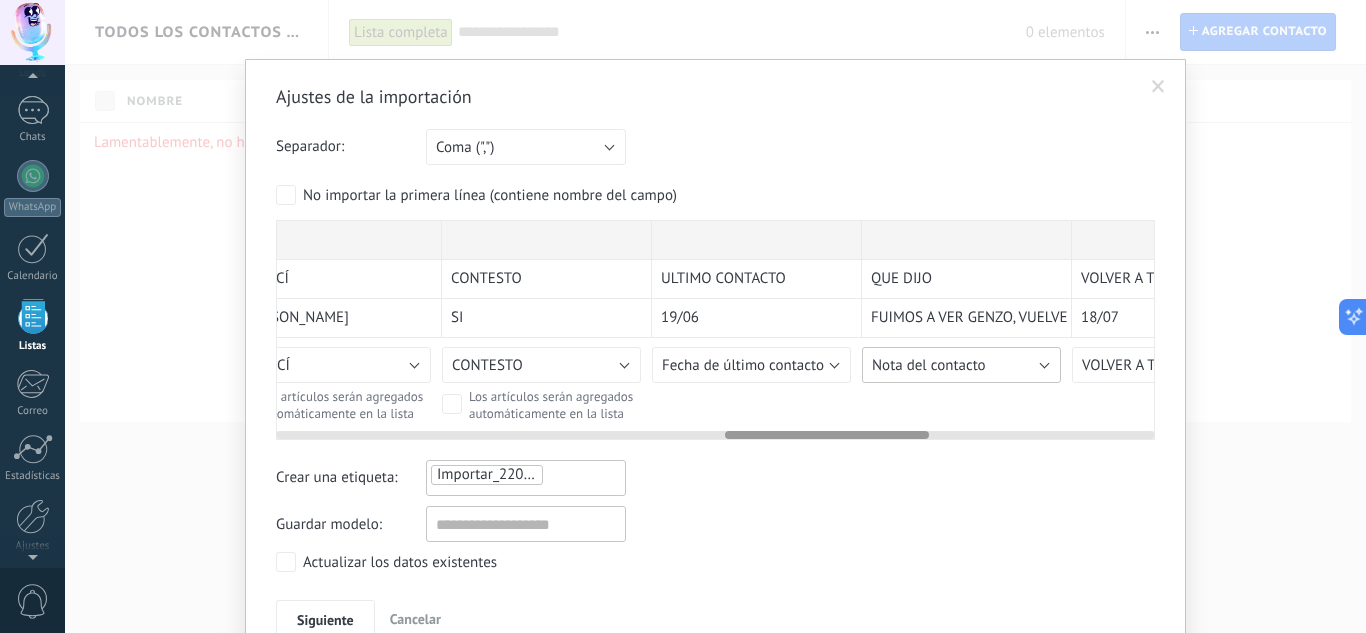 click on "Nota del contacto" at bounding box center (929, 365) 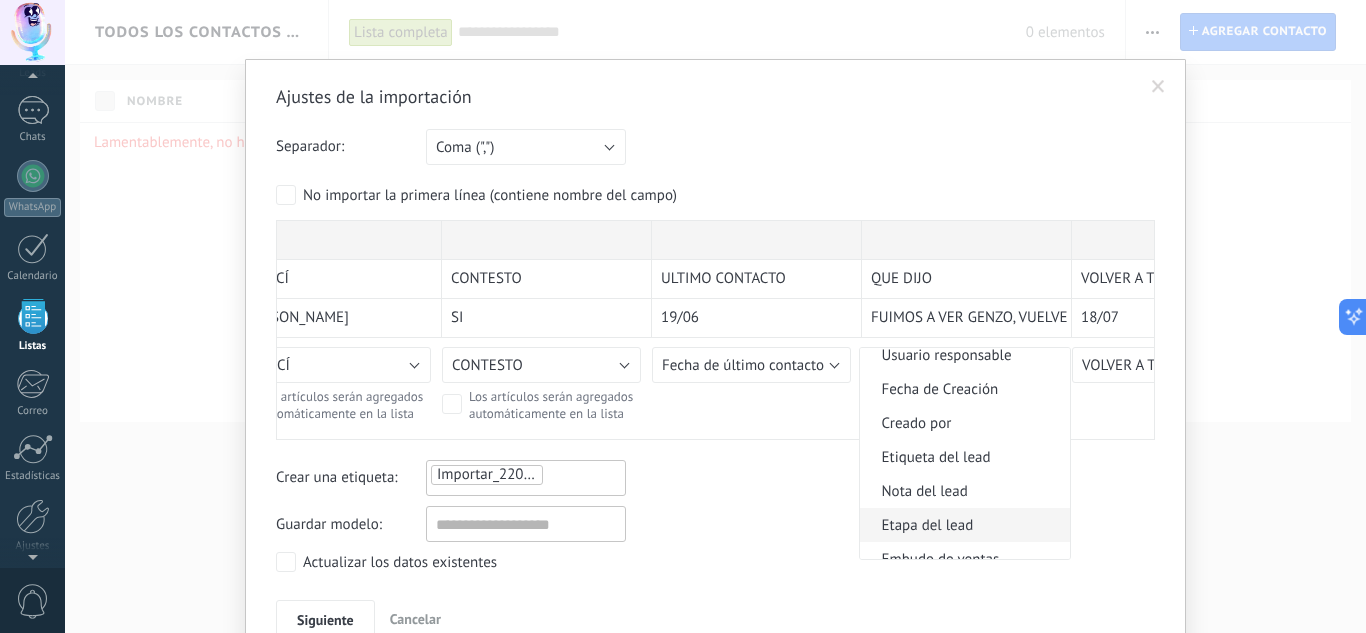 scroll, scrollTop: 1281, scrollLeft: 0, axis: vertical 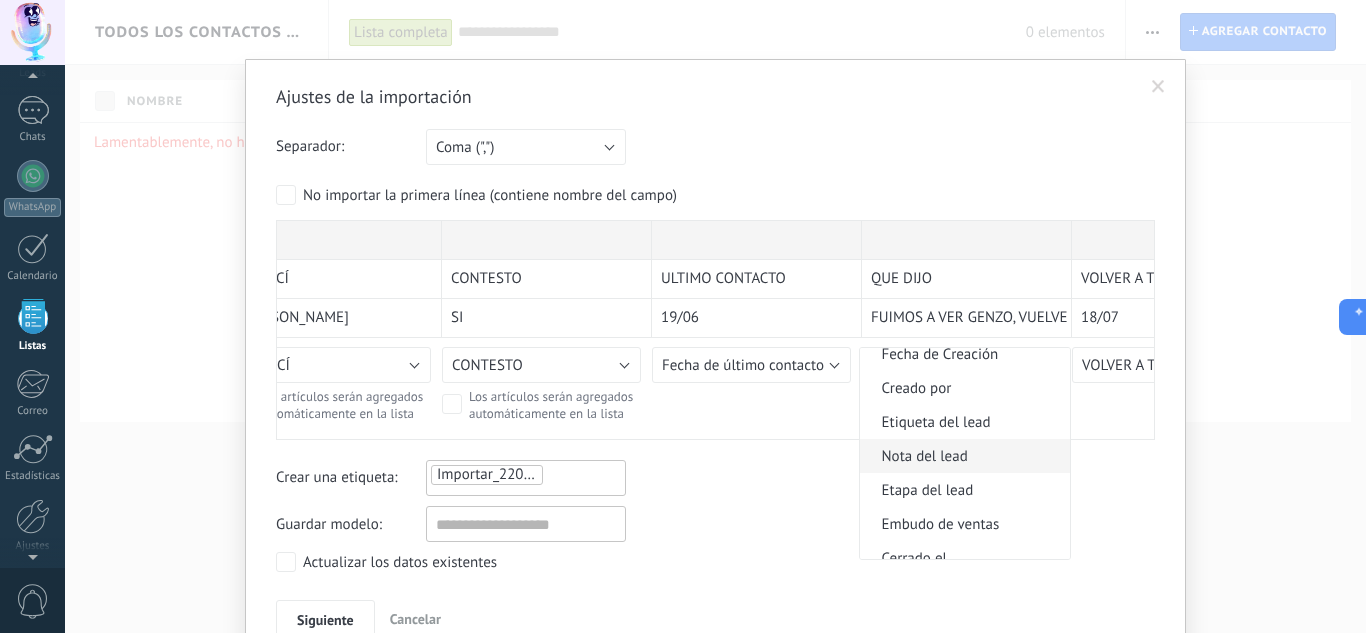 click on "Nota del lead" at bounding box center (962, 456) 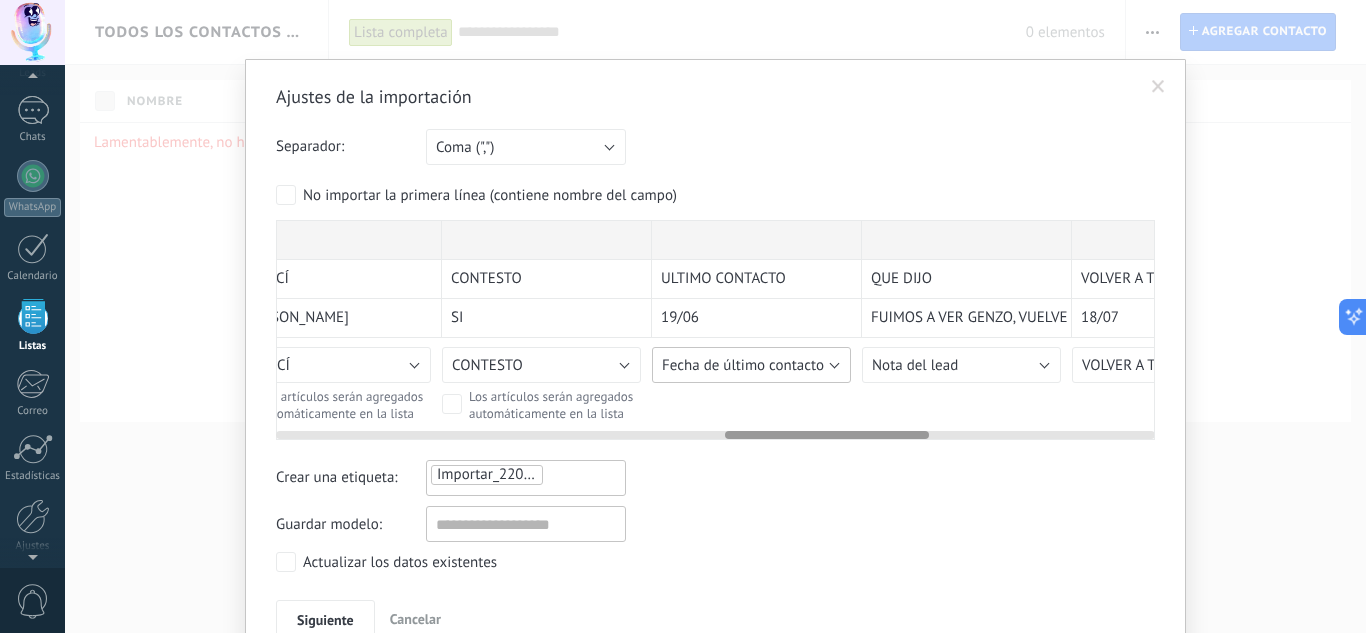 click on "Fecha de último contacto" at bounding box center (743, 365) 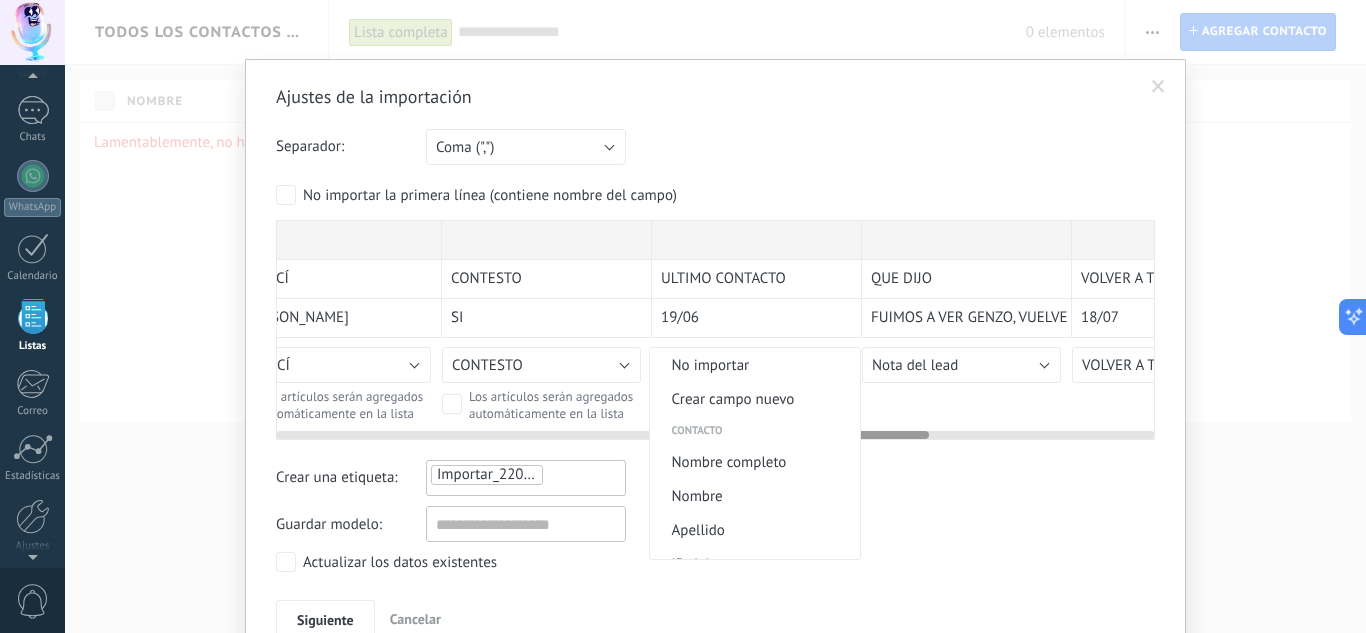 scroll, scrollTop: 903, scrollLeft: 0, axis: vertical 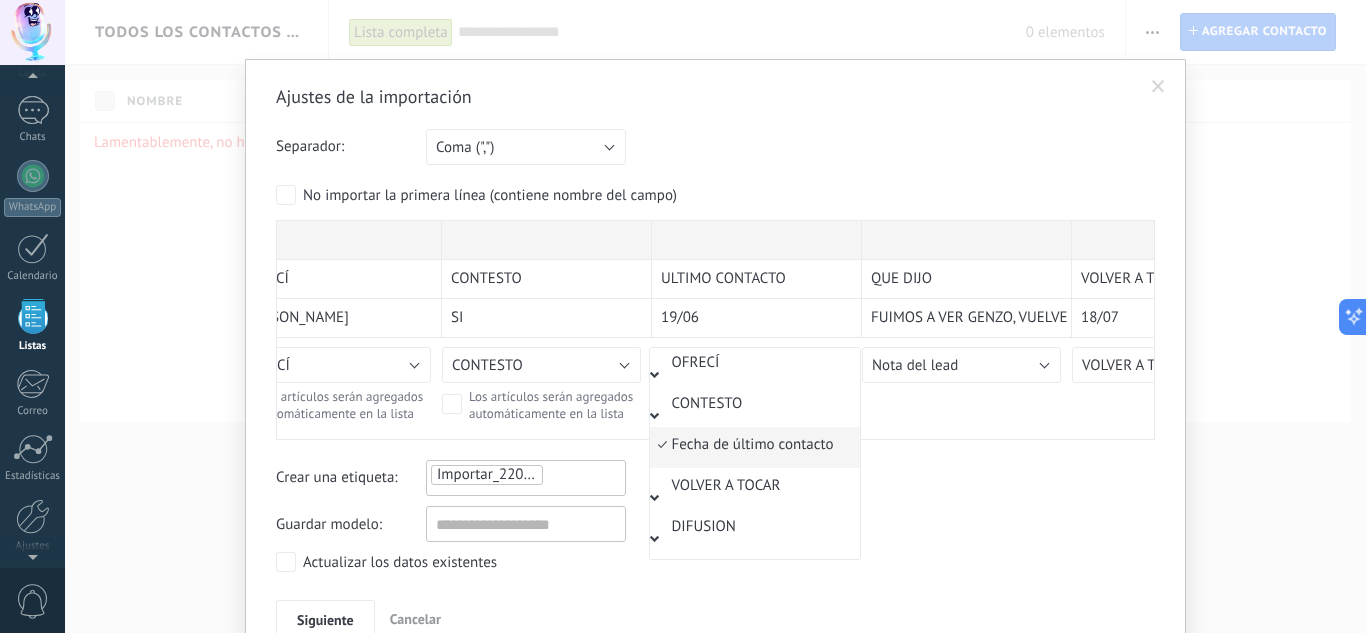 click on "Fecha de último contacto" at bounding box center (752, 444) 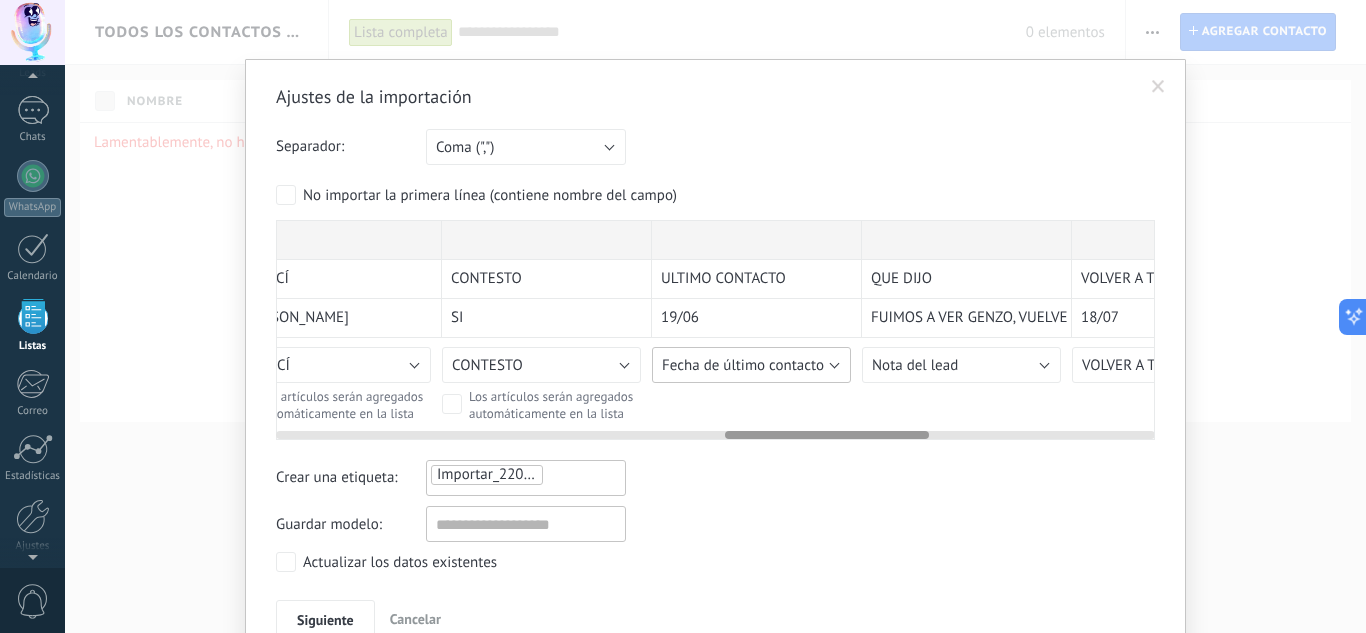 click on "Fecha de último contacto" at bounding box center (751, 365) 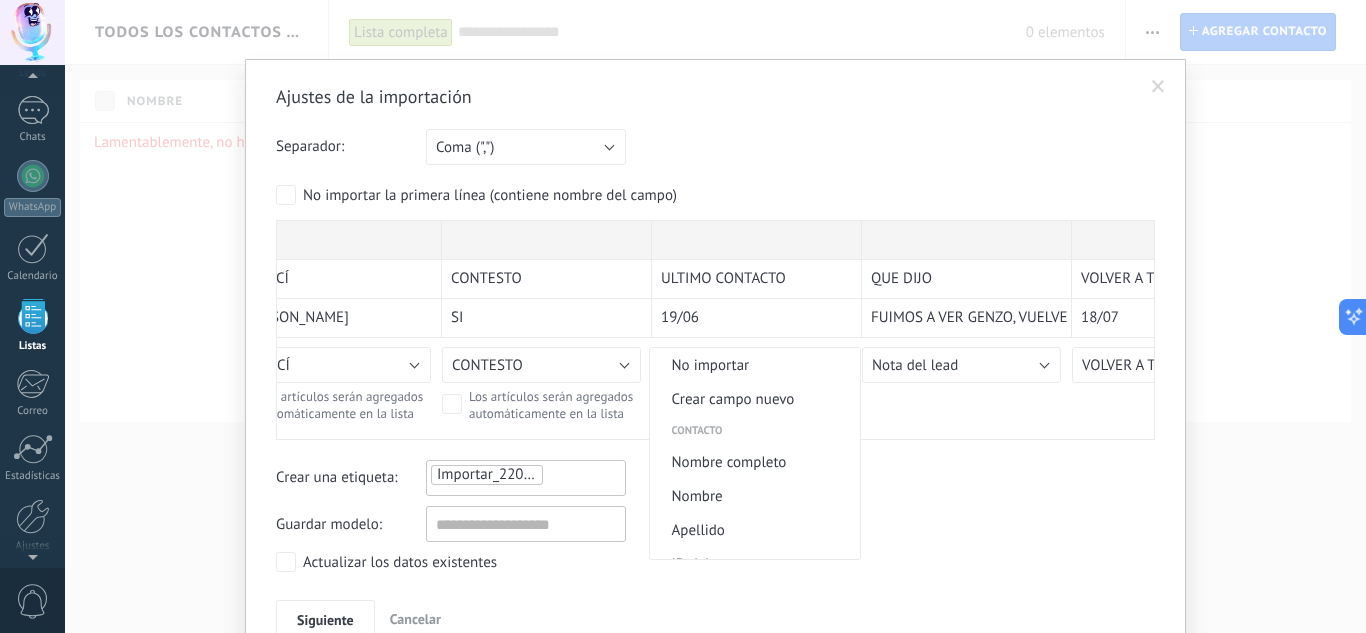 scroll, scrollTop: 903, scrollLeft: 0, axis: vertical 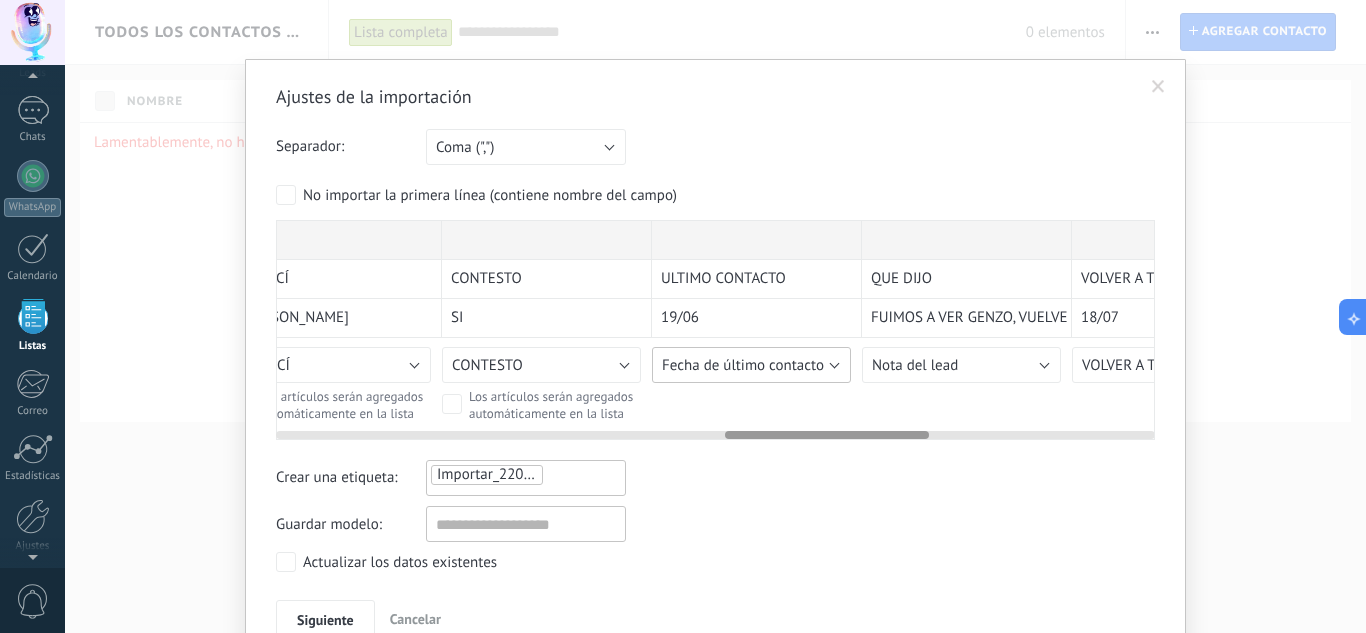 drag, startPoint x: 728, startPoint y: 437, endPoint x: 690, endPoint y: 374, distance: 73.57309 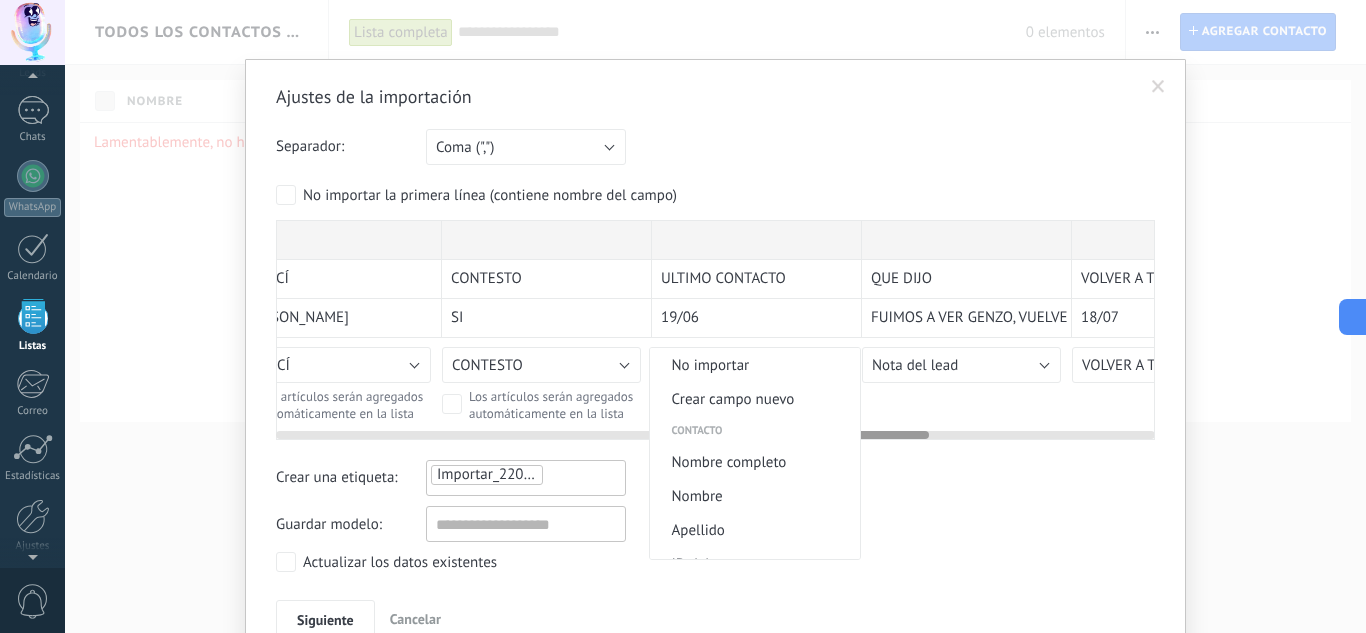 scroll, scrollTop: 903, scrollLeft: 0, axis: vertical 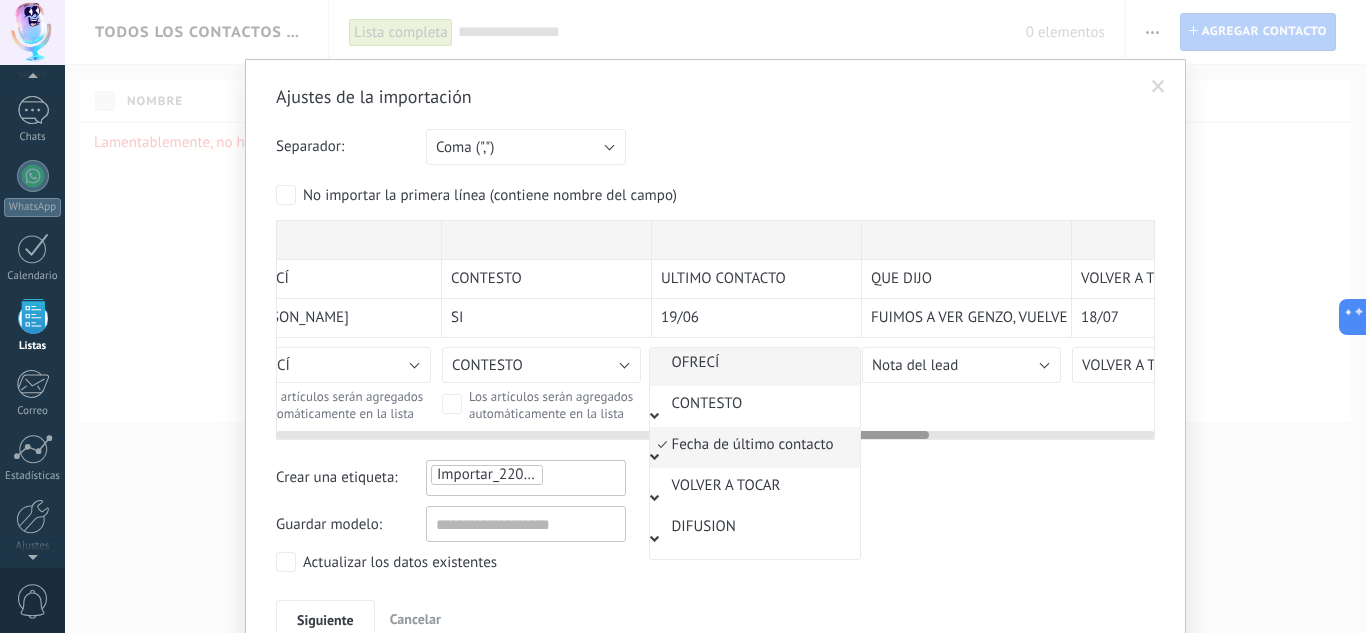 click on "OFRECÍ" at bounding box center (752, 362) 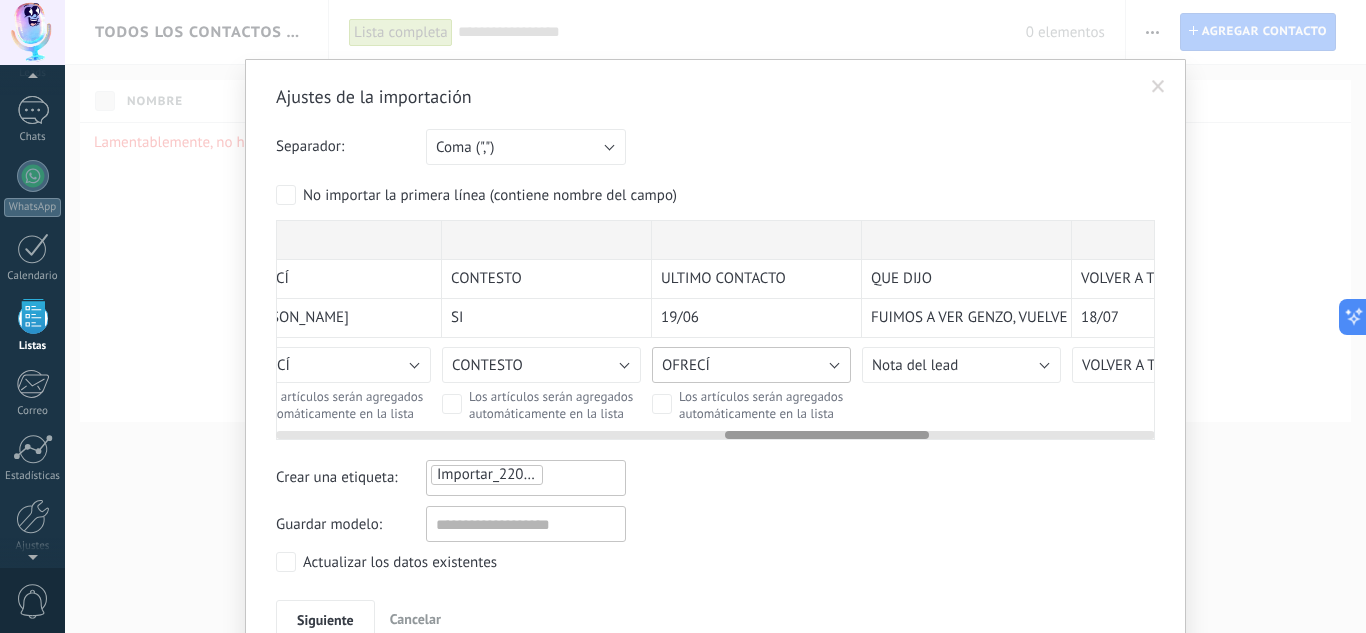 click on "OFRECÍ" at bounding box center [686, 365] 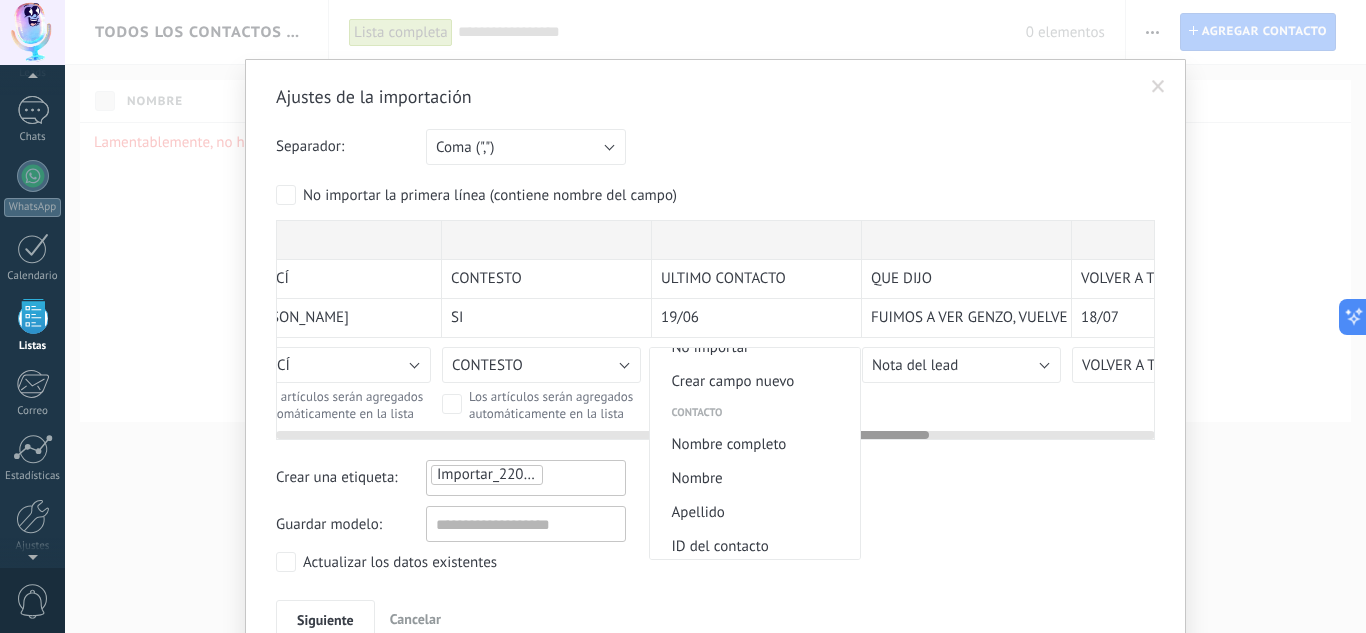 scroll, scrollTop: 0, scrollLeft: 0, axis: both 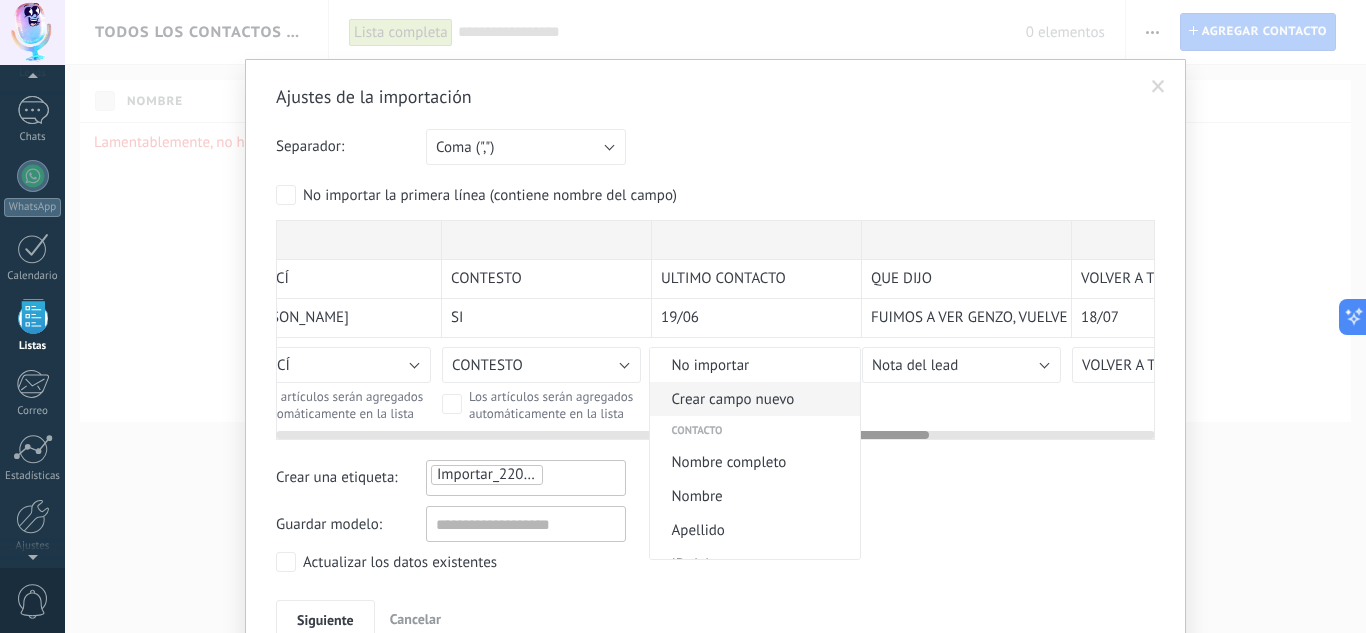 click on "Crear campo nuevo" at bounding box center (752, 399) 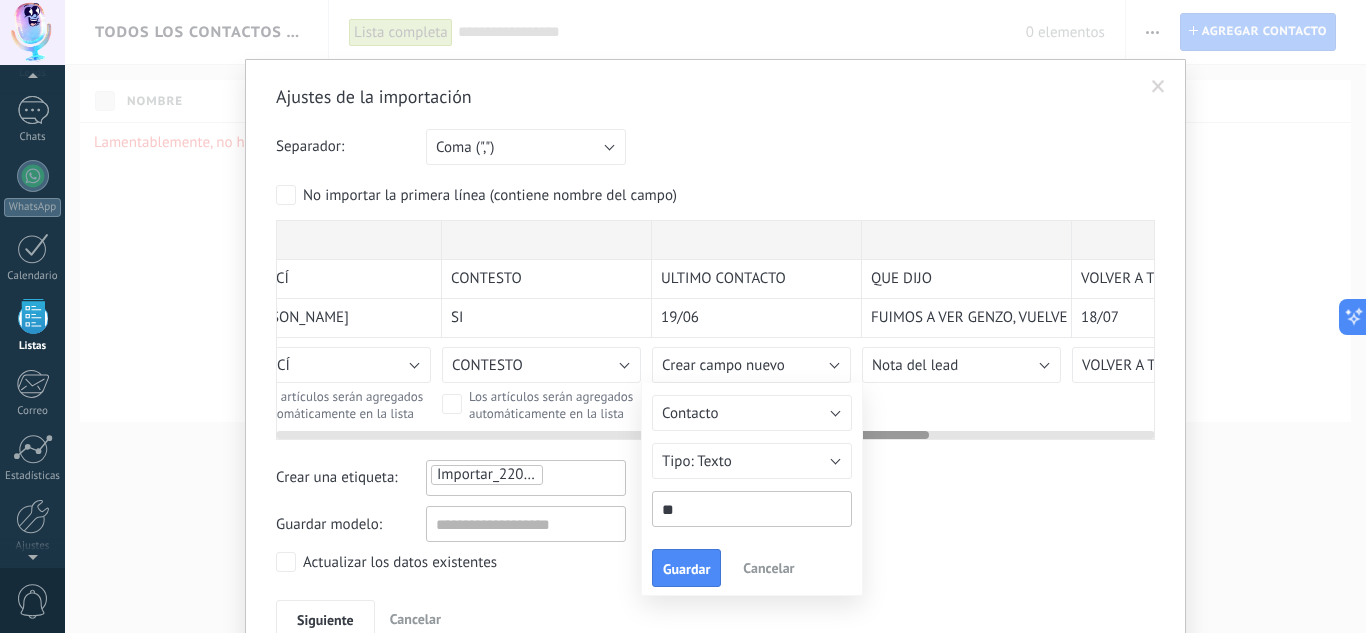 type on "*" 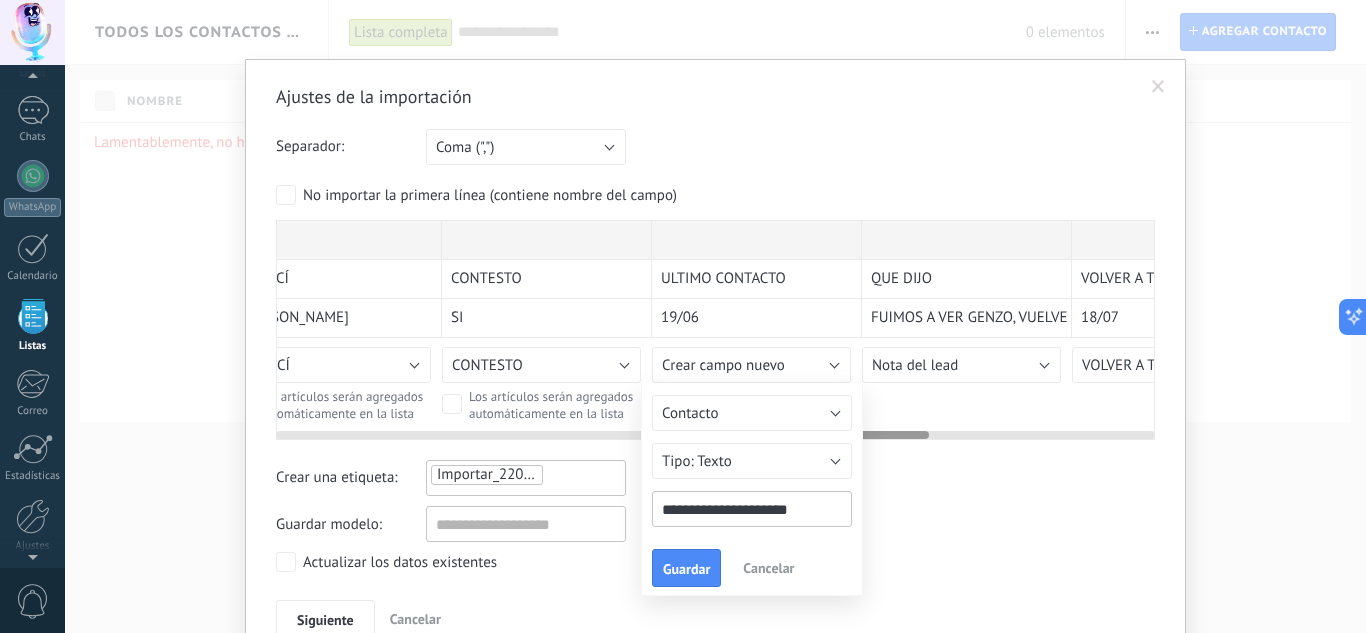 type on "**********" 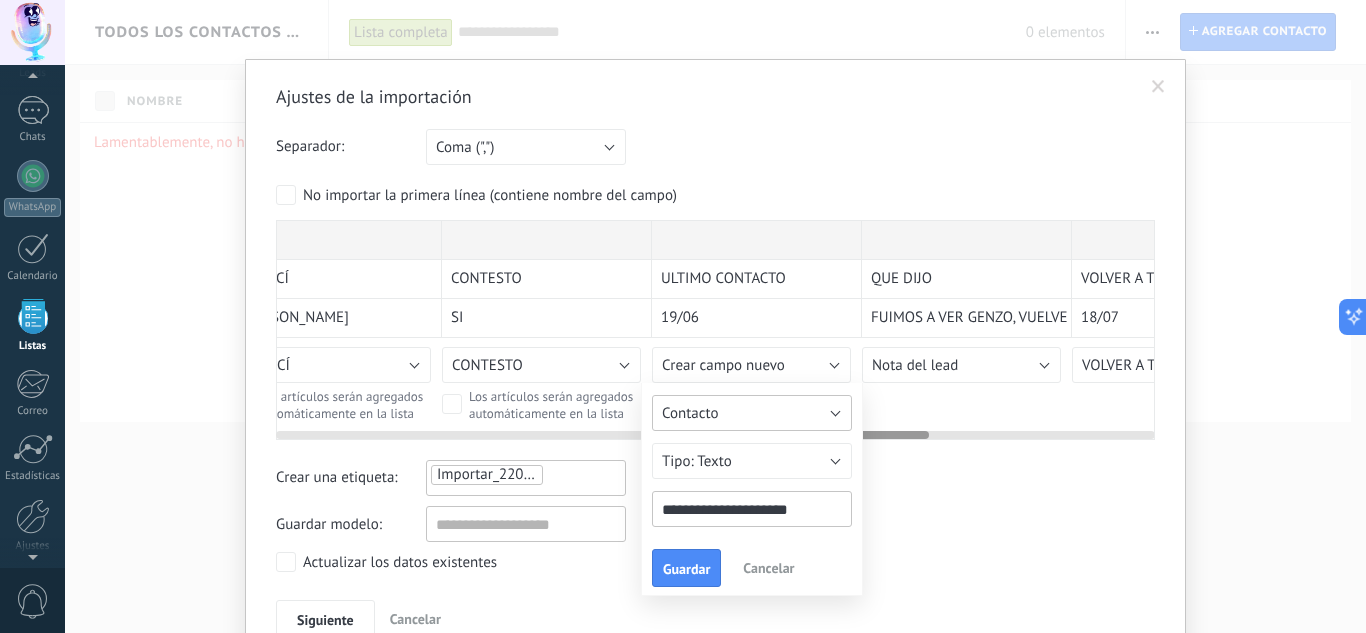 click on "Contacto" at bounding box center [752, 413] 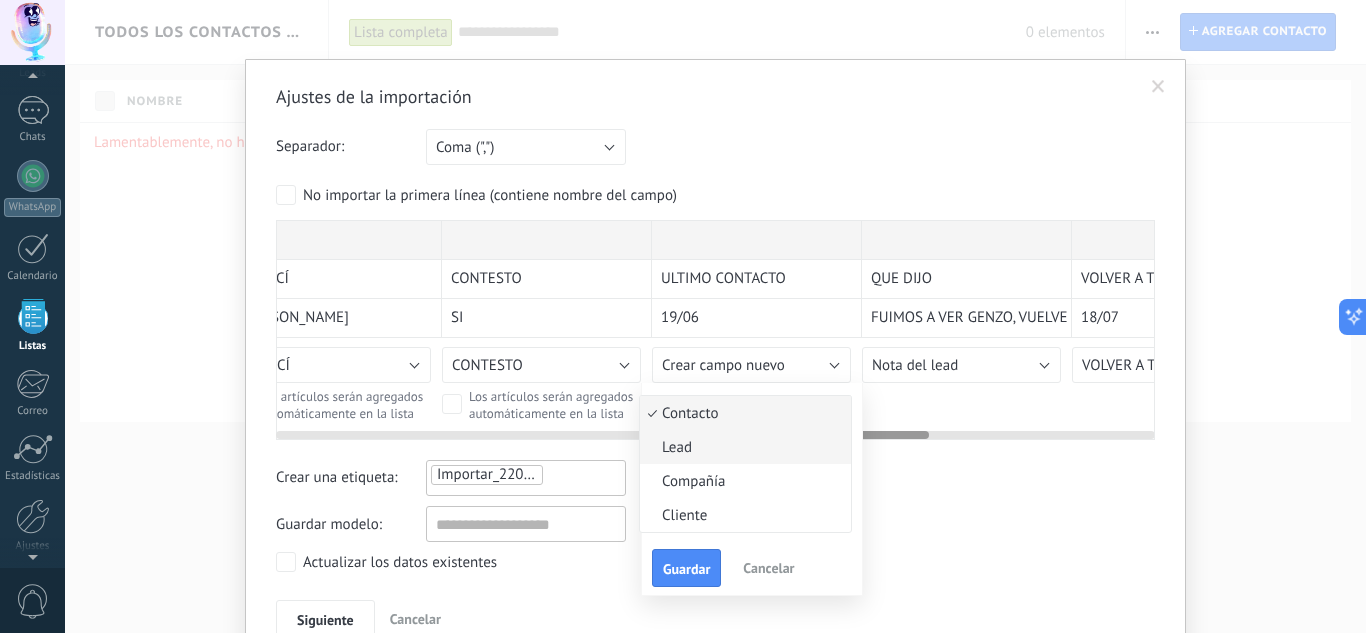 click on "Lead" at bounding box center (742, 447) 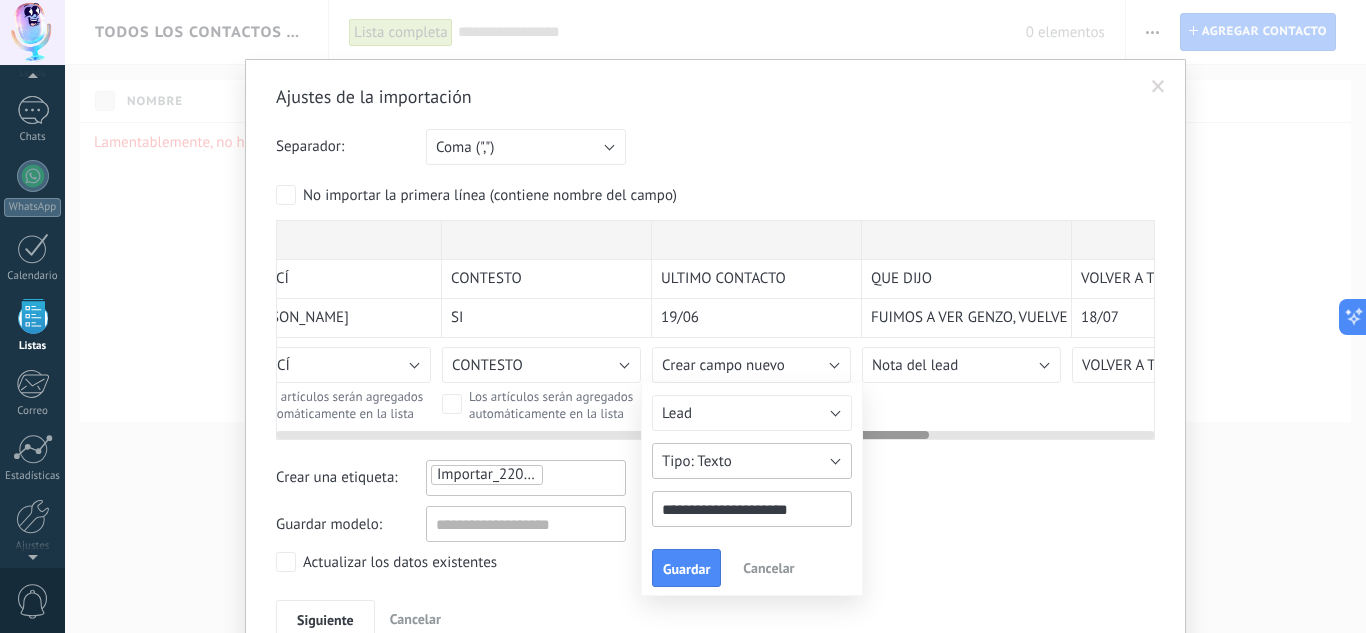 click on "Texto" at bounding box center [714, 461] 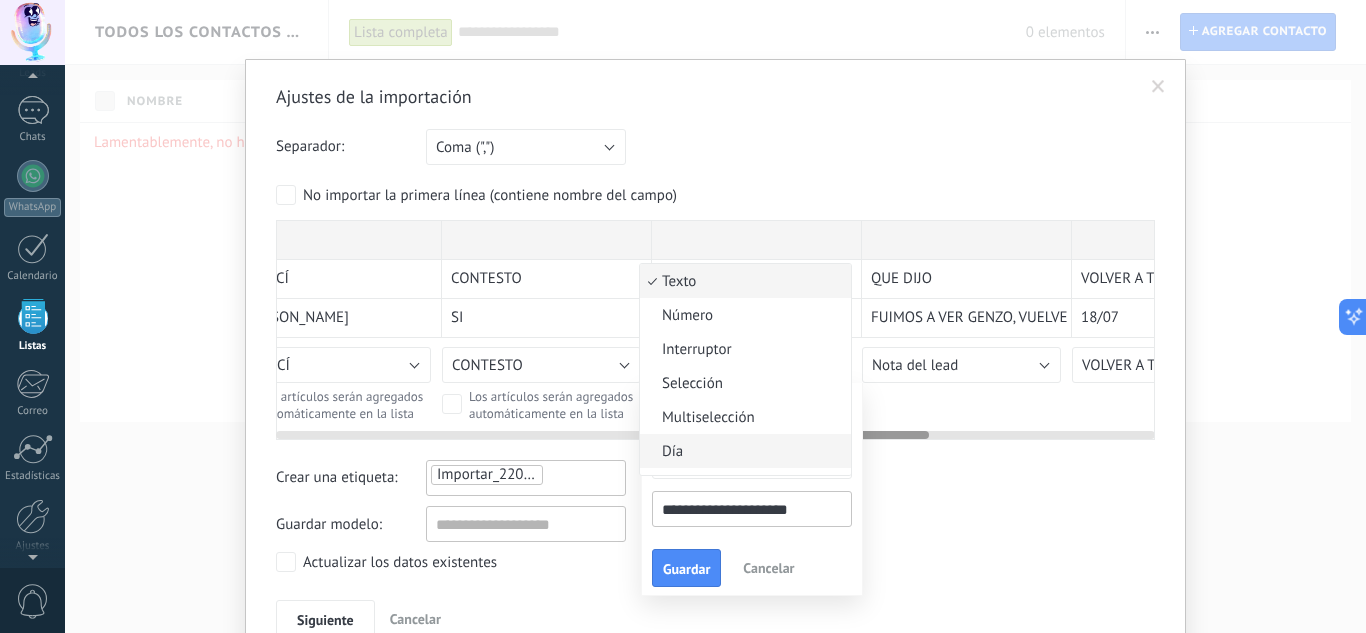 click on "Día" at bounding box center [745, 451] 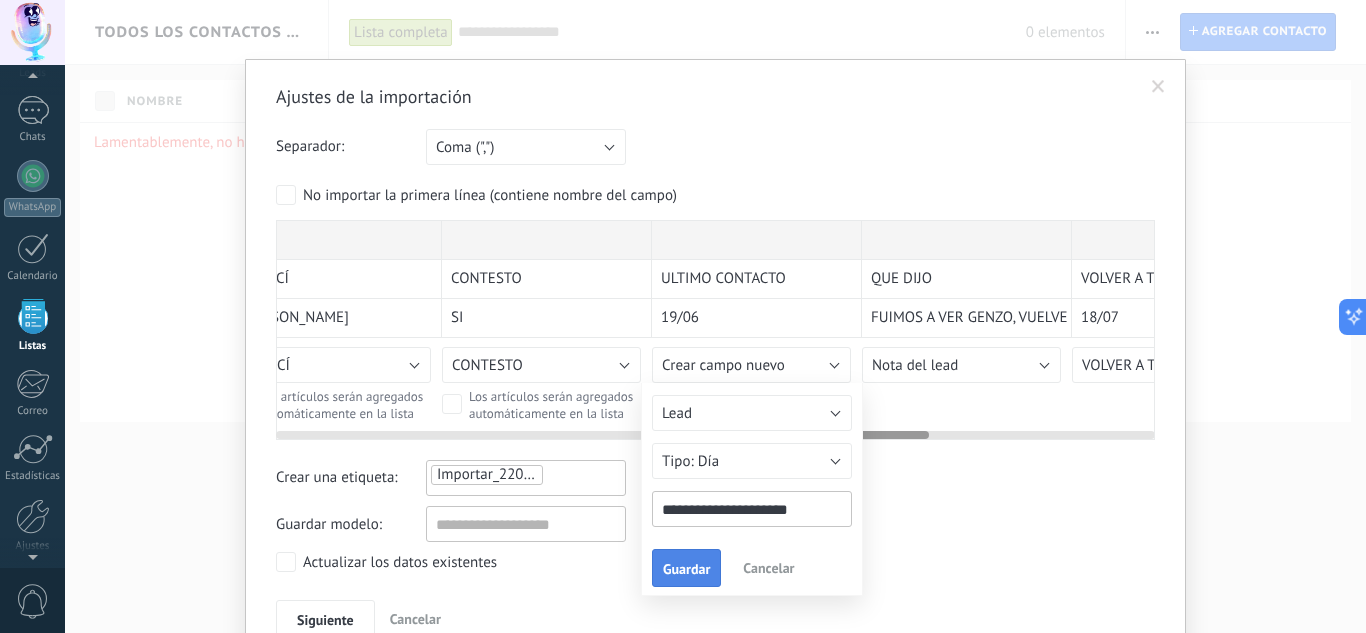 click on "Guardar" at bounding box center (686, 568) 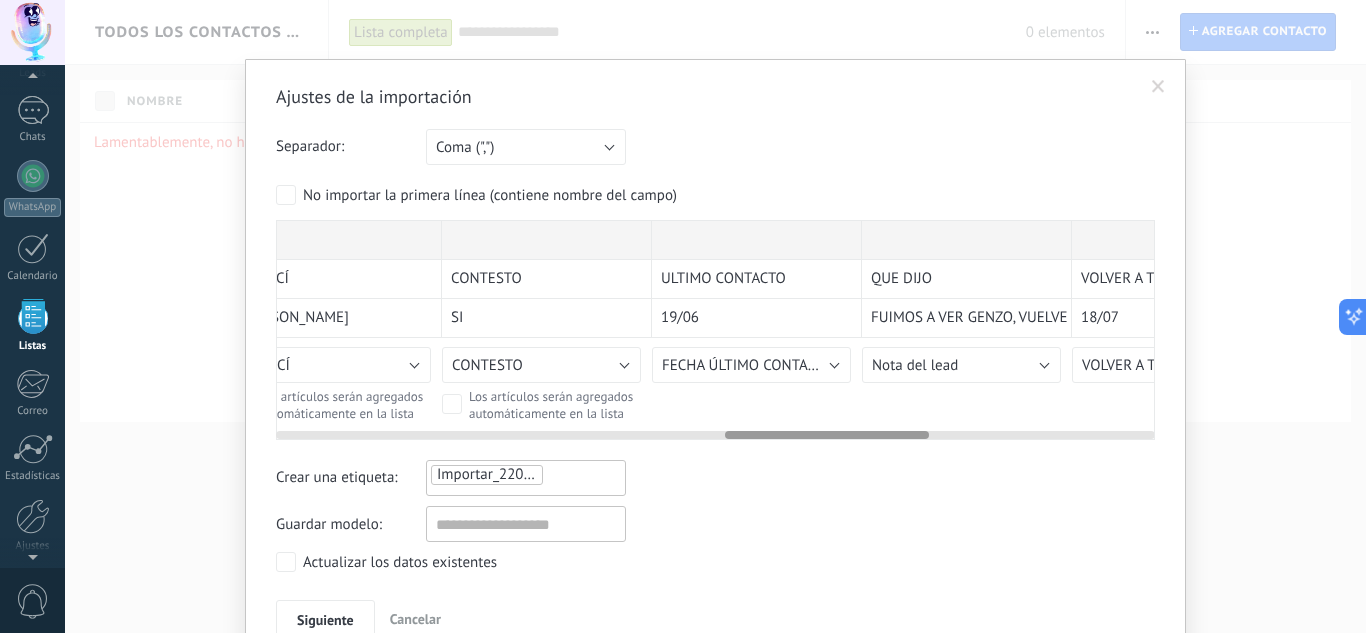 drag, startPoint x: 808, startPoint y: 430, endPoint x: 783, endPoint y: 429, distance: 25.019993 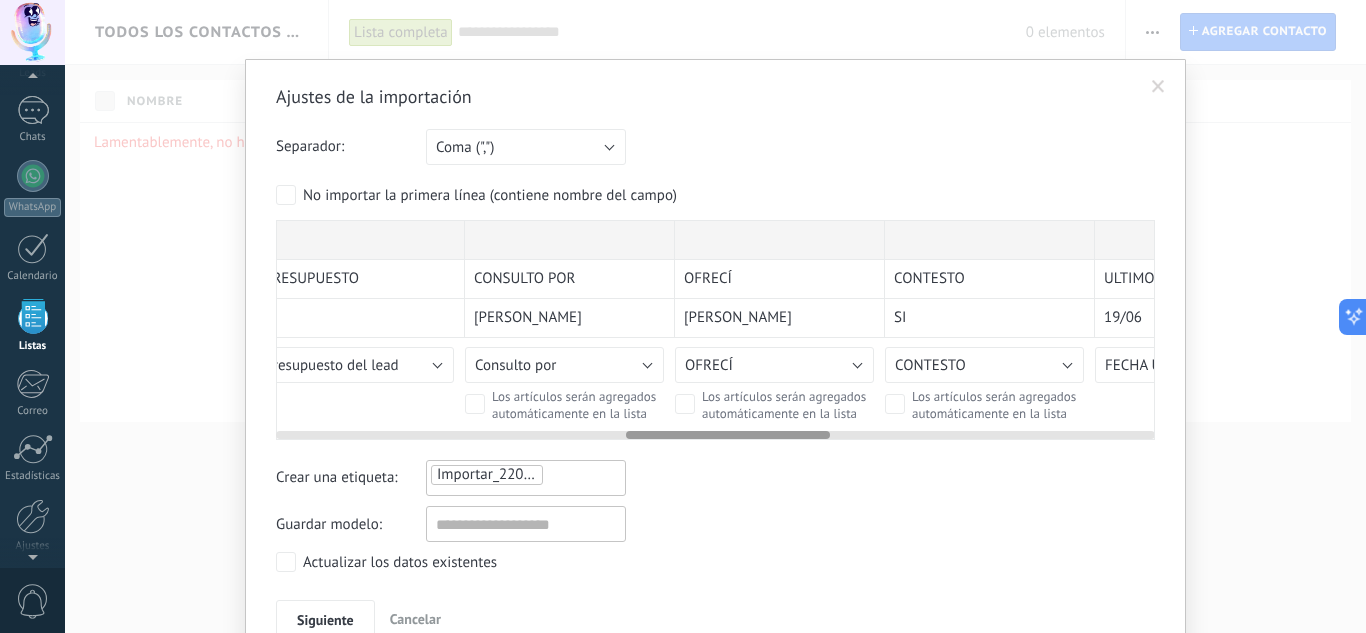 scroll, scrollTop: 0, scrollLeft: 1470, axis: horizontal 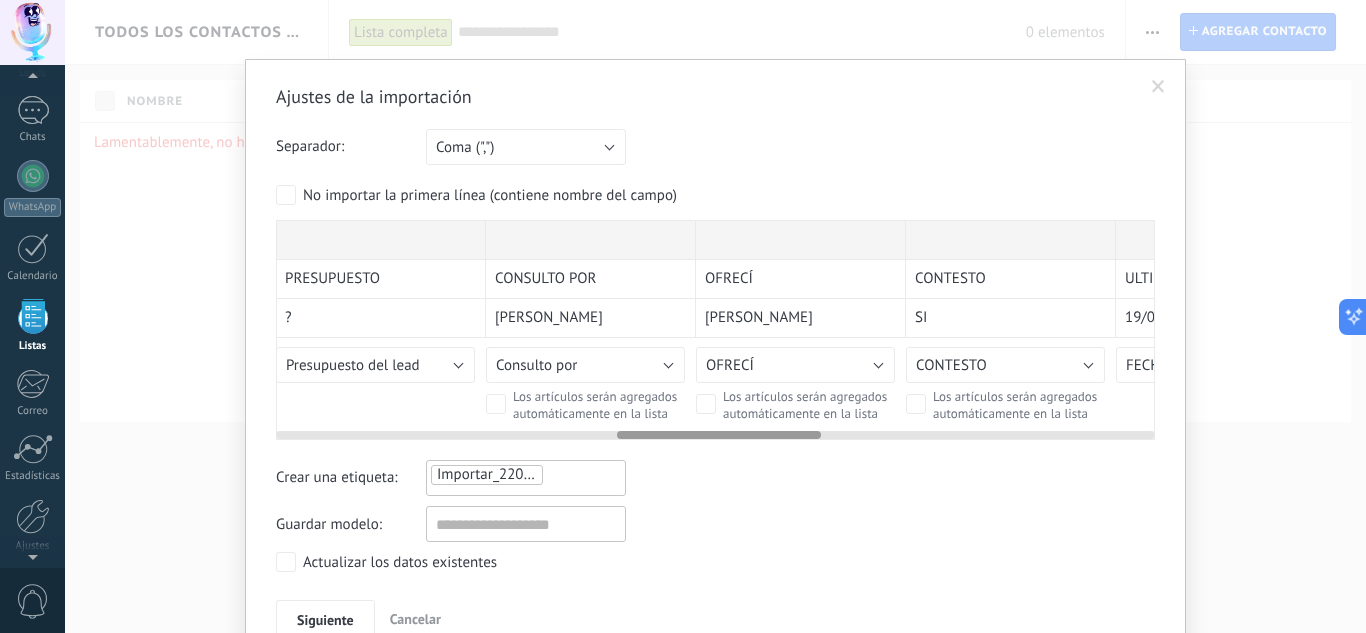 drag, startPoint x: 775, startPoint y: 433, endPoint x: 667, endPoint y: 389, distance: 116.61904 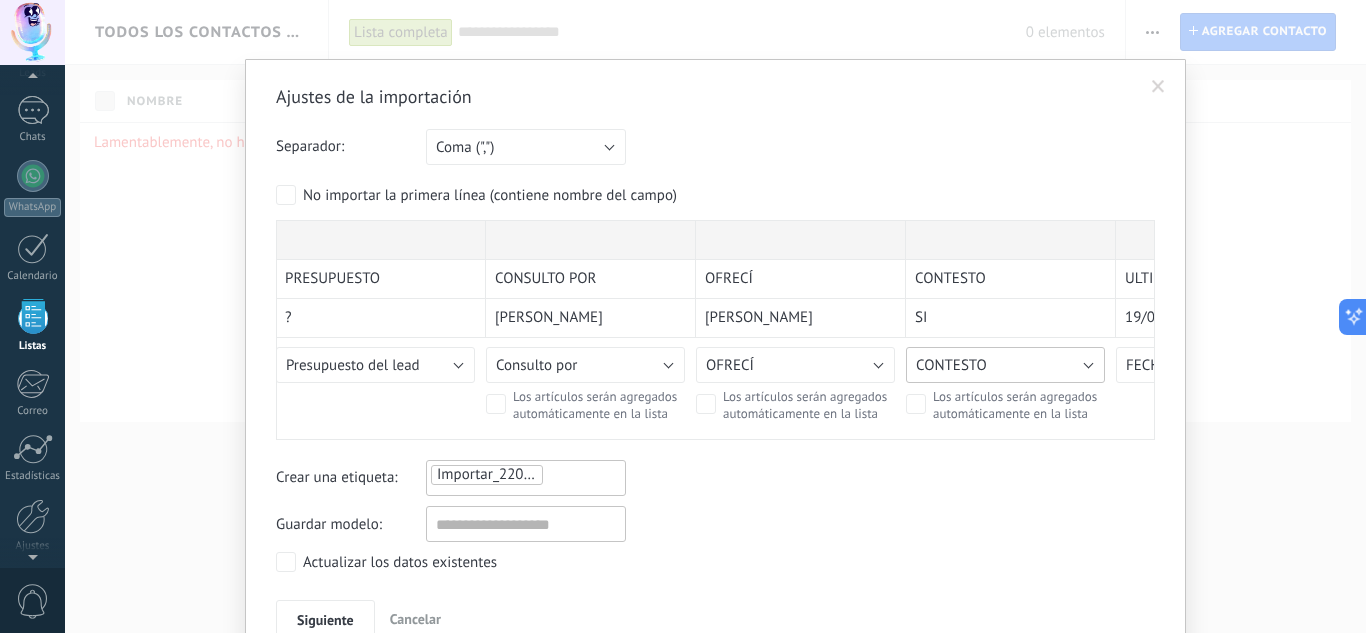 click on "CONTESTO" at bounding box center (1005, 365) 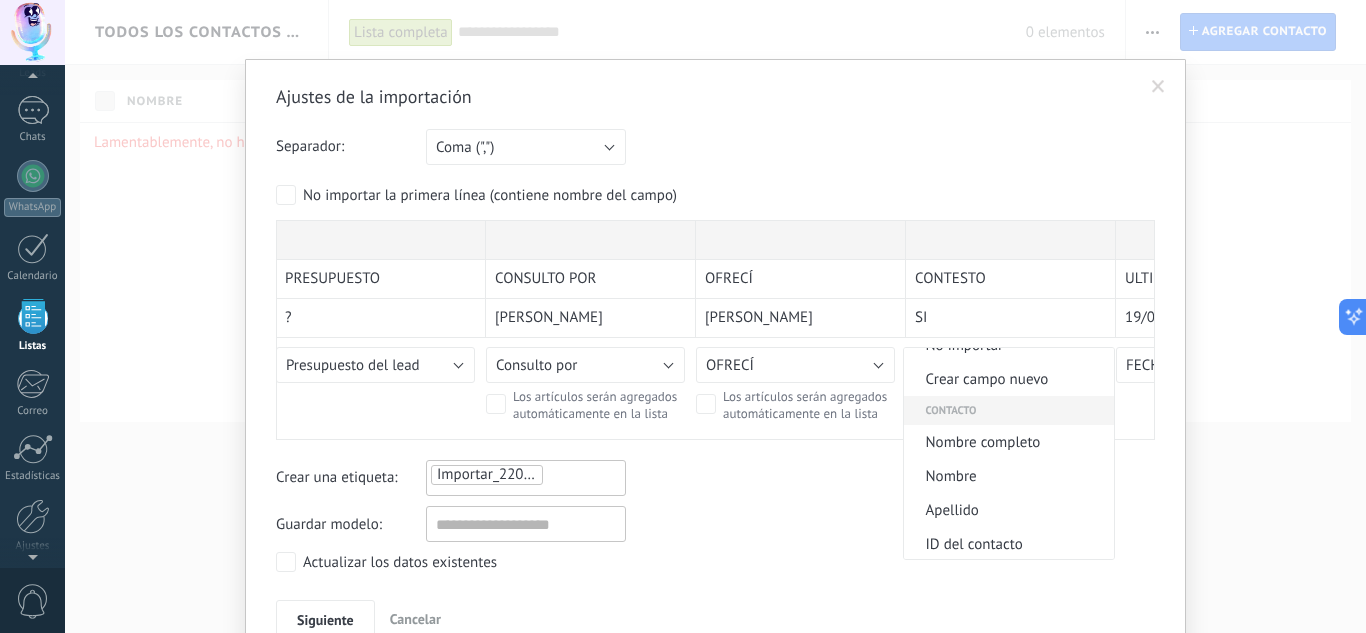 scroll, scrollTop: 0, scrollLeft: 0, axis: both 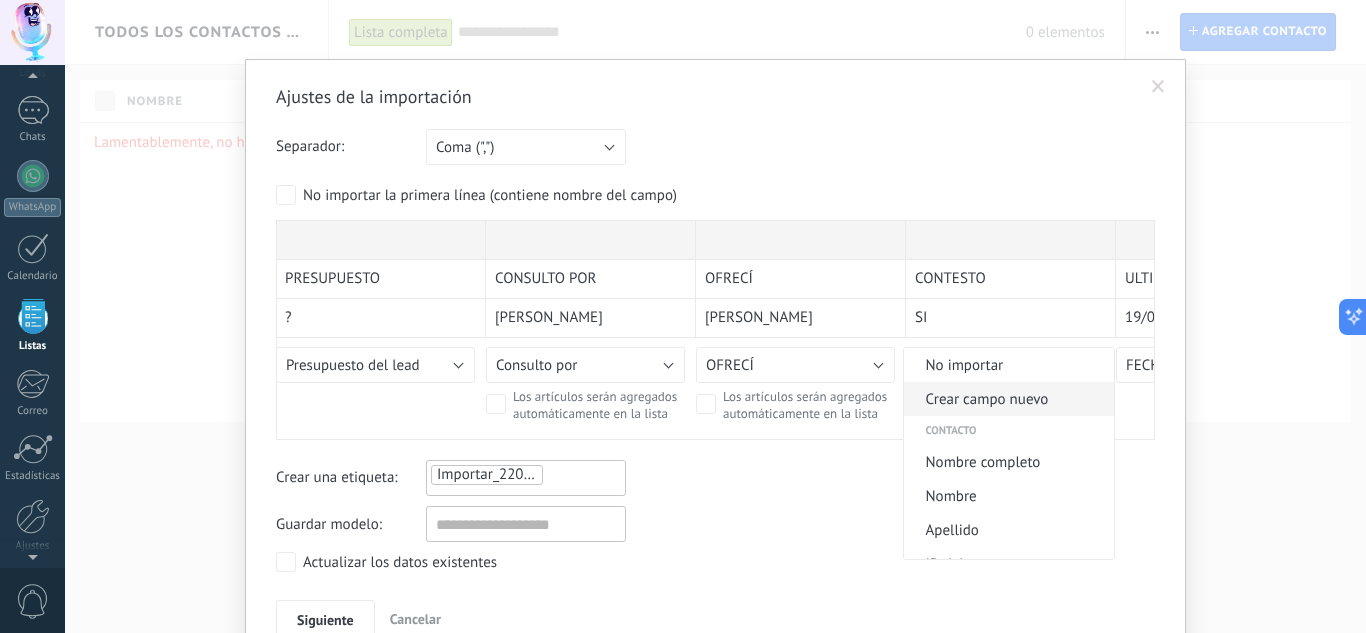 click on "Crear campo nuevo" at bounding box center [1006, 399] 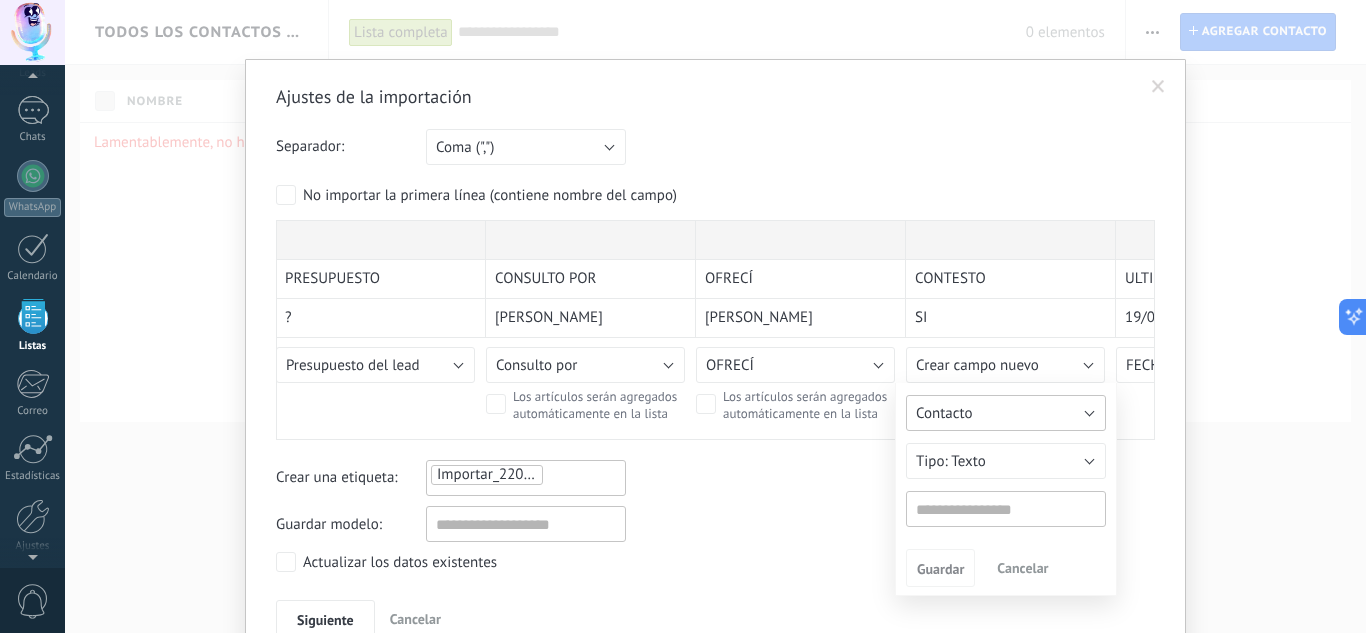 click on "Contacto" at bounding box center (1006, 413) 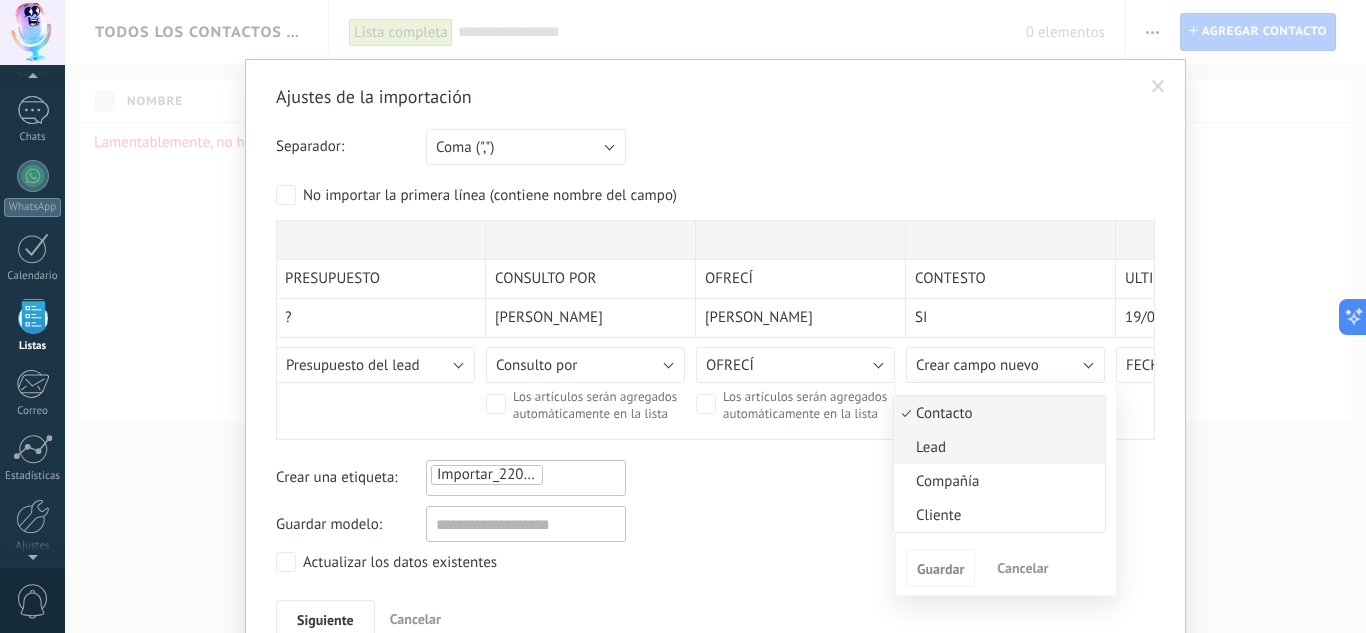 click on "Lead" at bounding box center [996, 447] 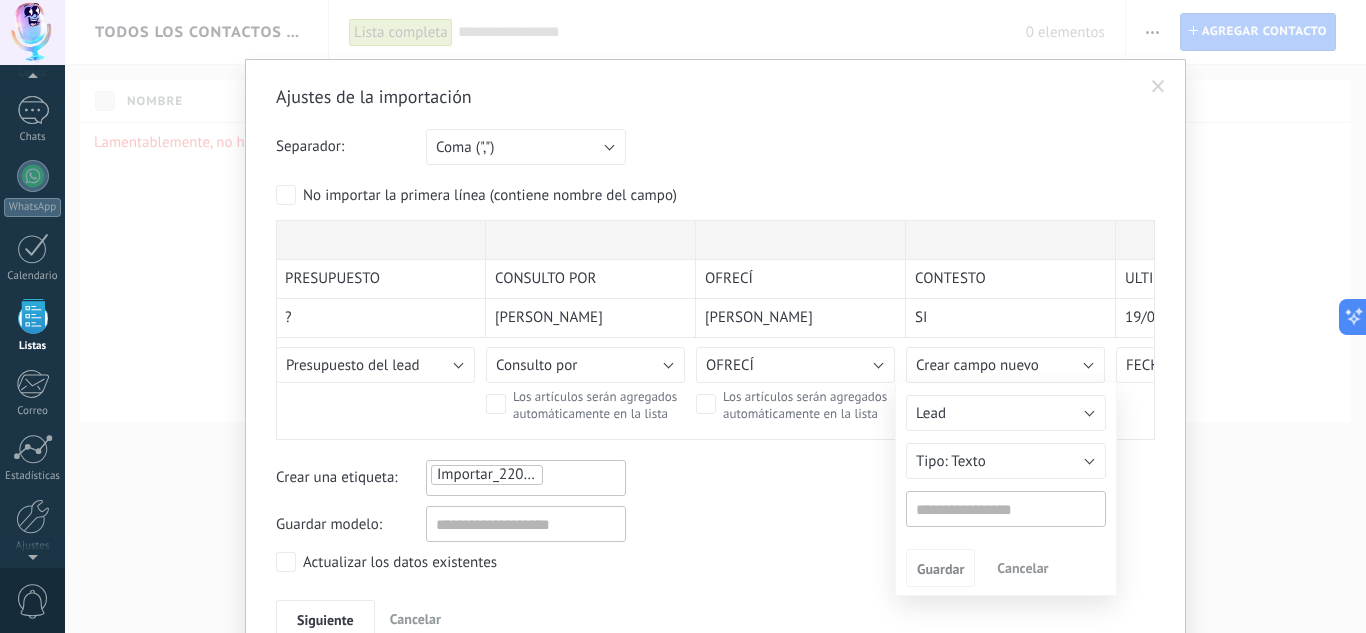 click at bounding box center [1006, 509] 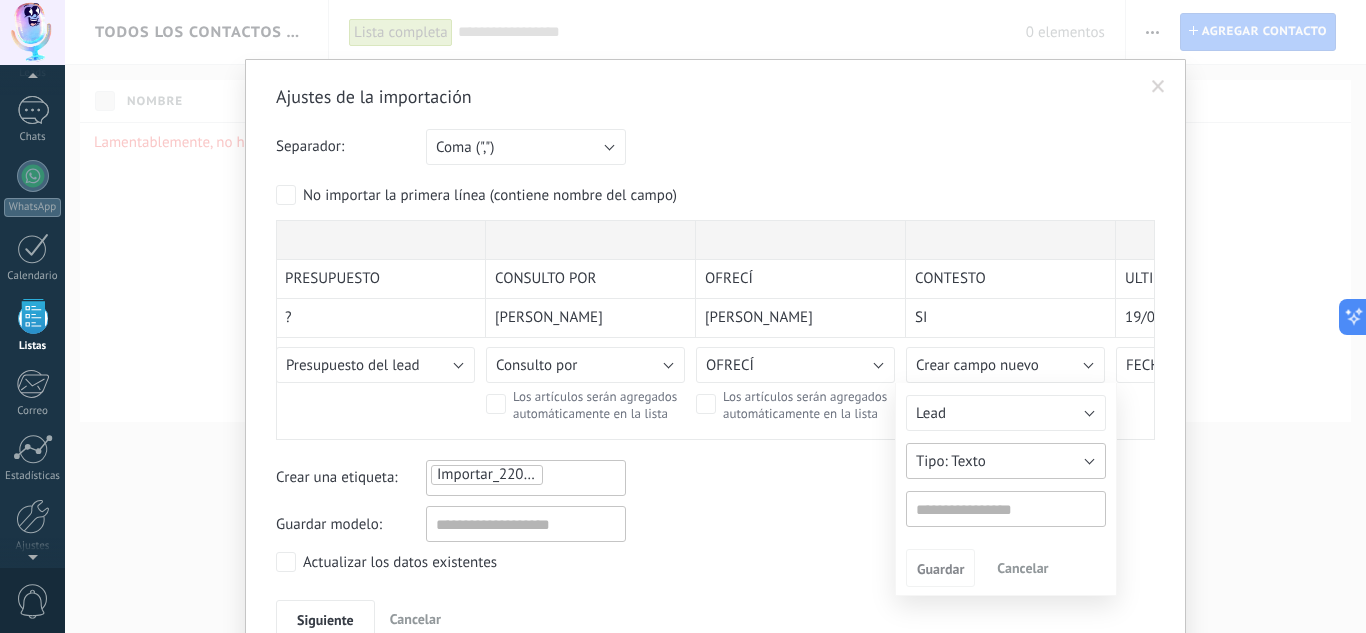 click on "Texto" at bounding box center (1006, 461) 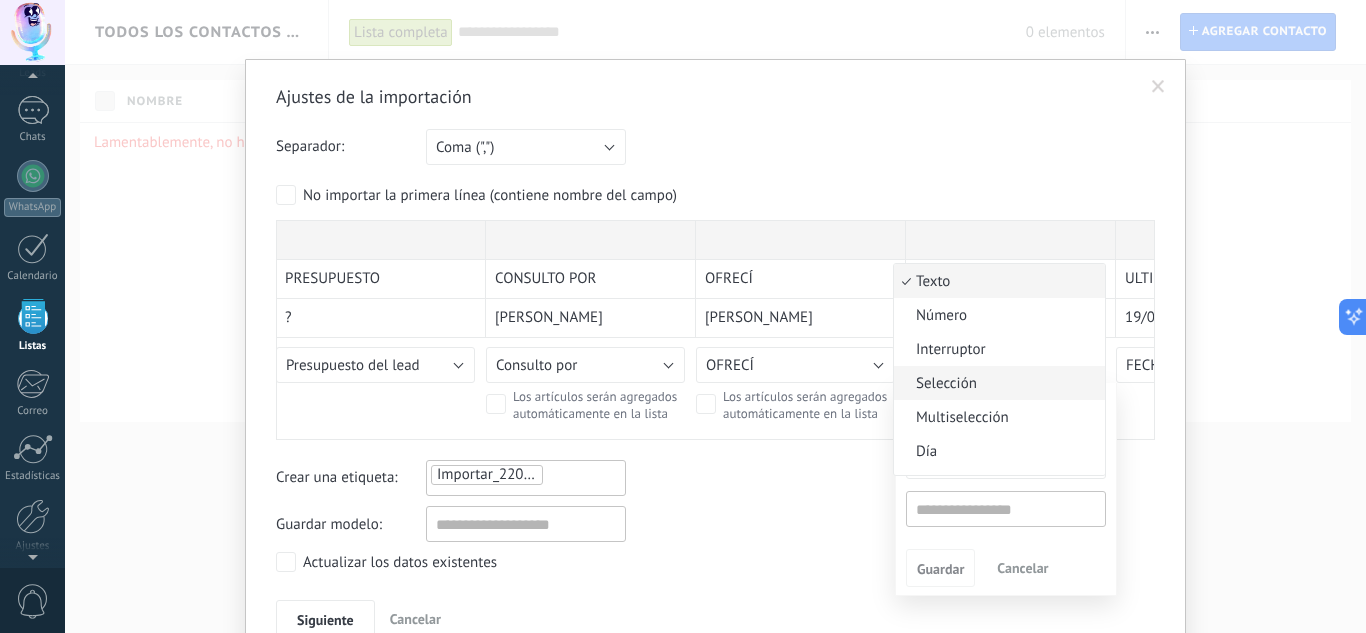 click on "Selección" at bounding box center [996, 383] 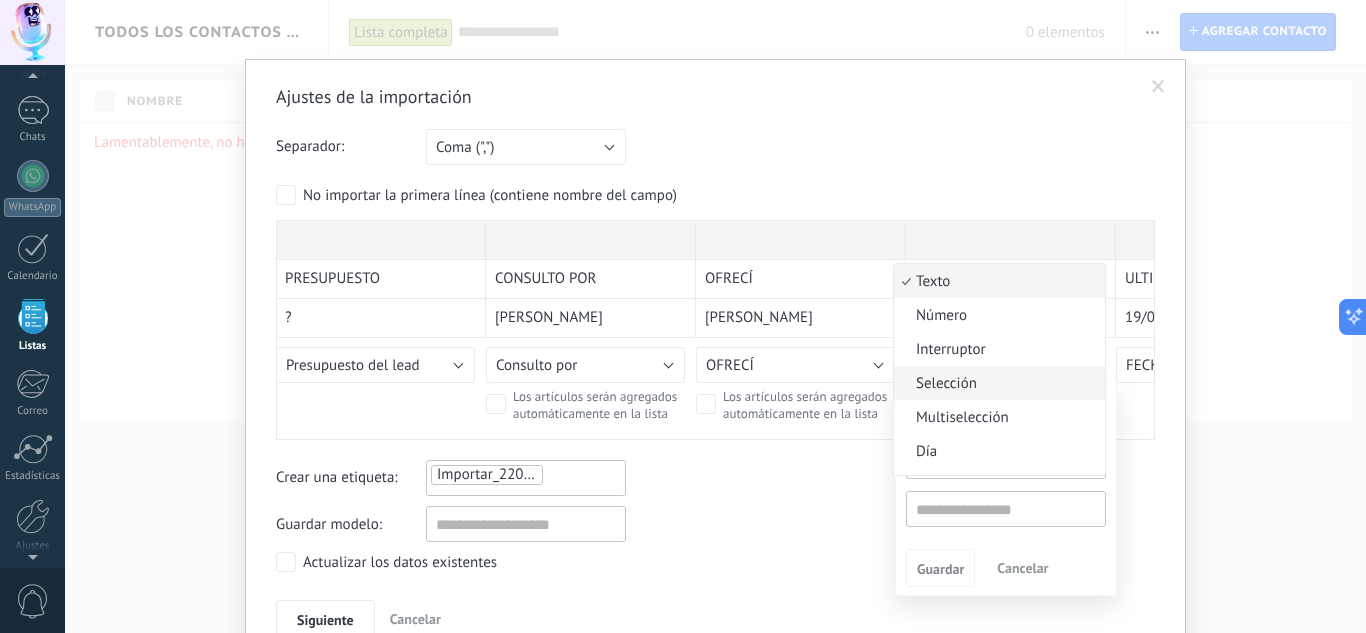 type on "********" 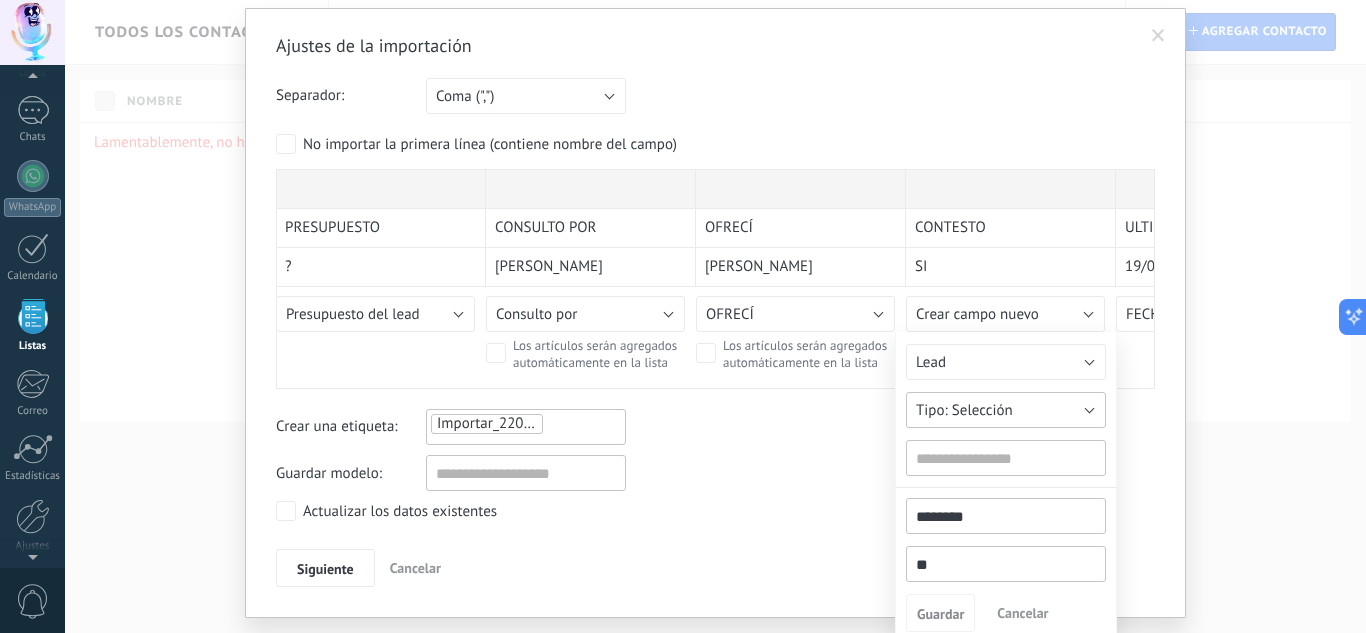 scroll, scrollTop: 106, scrollLeft: 0, axis: vertical 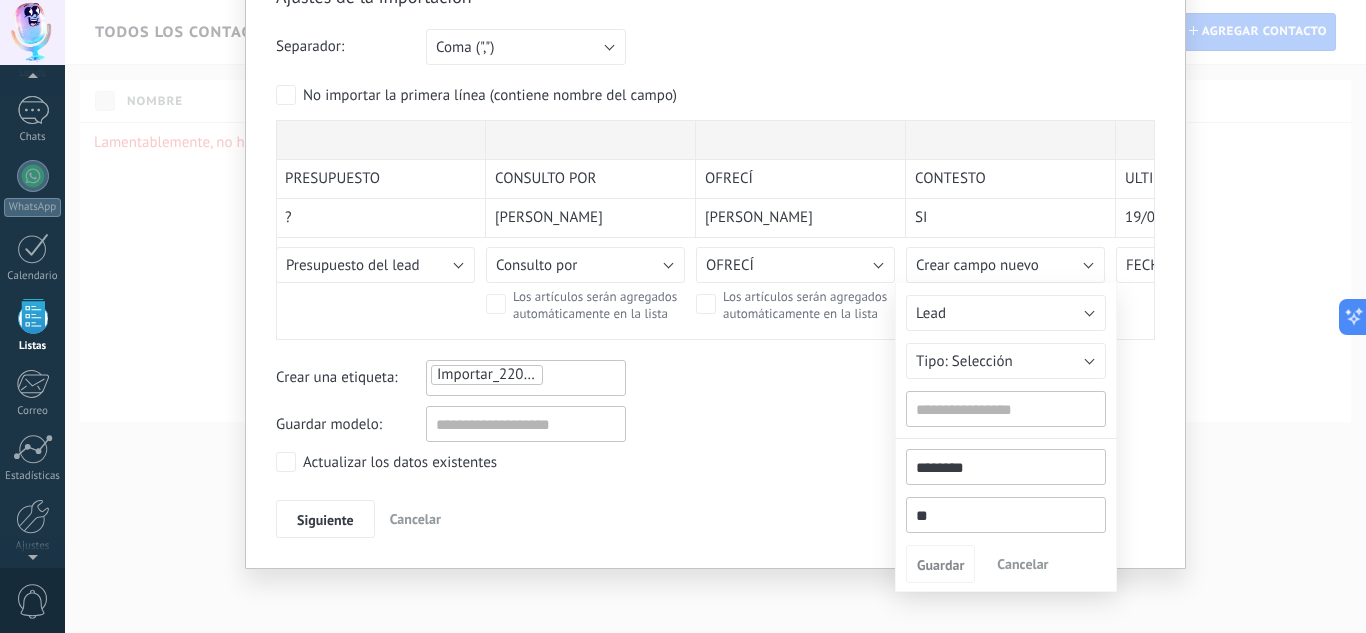 click on "**" at bounding box center [1006, 515] 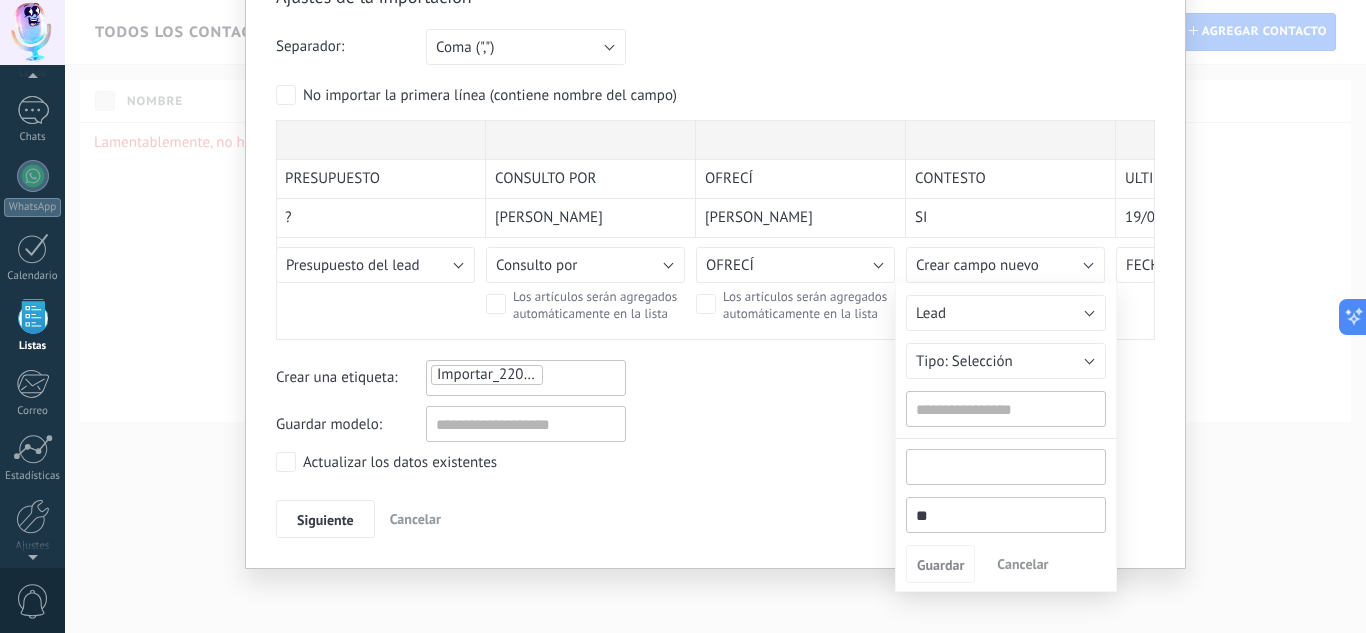 type 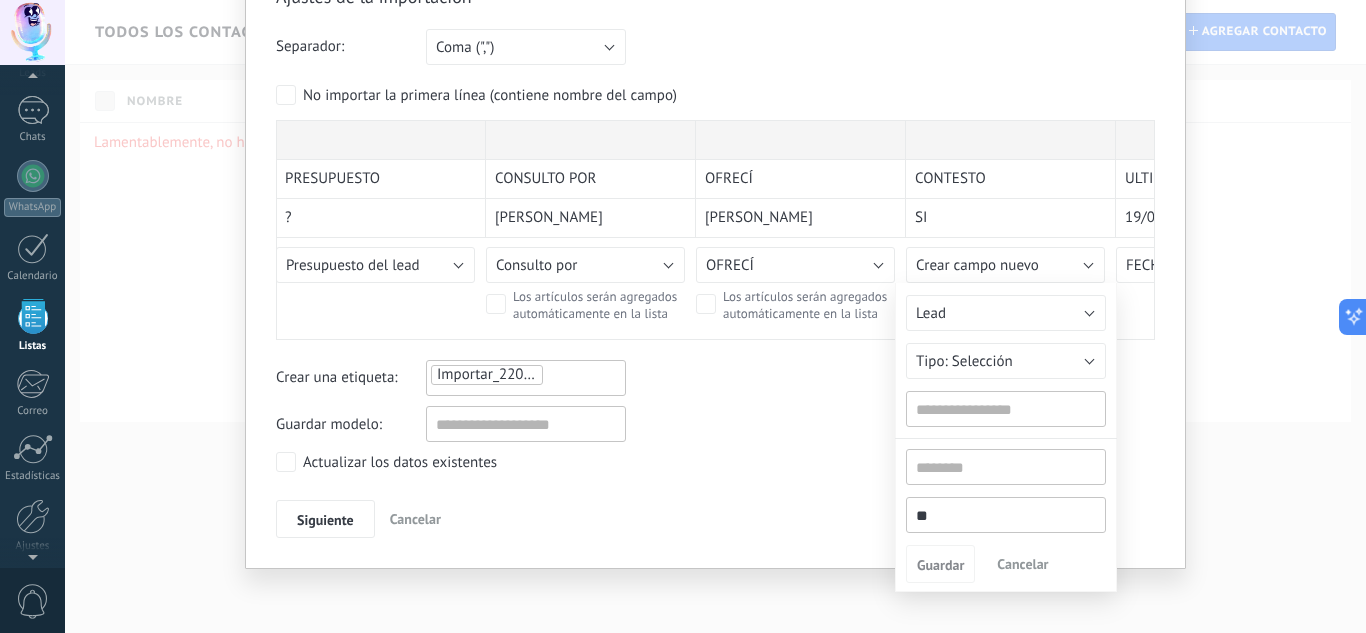 click at bounding box center (1006, 409) 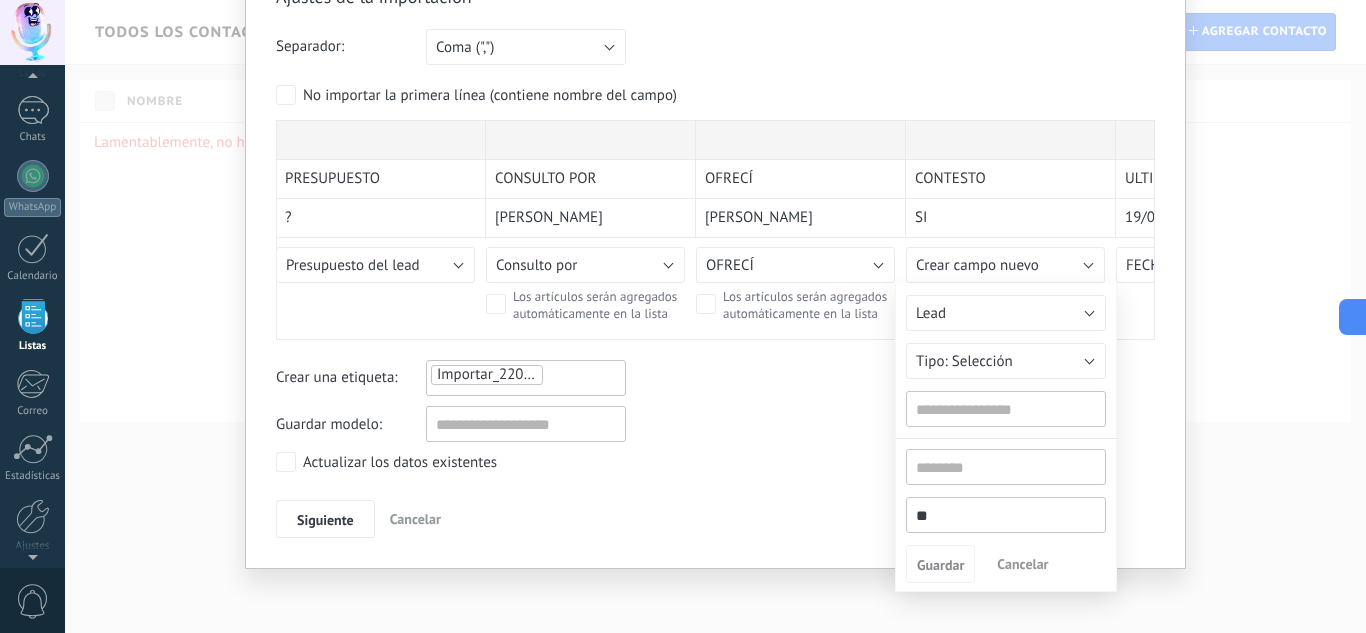 paste on "********" 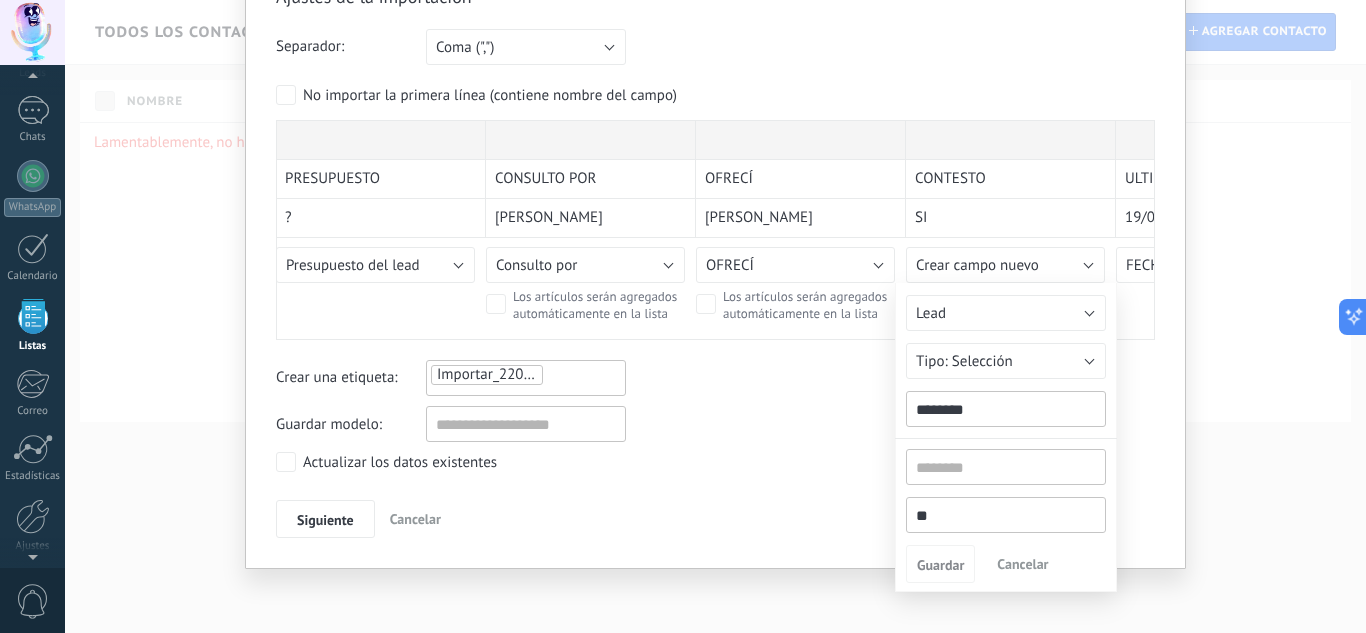 type on "********" 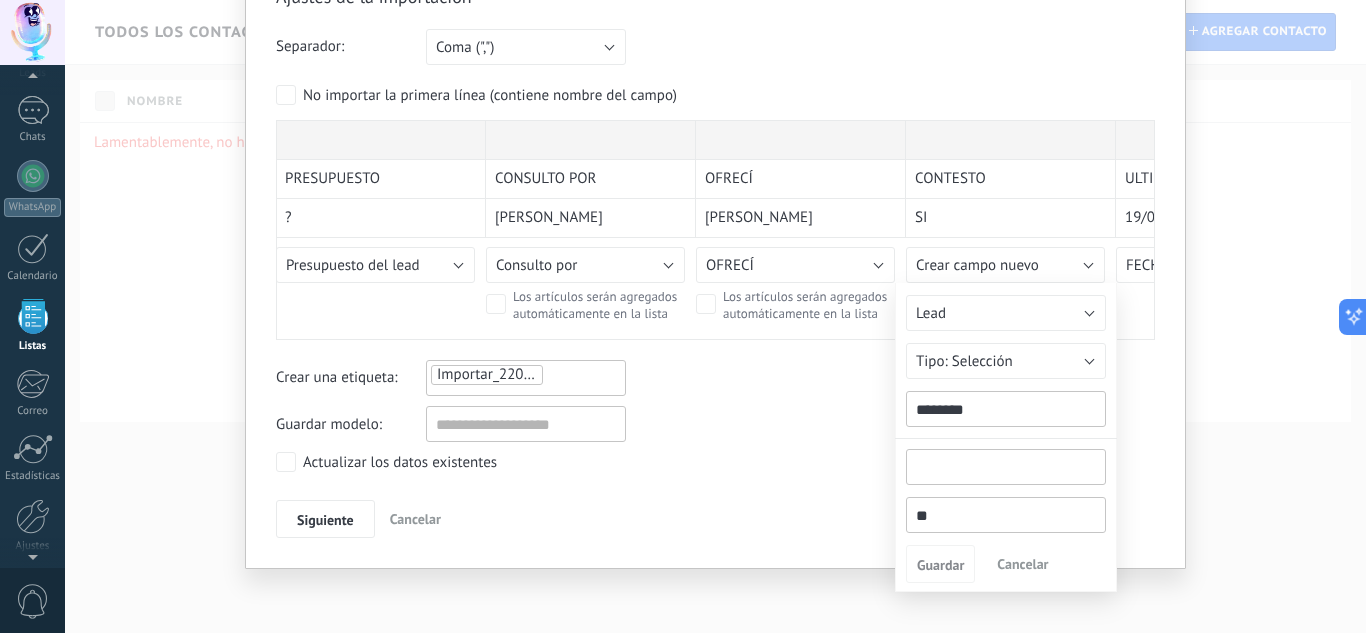 click at bounding box center (1006, 467) 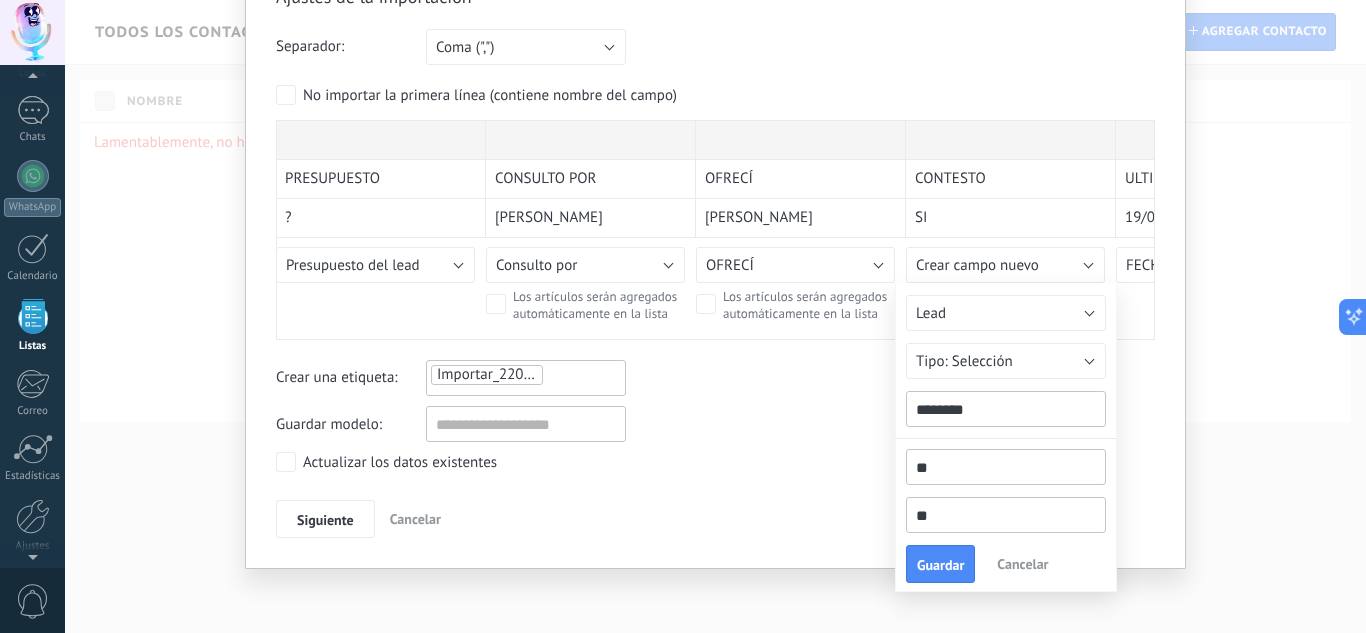 type on "**" 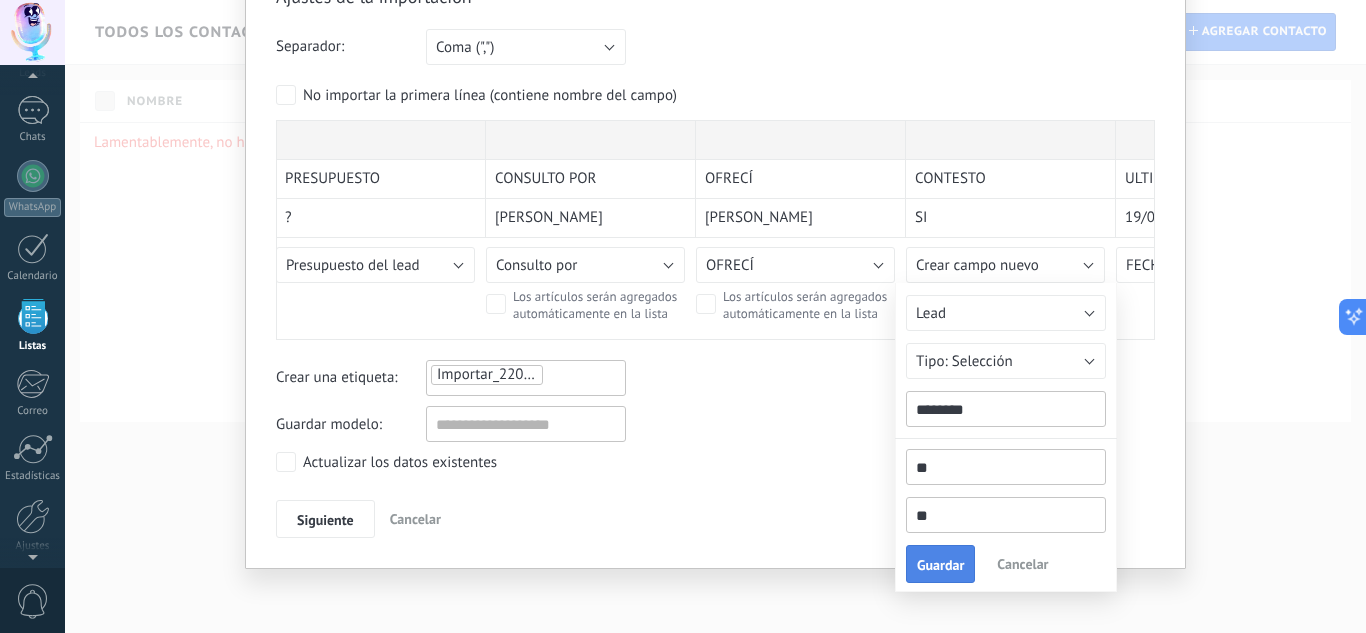 type on "**" 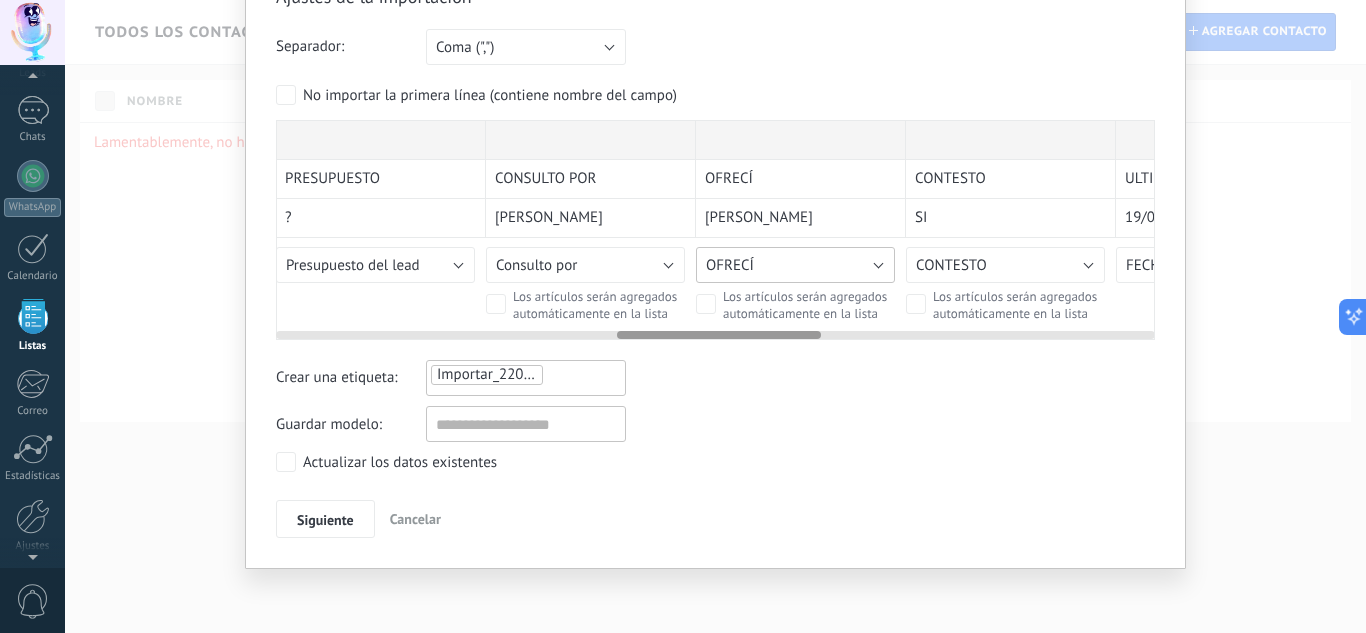 click on "OFRECÍ" at bounding box center [795, 265] 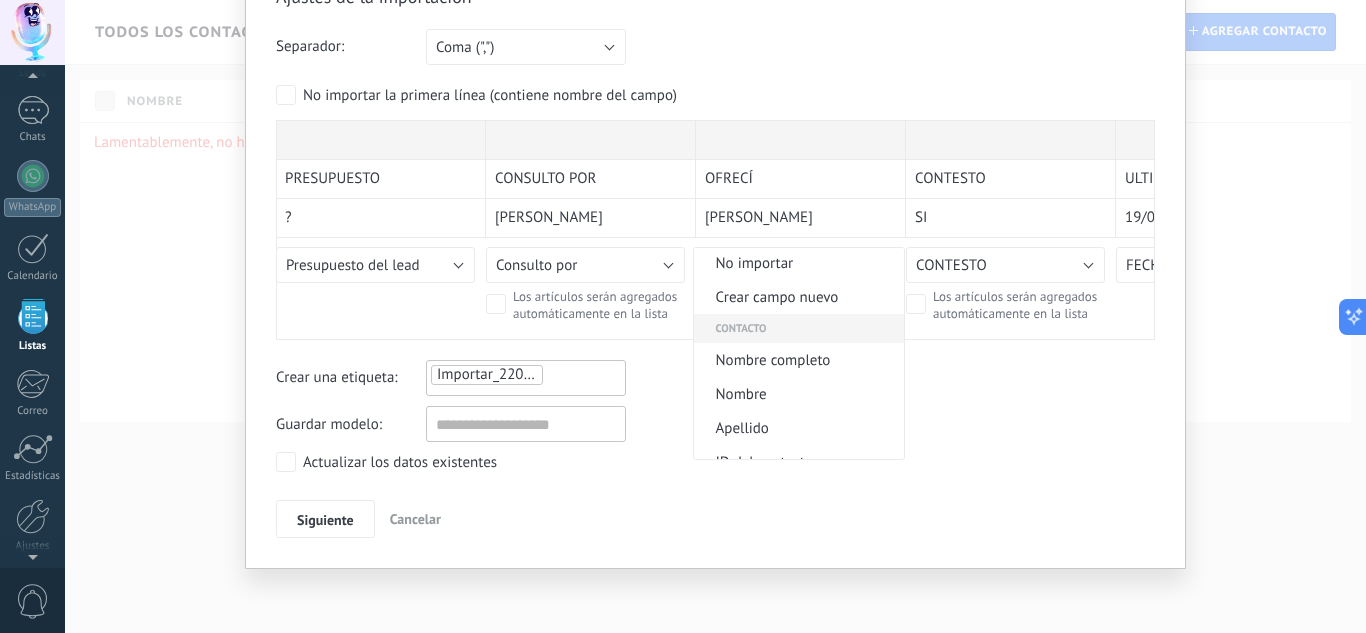 scroll, scrollTop: 0, scrollLeft: 0, axis: both 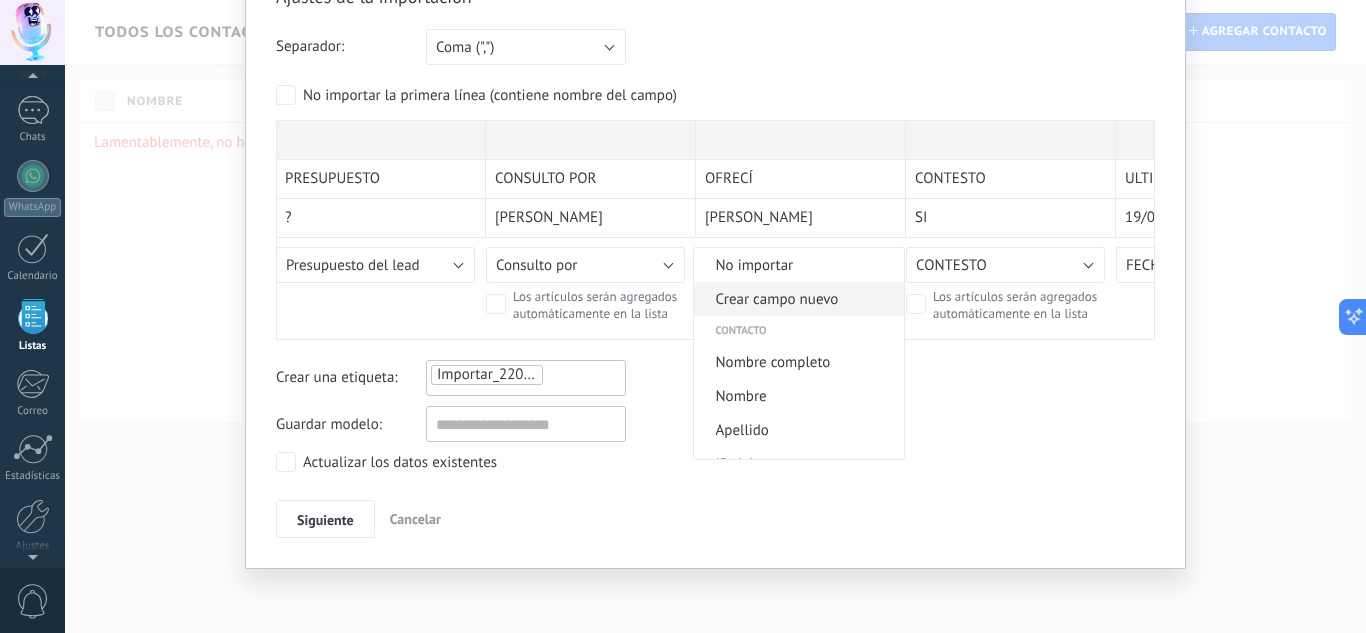 click on "Crear campo nuevo" at bounding box center (796, 299) 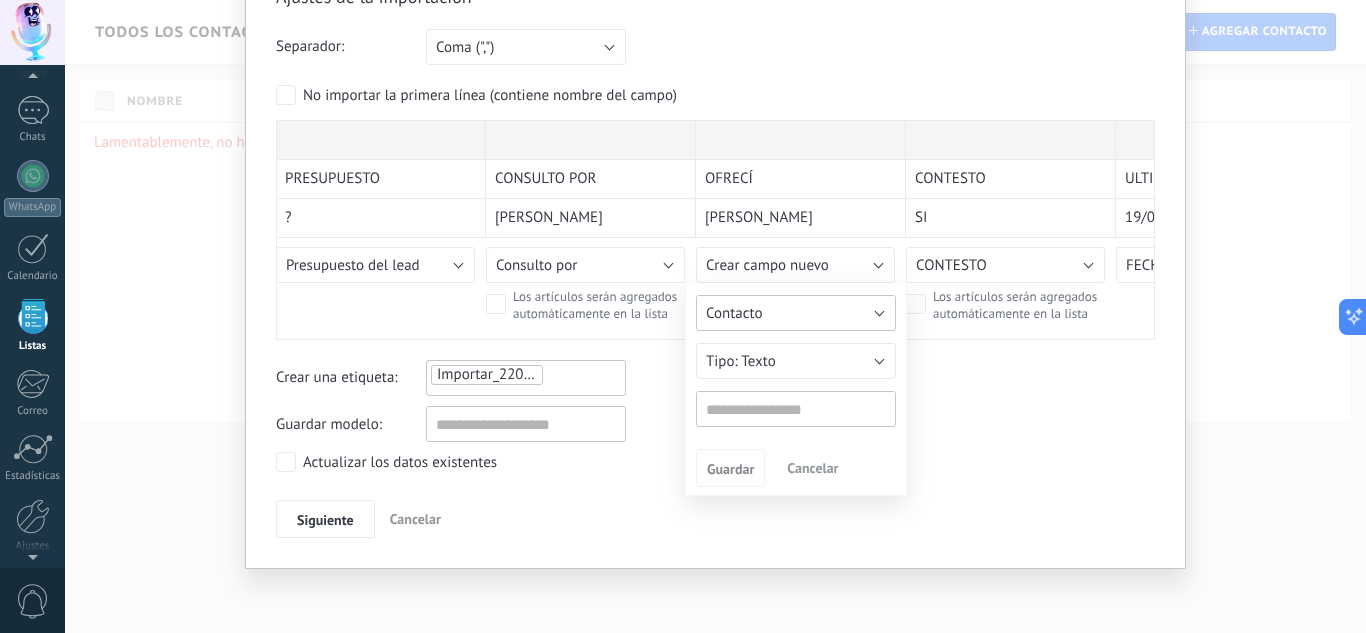 click on "Contacto" at bounding box center (796, 313) 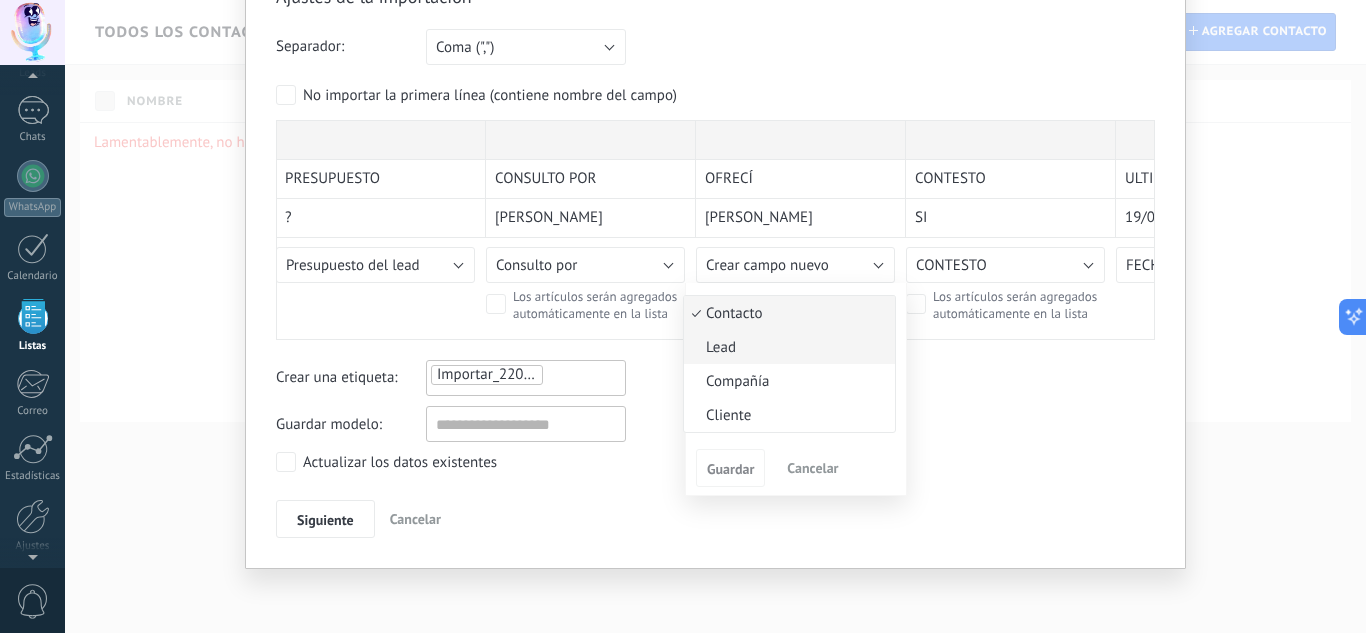 click on "Lead" at bounding box center [786, 347] 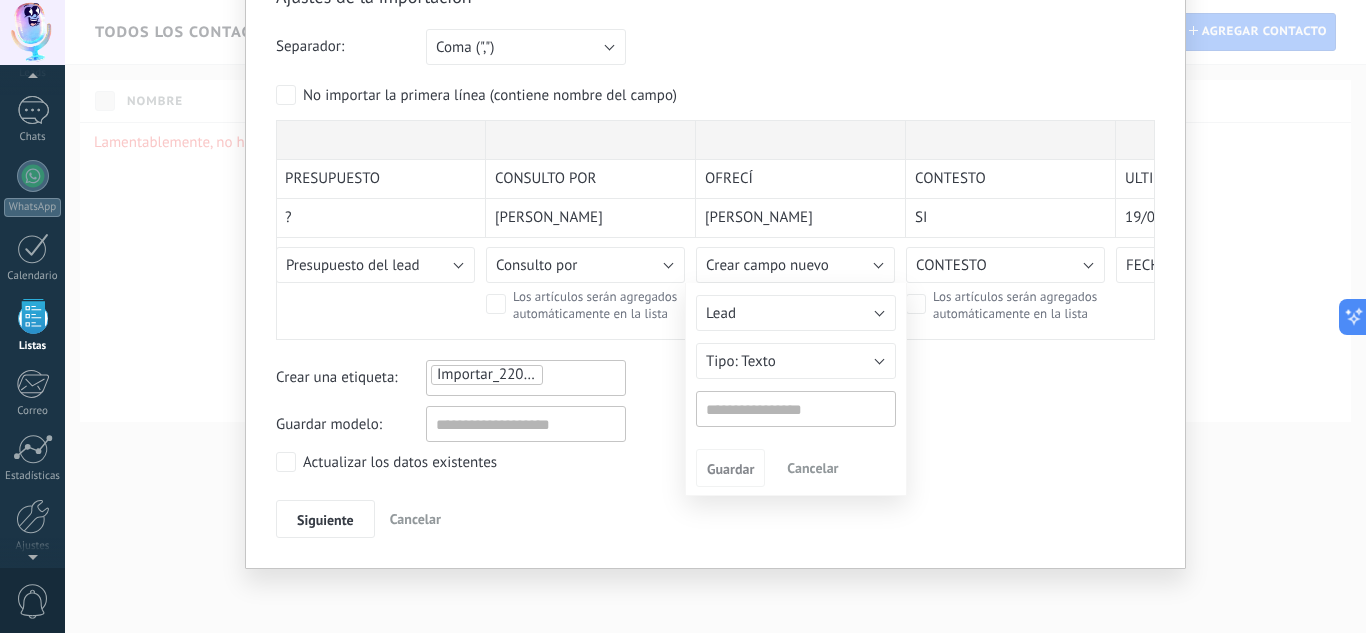 click at bounding box center [796, 409] 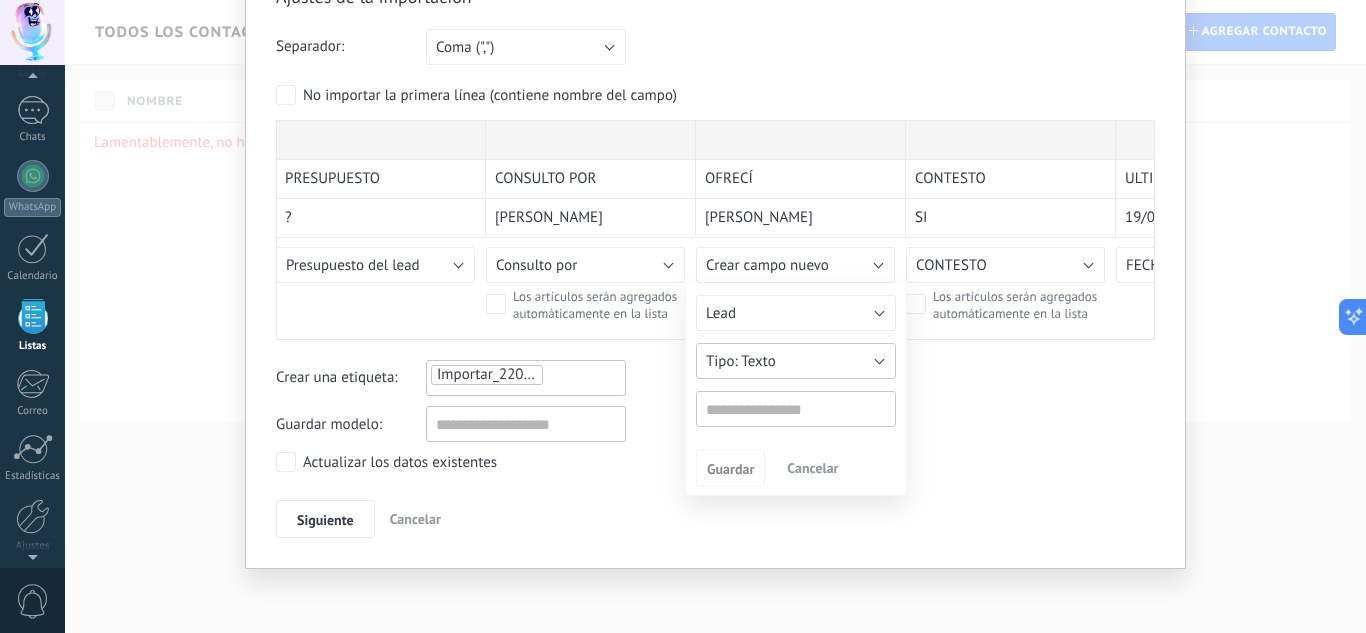 click on "Texto" at bounding box center [758, 361] 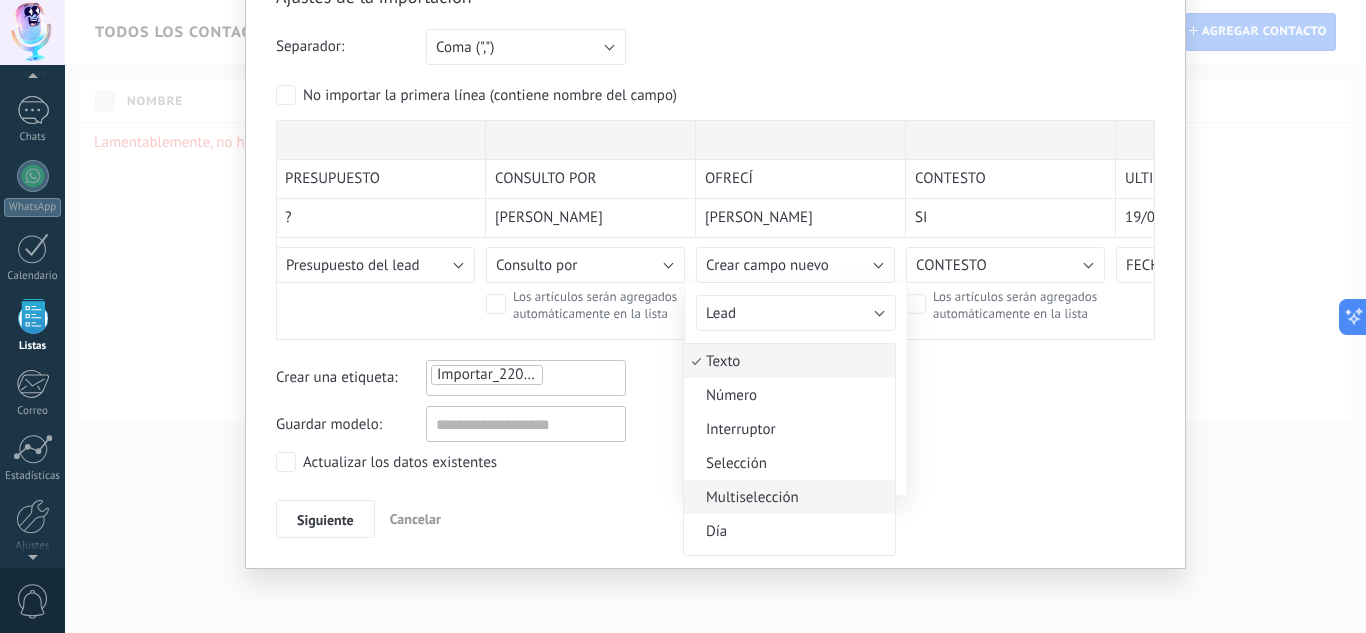 click on "Multiselección" at bounding box center [786, 497] 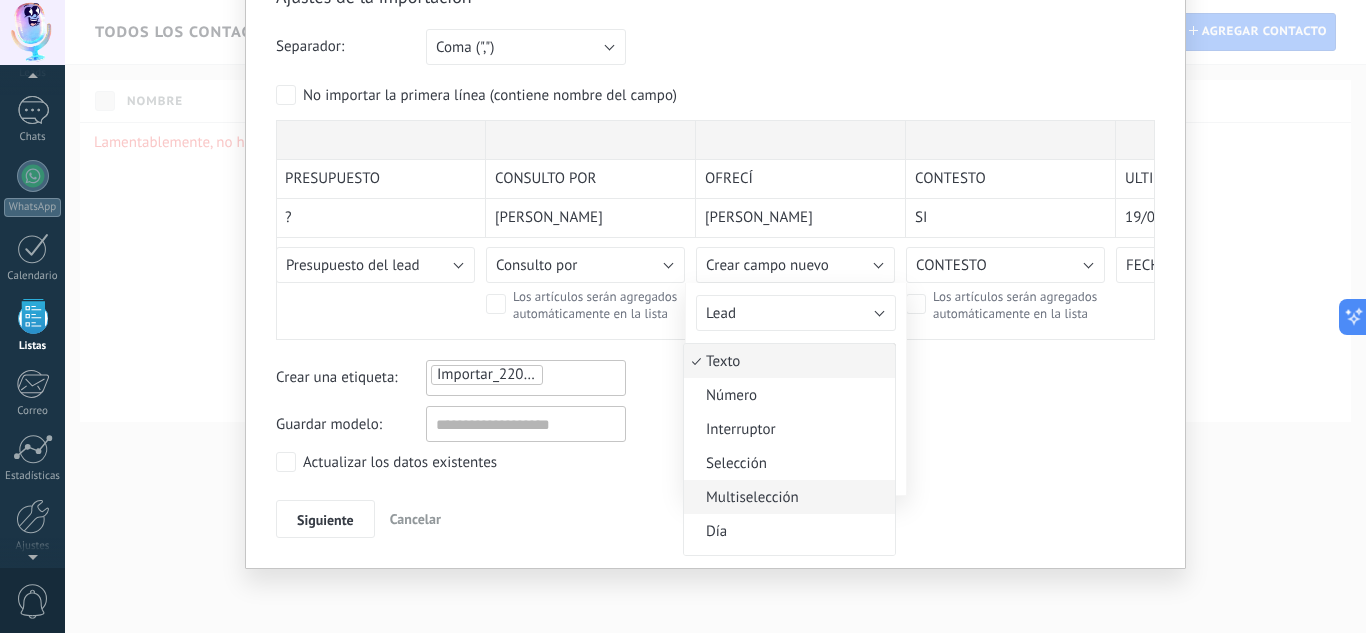 type on "******" 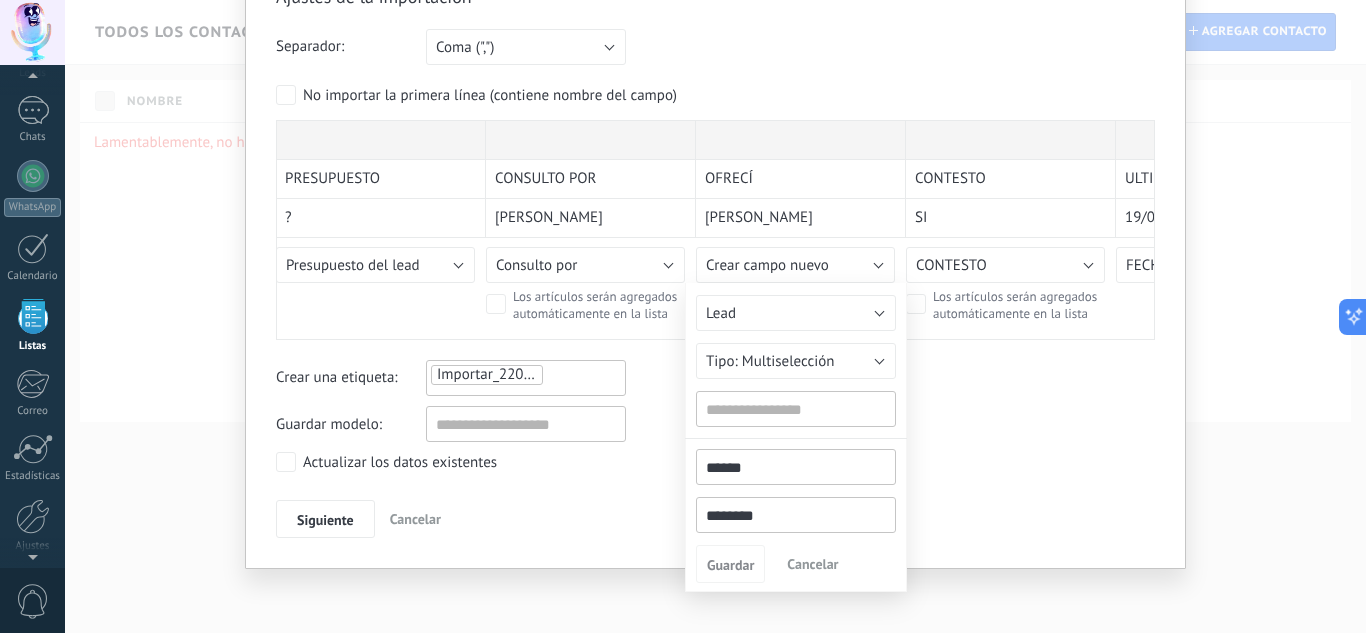 click at bounding box center (796, 409) 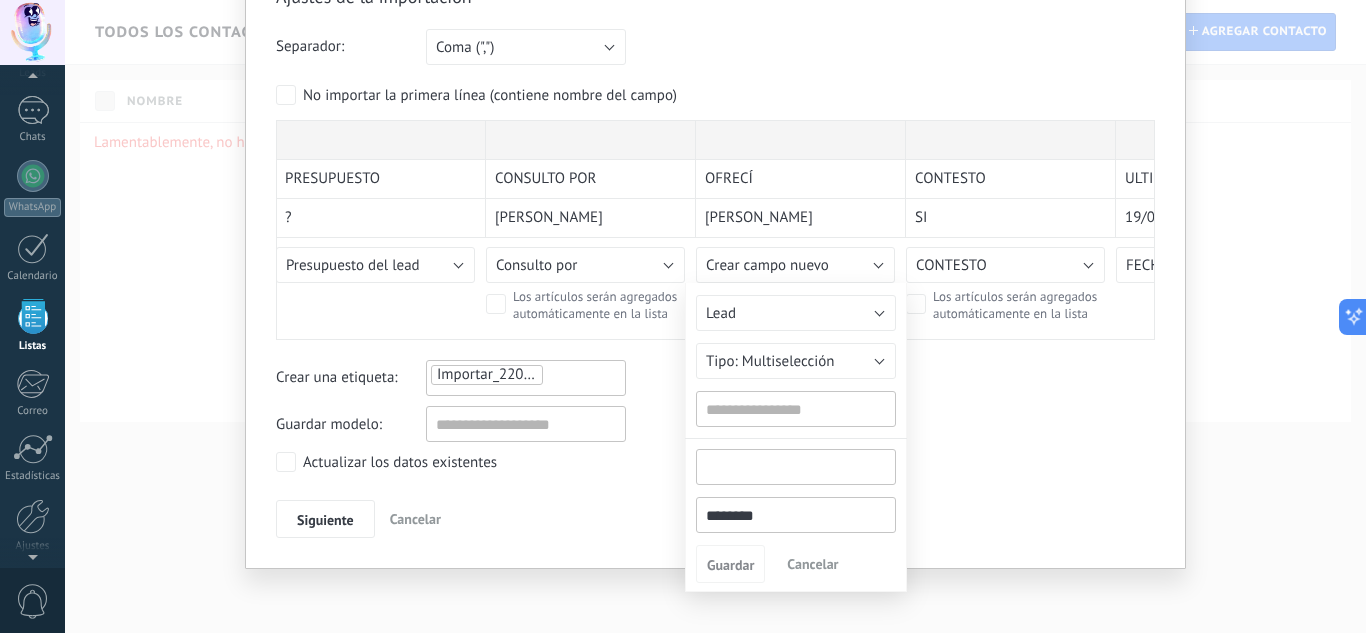 type 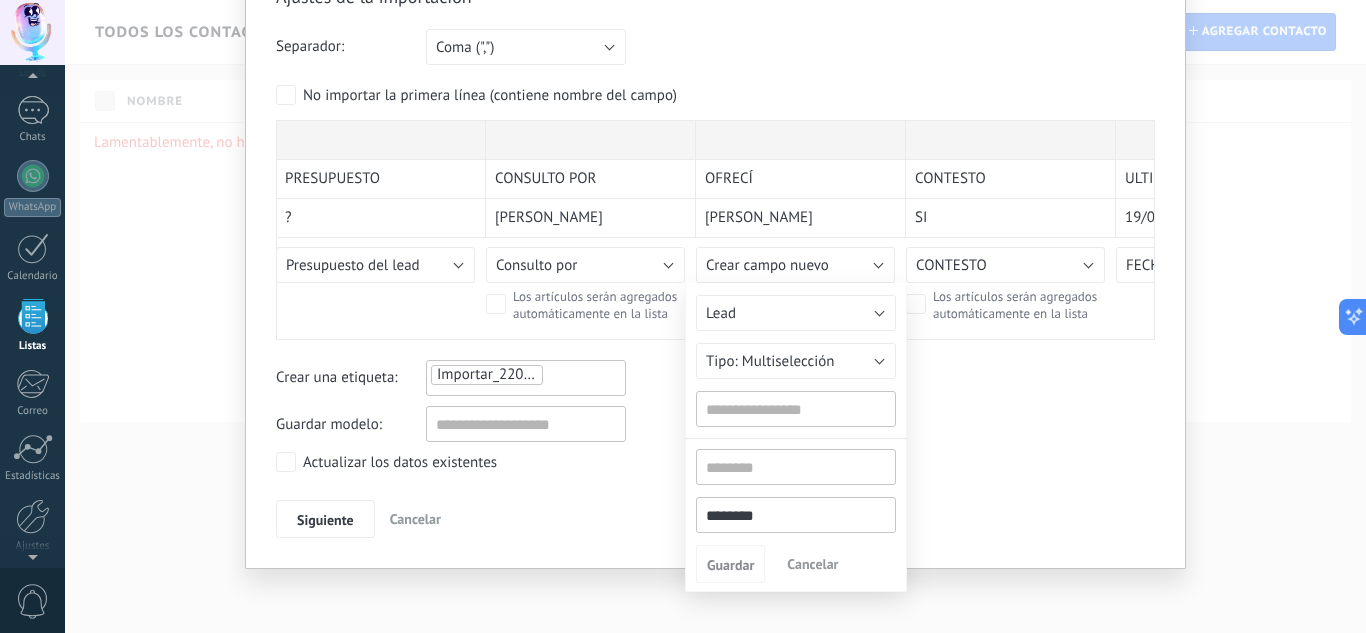 click at bounding box center (796, 409) 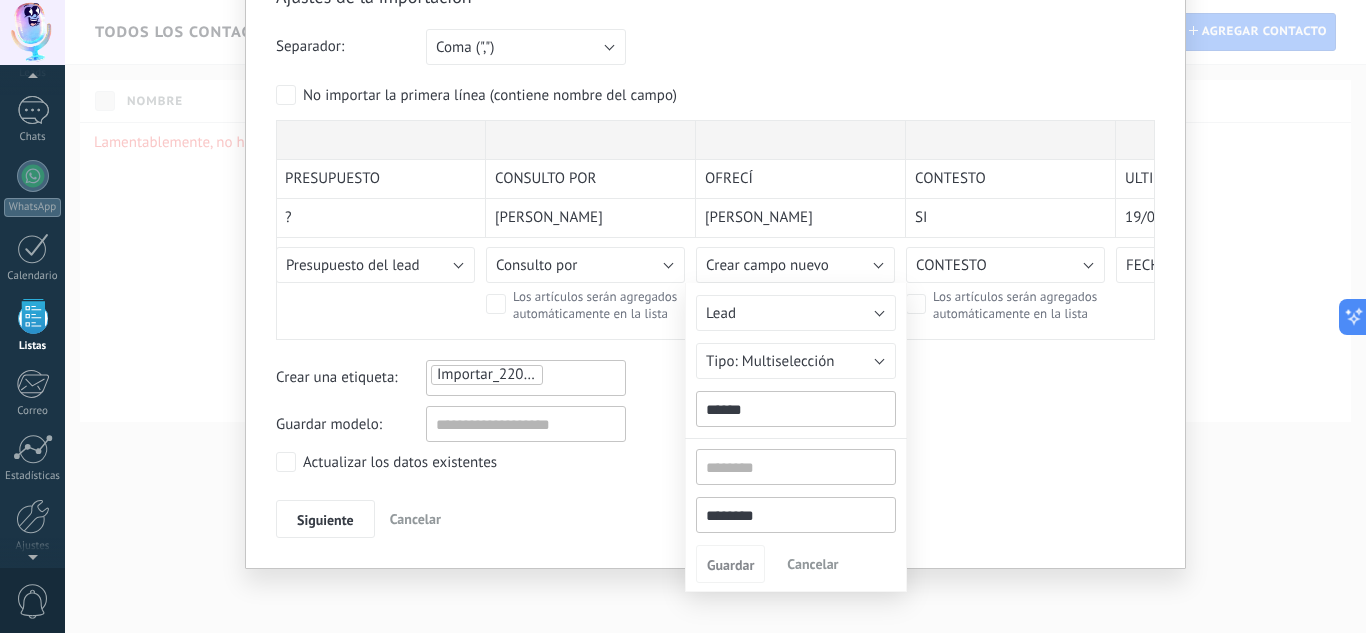 type on "******" 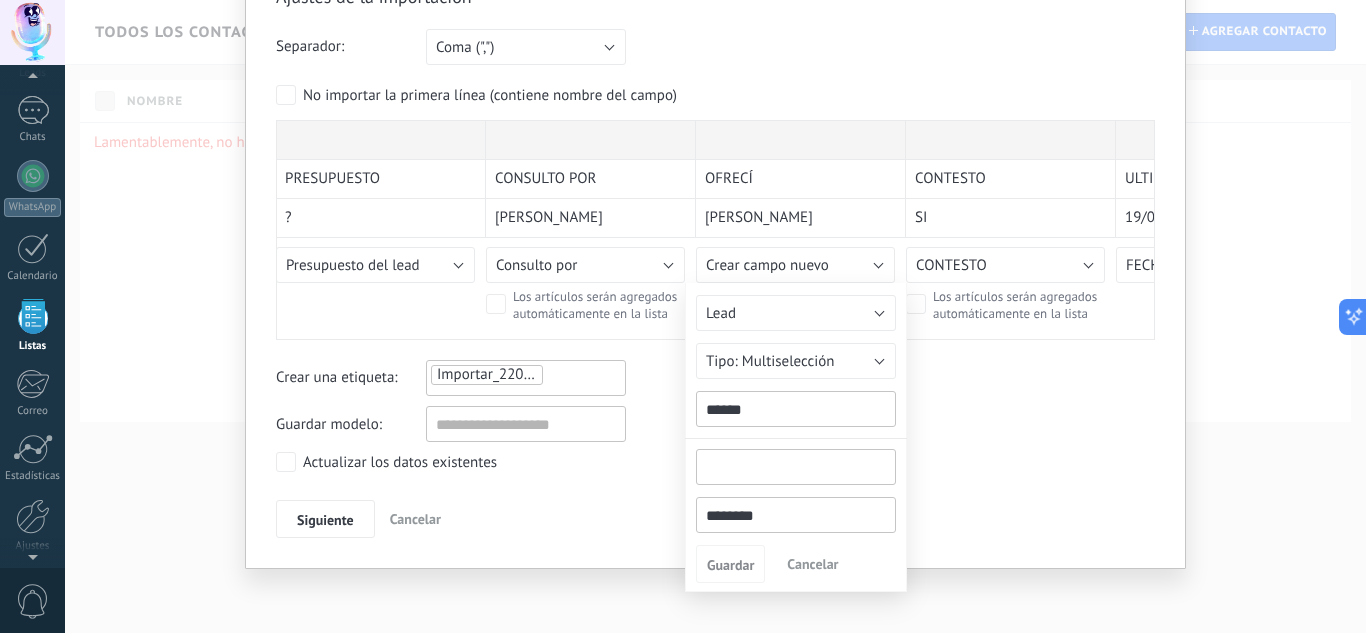 click at bounding box center [796, 467] 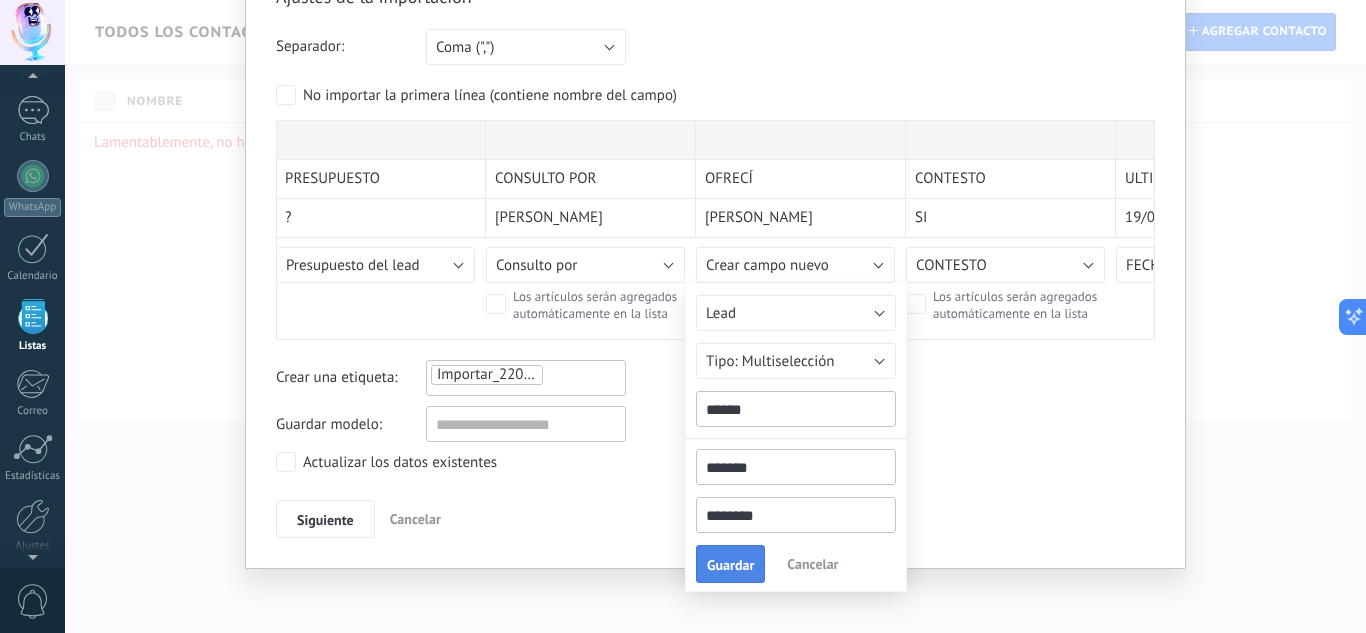 type on "*******" 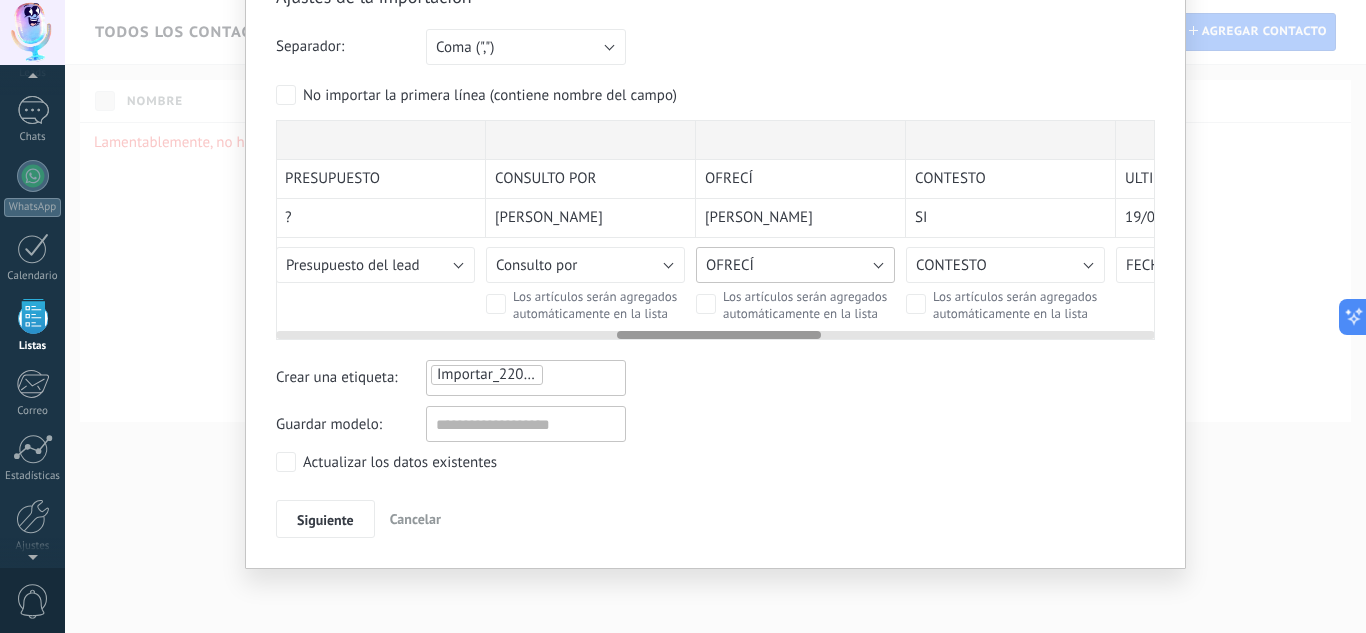 click on "OFRECÍ" at bounding box center [795, 265] 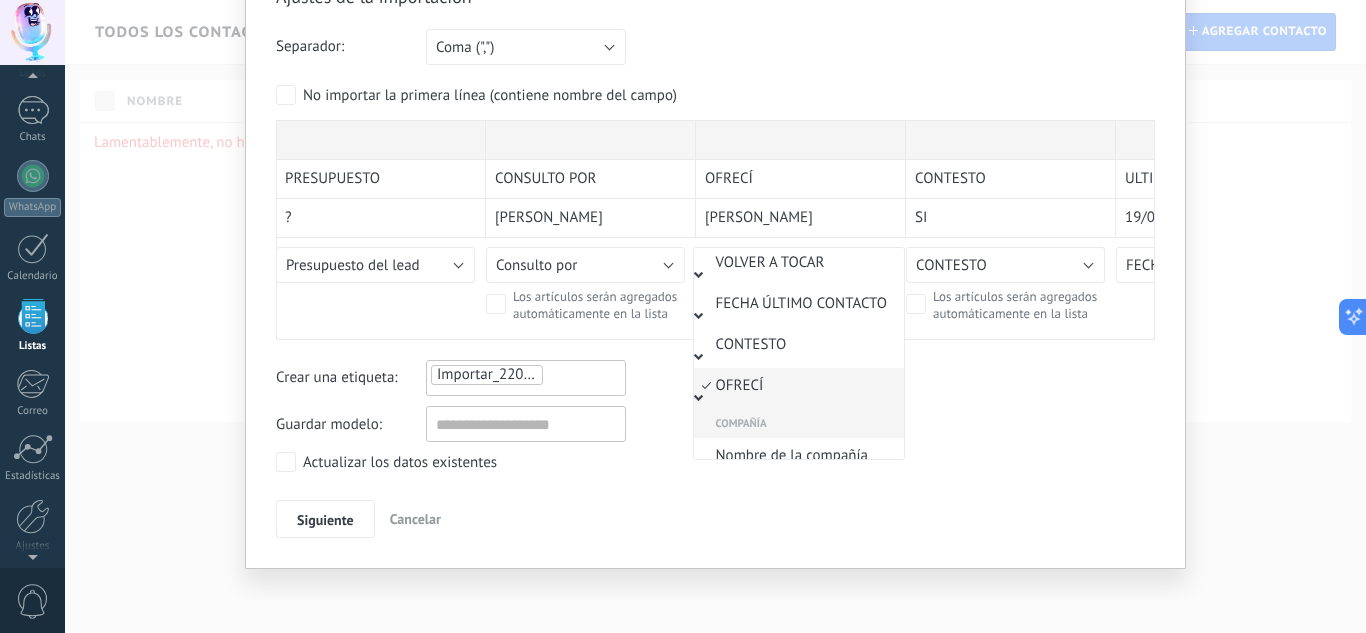 scroll, scrollTop: 1833, scrollLeft: 0, axis: vertical 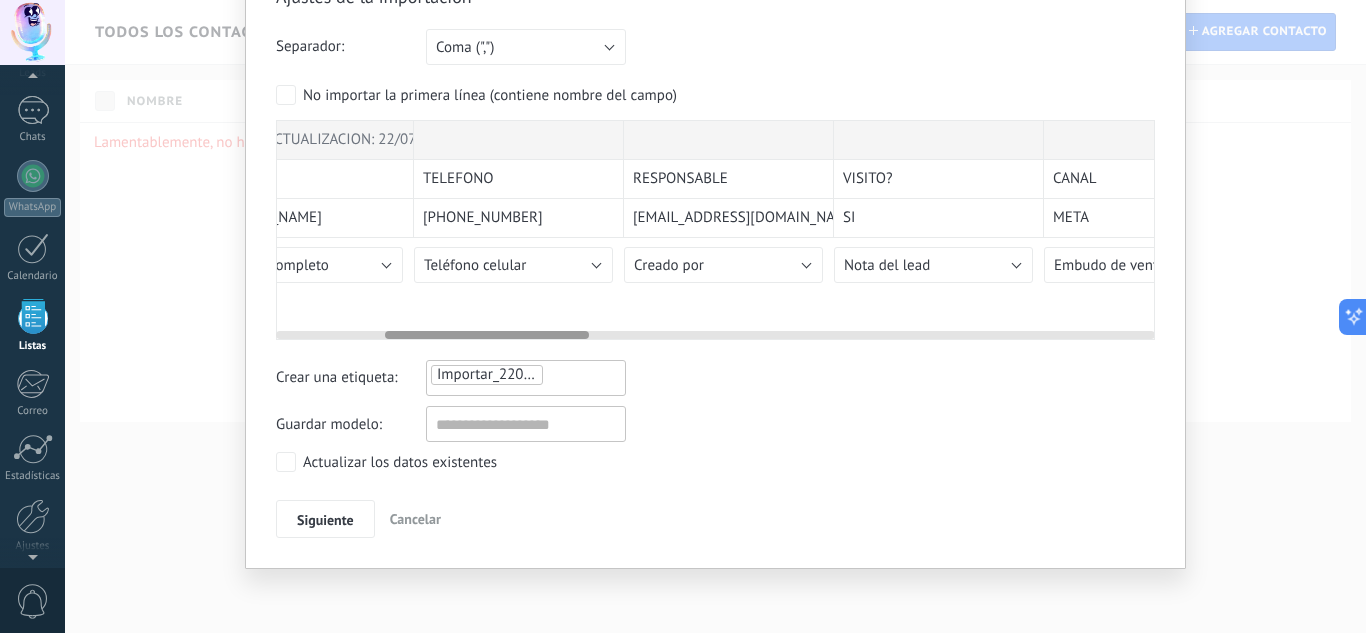 drag, startPoint x: 683, startPoint y: 337, endPoint x: 225, endPoint y: 304, distance: 459.18732 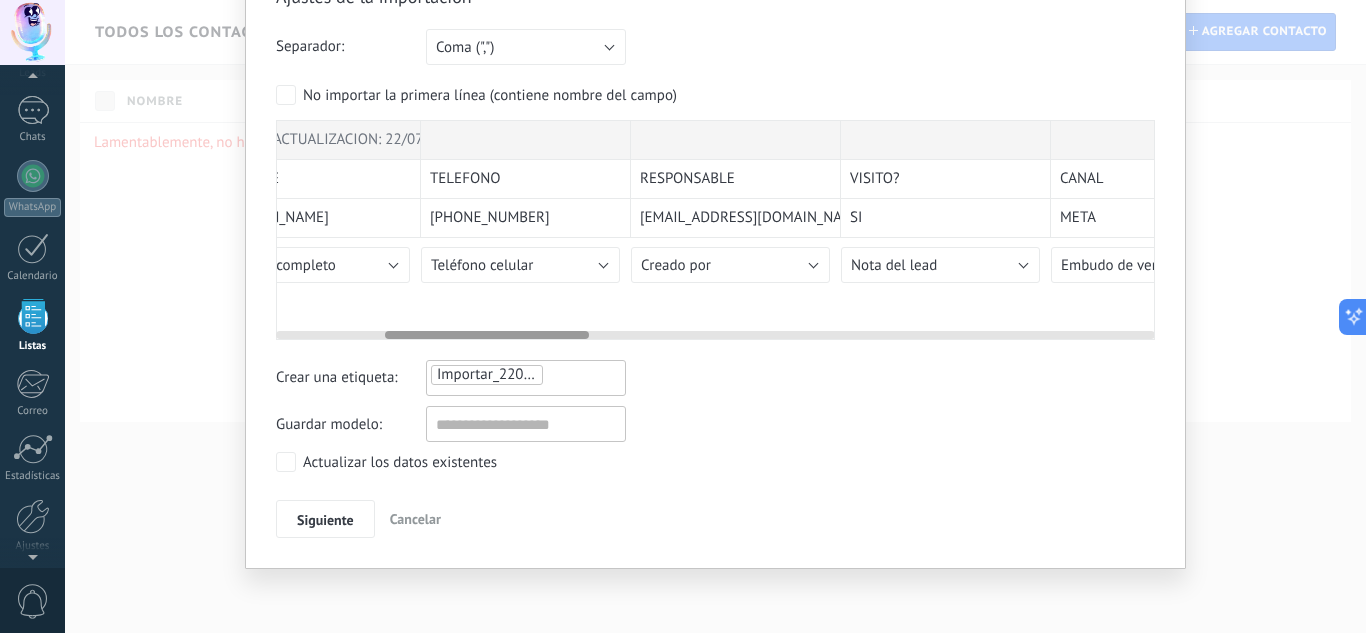 click on "Ajustes de la importación Separador: Punto y coma (";") Coma (",") Tabulación ("	") Coma (",") Su cuenta ha excedido el límite [PERSON_NAME] de encargo No importar la primera línea (contiene nombre del campo) ULTIMA ACTUALIZACION: 22/07 10:25hrs NOMBRE TELEFONO RESPONSABLE VISITO? CANAL FECHA QUE BUSCA PRESUPUESTO CONSULTO POR OFRECÍ CONTESTO ULTIMO CONTACTO QUE DIJO VOLVER A TOCAR DIFUSION ACCION ACTIVO/PASIVO/MEDIO [PERSON_NAME] [PHONE_NUMBER] [EMAIL_ADDRESS][DOMAIN_NAME], [EMAIL_ADDRESS][DOMAIN_NAME] SI META 13/06 4 ? [PERSON_NAME] [PERSON_NAME] SI 19/06 FUIMOS A VER GENZO, VUELVE LOS PRIMEROS DIAS DE JULIO DE VIAJE, ESTA ENTRE GENZO O UN USADO EN RECOLETA 18/07 MENSAJE PERS ACTIVO SE FUE DE VIAJE, ESTAN PENSANDO SI QUEDARSE CON ESTE DEPARTAMENTO O UN USADO EN RECOLETA. HACER SIGUIMIENTO.  [PERSON_NAME] 11 6887‑7705‬ [EMAIL_ADDRESS][DOMAIN_NAME], [EMAIL_ADDRESS][DOMAIN_NAME] META 19/06 4 1M [PERSON_NAME] [PERSON_NAME] NO 21/07 BUSCABA FINANCIADO UNA PARTE, VOLVER A LLAMAR PARA OFRECERLE ALGO MAS. ALGO [PERSON_NAME] POZO BIEN FINANCIADO 28/07 1 DIFUSION [PERSON_NAME] 2 ?" at bounding box center [715, 316] 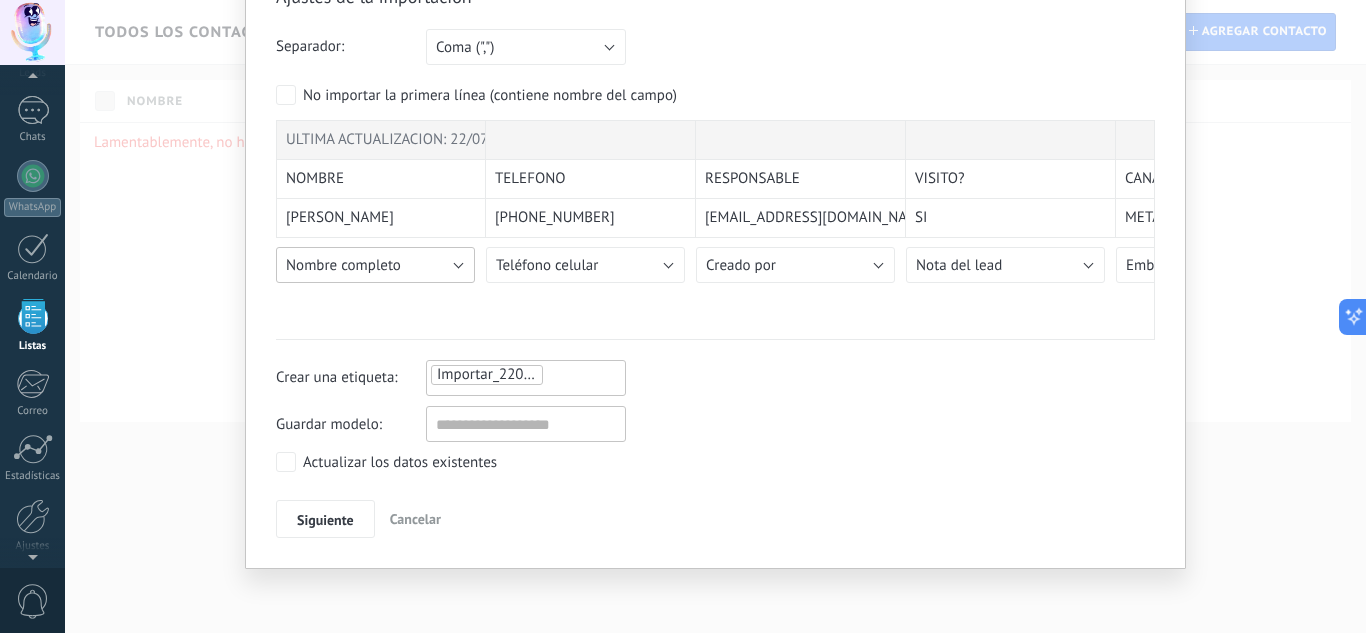 click on "Nombre completo" at bounding box center (343, 265) 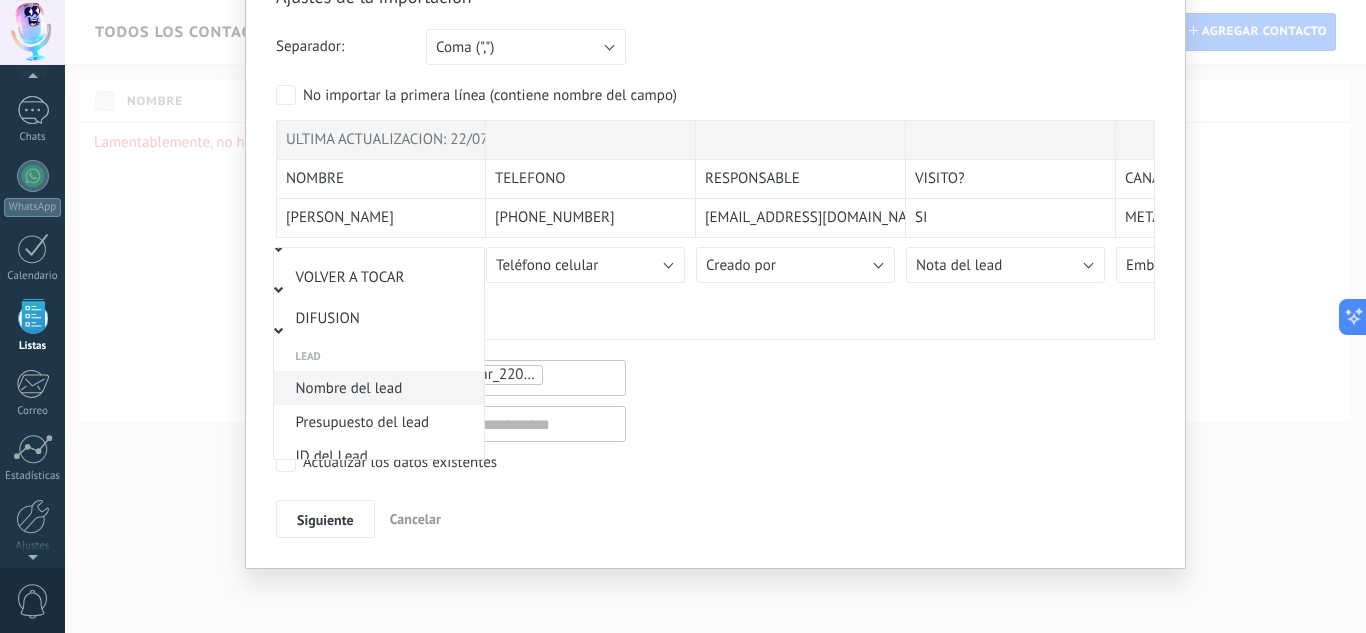 scroll, scrollTop: 1111, scrollLeft: 0, axis: vertical 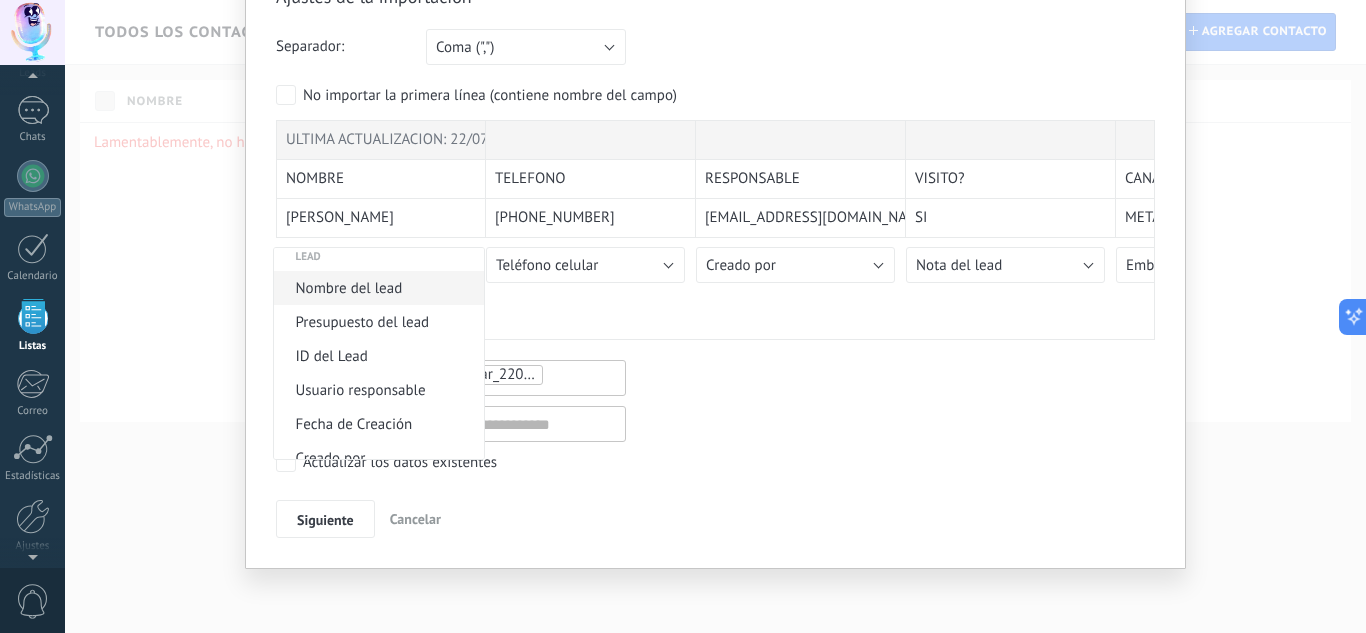 click on "Nombre del lead" at bounding box center (376, 288) 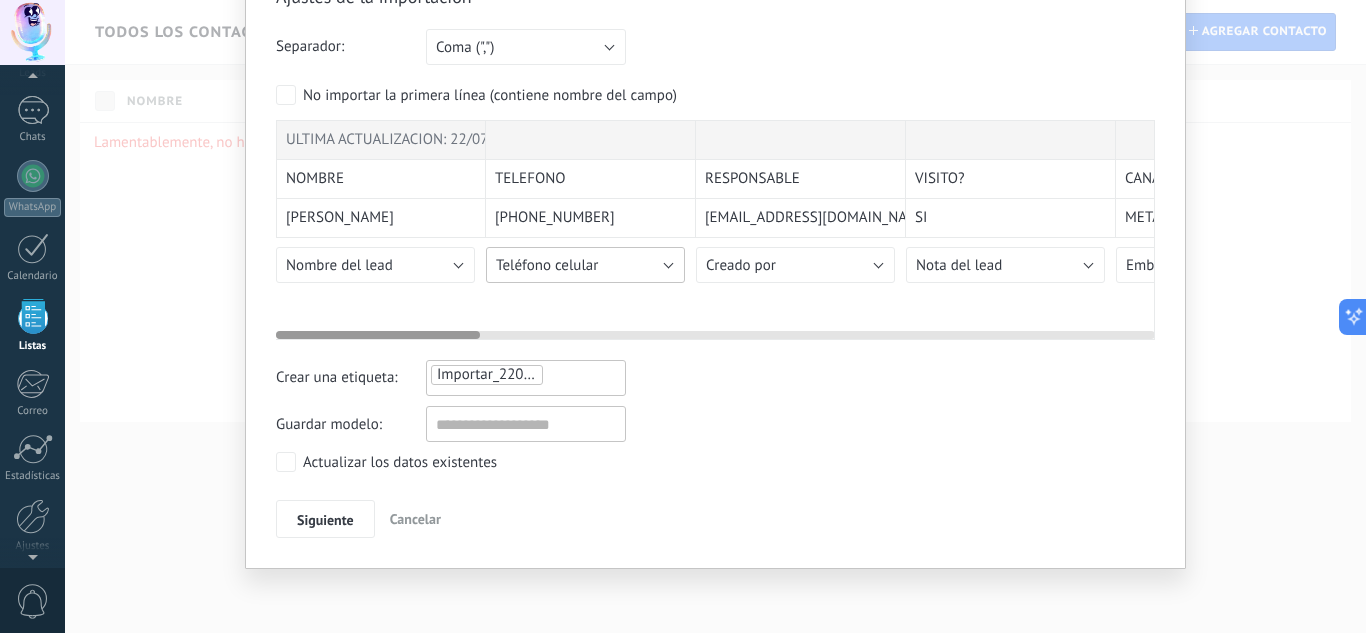 click on "Teléfono celular" at bounding box center (547, 265) 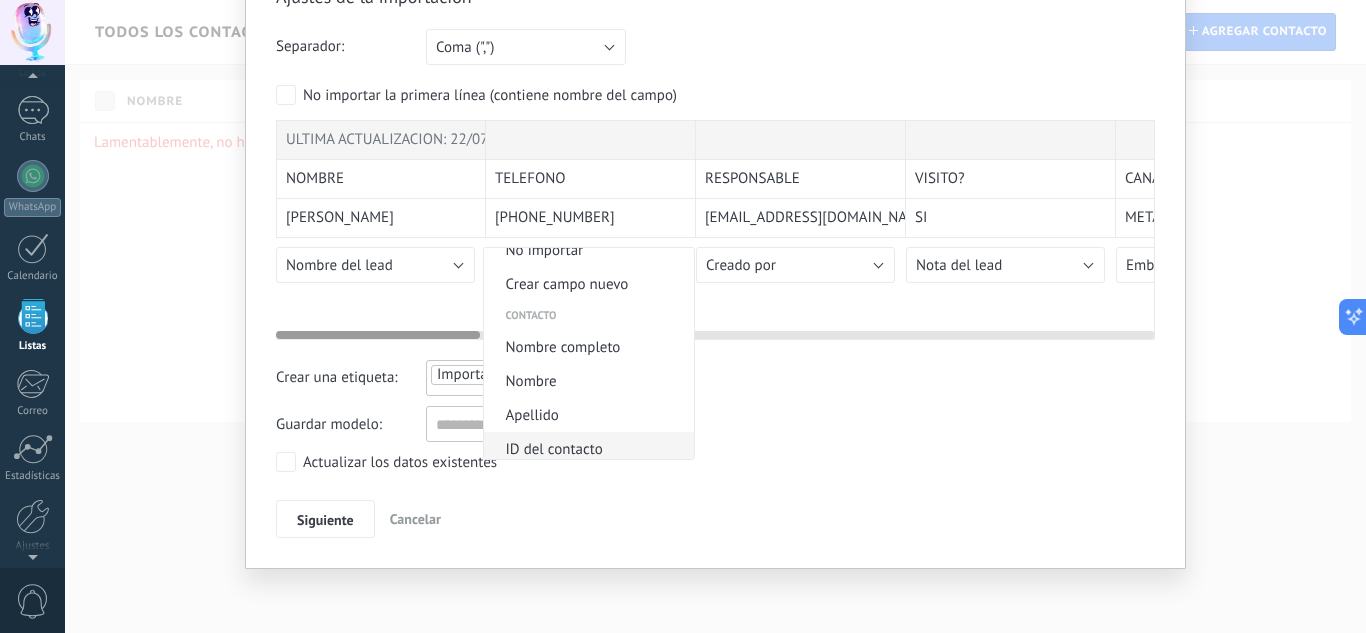 scroll, scrollTop: 0, scrollLeft: 0, axis: both 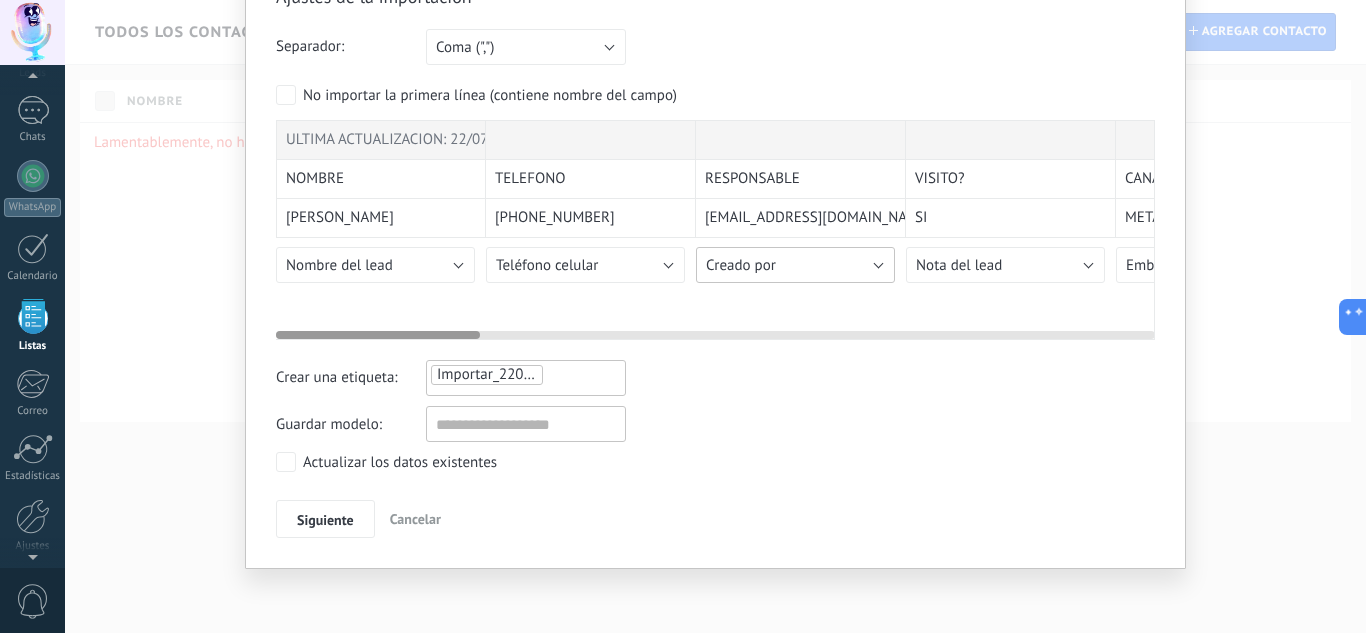 click on "Creado por" at bounding box center [795, 265] 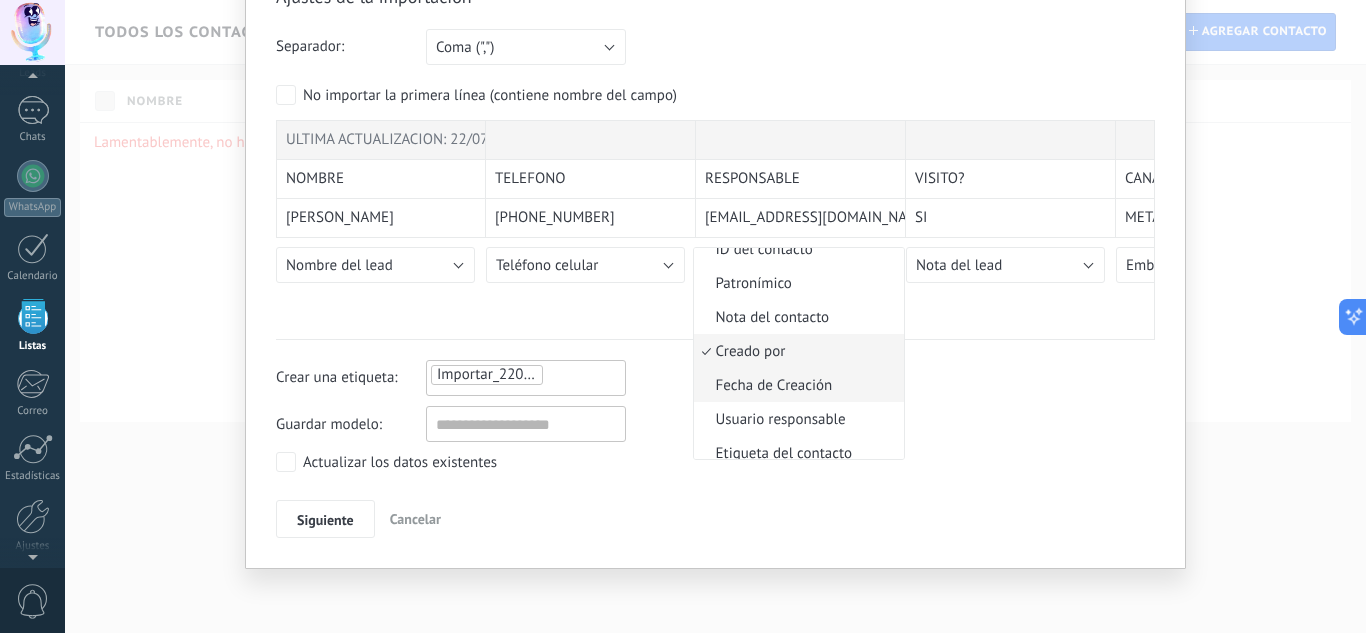 scroll, scrollTop: 115, scrollLeft: 0, axis: vertical 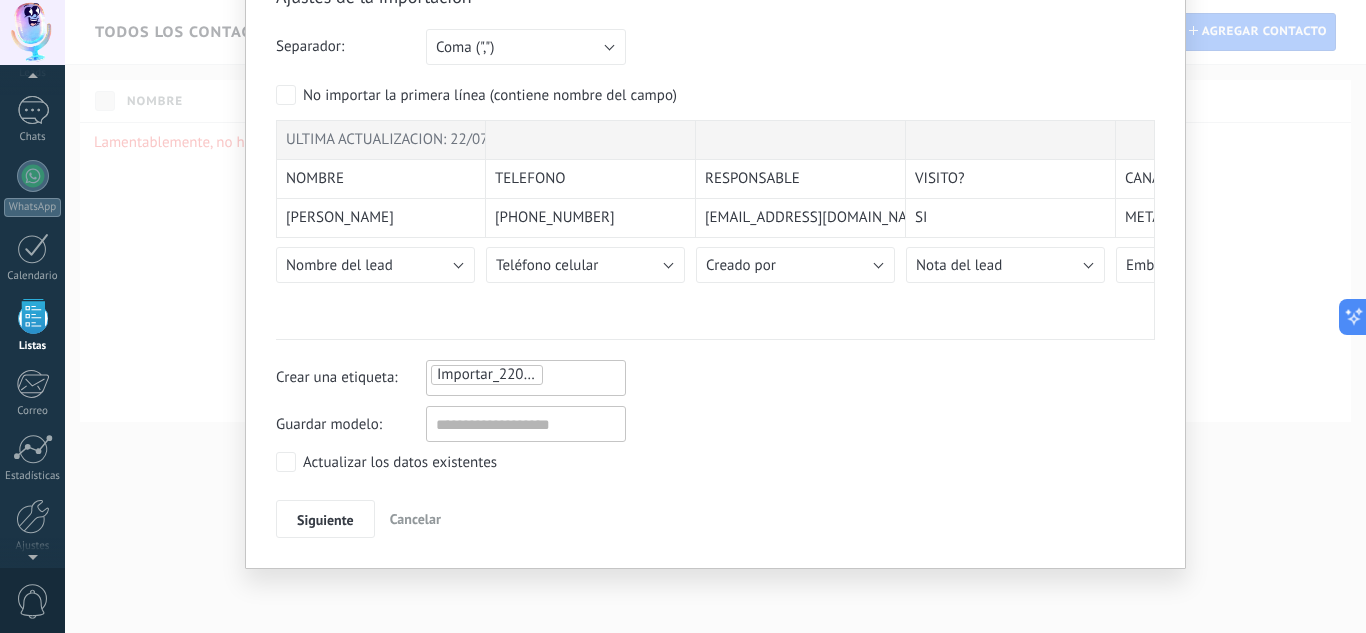 click on "Crear una etiqueta: Importar_22072025_1222" at bounding box center [715, 378] 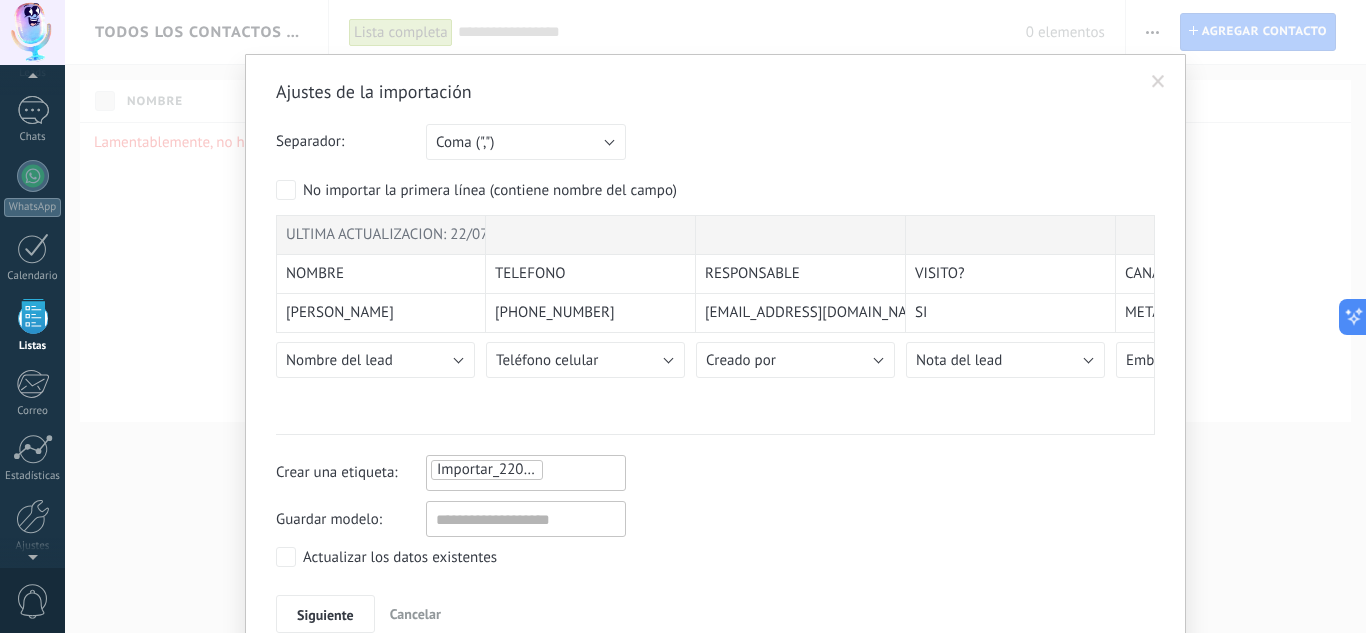 scroll, scrollTop: 0, scrollLeft: 0, axis: both 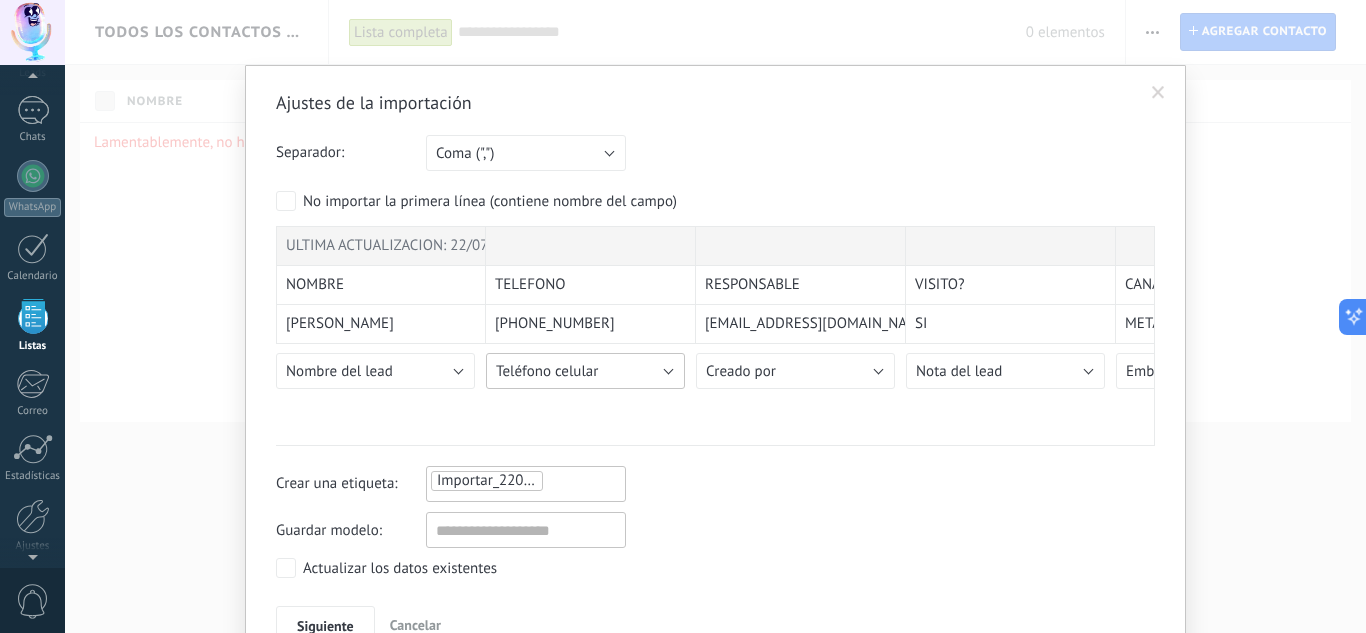 click on "Teléfono celular" at bounding box center [547, 371] 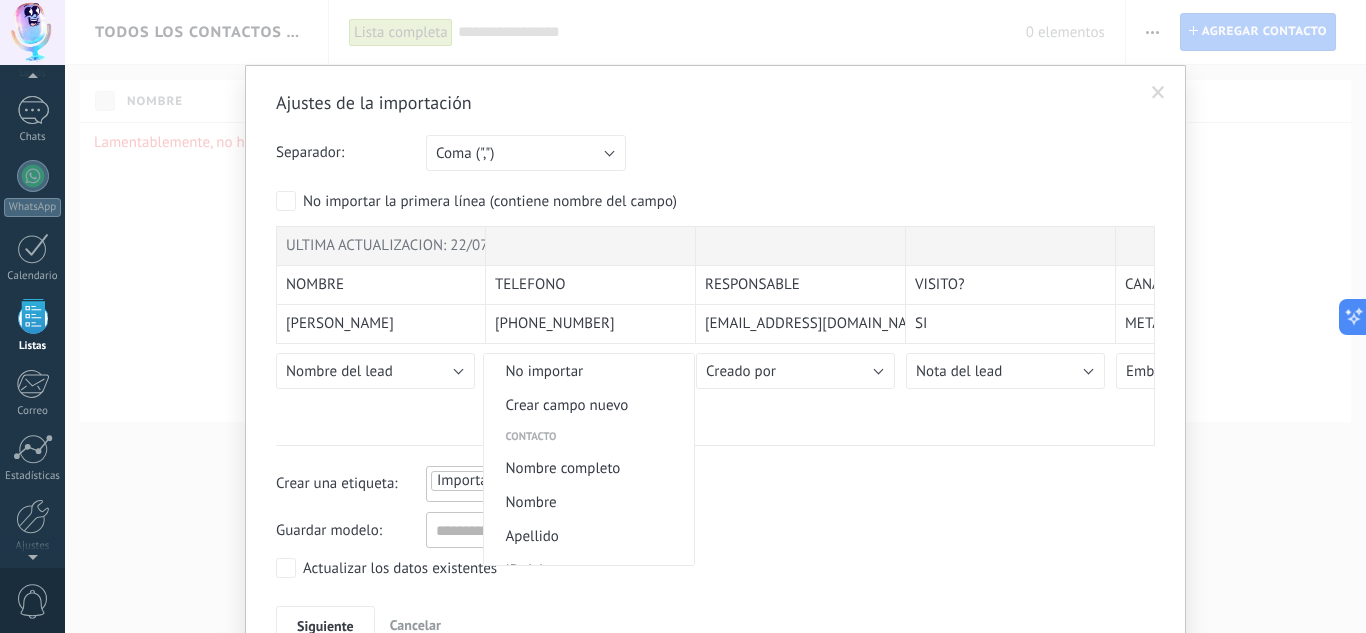 scroll, scrollTop: 419, scrollLeft: 0, axis: vertical 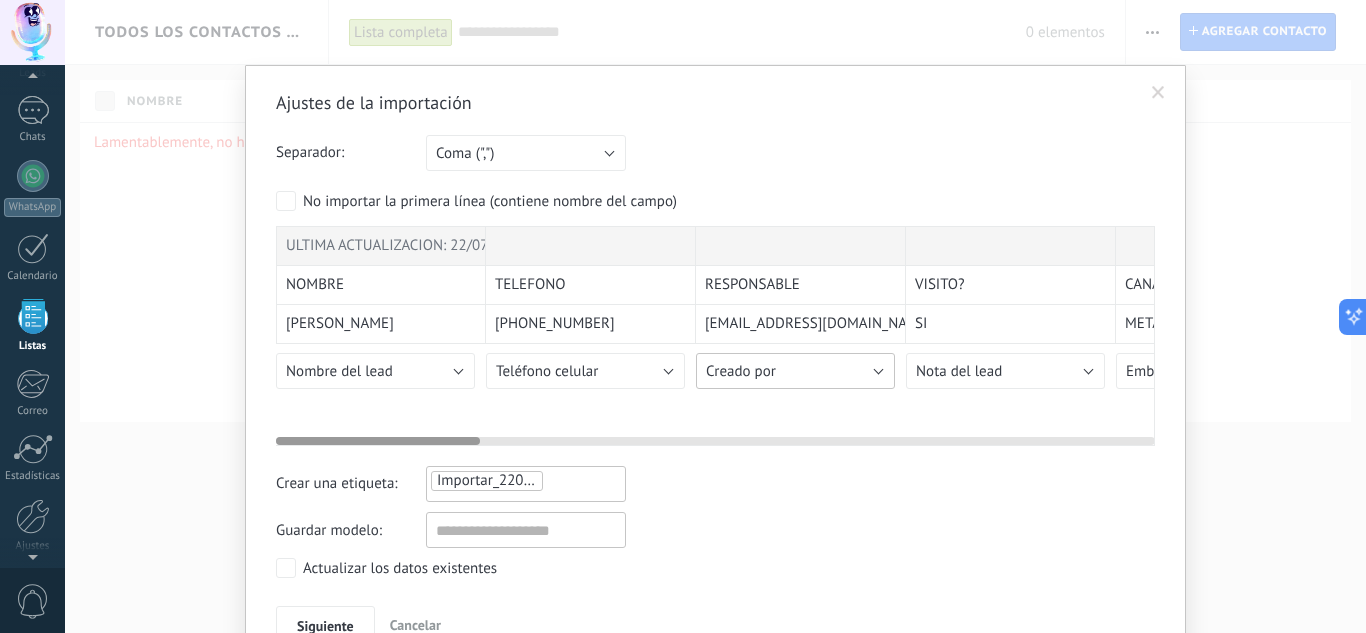 click on "Creado por" at bounding box center [795, 371] 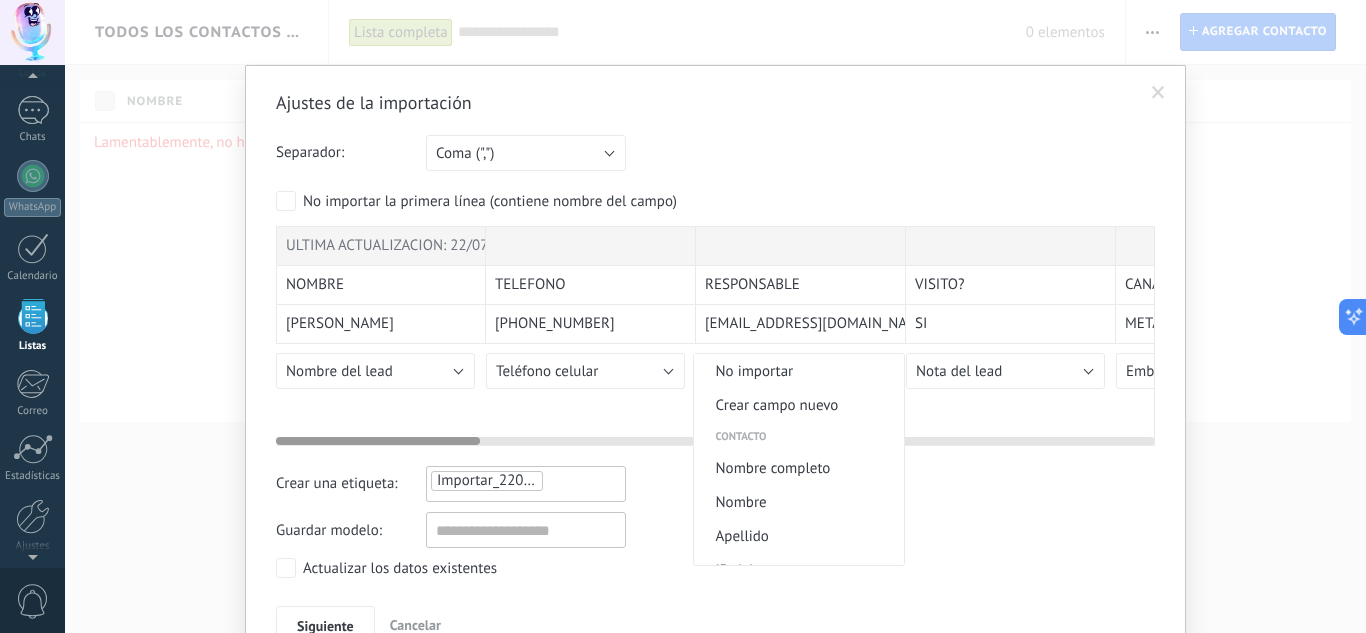 scroll, scrollTop: 215, scrollLeft: 0, axis: vertical 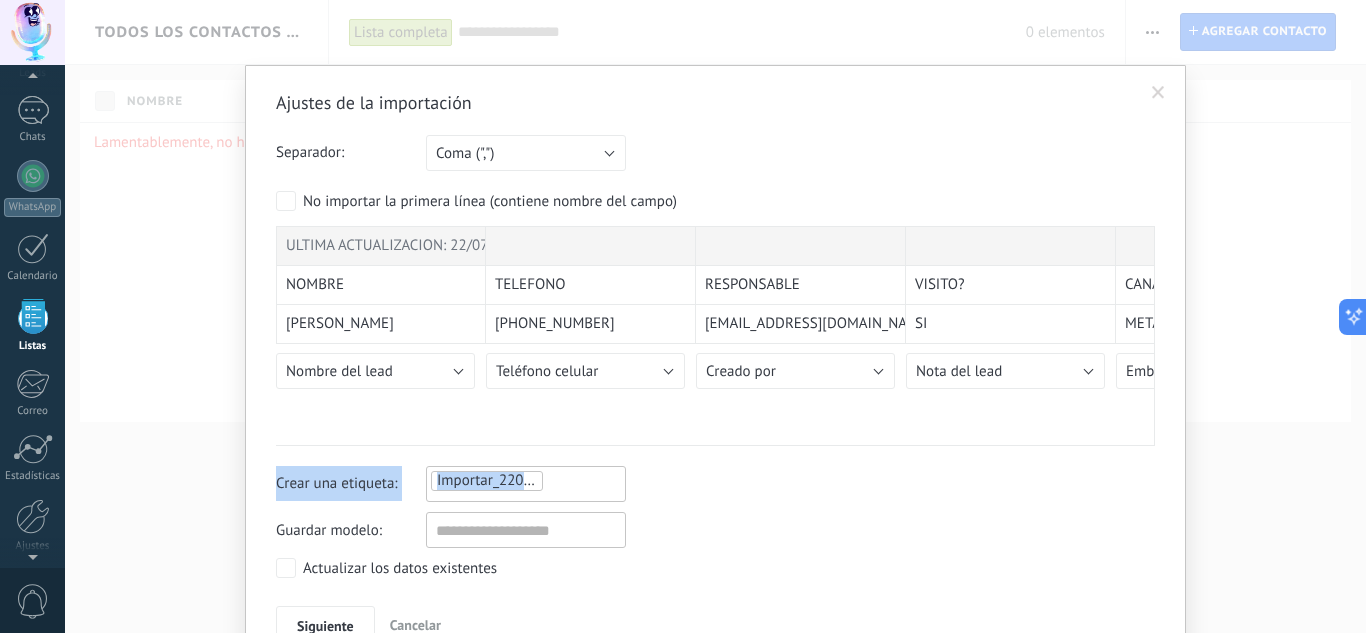 drag, startPoint x: 480, startPoint y: 440, endPoint x: 574, endPoint y: 448, distance: 94.33981 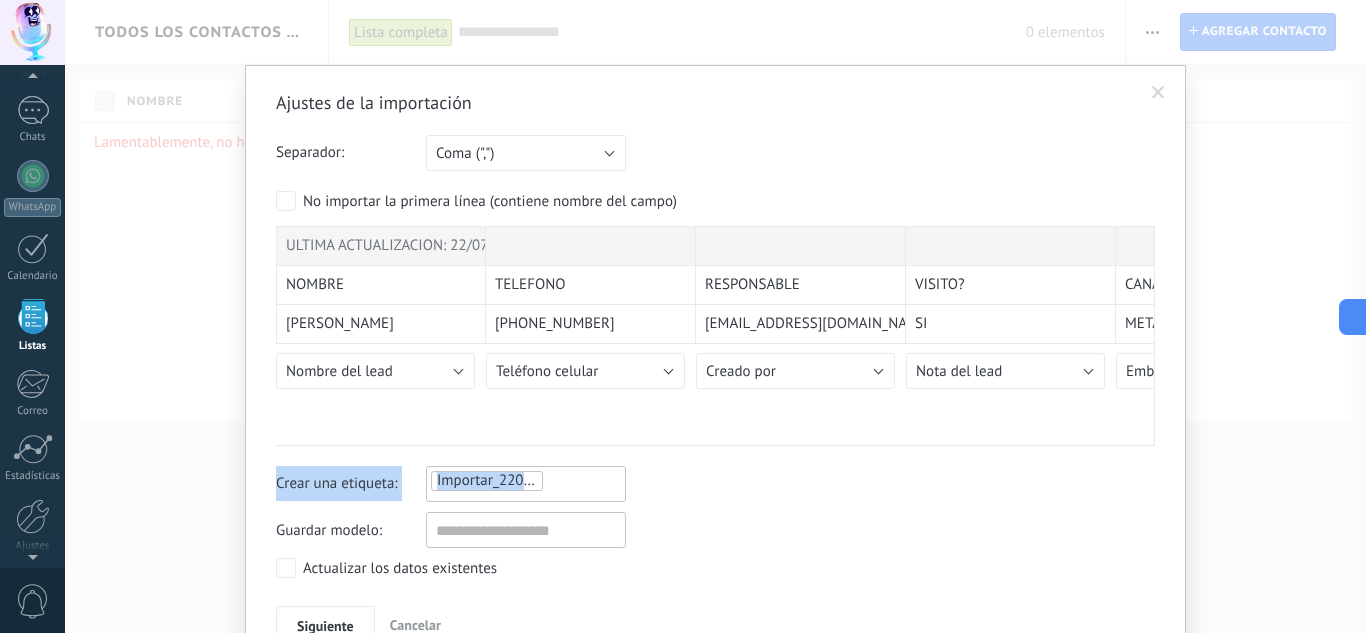 click on "Nombre del lead No importar Crear campo nuevo Contacto Nombre completo Nombre Apellido ID del contacto Patronímico Nota del contacto Creado por Fecha de Creación Usuario responsable Etiqueta del contacto Teléfono oficina Teléfono oficina directo Teléfono celular Fax Teléfono de casa Otro teléfono Correo E-mail priv. Otro e-mail Cargo Que Busca Presupuesto Consulto por OFRECÍ CONTESTO Fecha de último contacto VOLVER A TOCAR DIFUSION Lead Nombre del lead Presupuesto del lead ID del Lead Usuario responsable Fecha de Creación Creado por Etiqueta del lead Nota del lead Etapa del lead Embudo de ventas Cerrado el utm_content utm_medium utm_campaign utm_source utm_term utm_referrer referrer gclientid gclid fbclid DIFUSIÓN VOLVER A TOCAR FECHA ÚLTIMO CONTACTO CONTESTO OFRECÍ Compañía Nombre de la compañía ID de la compañía Usuario responsable Fecha de Creación Creado por Nota de la compañía Etiqueta de la compañía Teléfono oficina Teléfono oficina directo Teléfono celular Fax Otro teléfono" at bounding box center (381, 389) 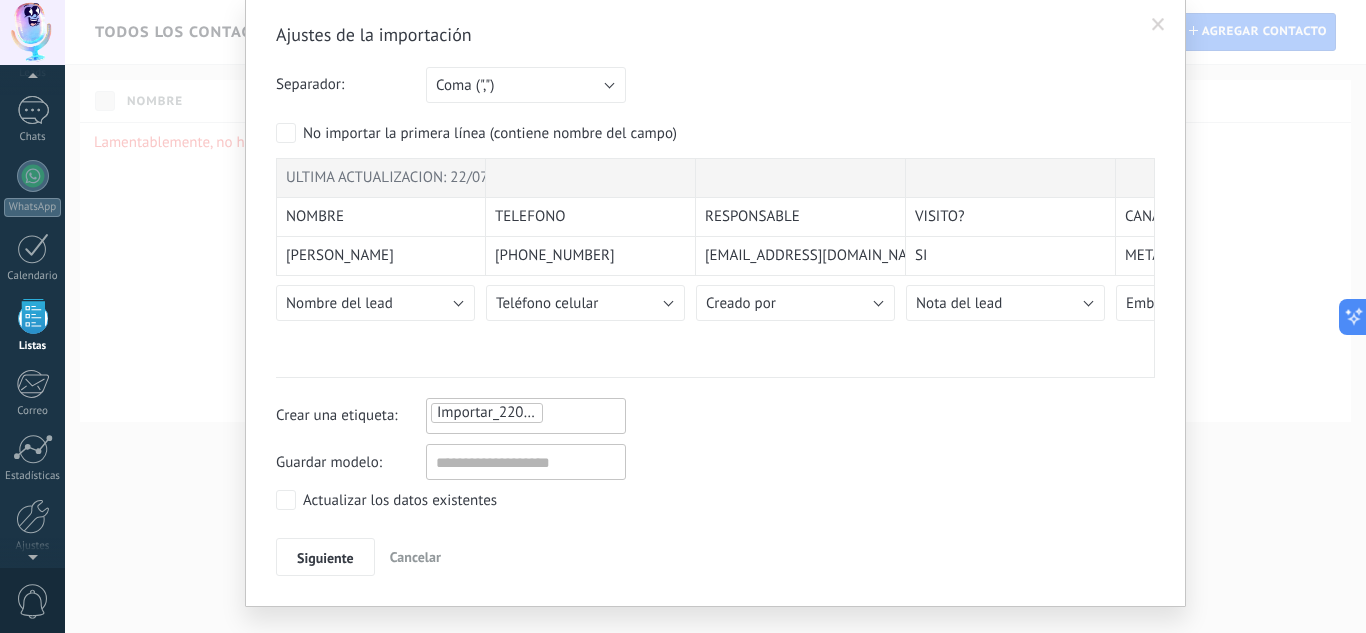 scroll, scrollTop: 106, scrollLeft: 0, axis: vertical 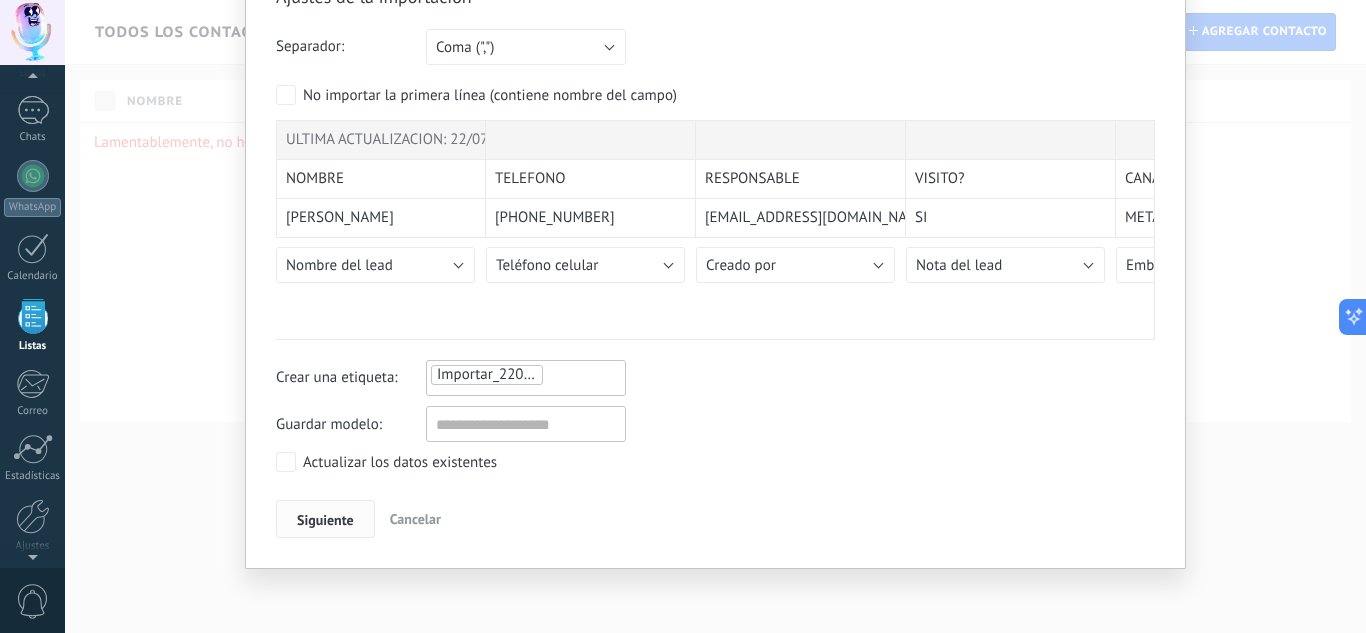 click on "Siguiente" at bounding box center (325, 520) 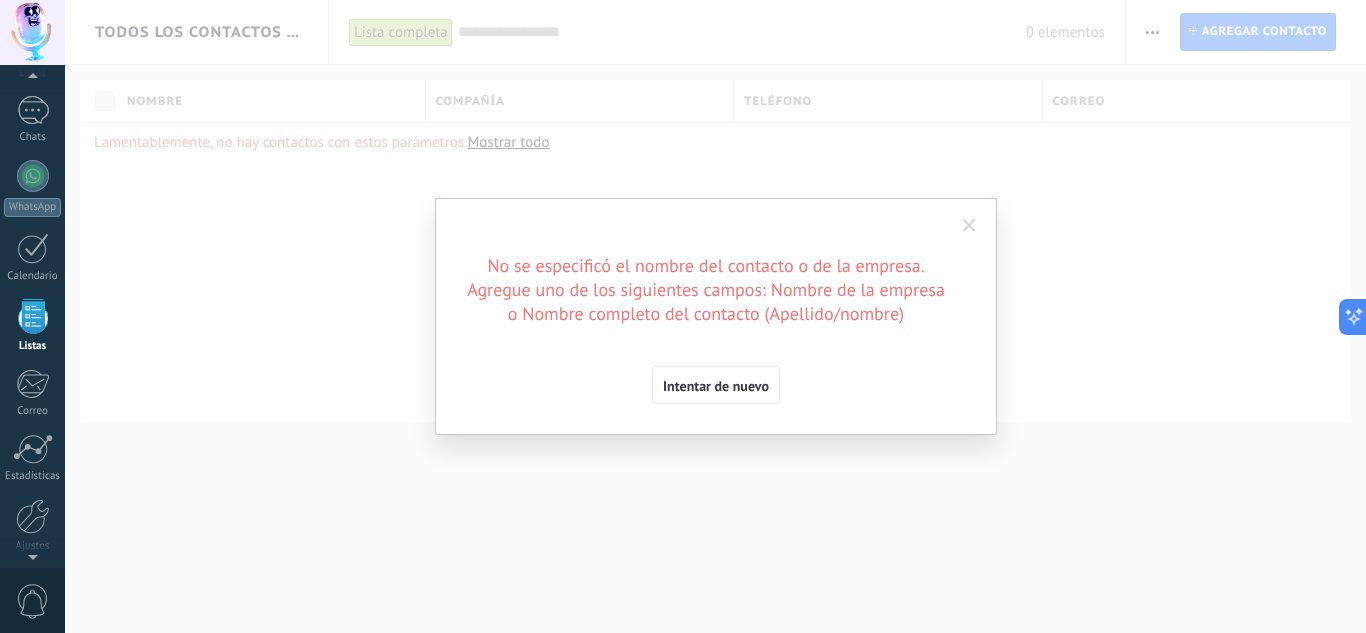 scroll, scrollTop: 0, scrollLeft: 0, axis: both 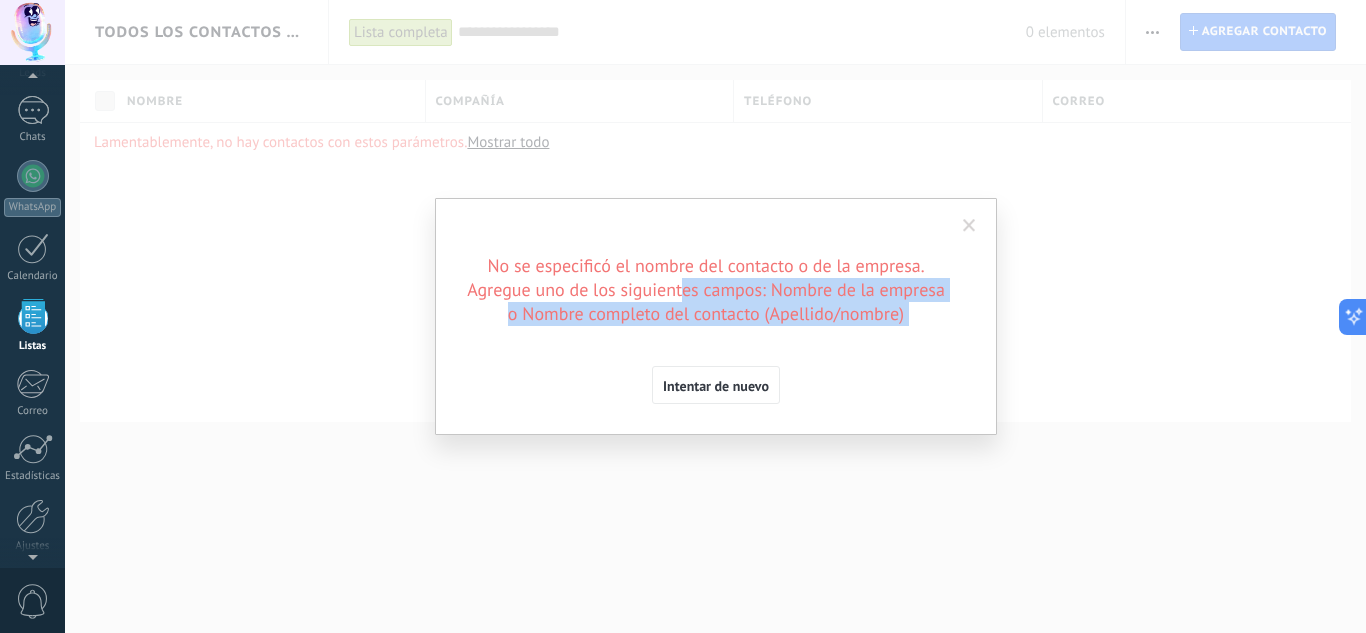 drag, startPoint x: 682, startPoint y: 281, endPoint x: 879, endPoint y: 326, distance: 202.07425 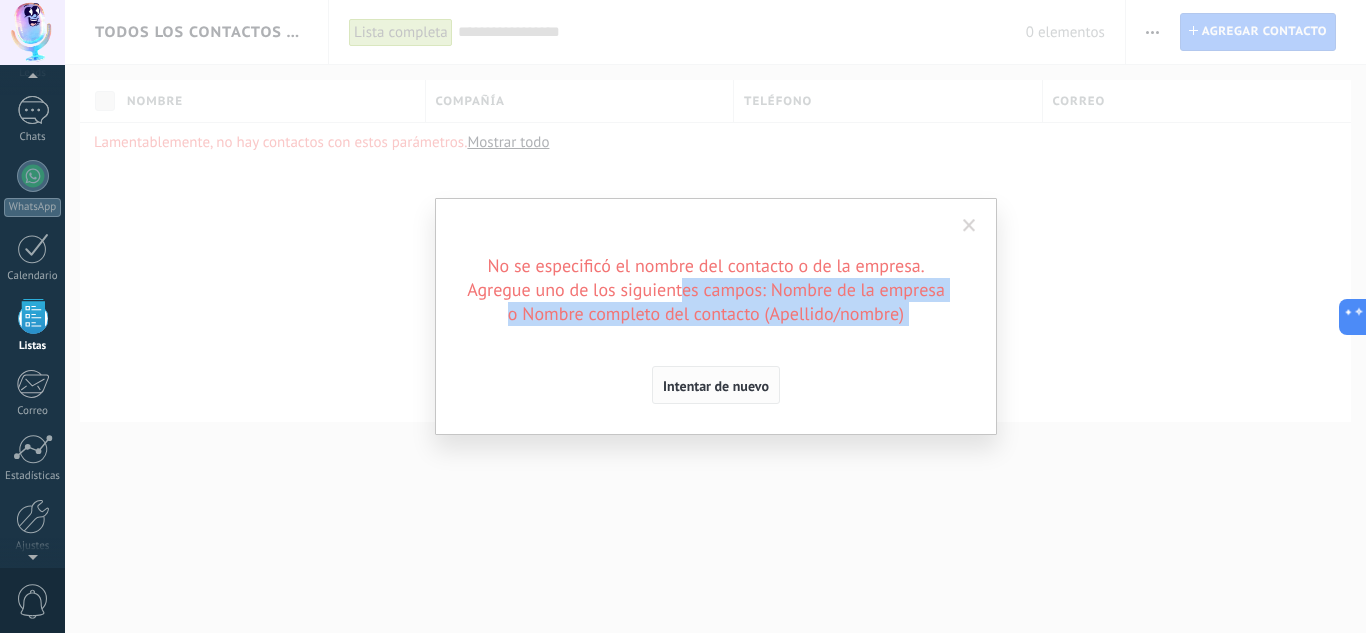 click on "Intentar de nuevo" at bounding box center [716, 386] 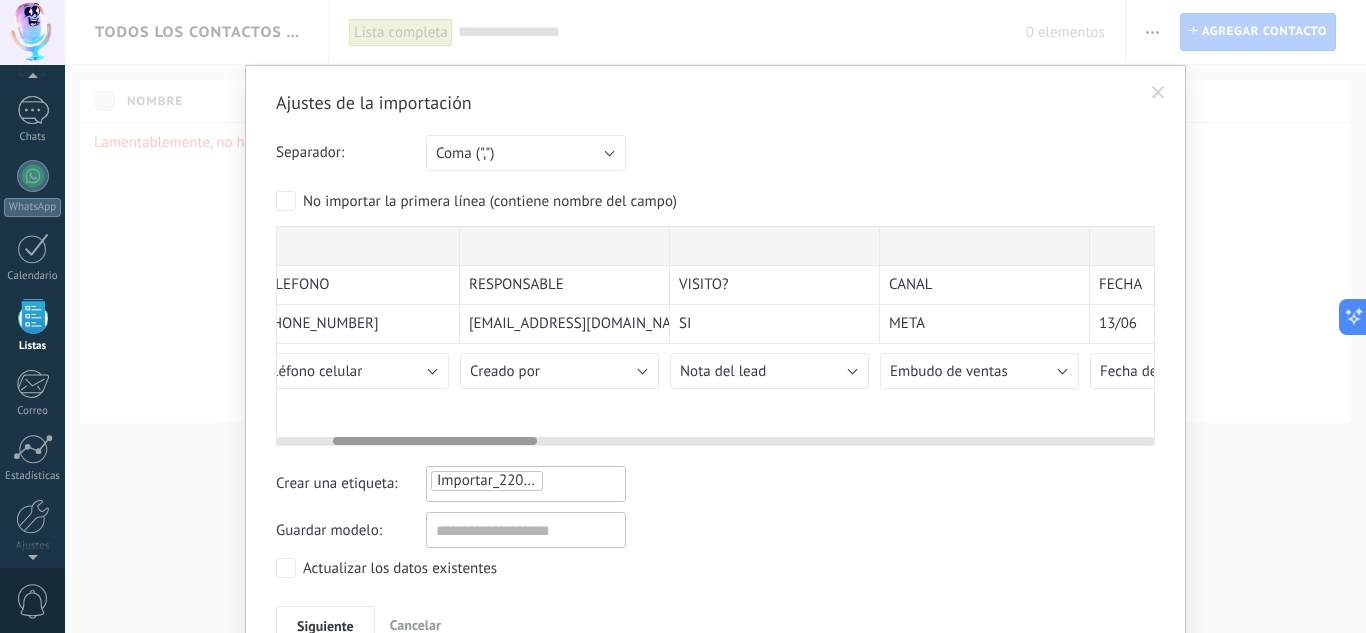 drag, startPoint x: 421, startPoint y: 443, endPoint x: 493, endPoint y: 452, distance: 72.56032 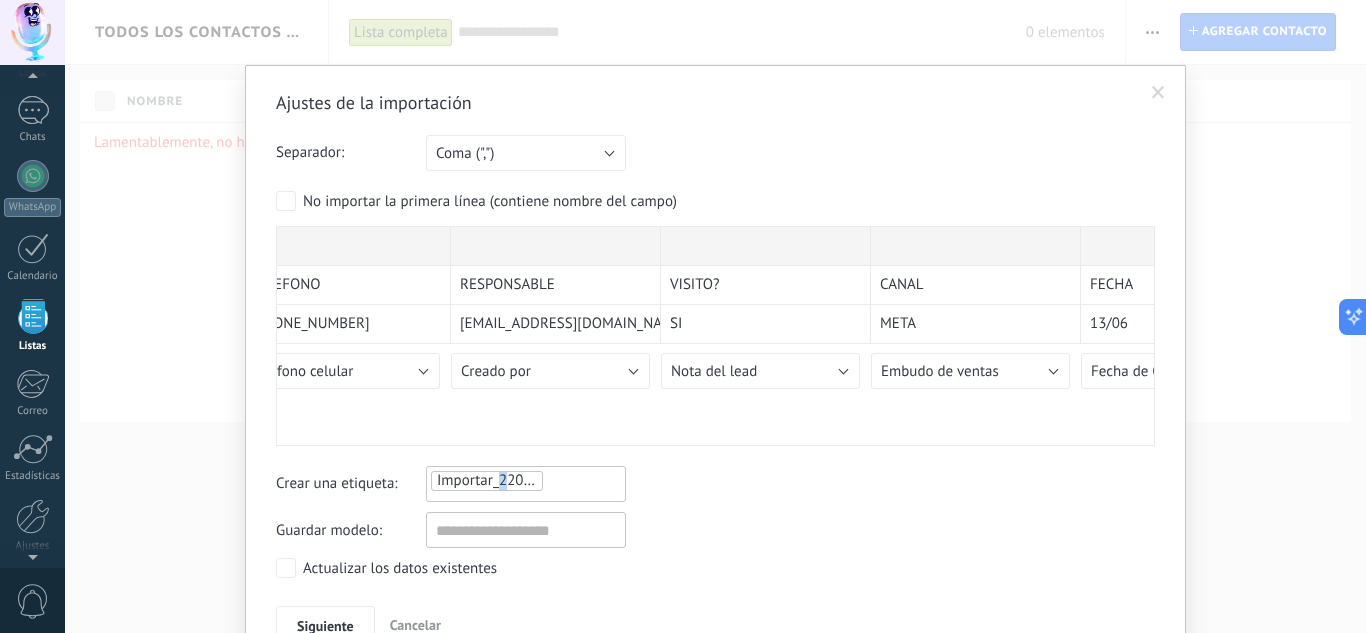 click on "Ajustes de la importación Separador: Punto y coma (";") Coma (",") Tabulación ("	") Coma (",") Su cuenta ha excedido el límite [PERSON_NAME] de encargo No importar la primera línea (contiene nombre del campo) ULTIMA ACTUALIZACION: 22/07 10:25hrs NOMBRE TELEFONO RESPONSABLE VISITO? CANAL FECHA QUE BUSCA PRESUPUESTO CONSULTO POR OFRECÍ CONTESTO ULTIMO CONTACTO QUE DIJO VOLVER A TOCAR DIFUSION ACCION ACTIVO/PASIVO/MEDIO [PERSON_NAME] [PHONE_NUMBER] [EMAIL_ADDRESS][DOMAIN_NAME], [EMAIL_ADDRESS][DOMAIN_NAME] SI META 13/06 4 ? [PERSON_NAME] [PERSON_NAME] SI 19/06 FUIMOS A VER GENZO, VUELVE LOS PRIMEROS DIAS DE JULIO DE VIAJE, ESTA ENTRE GENZO O UN USADO EN RECOLETA 18/07 MENSAJE PERS ACTIVO SE FUE DE VIAJE, ESTAN PENSANDO SI QUEDARSE CON ESTE DEPARTAMENTO O UN USADO EN RECOLETA. HACER SIGUIMIENTO.  [PERSON_NAME] 11 6887‑7705‬ [EMAIL_ADDRESS][DOMAIN_NAME], [EMAIL_ADDRESS][DOMAIN_NAME] META 19/06 4 1M [PERSON_NAME] [PERSON_NAME] NO 21/07 BUSCABA FINANCIADO UNA PARTE, VOLVER A LLAMAR PARA OFRECERLE ALGO MAS. ALGO [PERSON_NAME] POZO BIEN FINANCIADO 28/07 1 DIFUSION [PERSON_NAME] 2 ?" at bounding box center (715, 367) 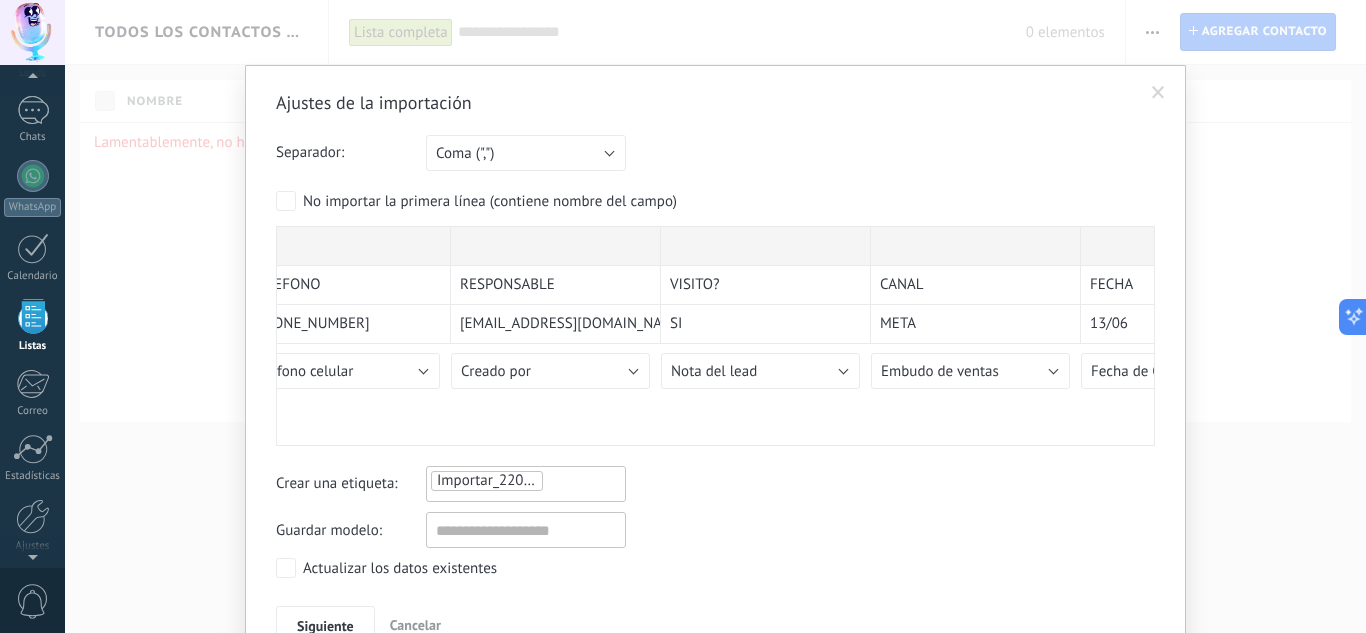 click on "Creado por No importar Crear campo nuevo Contacto Nombre completo Nombre Apellido ID del contacto Patronímico Nota del contacto Creado por Fecha de Creación Usuario responsable Etiqueta del contacto Teléfono oficina Teléfono oficina directo Teléfono celular Fax Teléfono de casa Otro teléfono Correo E-mail priv. Otro e-mail Cargo Que Busca Presupuesto Consulto por OFRECÍ CONTESTO Fecha de último contacto VOLVER A TOCAR DIFUSION Lead Nombre del lead Presupuesto del lead ID del Lead Usuario responsable Fecha de Creación Creado por Etiqueta del lead Nota del lead Etapa del lead Embudo de ventas Cerrado el utm_content utm_medium utm_campaign utm_source utm_term utm_referrer referrer gclientid gclid fbclid DIFUSIÓN VOLVER A TOCAR FECHA ÚLTIMO CONTACTO CONTESTO OFRECÍ Compañía Nombre de la compañía ID de la compañía Usuario responsable Fecha de Creación Creado por Nota de la compañía Etiqueta de la compañía Teléfono oficina Teléfono oficina directo Teléfono celular Fax Teléfono de casa" at bounding box center (556, 389) 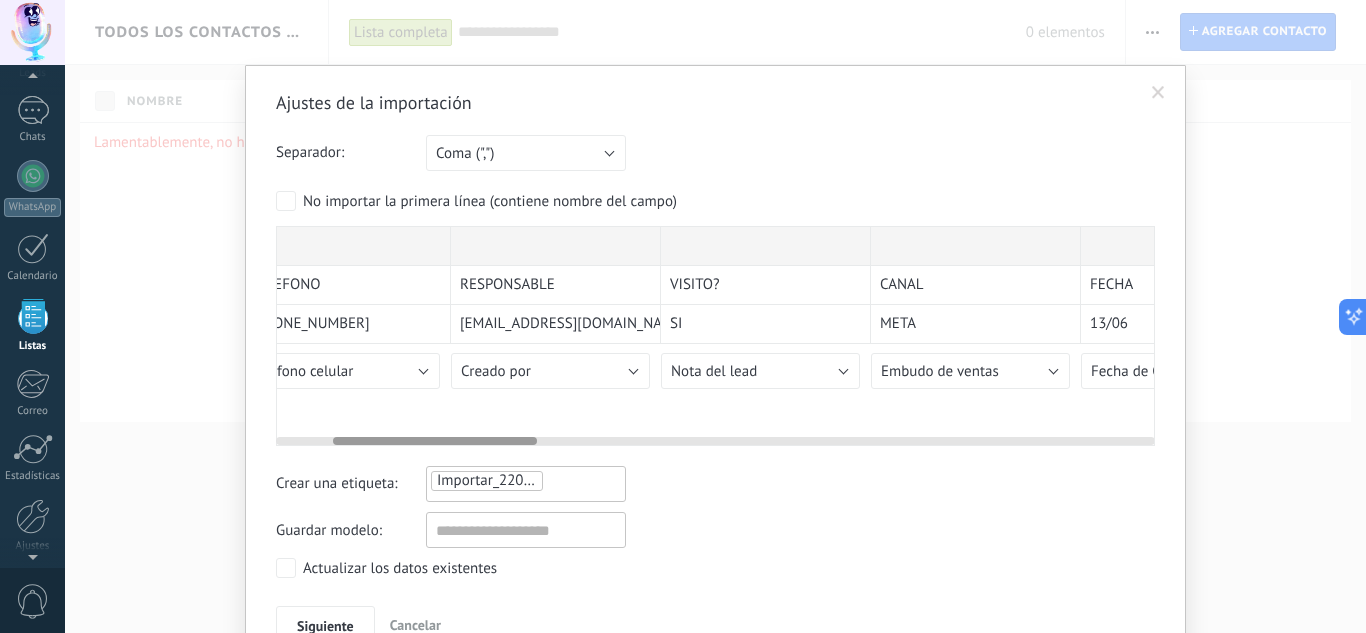 drag, startPoint x: 502, startPoint y: 436, endPoint x: 519, endPoint y: 437, distance: 17.029387 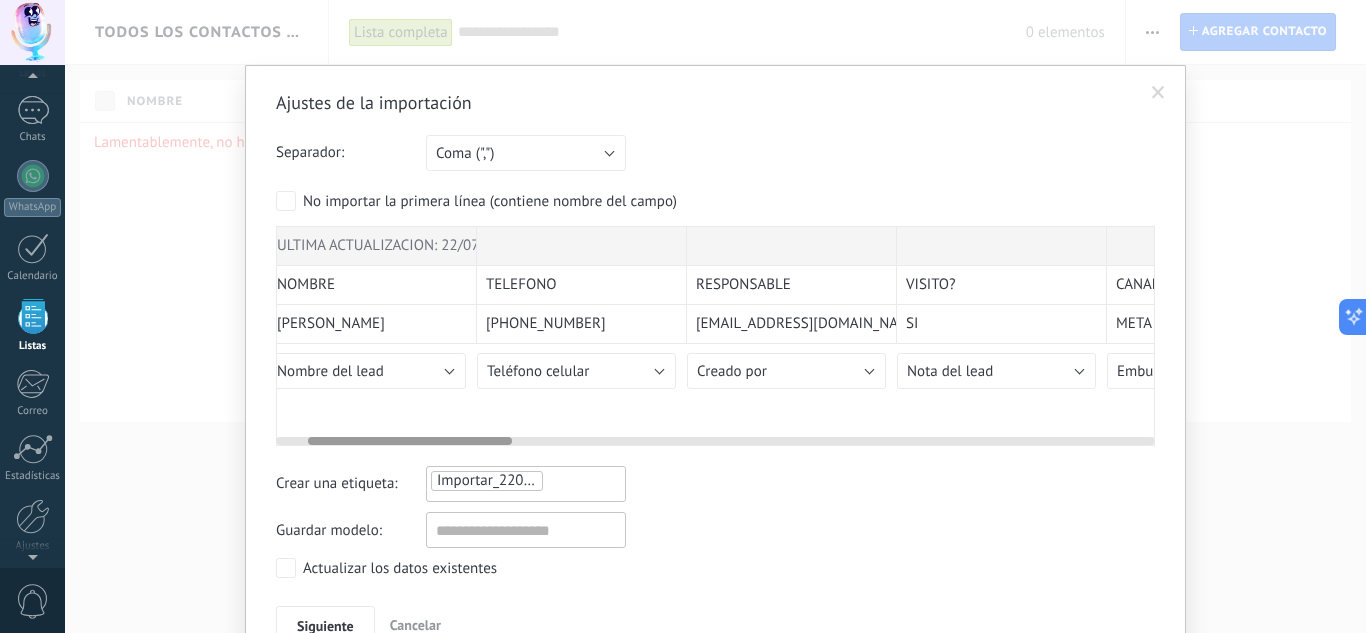 scroll, scrollTop: 0, scrollLeft: 0, axis: both 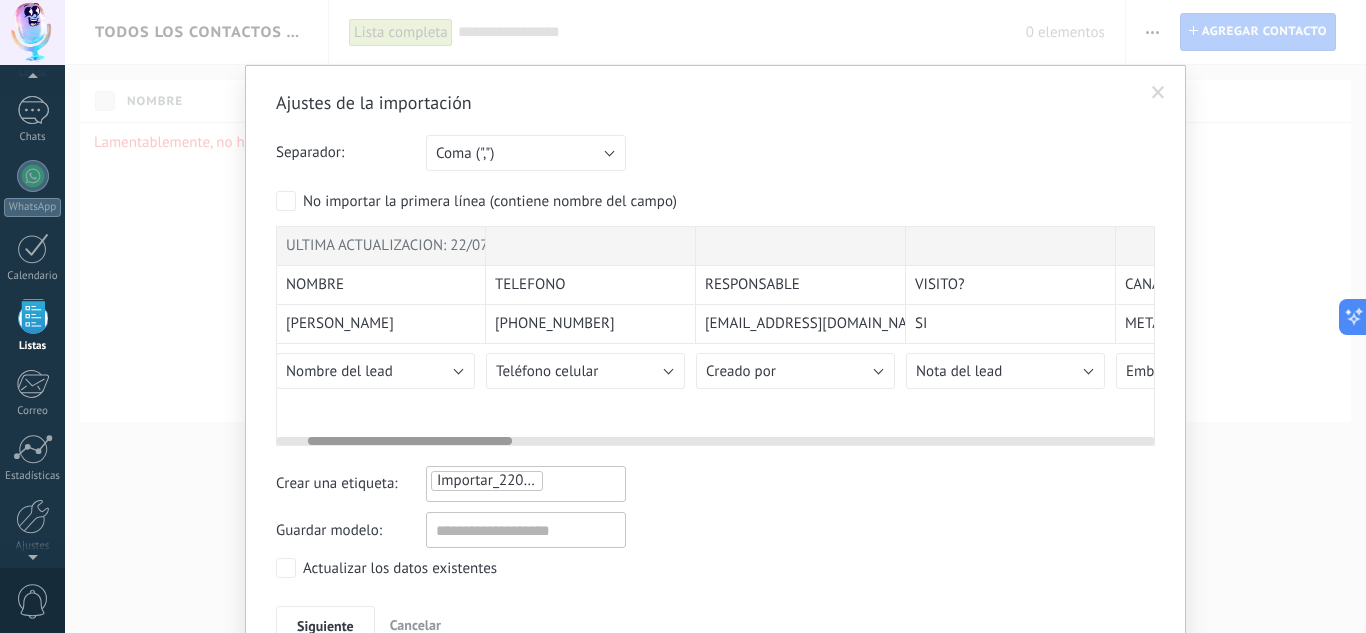 drag, startPoint x: 519, startPoint y: 445, endPoint x: 383, endPoint y: 423, distance: 137.76791 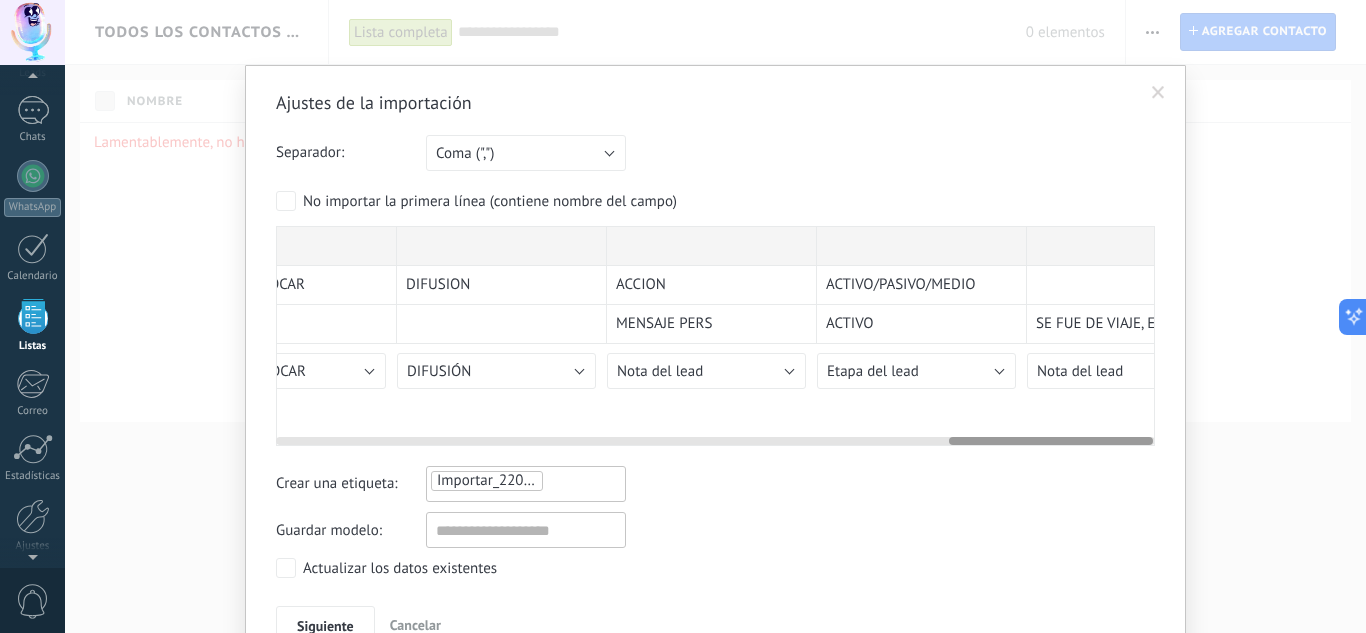 scroll, scrollTop: 0, scrollLeft: 2901, axis: horizontal 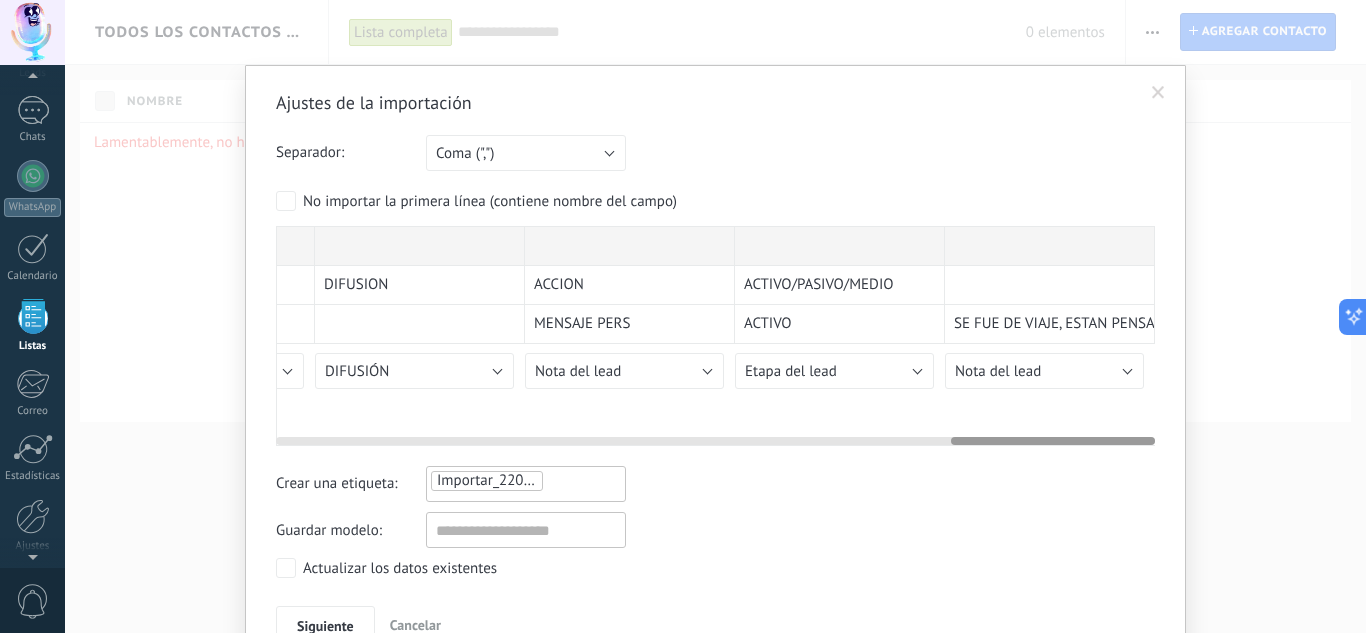 drag, startPoint x: 423, startPoint y: 443, endPoint x: 1140, endPoint y: 454, distance: 717.08435 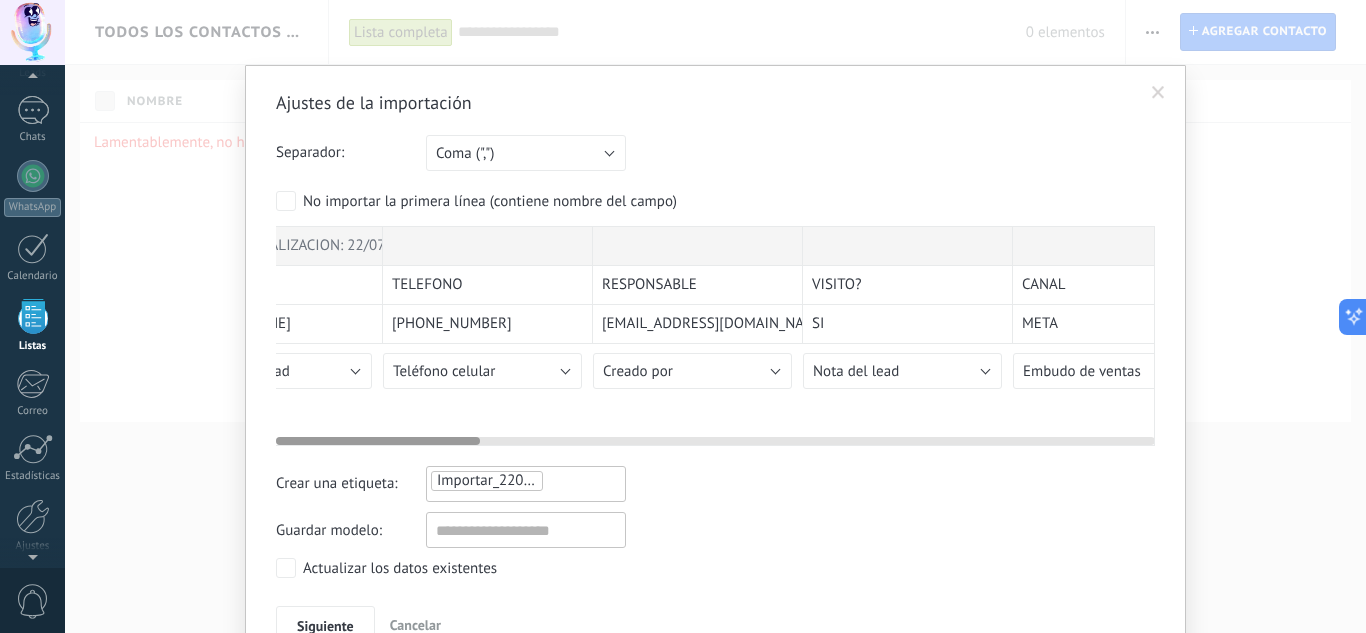 scroll, scrollTop: 0, scrollLeft: 0, axis: both 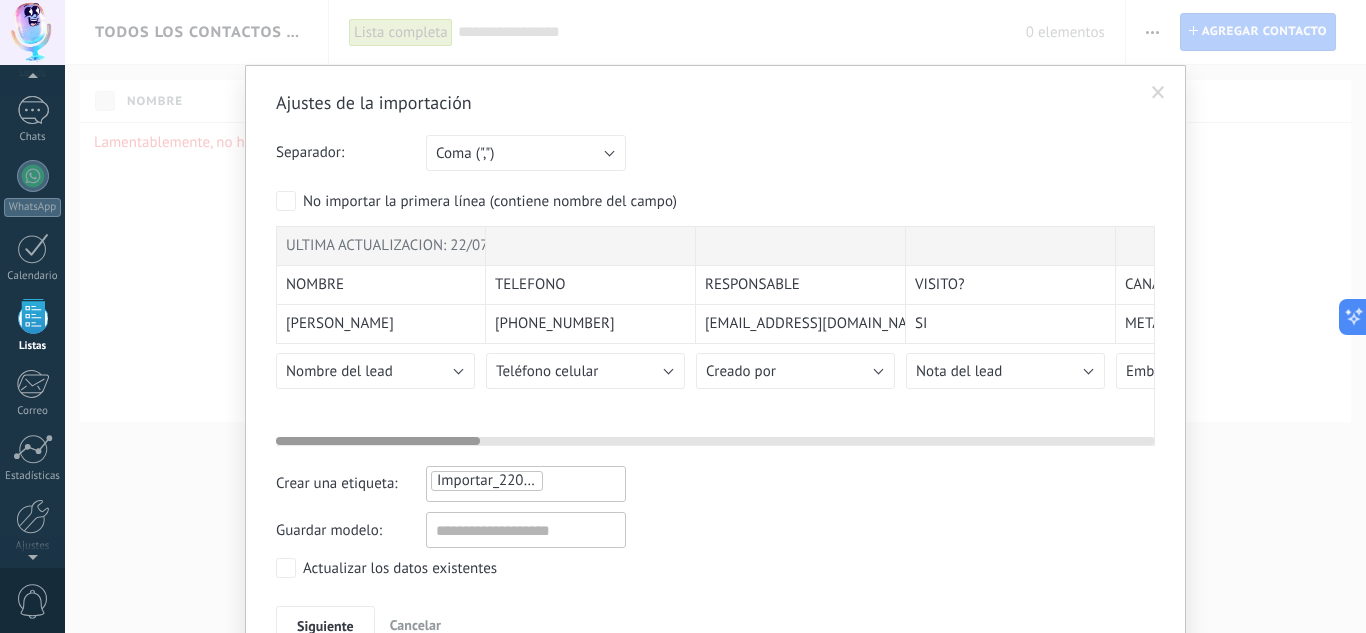drag, startPoint x: 973, startPoint y: 443, endPoint x: 292, endPoint y: 426, distance: 681.21216 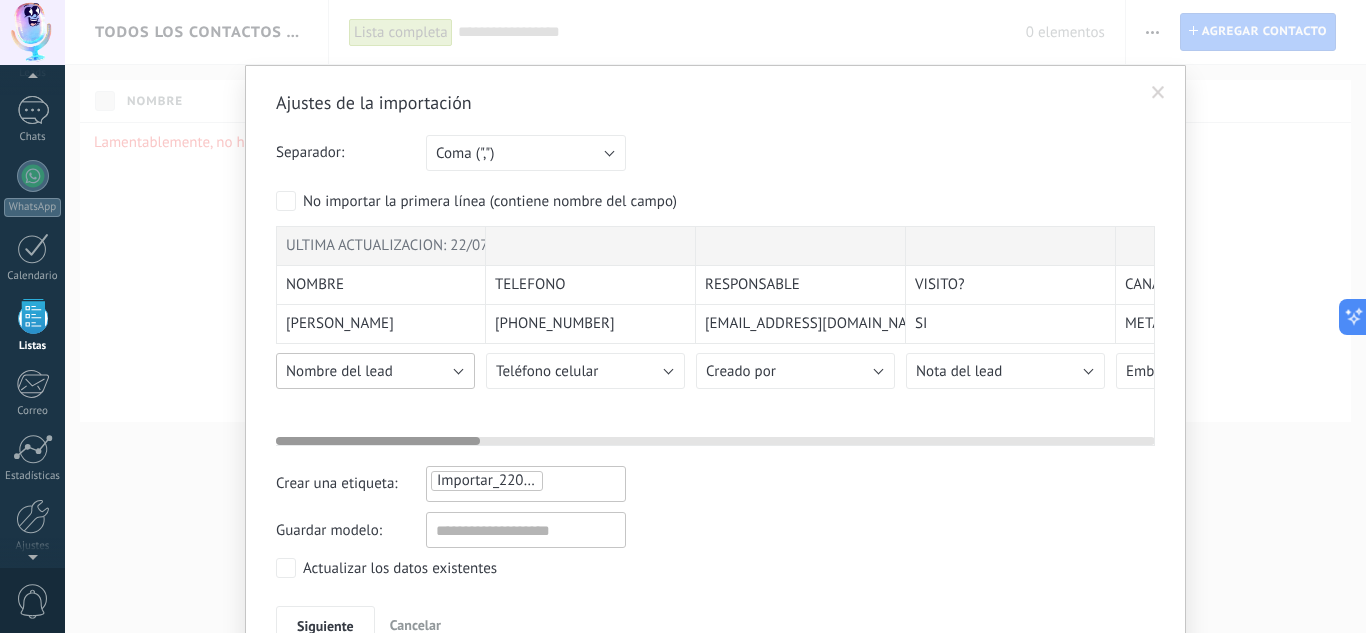 click on "Nombre del lead" at bounding box center [339, 371] 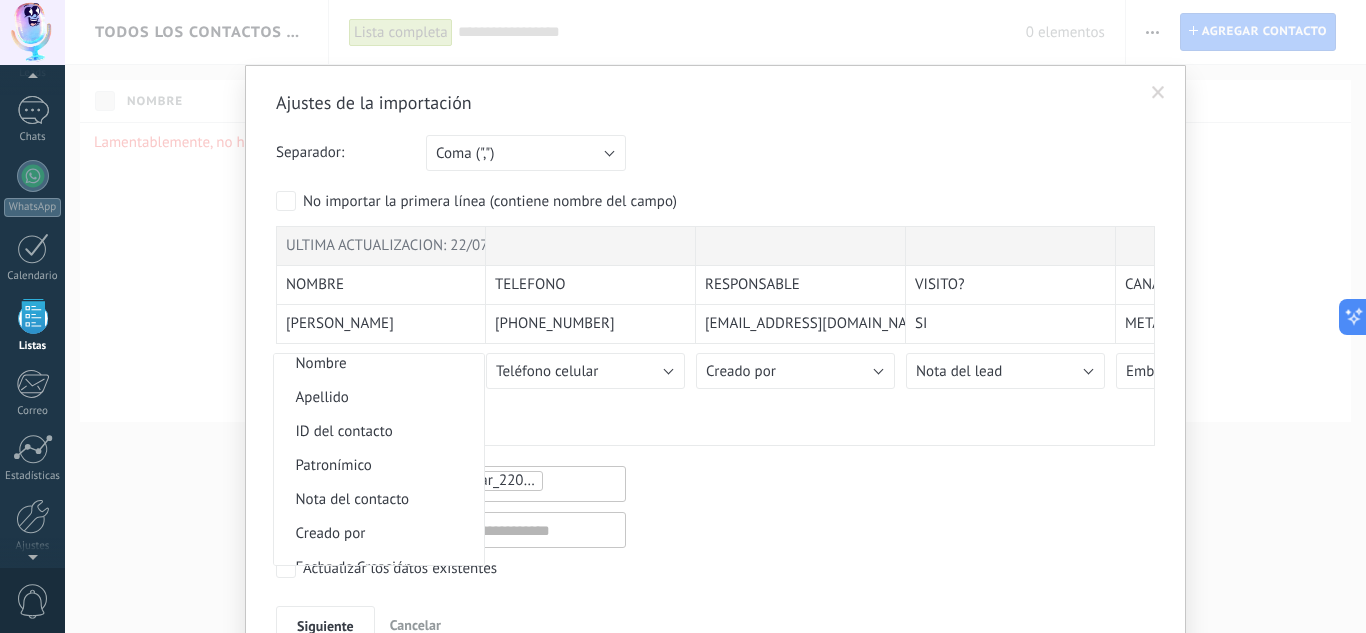 scroll, scrollTop: 0, scrollLeft: 0, axis: both 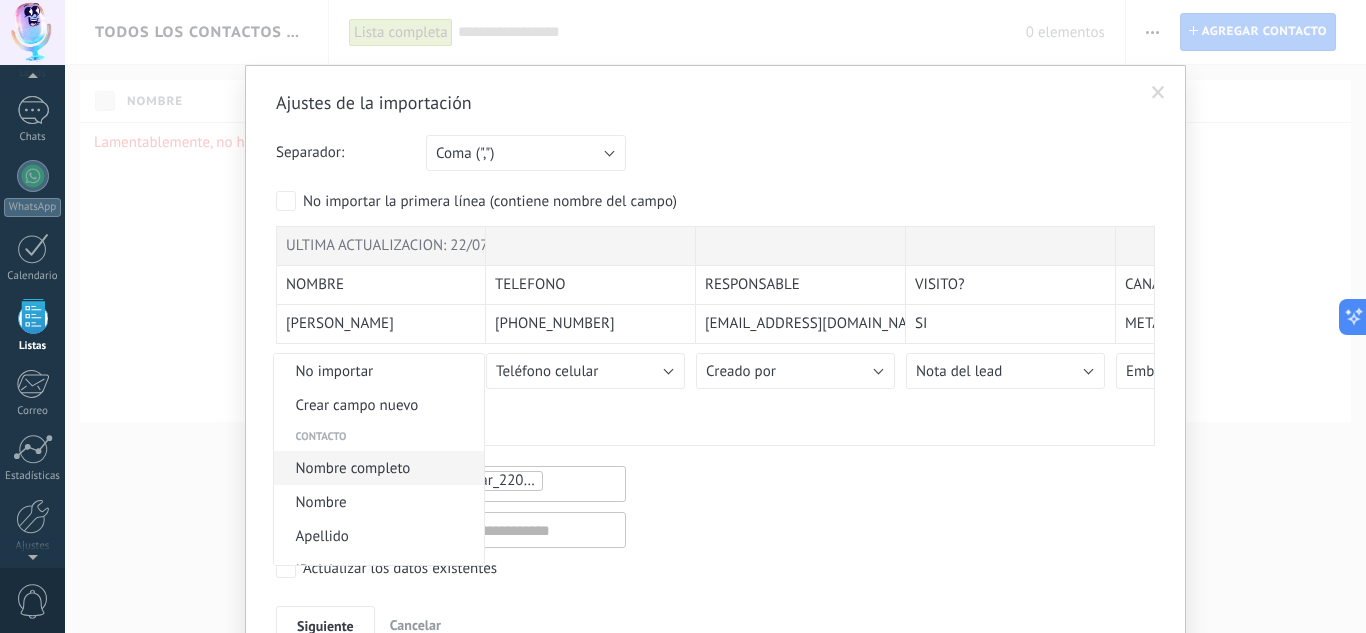click on "Nombre completo" at bounding box center [376, 468] 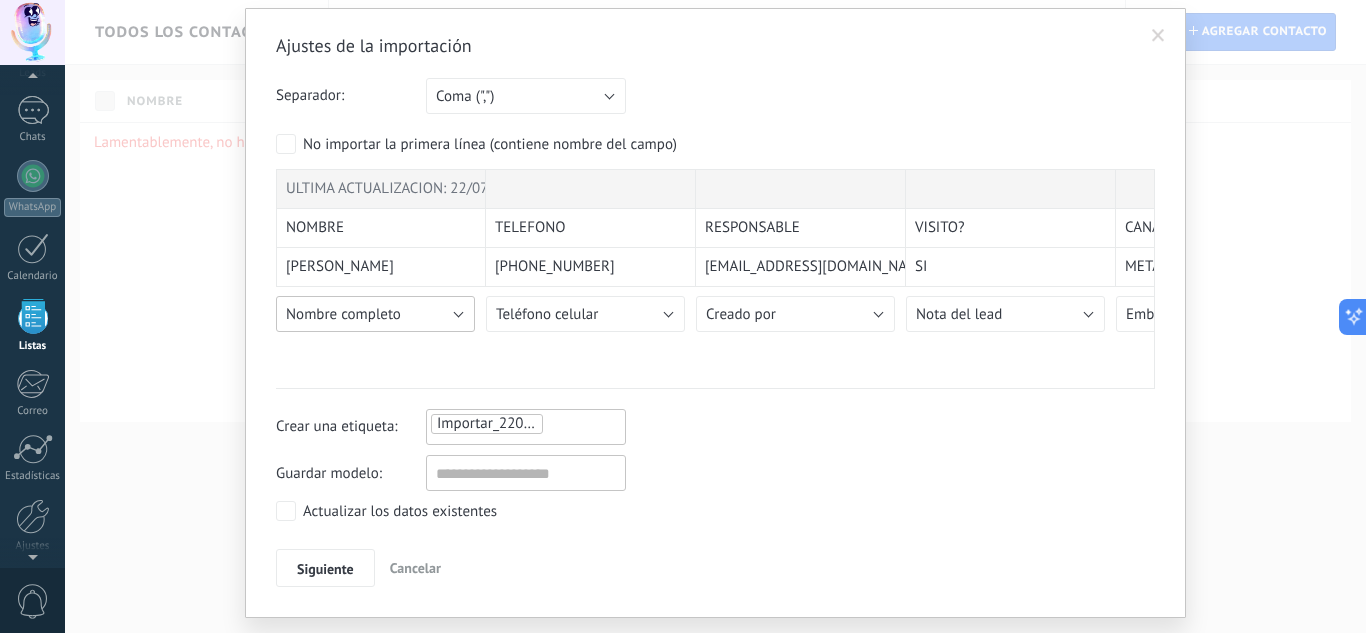 scroll, scrollTop: 106, scrollLeft: 0, axis: vertical 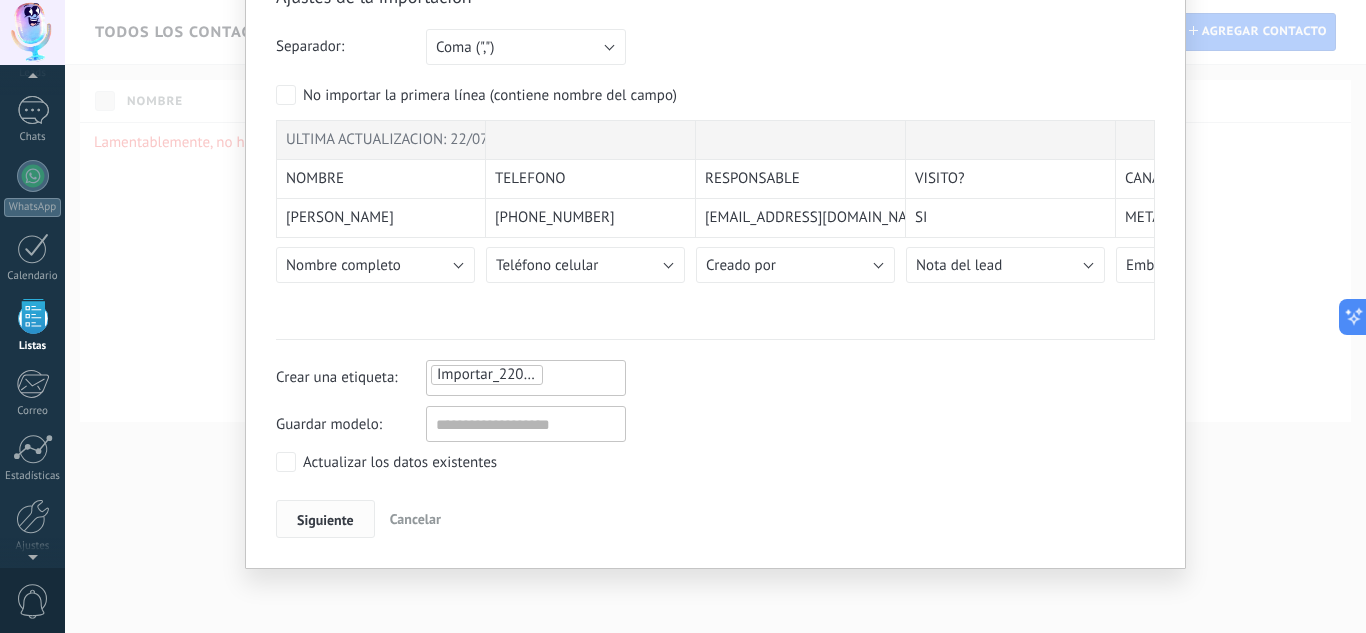 click on "Siguiente" at bounding box center (325, 520) 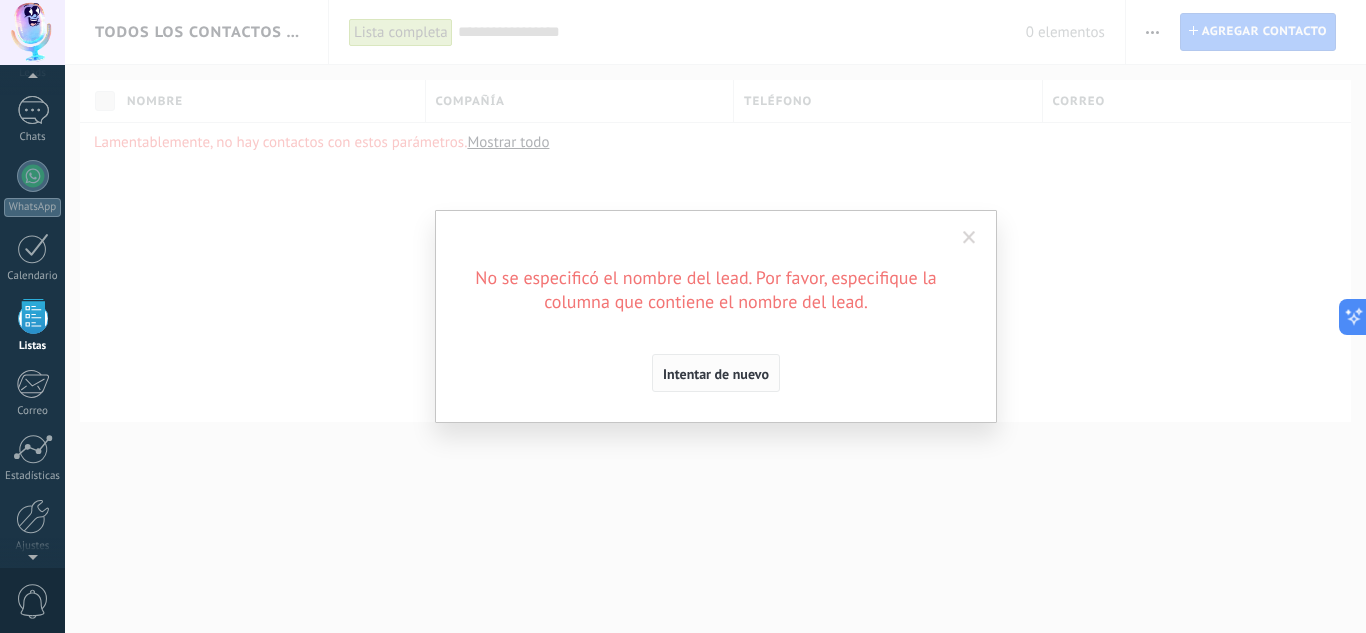 click on "Intentar de nuevo" at bounding box center (716, 374) 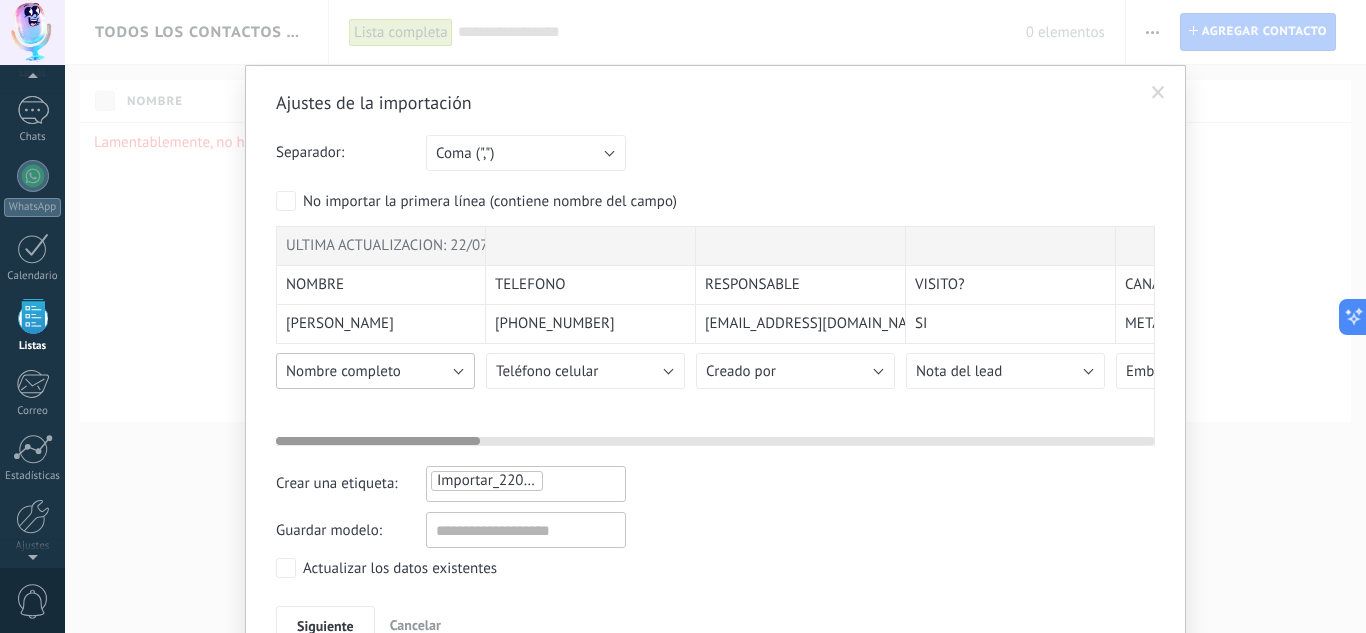 click on "Nombre completo" at bounding box center (343, 371) 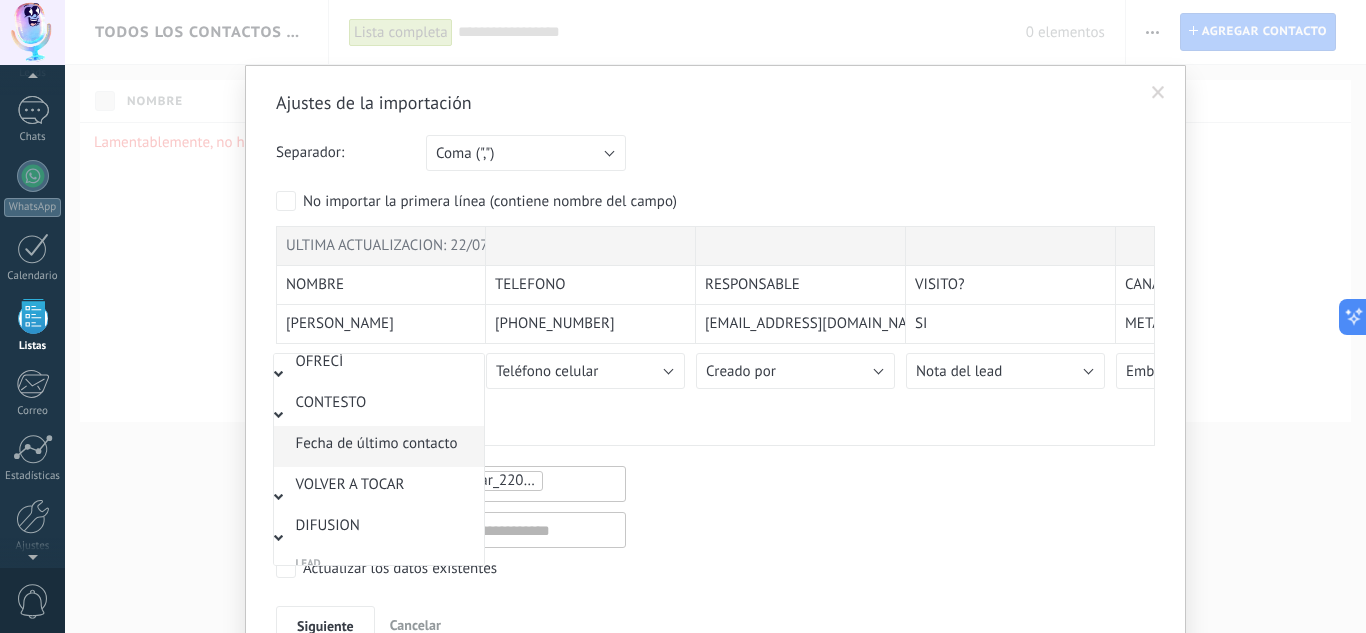 scroll, scrollTop: 911, scrollLeft: 0, axis: vertical 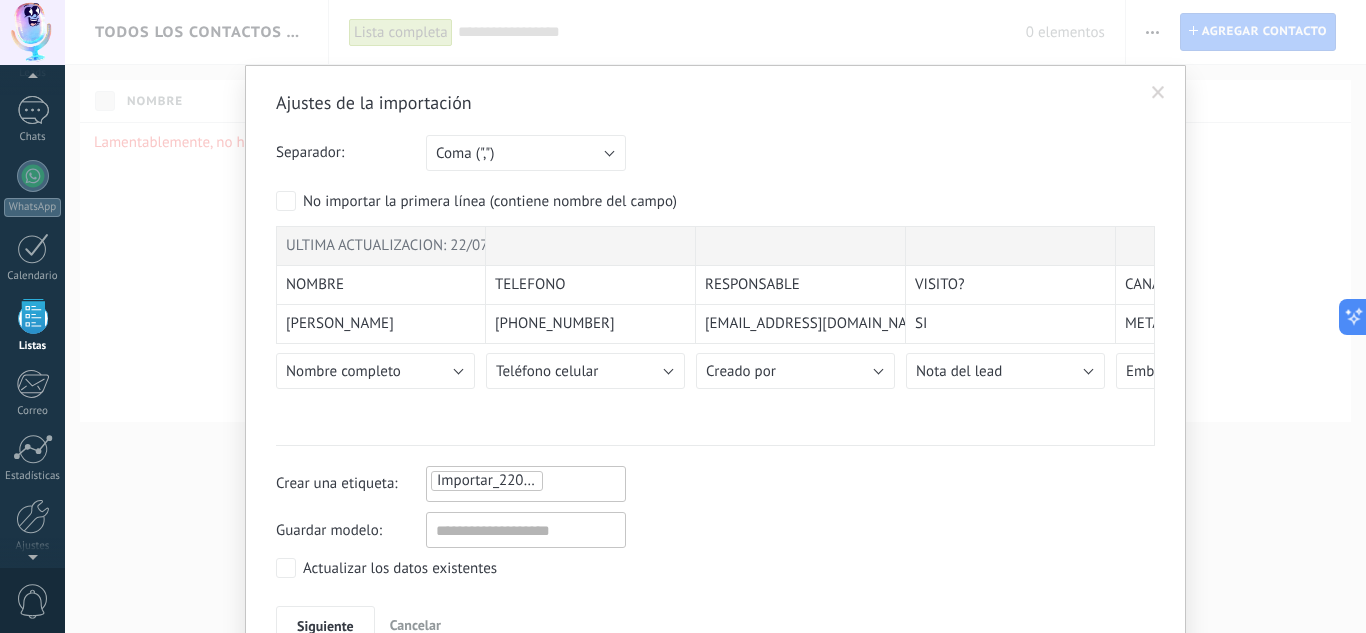 click at bounding box center [1158, 93] 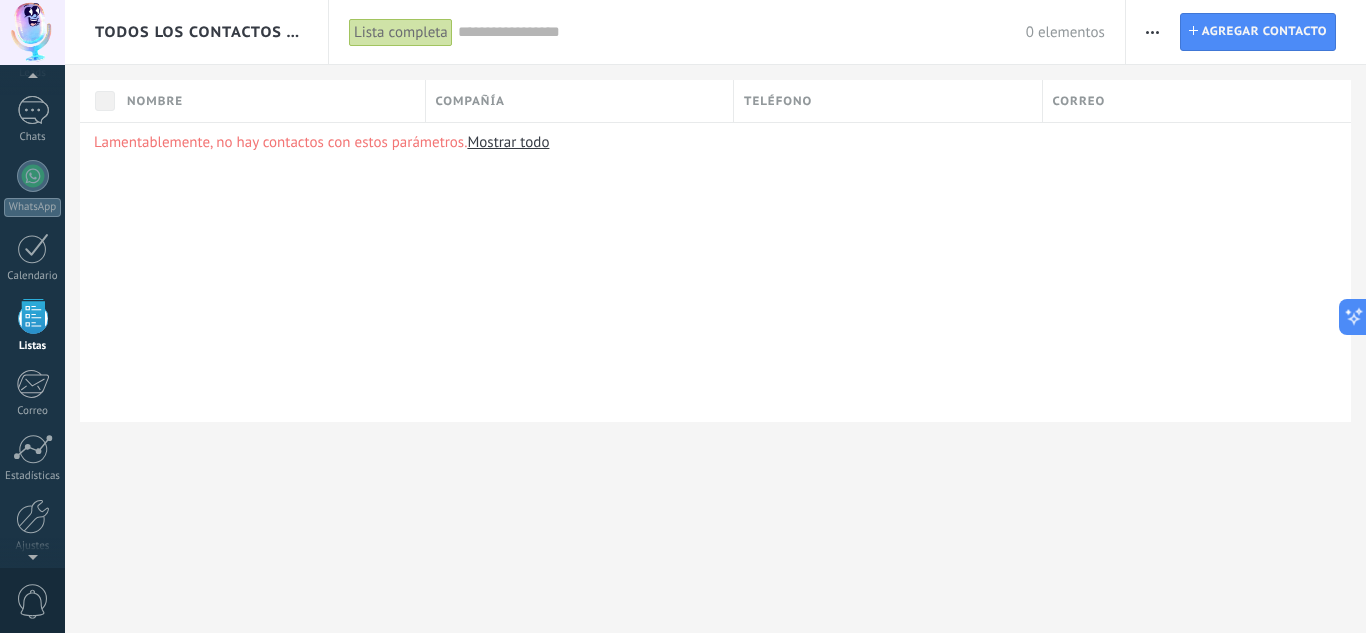 click on "Lamentablemente, no hay contactos con estos parámetros.  Mostrar todo" at bounding box center (715, 272) 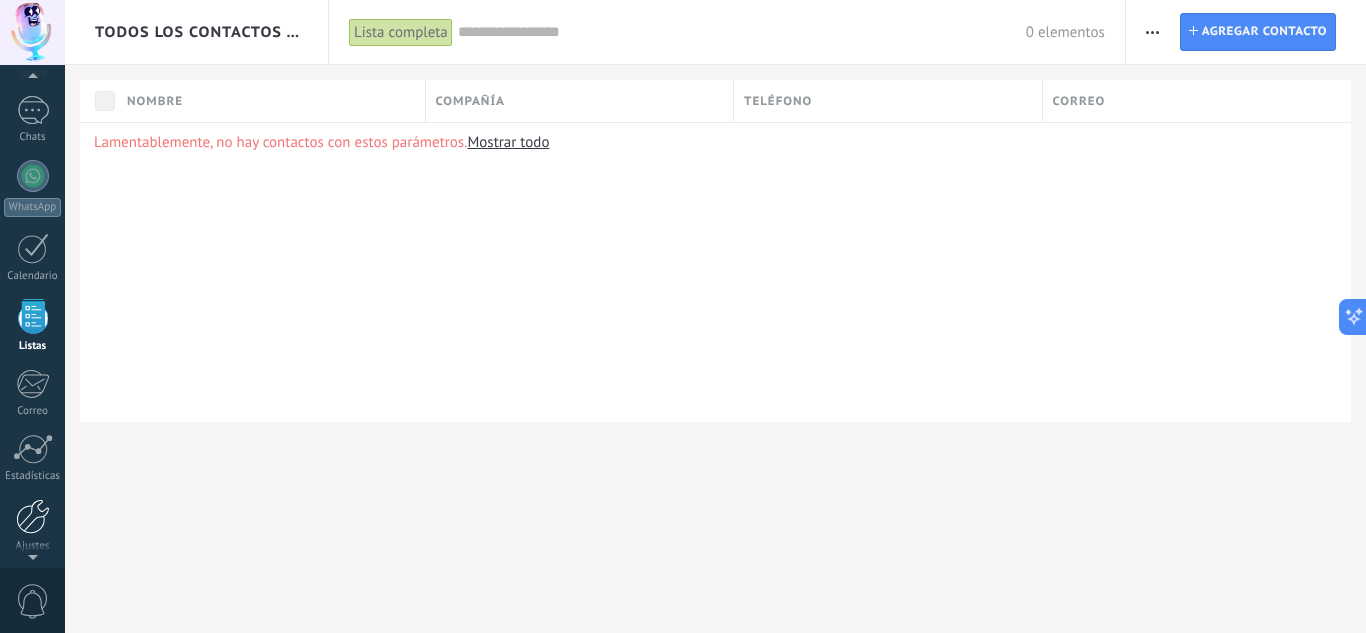 click at bounding box center [33, 516] 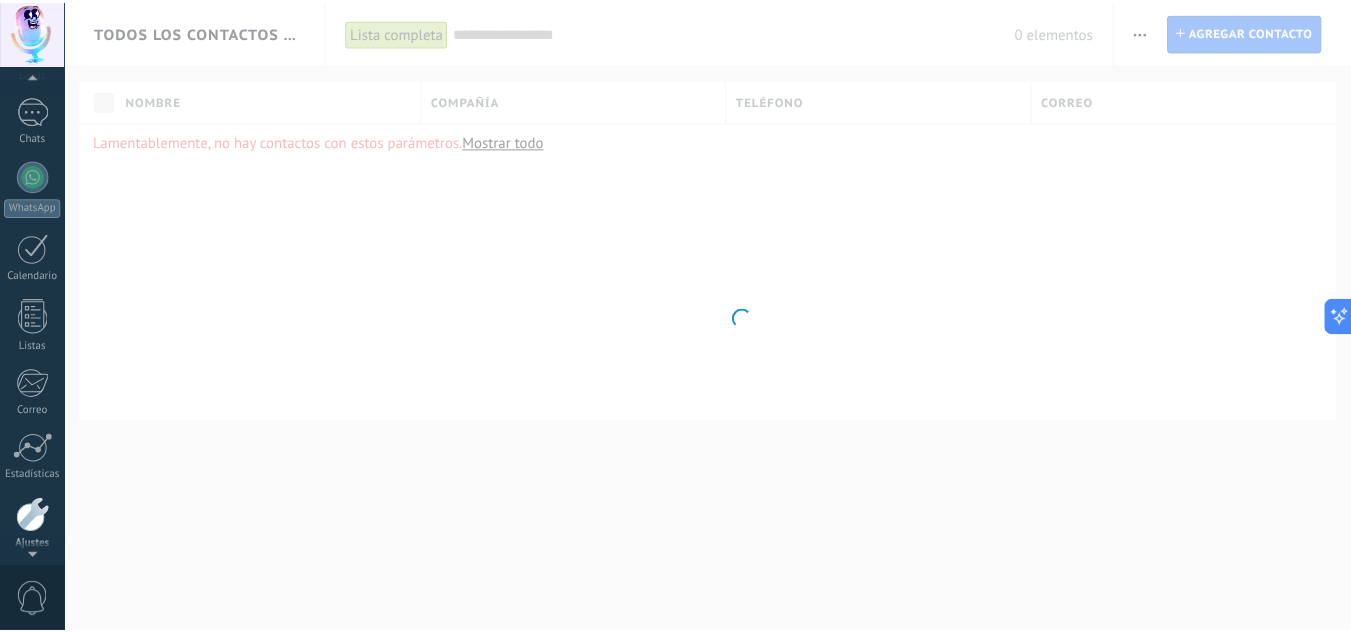 scroll, scrollTop: 199, scrollLeft: 0, axis: vertical 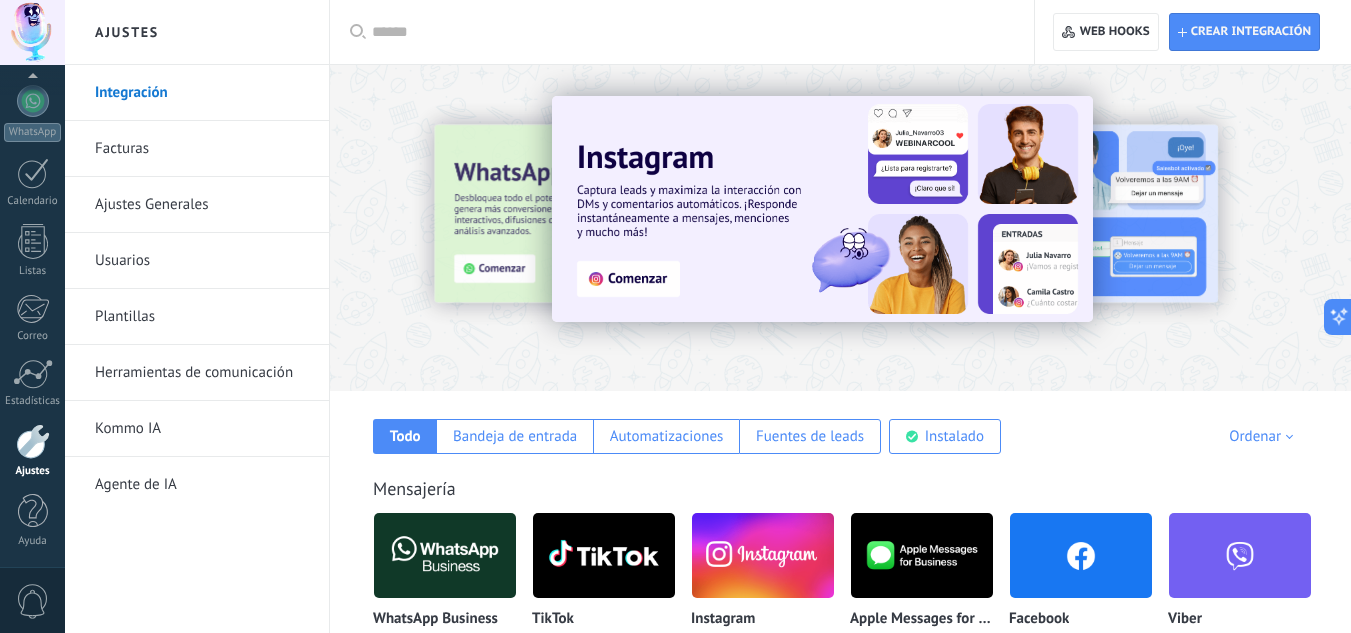 click on "Ajustes Generales" at bounding box center (202, 205) 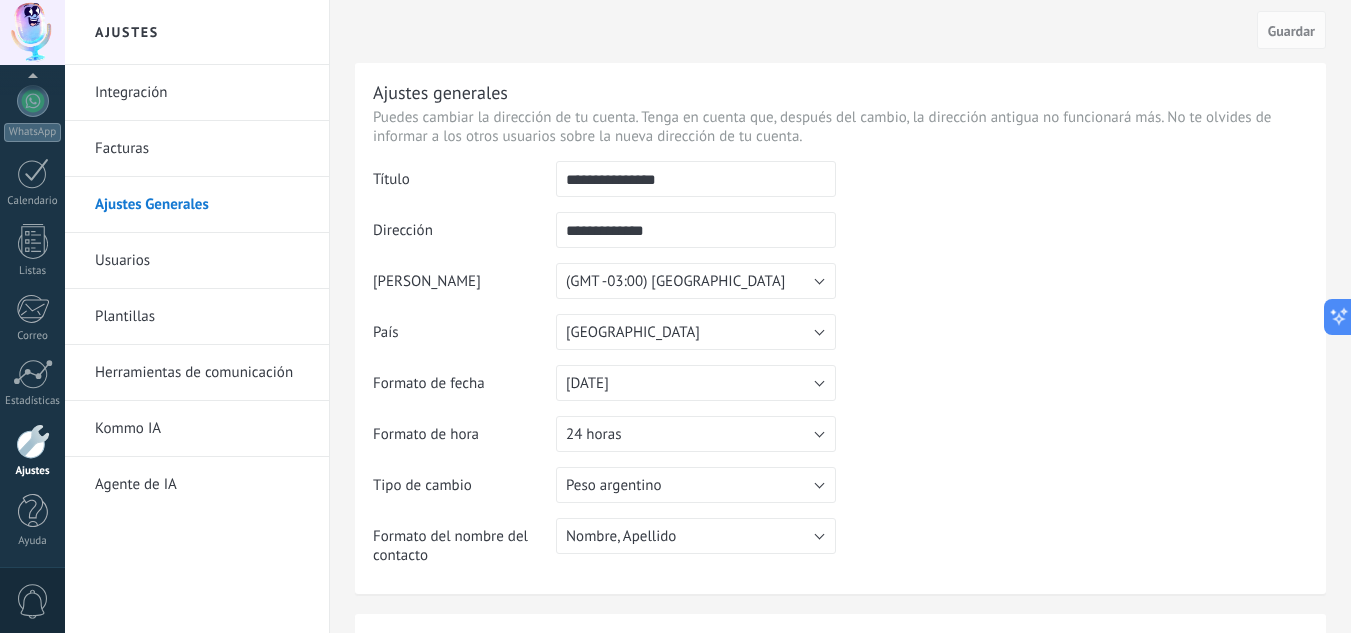 scroll, scrollTop: 0, scrollLeft: 0, axis: both 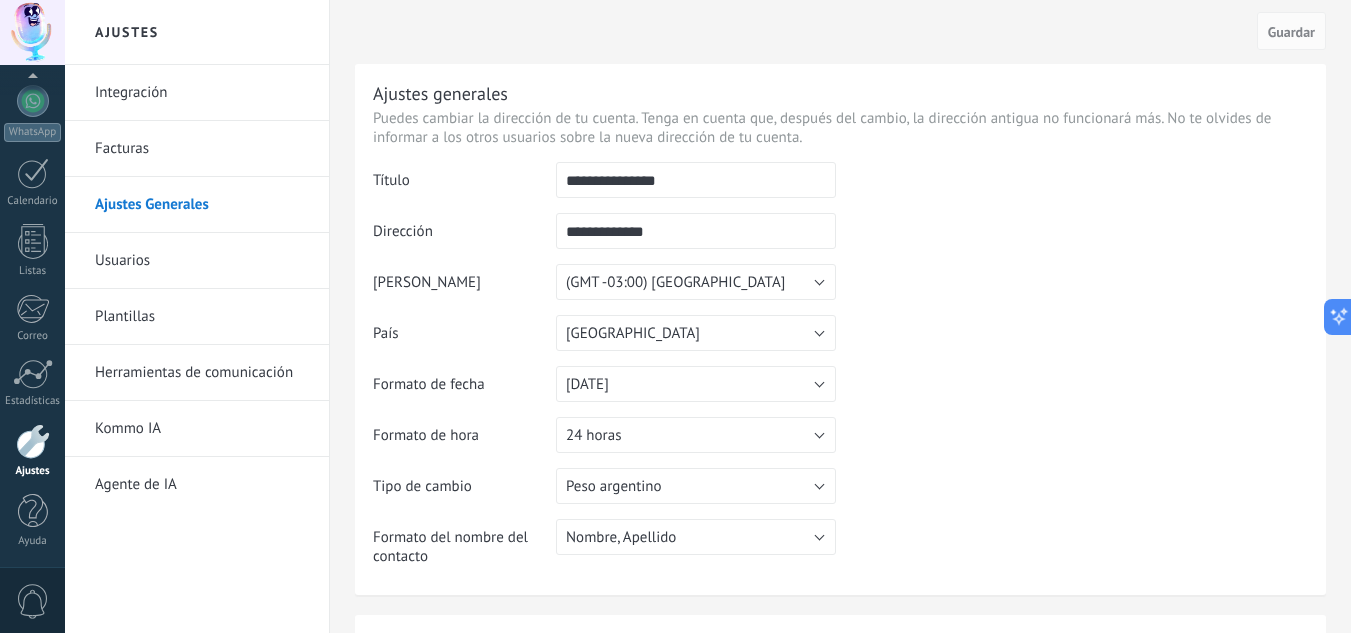 click on "Usuarios" at bounding box center (202, 261) 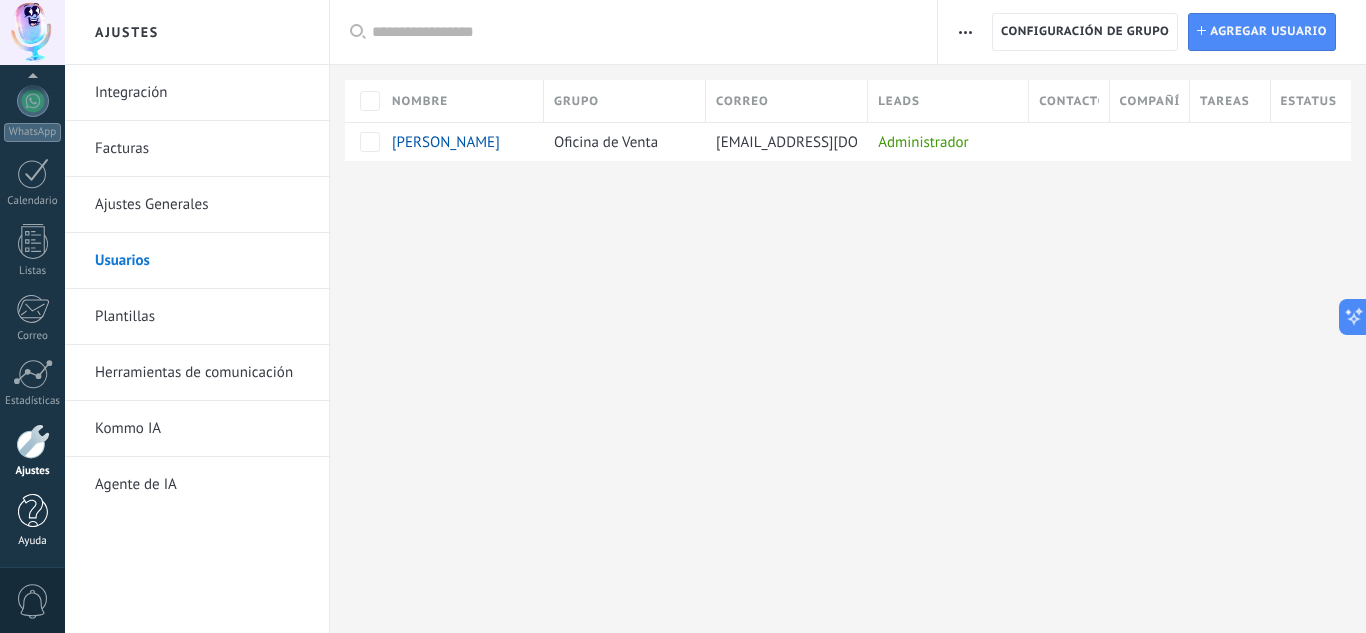 click at bounding box center (33, 511) 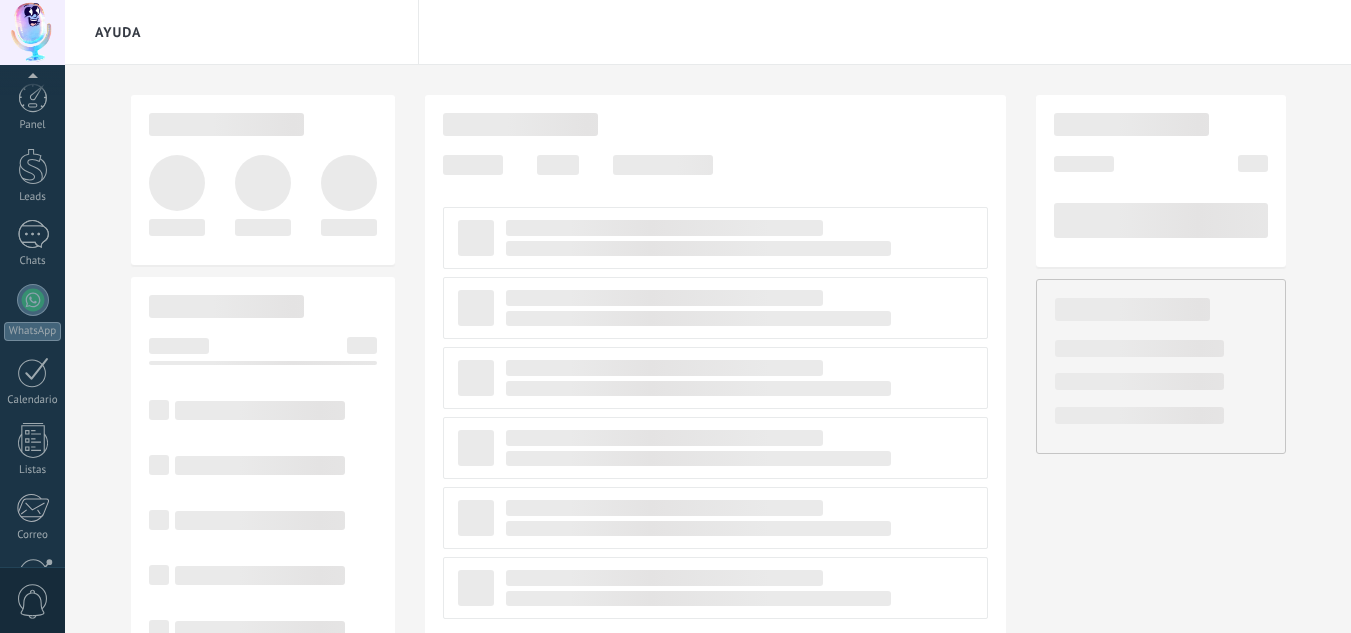 scroll, scrollTop: 0, scrollLeft: 0, axis: both 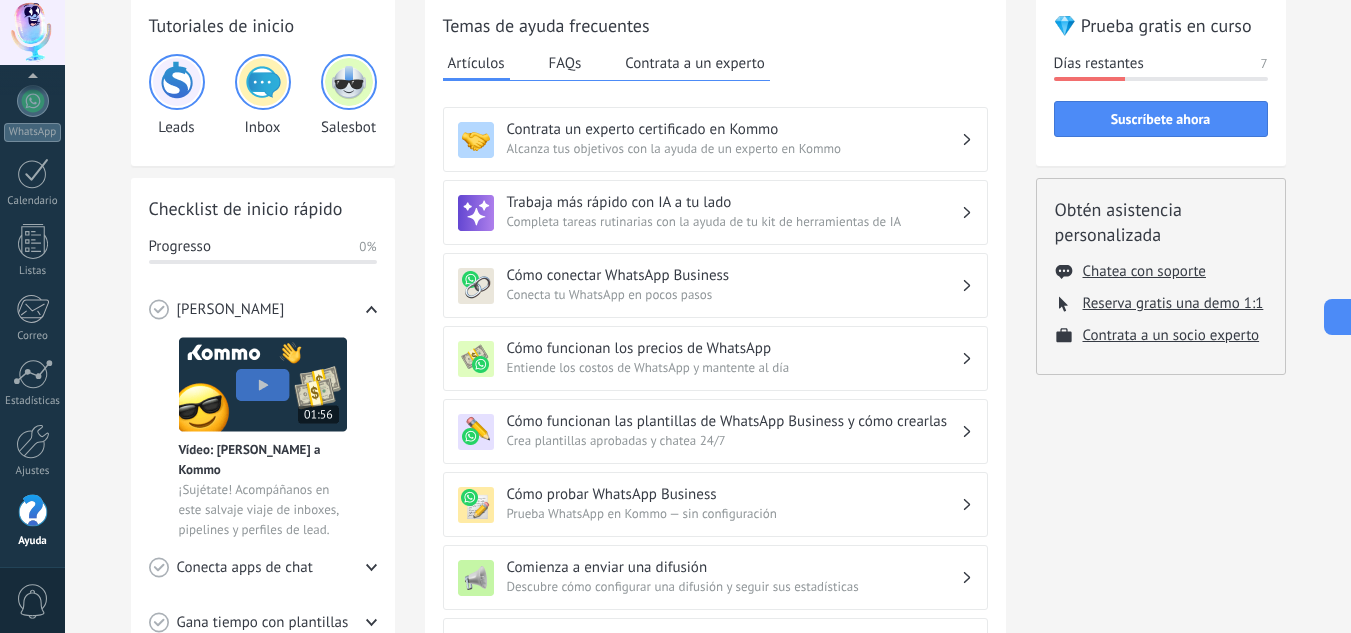 click on "Tutoriales de inicio Leads Inbox Salesbot Checklist de inicio rápido Progresso 0% Conoce Kommo Vídeo: Dale la bienvenida a Kommo ¡Sujétate! Acompáñanos en este salvaje viaje de inboxes, pipelines y perfiles de lead. Conecta apps de chat WhatsApp Conectar Messenger Conectar Instagram Conectar Más canales Ver todos Gana tiempo con plantillas Respuestas más rápidas ¿Sigues escribiendo cada una de tus respuestas? Responde a las FAQ's con plantillas de chat que puedes crear en tan sólo 2 clics. Crear una plantilla Potencia tu chat Deja que un bot lo haga por ti Abraza la pereza: los bots te permiten hacer más con menos trabajo, y eso se traduce en más ventas. Crea un bot Crea un flujo de trabajo Crea un flujo de trabajo Consulta al instante en qué punto de tu proceso de ventas se encuentra cada cliente. Establece tu pipeline Invita a tus compañeros ¡Todo es mejor con un equipo! Colabora en los chats, distribuye la responsabilidad y haz un seguimiento de los objetivos. Enviar invitación Artículos" at bounding box center [708, 570] 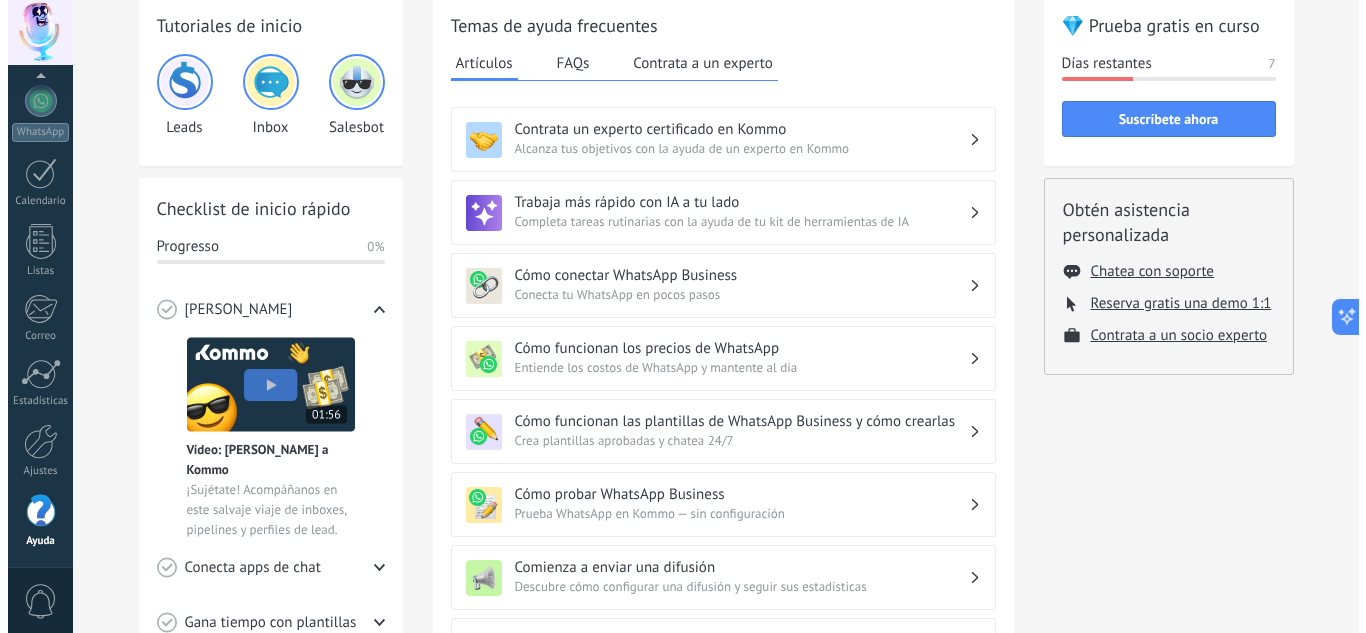 scroll, scrollTop: 0, scrollLeft: 0, axis: both 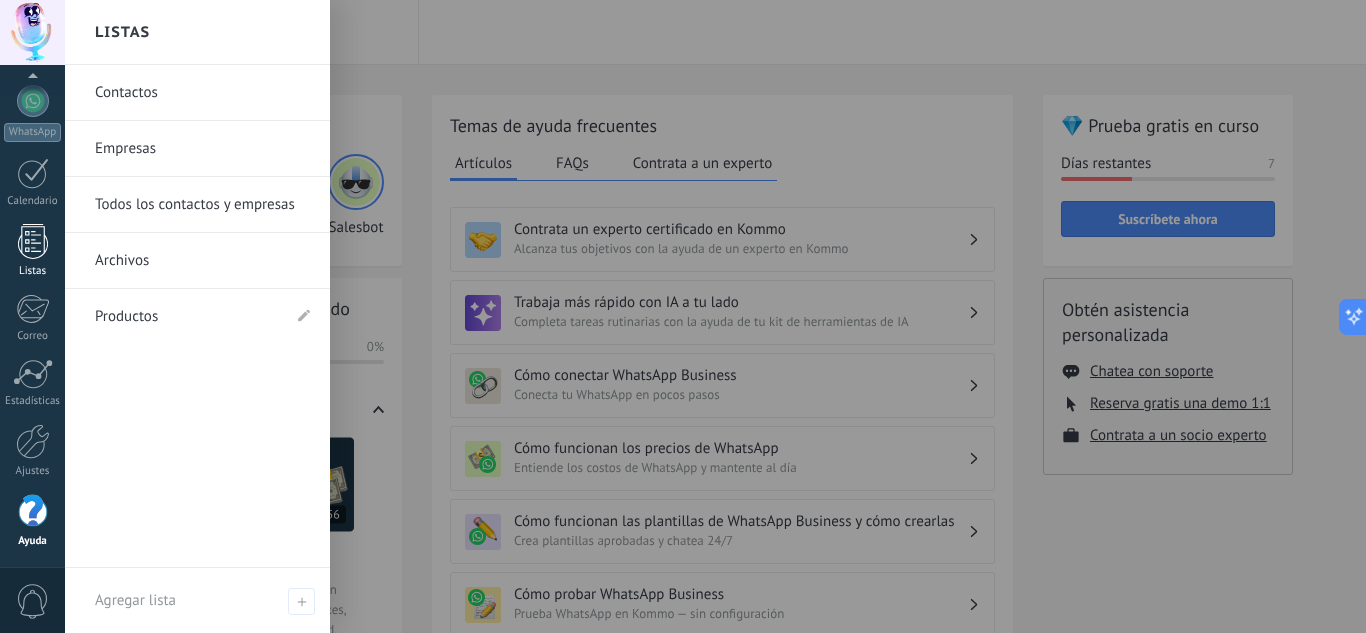 click on "Listas" at bounding box center (32, 251) 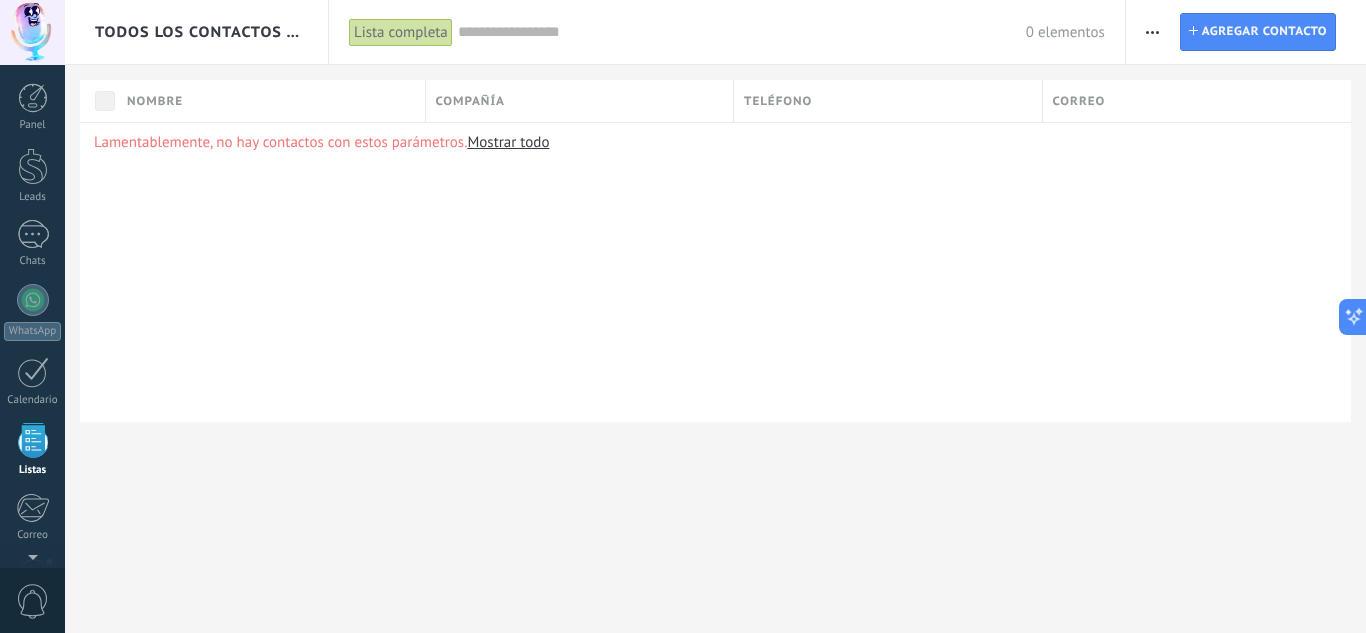 scroll, scrollTop: 124, scrollLeft: 0, axis: vertical 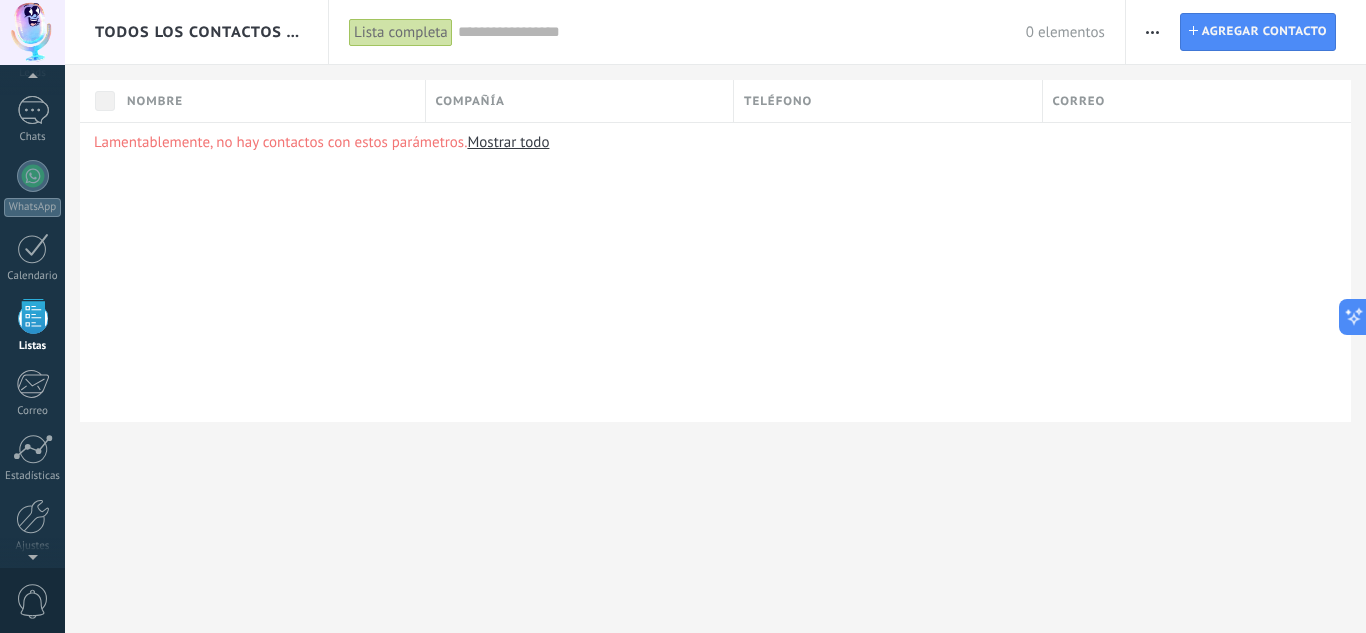 click at bounding box center (1152, 32) 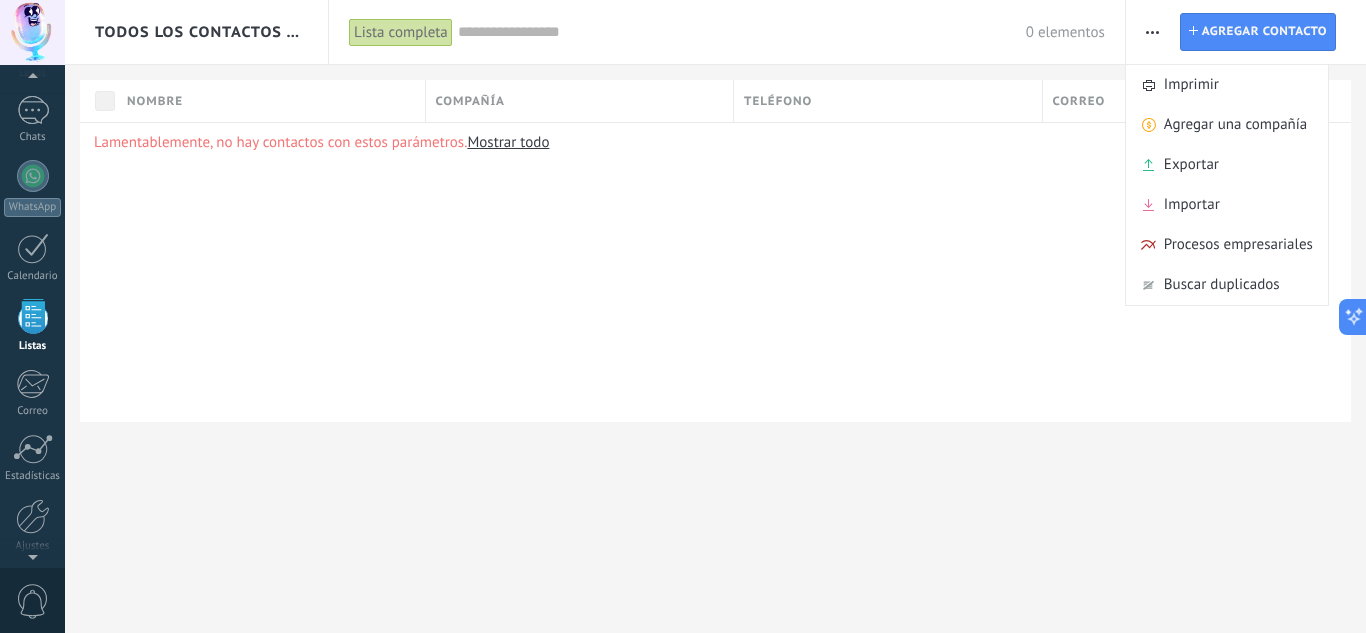 click on "Lamentablemente, no hay contactos con estos parámetros.  Mostrar todo" at bounding box center [715, 272] 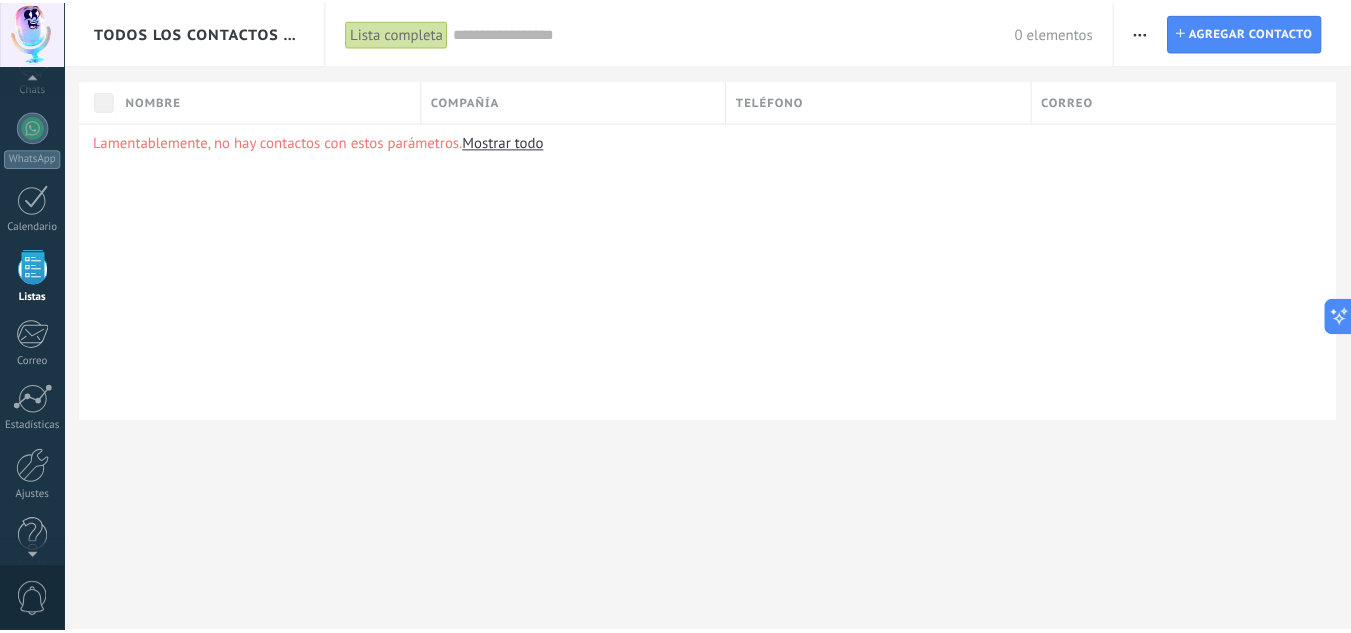 scroll, scrollTop: 199, scrollLeft: 0, axis: vertical 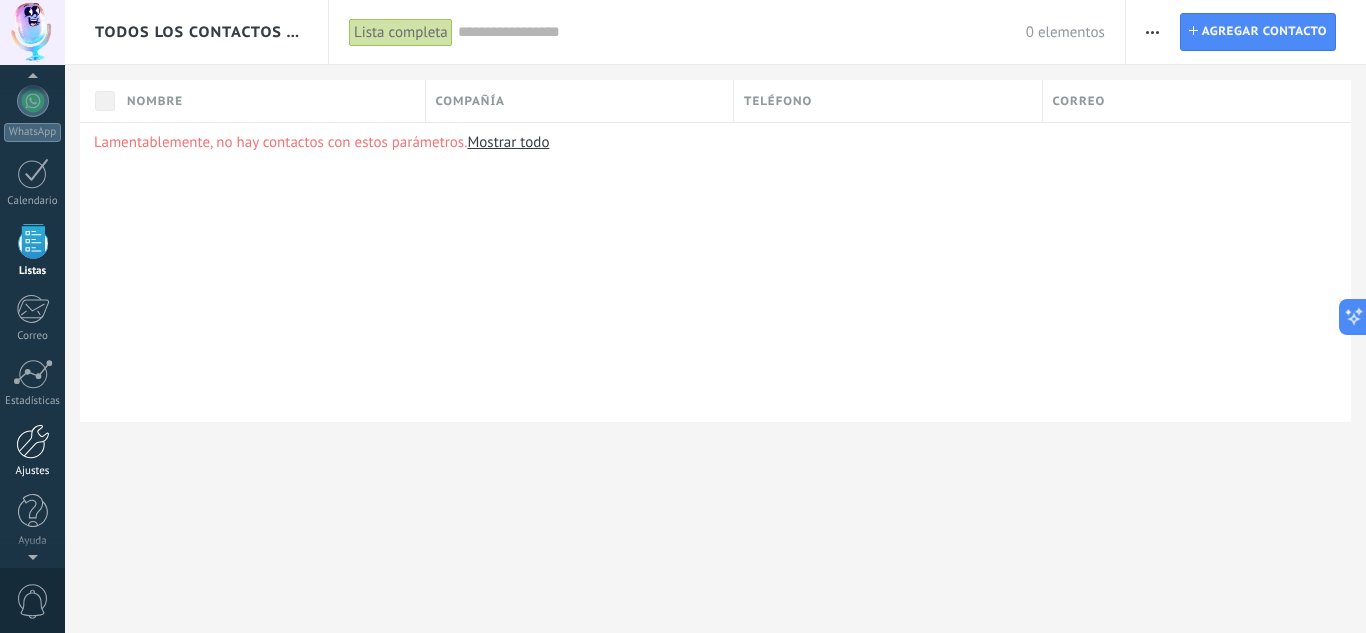 click at bounding box center [33, 441] 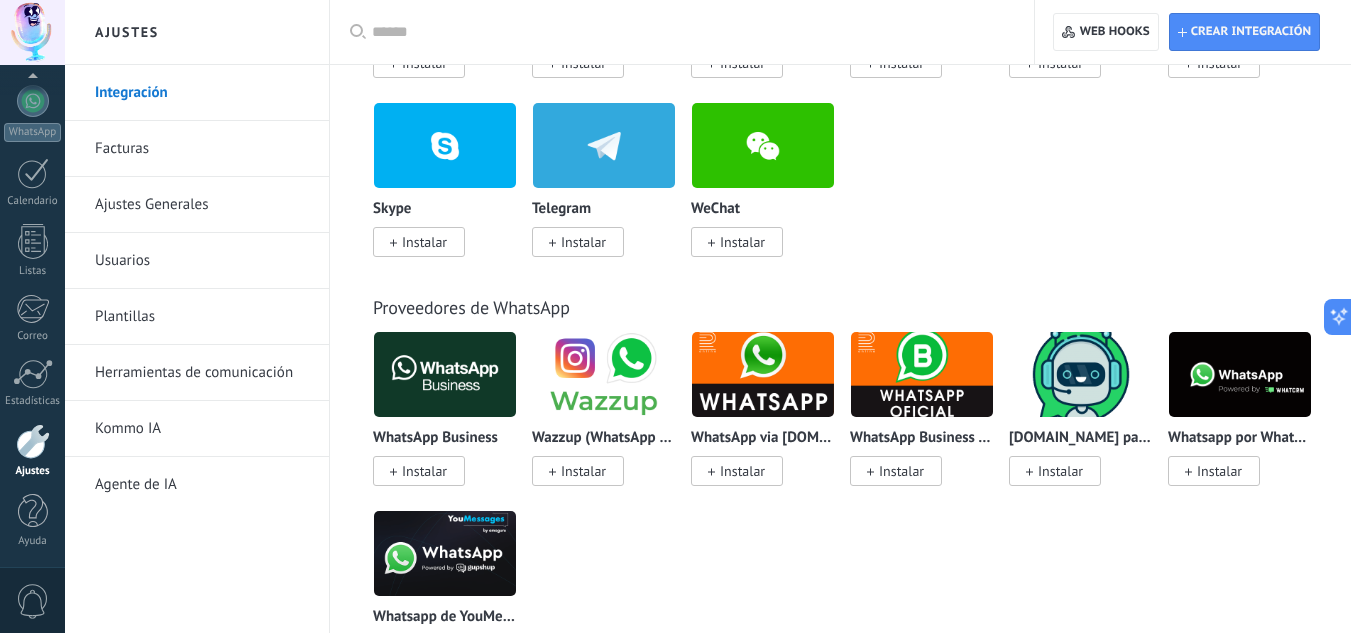 scroll, scrollTop: 600, scrollLeft: 0, axis: vertical 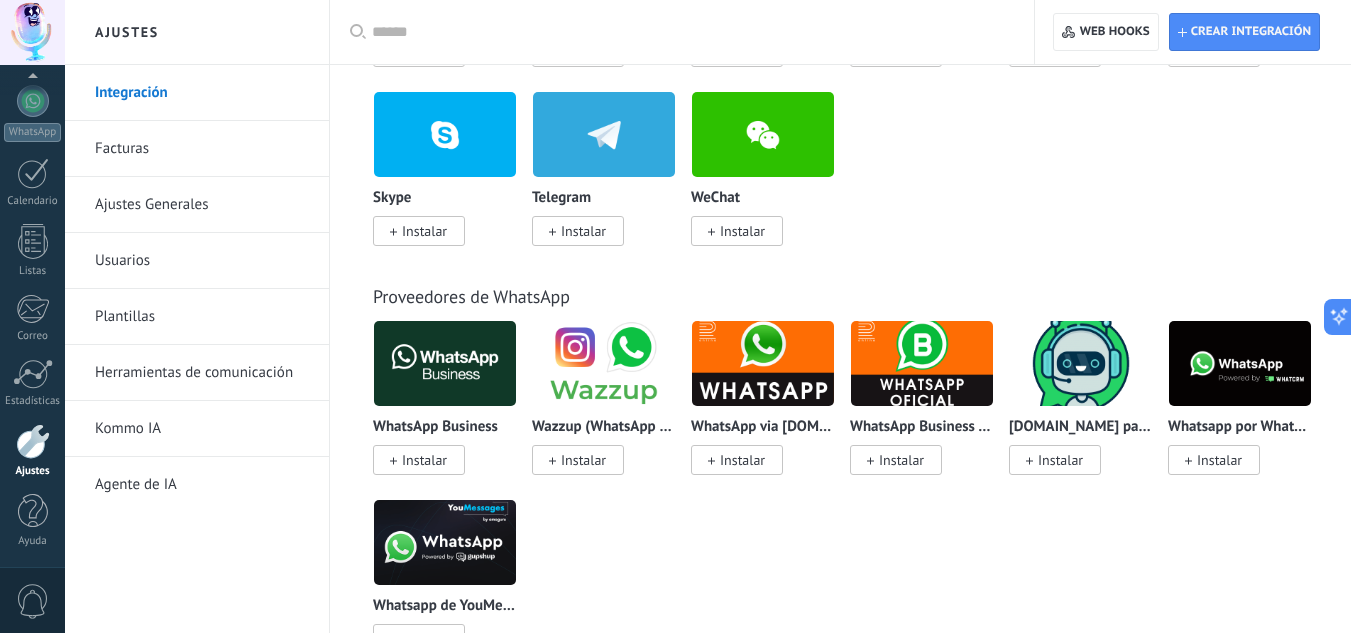 click on "Usuarios" at bounding box center (202, 261) 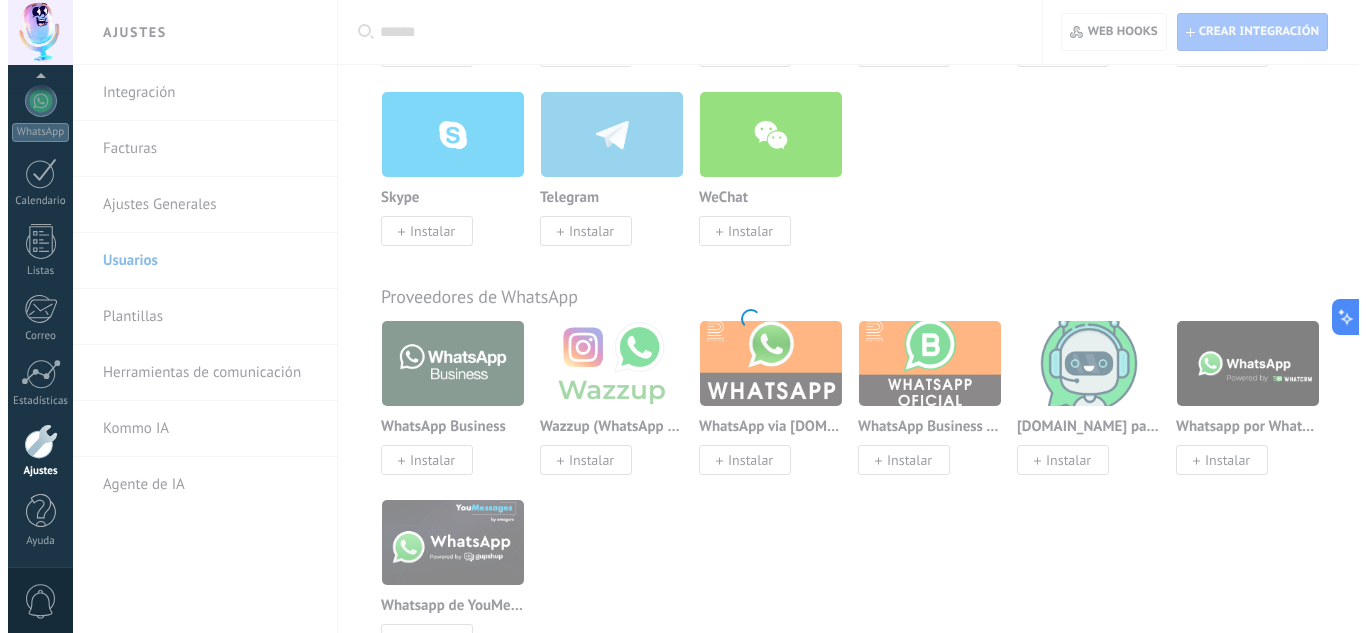 scroll, scrollTop: 0, scrollLeft: 0, axis: both 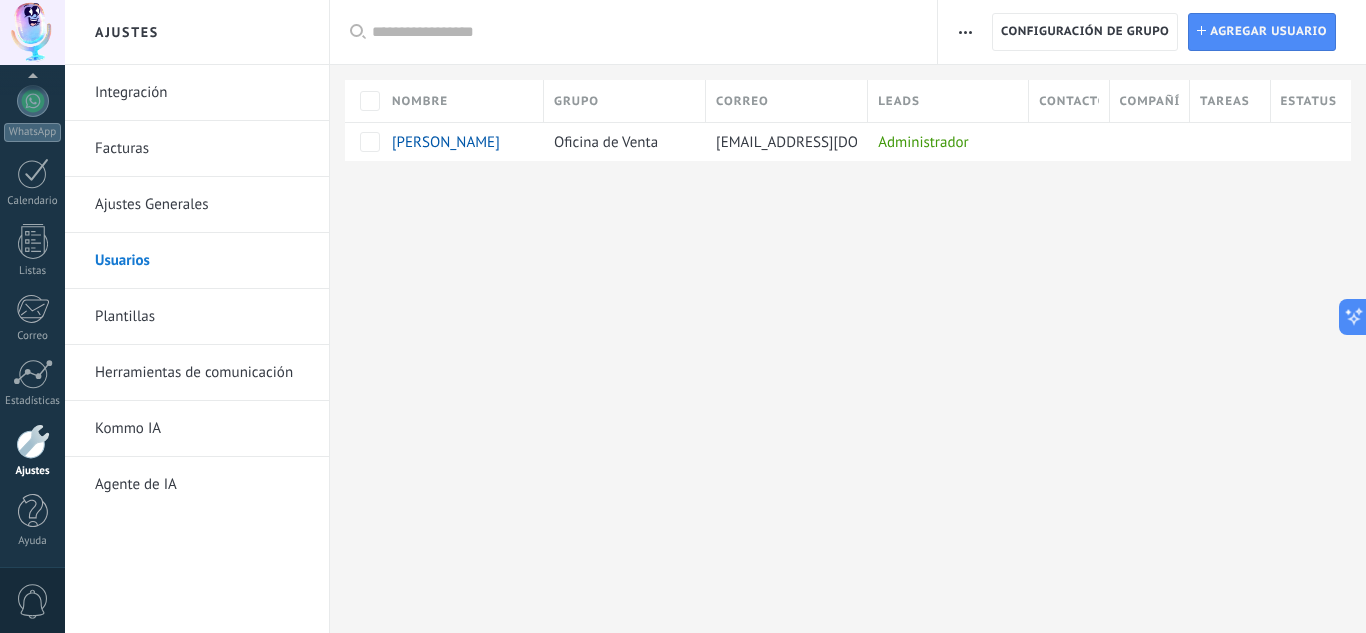 click on "Integración" at bounding box center [202, 93] 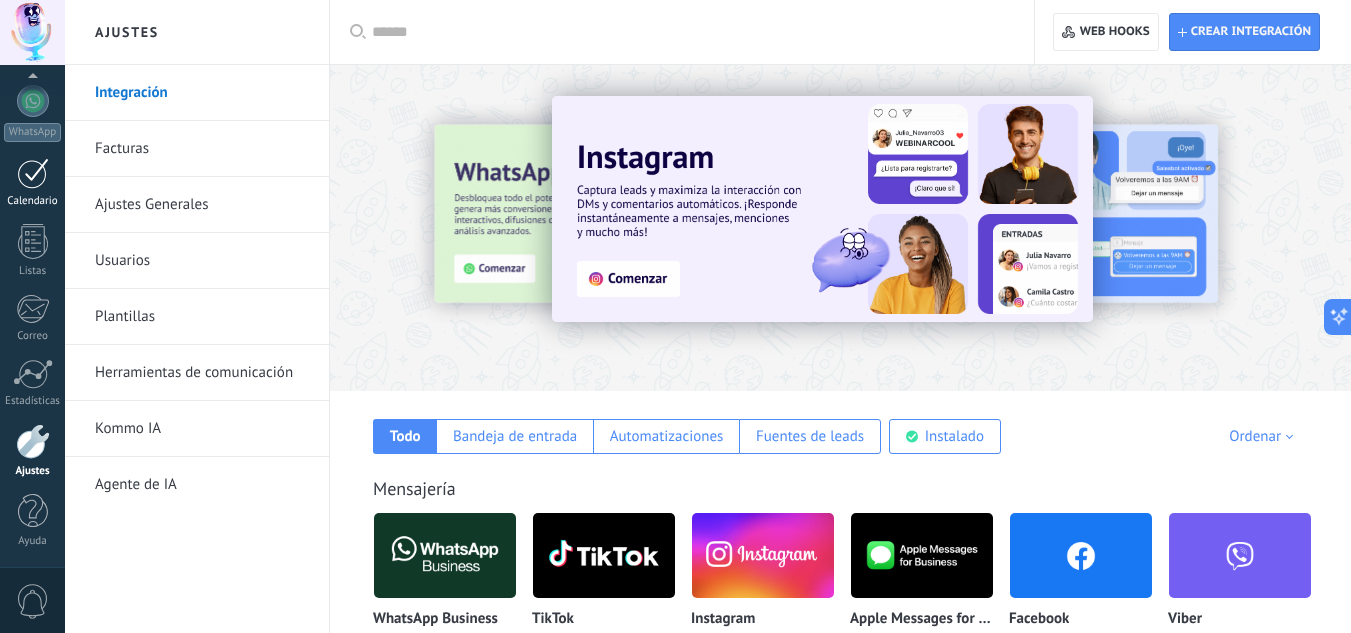 click on "Calendario" at bounding box center (32, 183) 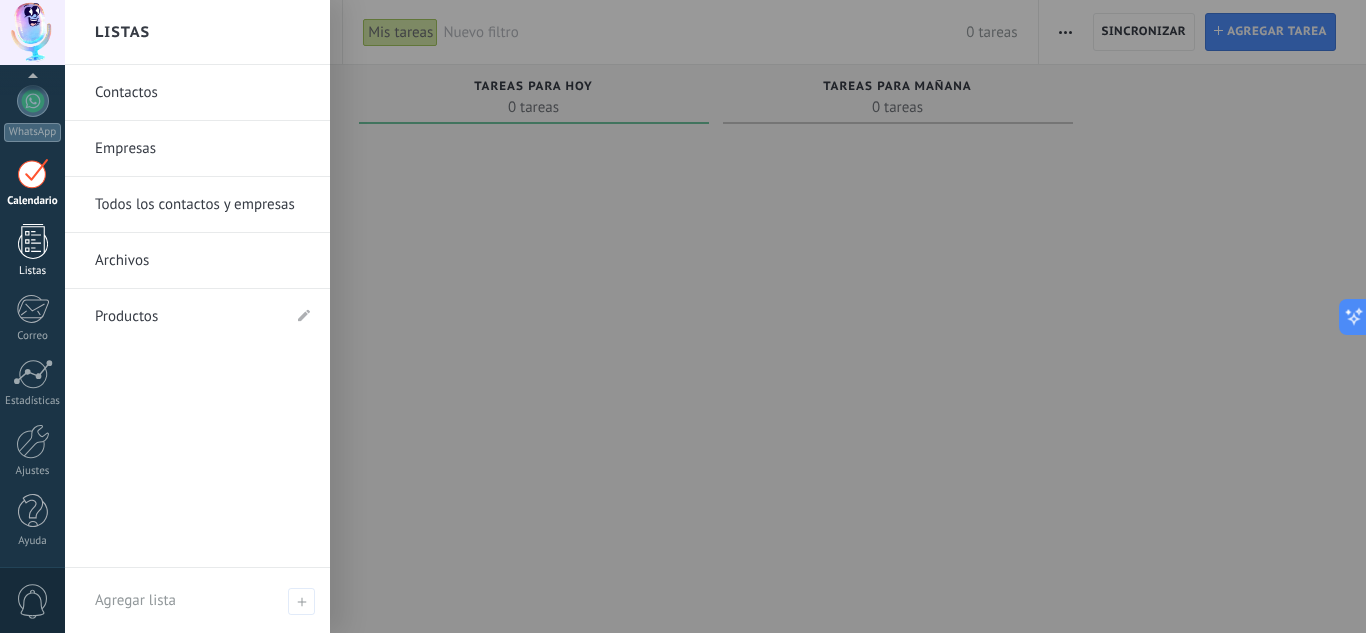 click at bounding box center [33, 241] 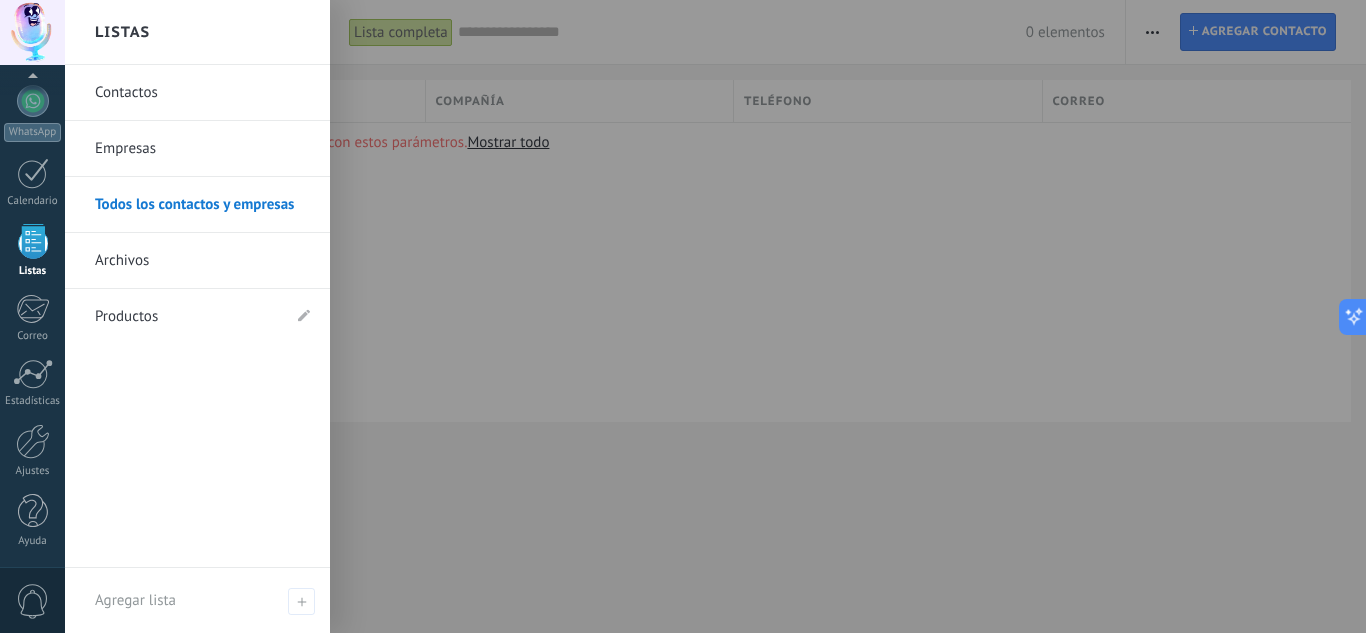 click on "Contactos" at bounding box center (202, 93) 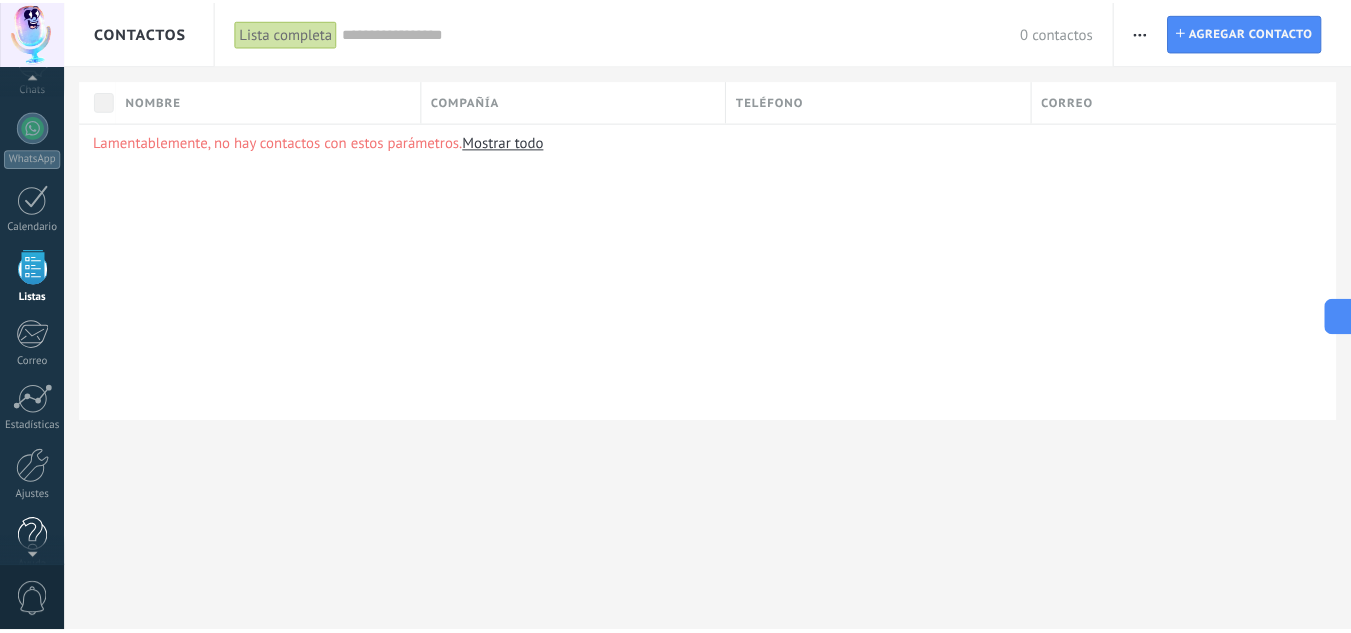 scroll, scrollTop: 199, scrollLeft: 0, axis: vertical 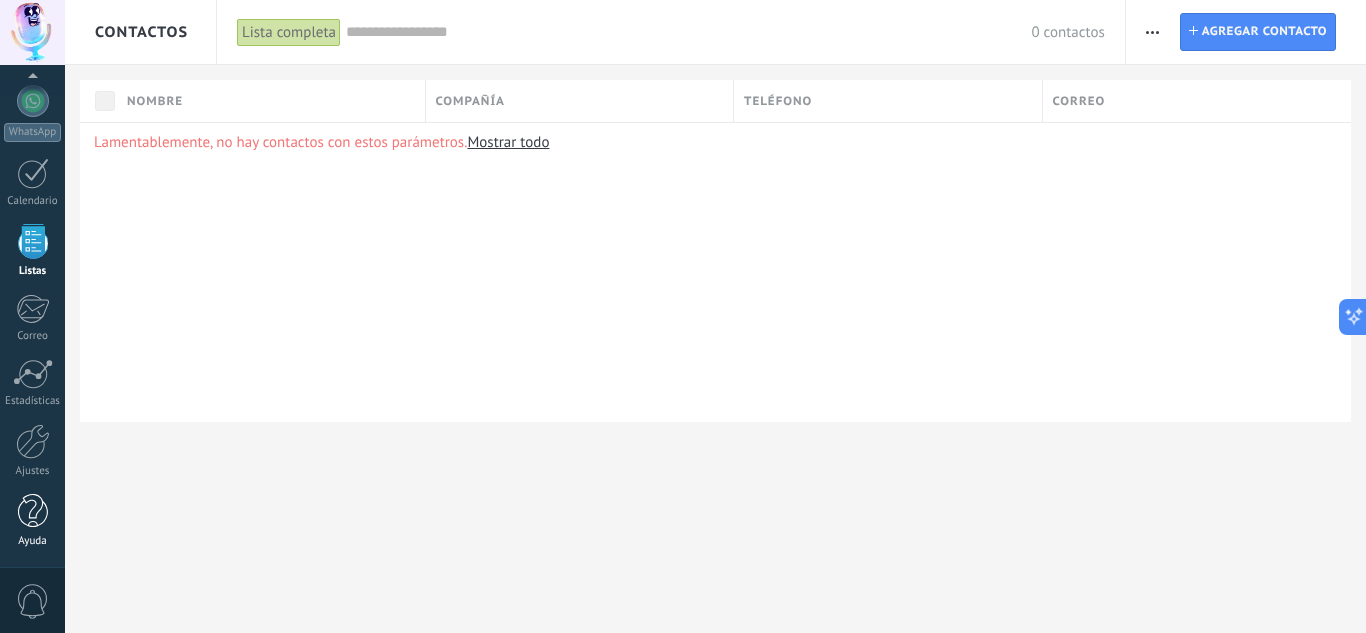click at bounding box center [33, 511] 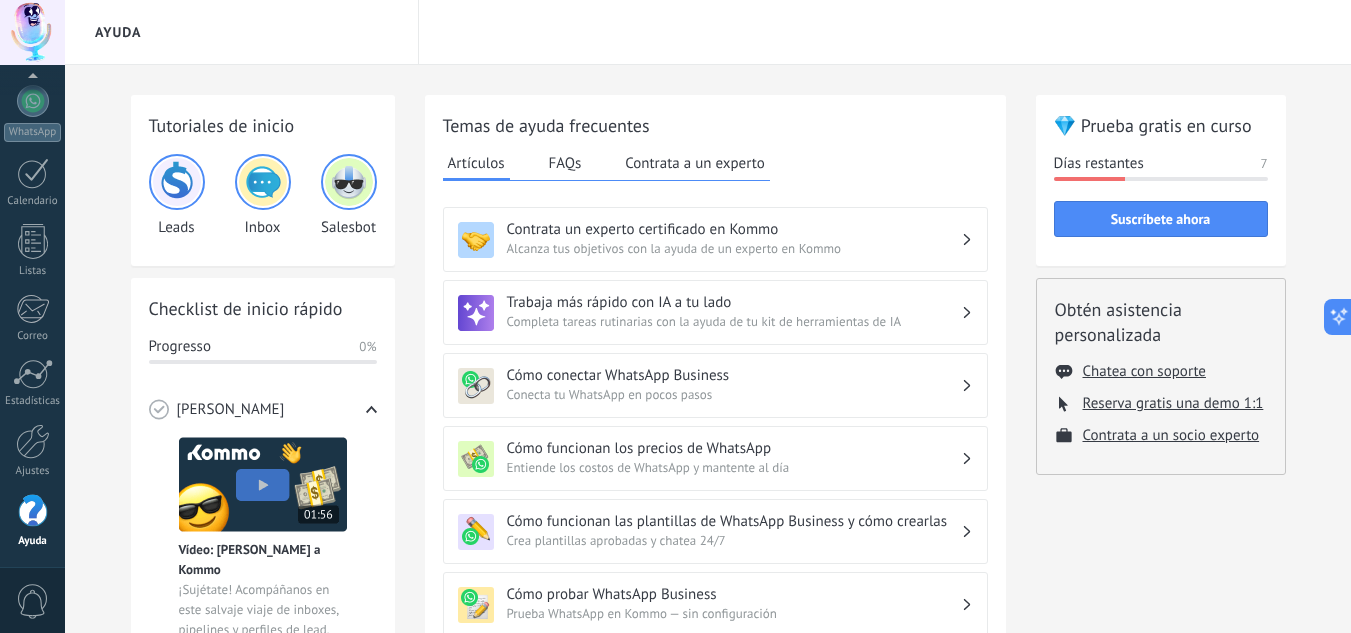 click on "💎 Prueba gratis en curso" at bounding box center [1161, 125] 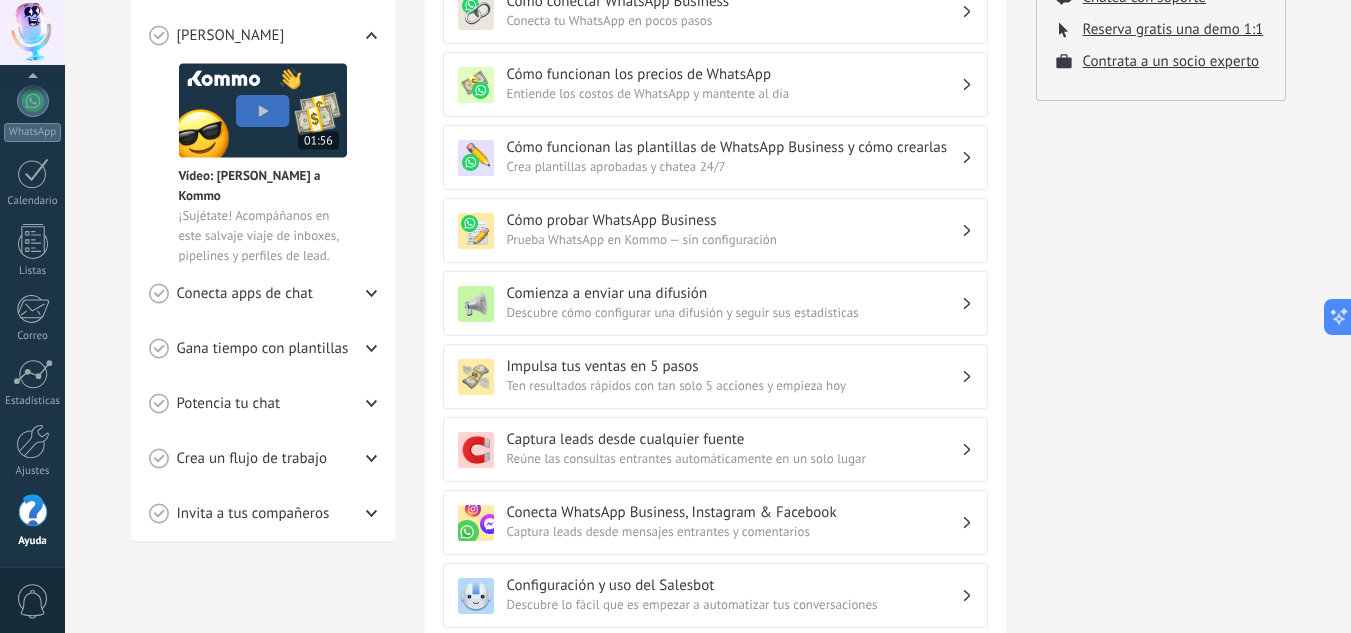 scroll, scrollTop: 643, scrollLeft: 0, axis: vertical 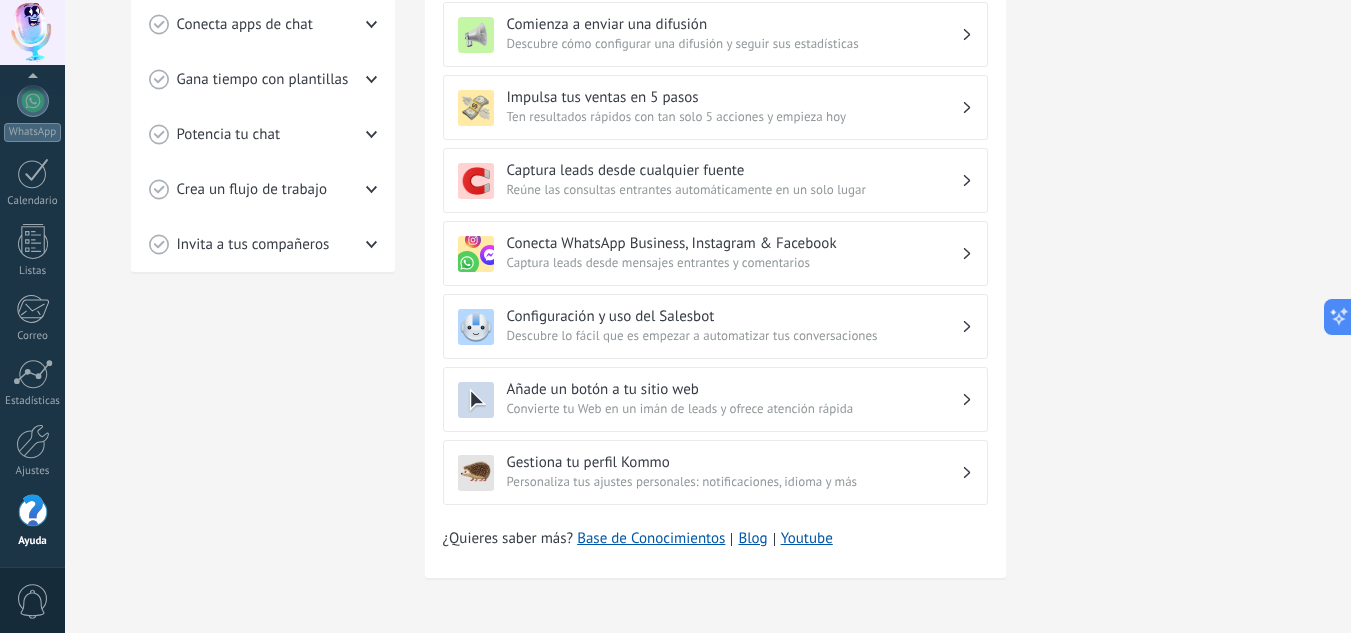 click on "Gestiona tu perfil Kommo" at bounding box center (734, 462) 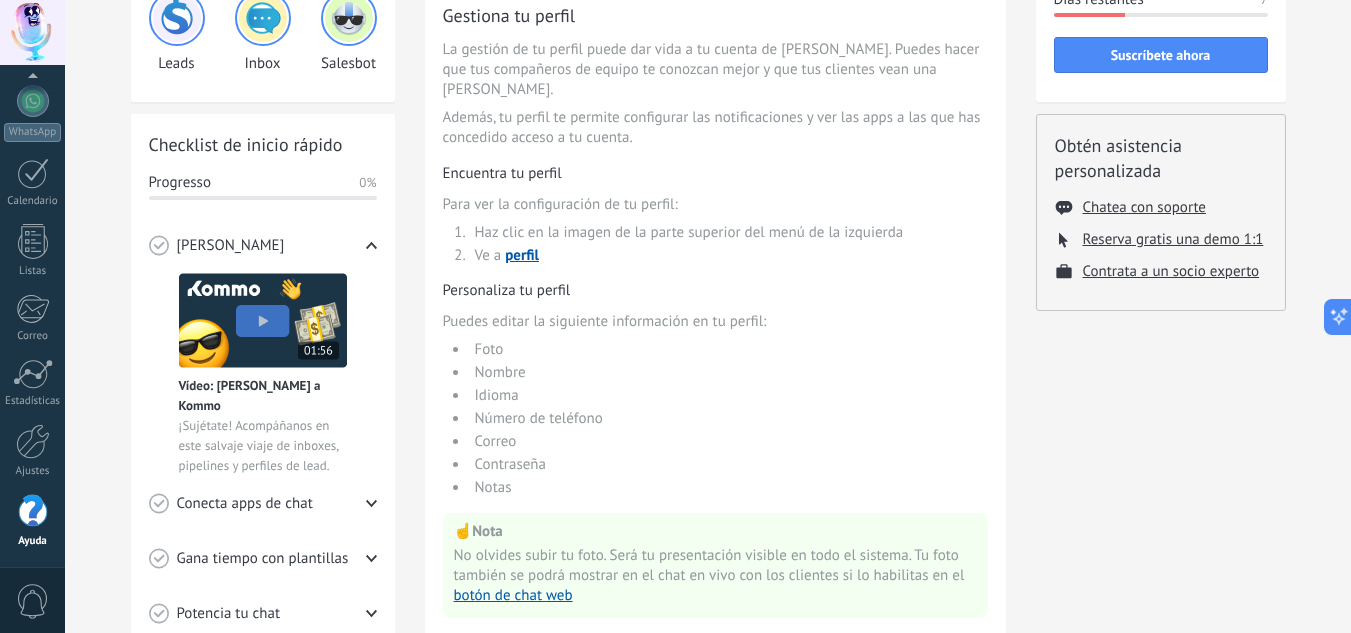 scroll, scrollTop: 300, scrollLeft: 0, axis: vertical 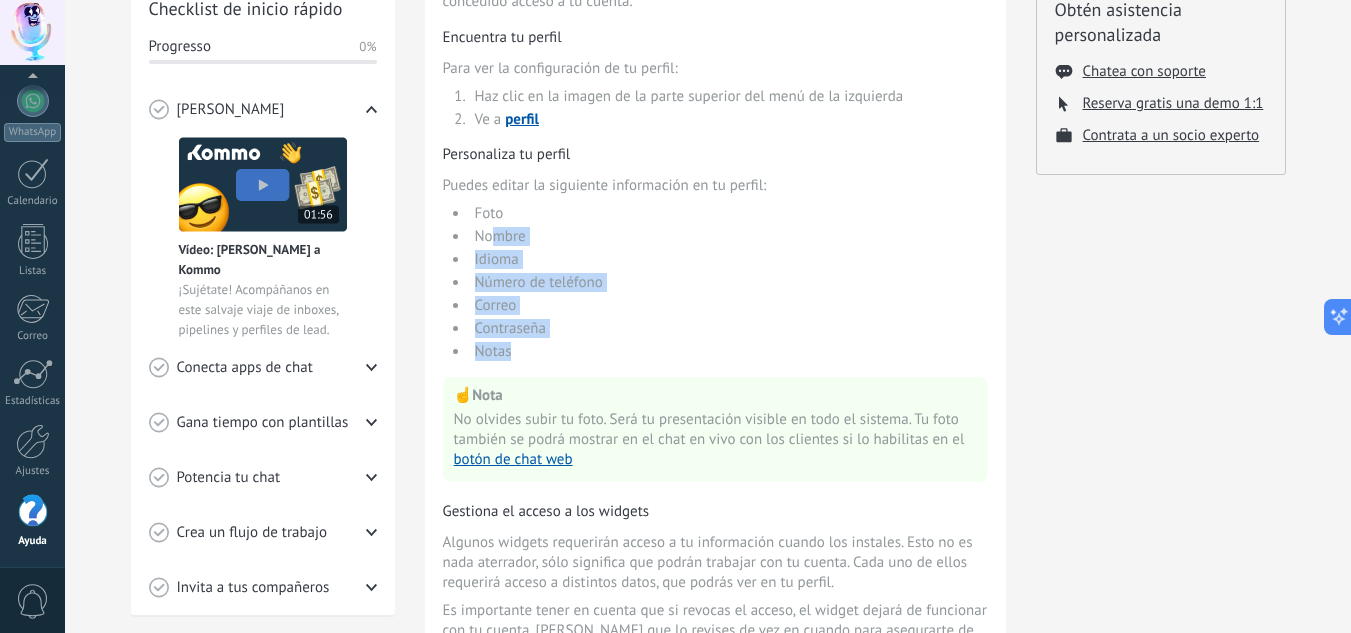 drag, startPoint x: 575, startPoint y: 332, endPoint x: 483, endPoint y: 206, distance: 156.01282 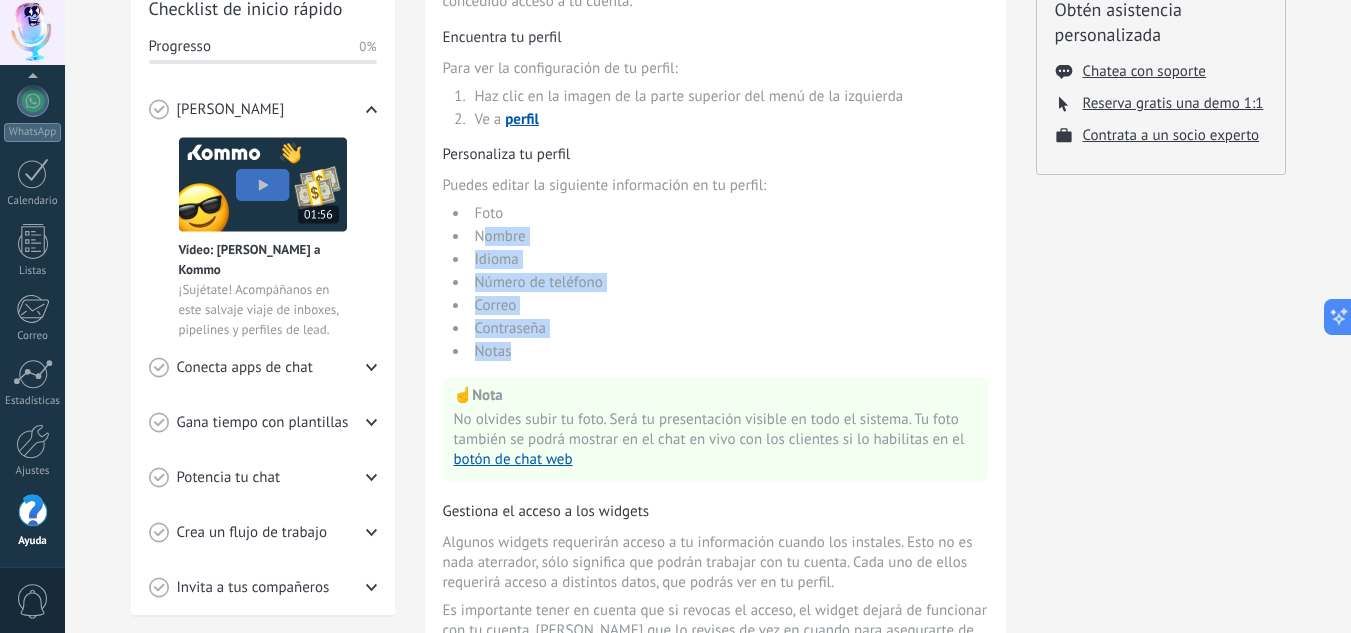 click on "Foto Nombre Idioma Número de teléfono Correo Contraseña Notas" at bounding box center [715, 282] 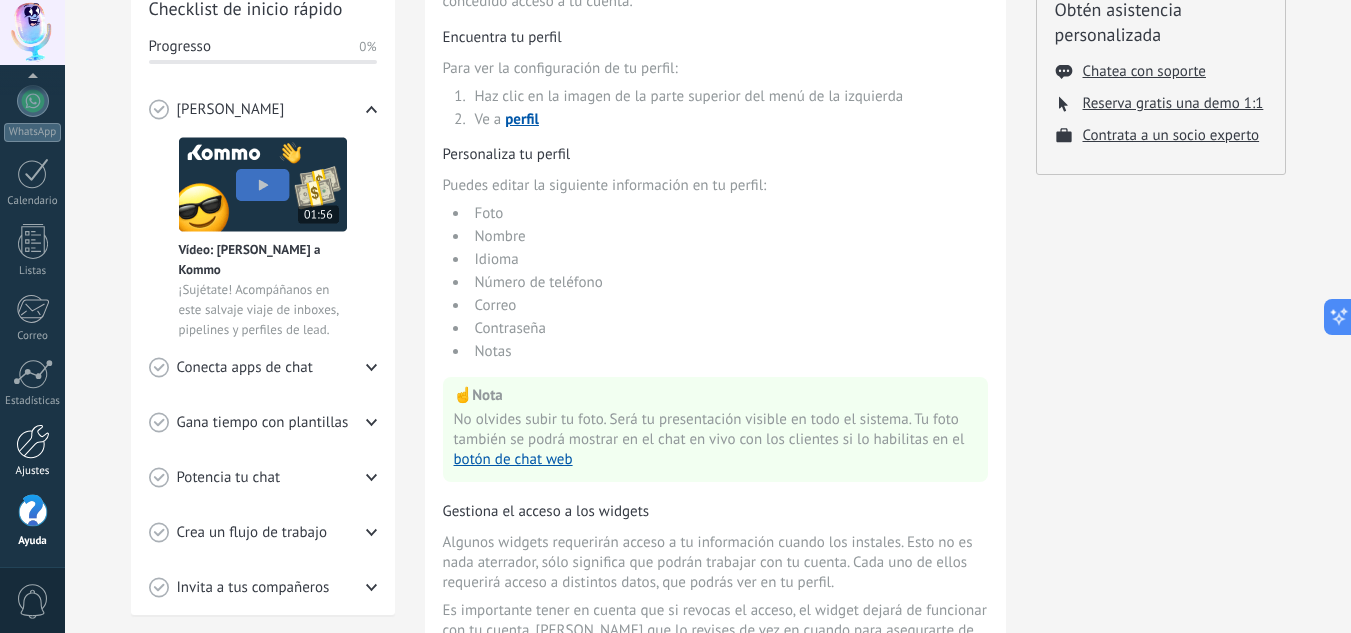 click on "Ajustes" at bounding box center (32, 451) 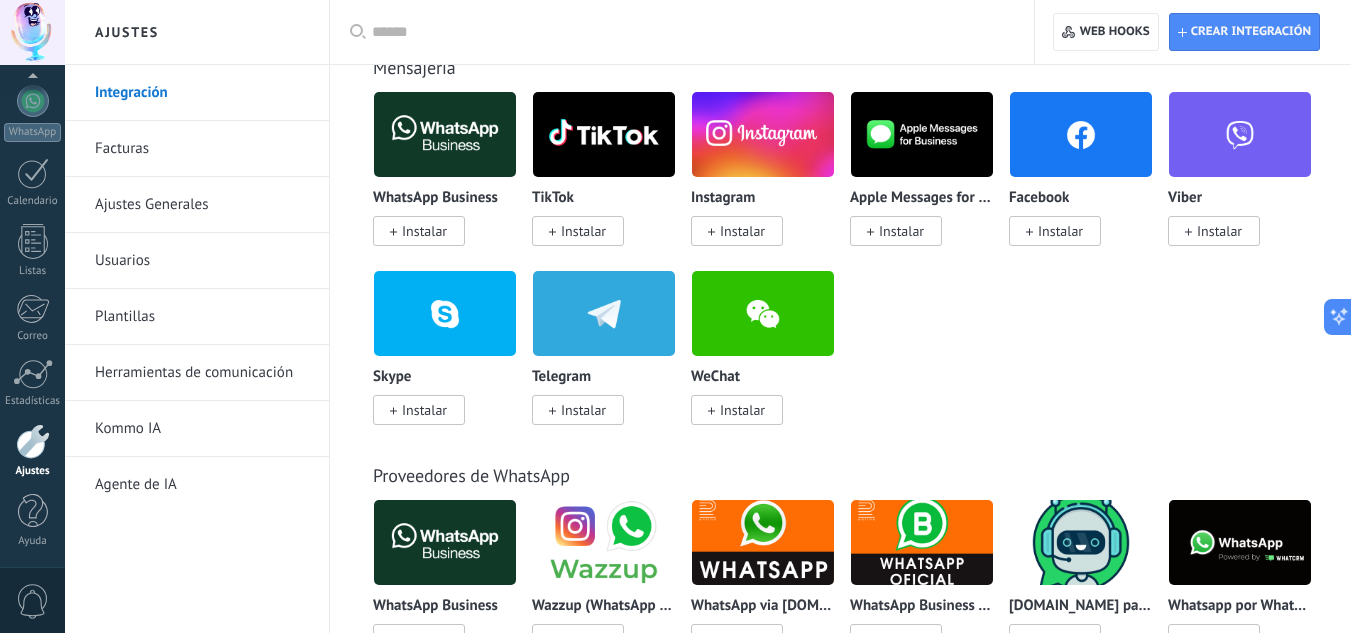 scroll, scrollTop: 0, scrollLeft: 0, axis: both 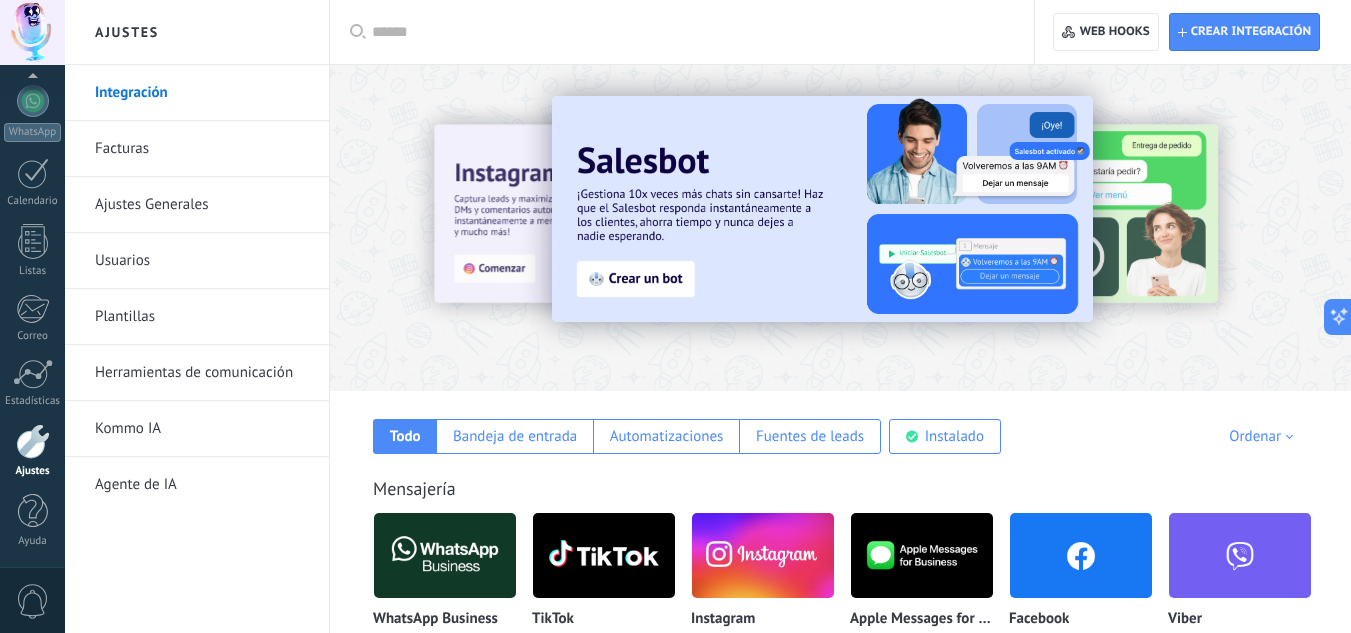 click on "Integración" at bounding box center (202, 93) 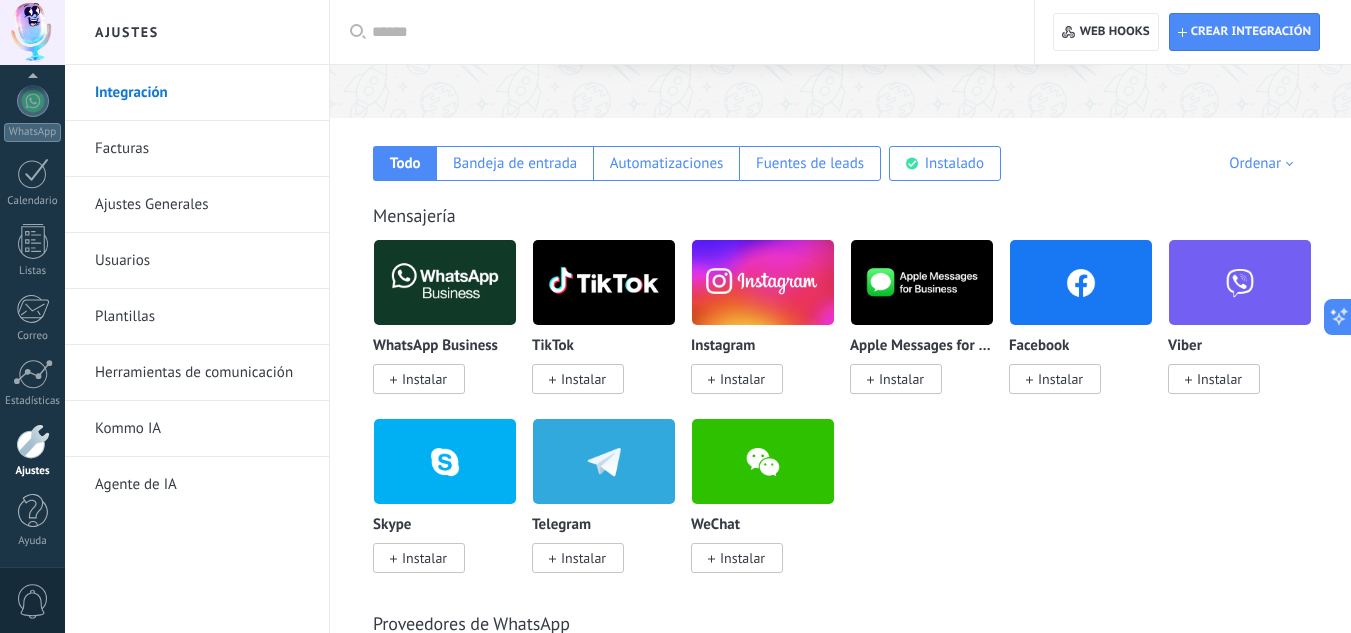 scroll, scrollTop: 300, scrollLeft: 0, axis: vertical 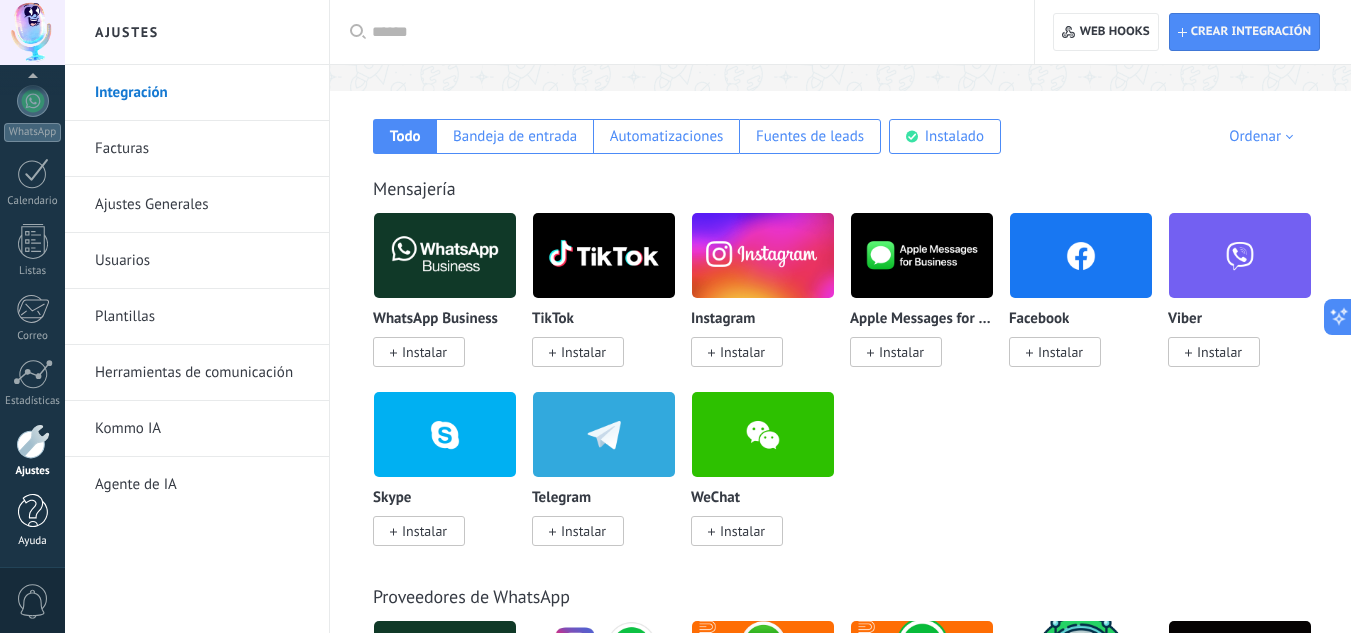 click at bounding box center [33, 511] 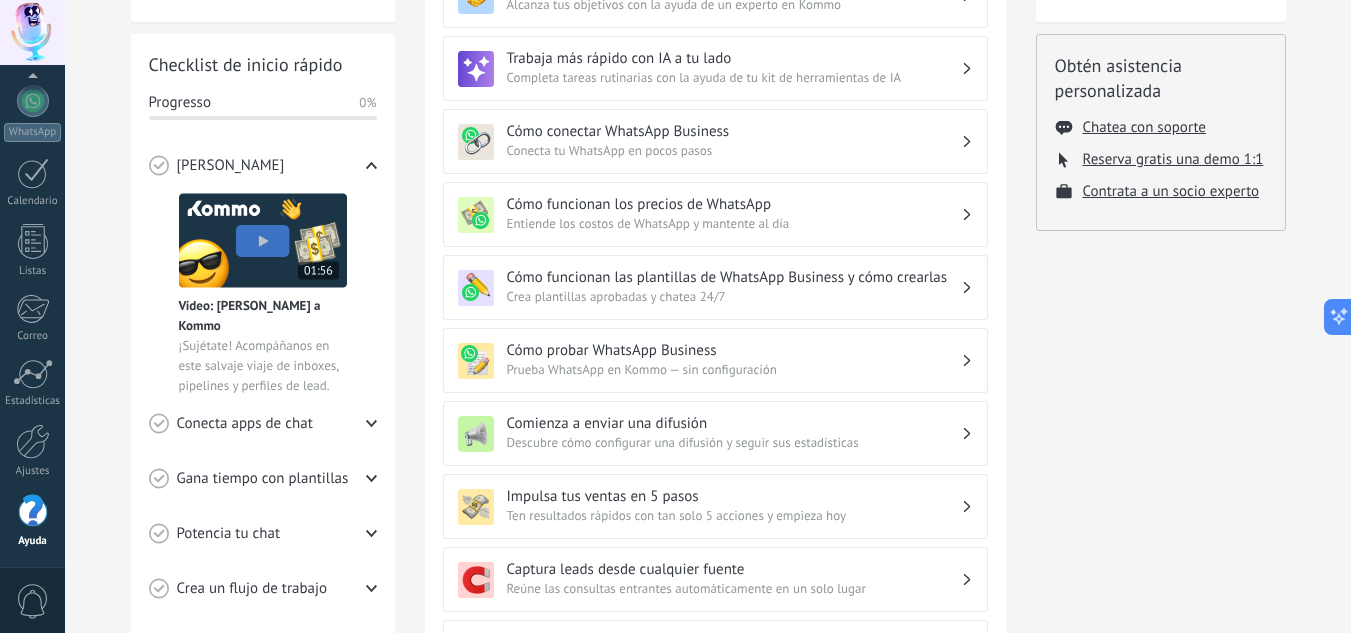 scroll, scrollTop: 243, scrollLeft: 0, axis: vertical 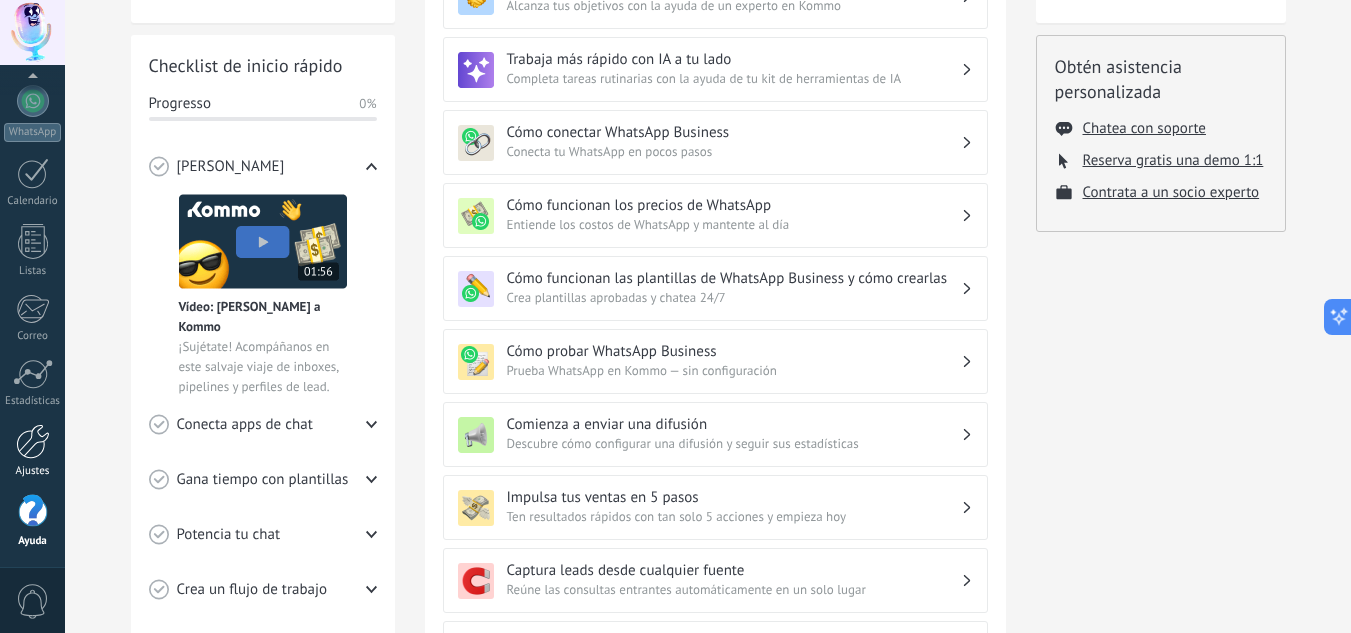 click at bounding box center (33, 441) 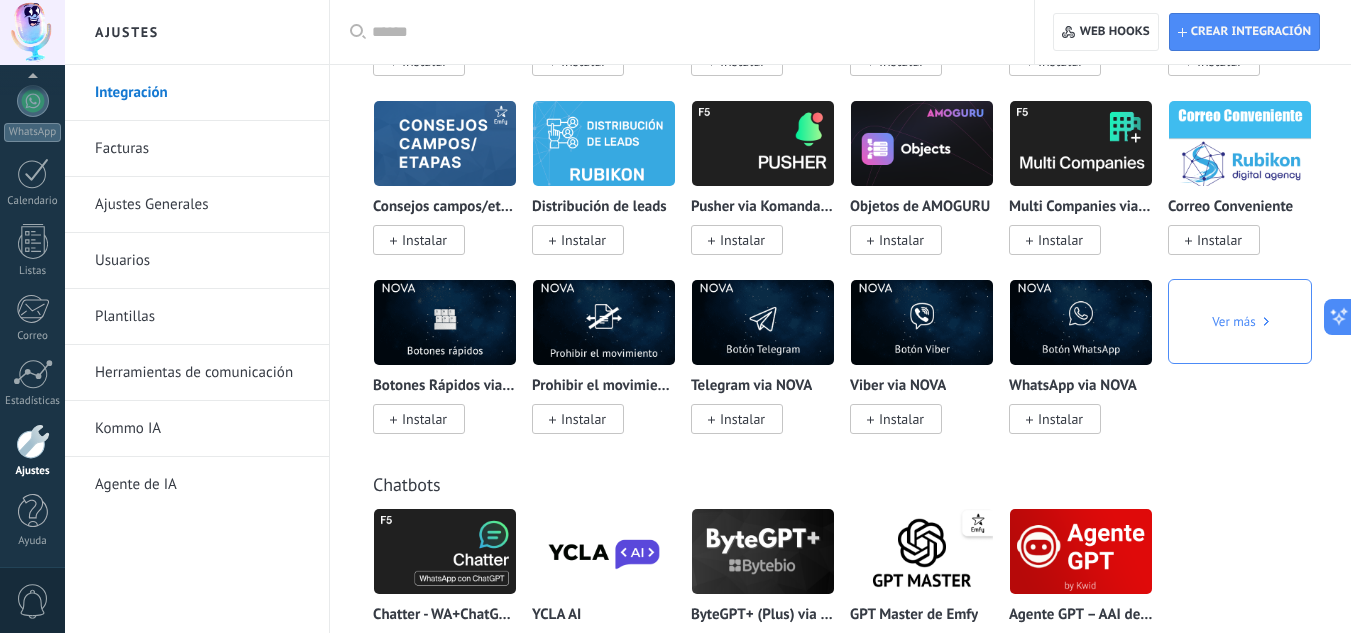 scroll, scrollTop: 5700, scrollLeft: 0, axis: vertical 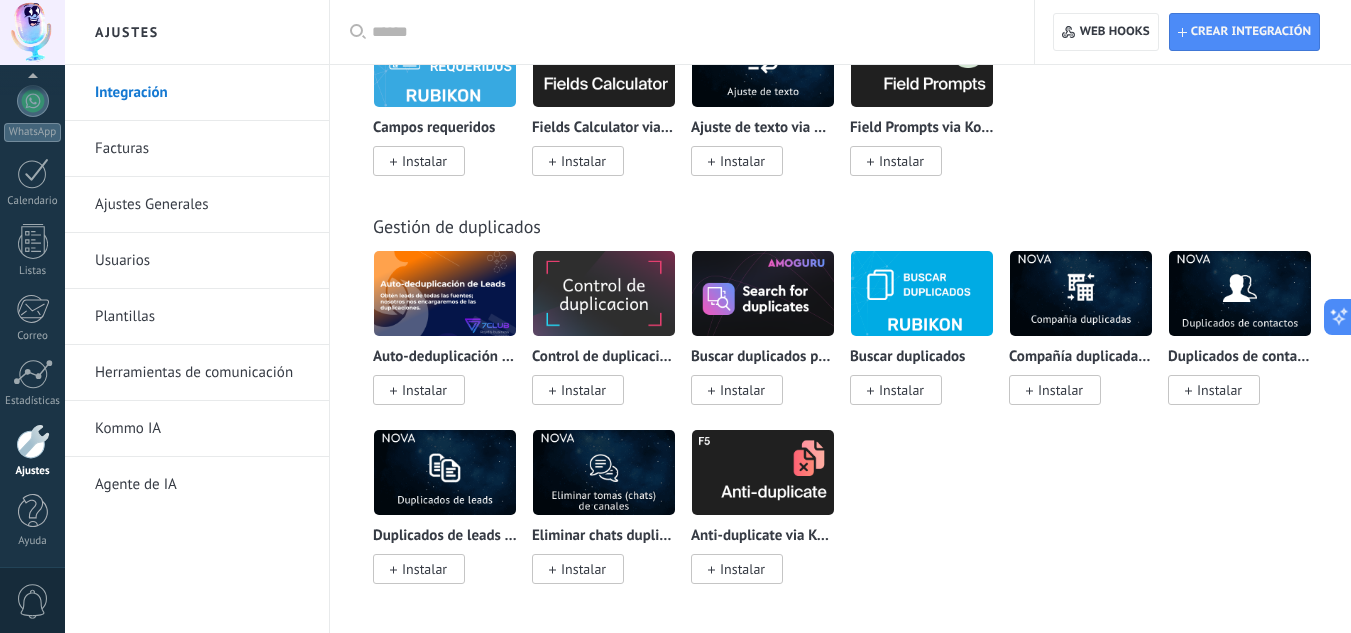 click on "Ajustes Generales" at bounding box center [202, 205] 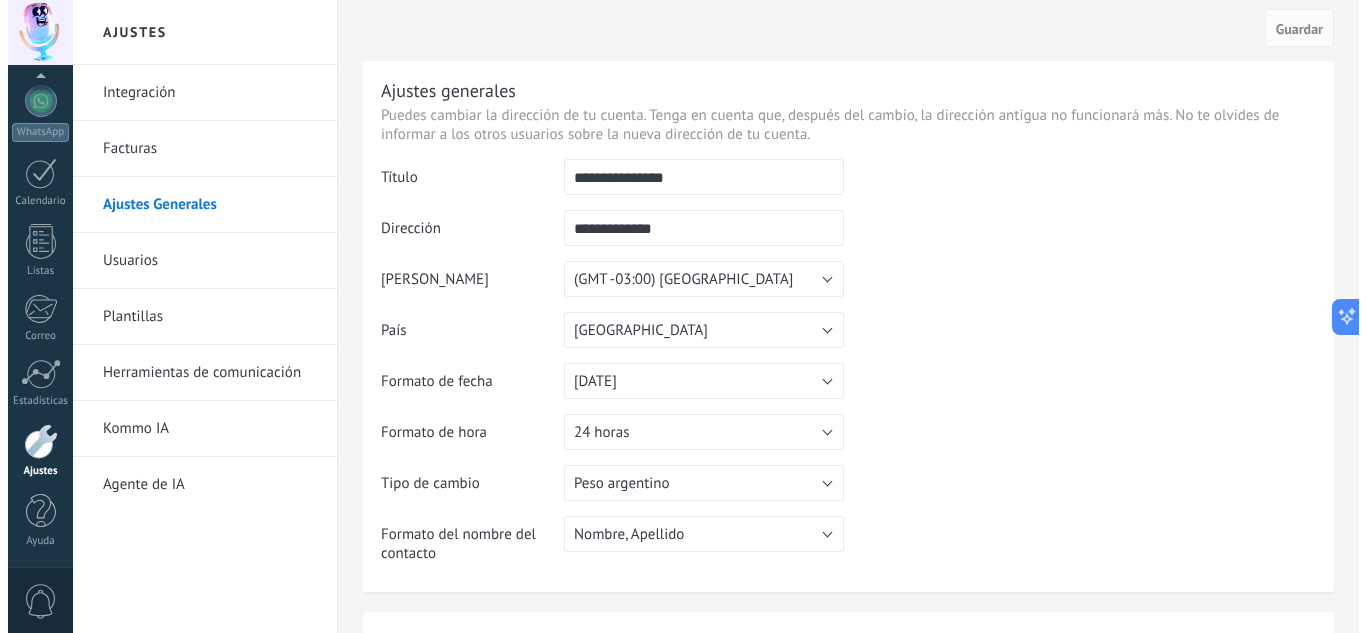 scroll, scrollTop: 0, scrollLeft: 0, axis: both 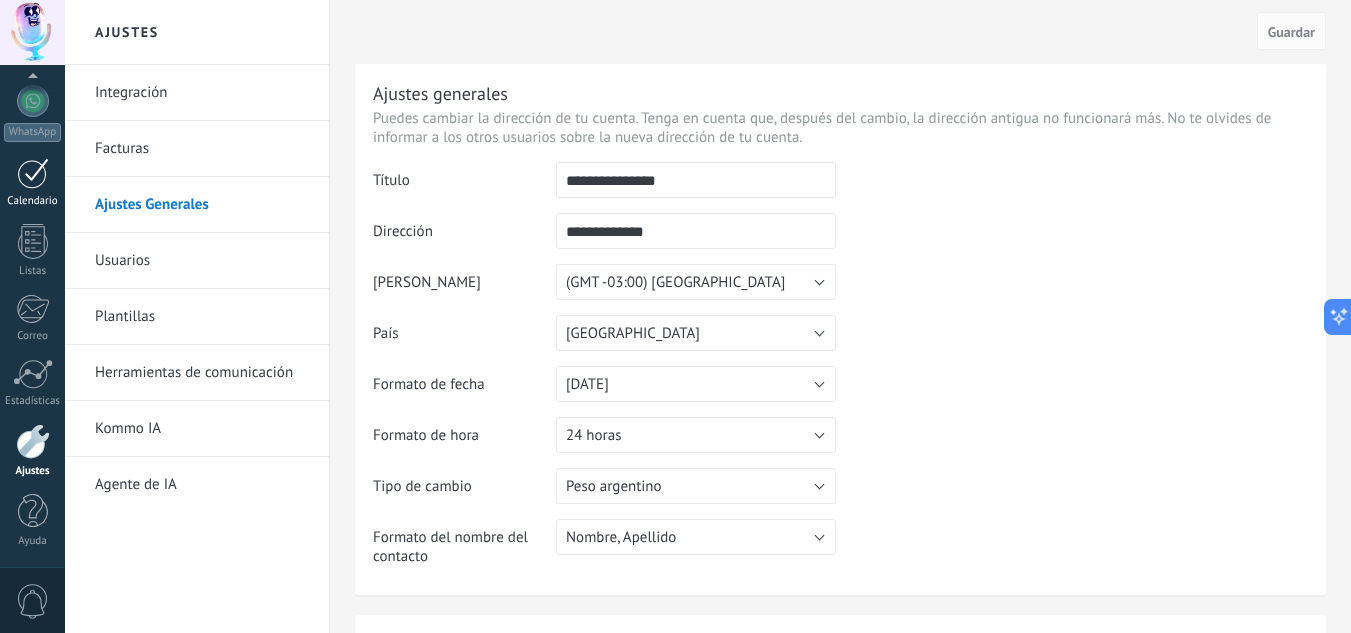 click on "Calendario" at bounding box center [32, 183] 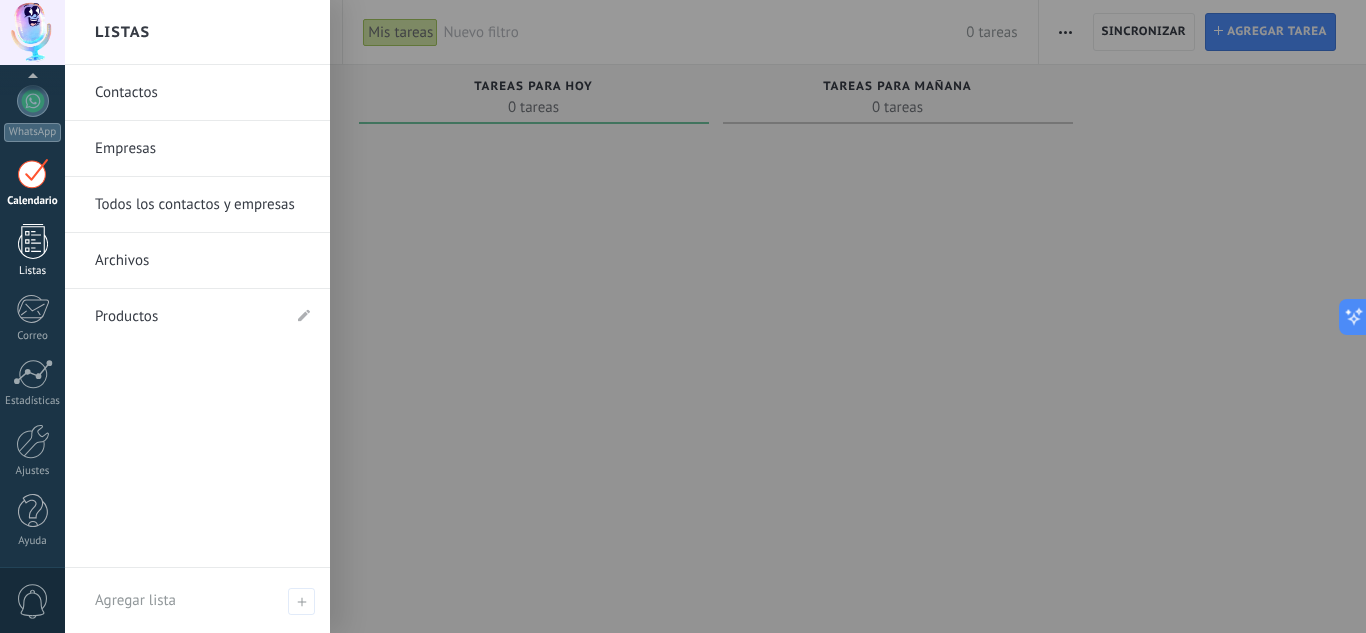 click at bounding box center (33, 241) 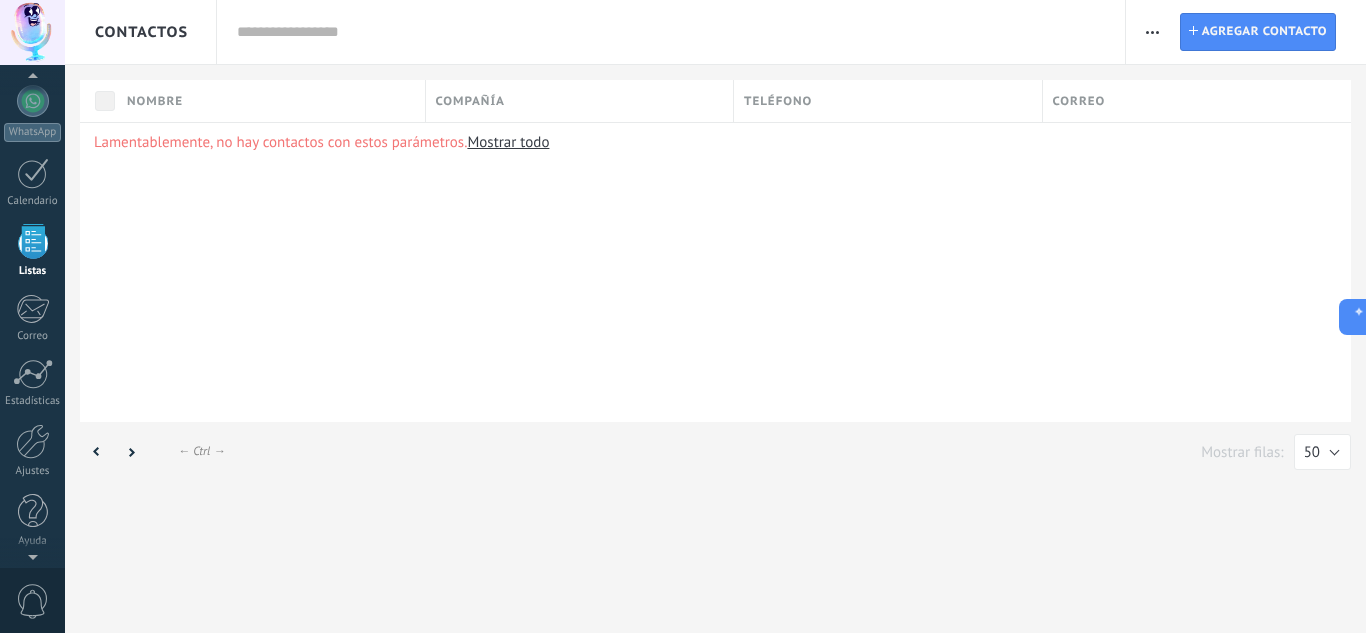 scroll, scrollTop: 124, scrollLeft: 0, axis: vertical 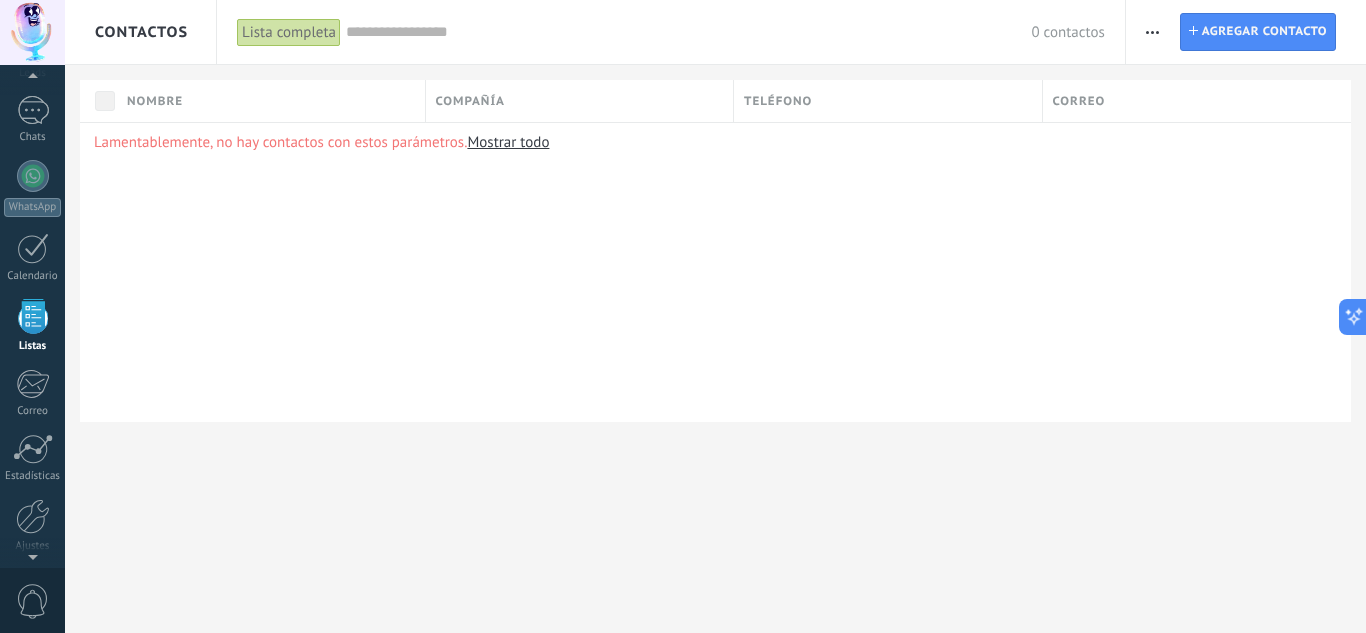 click at bounding box center (33, 316) 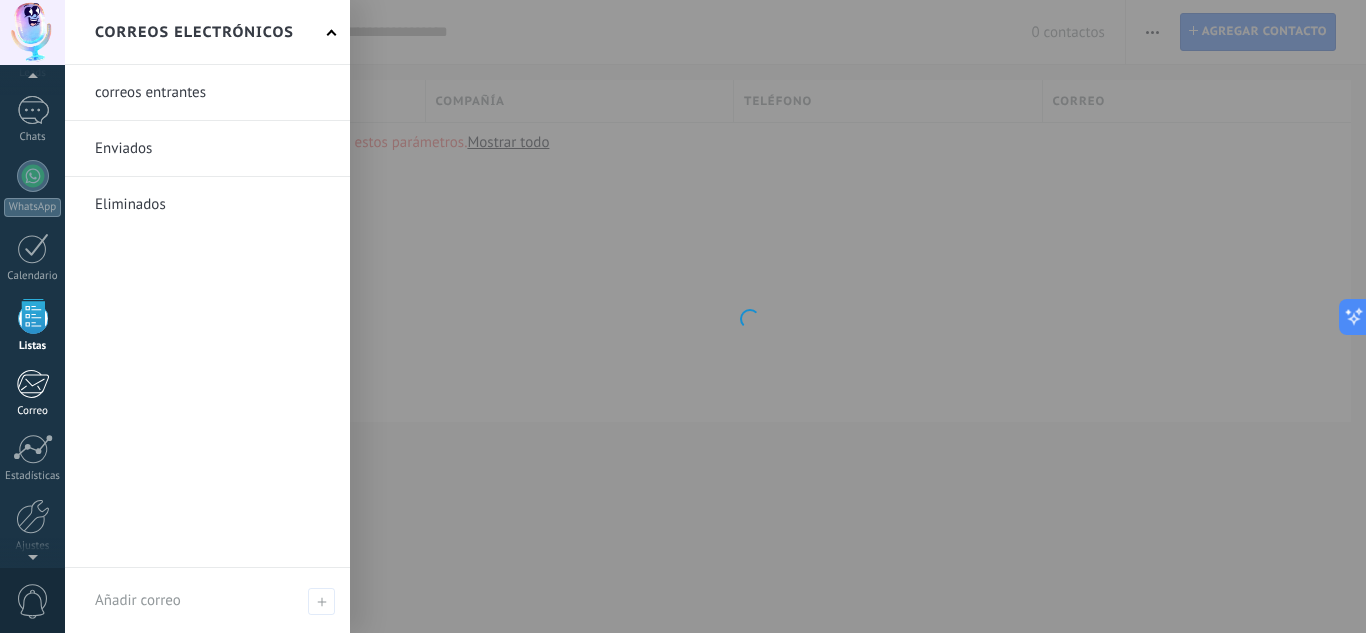 click on "Correo" at bounding box center [33, 411] 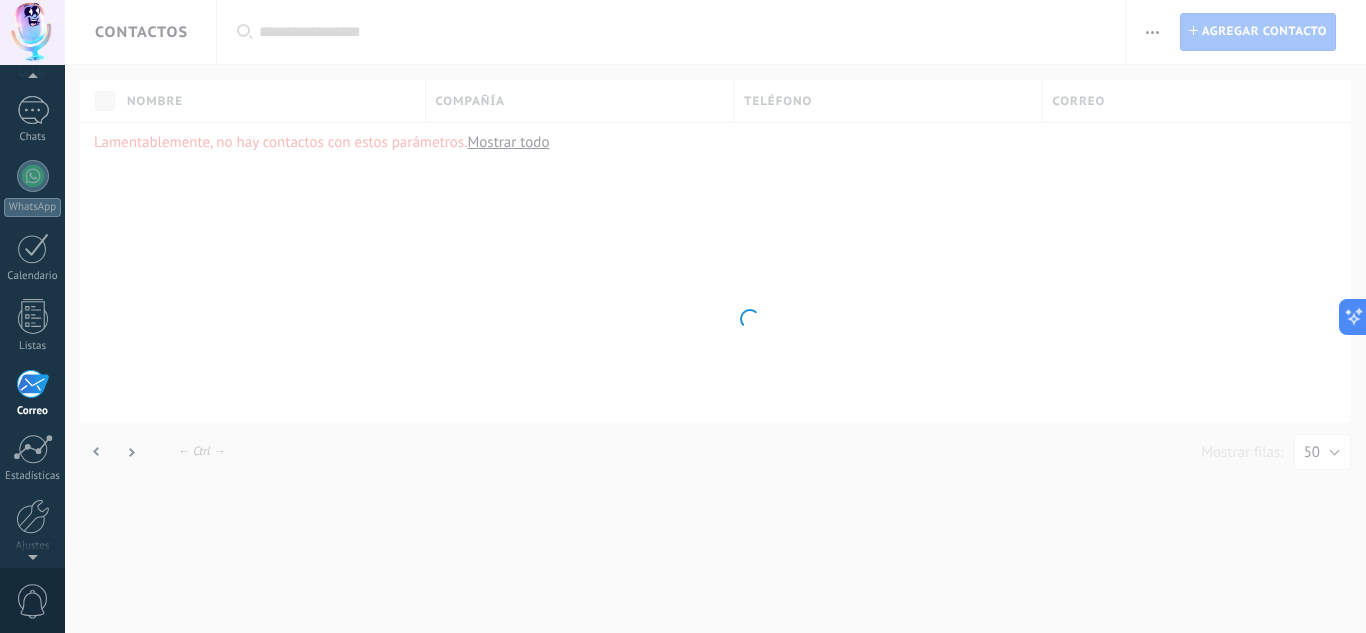 scroll, scrollTop: 194, scrollLeft: 0, axis: vertical 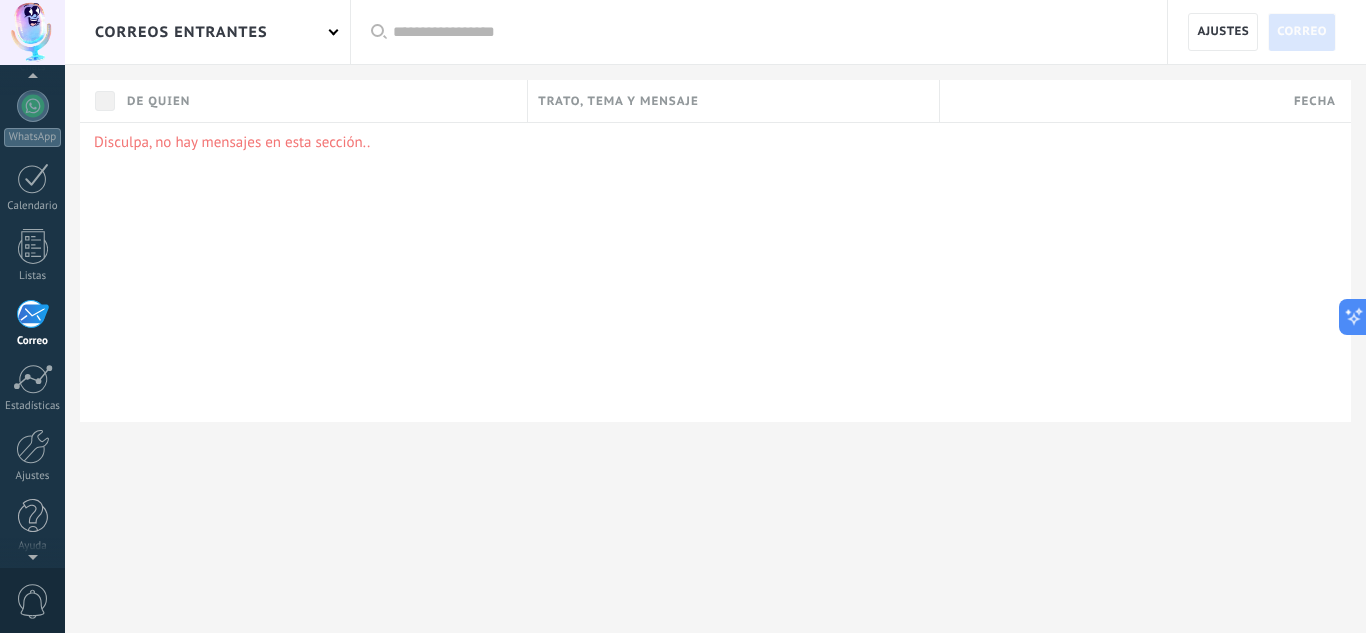 click at bounding box center [32, 32] 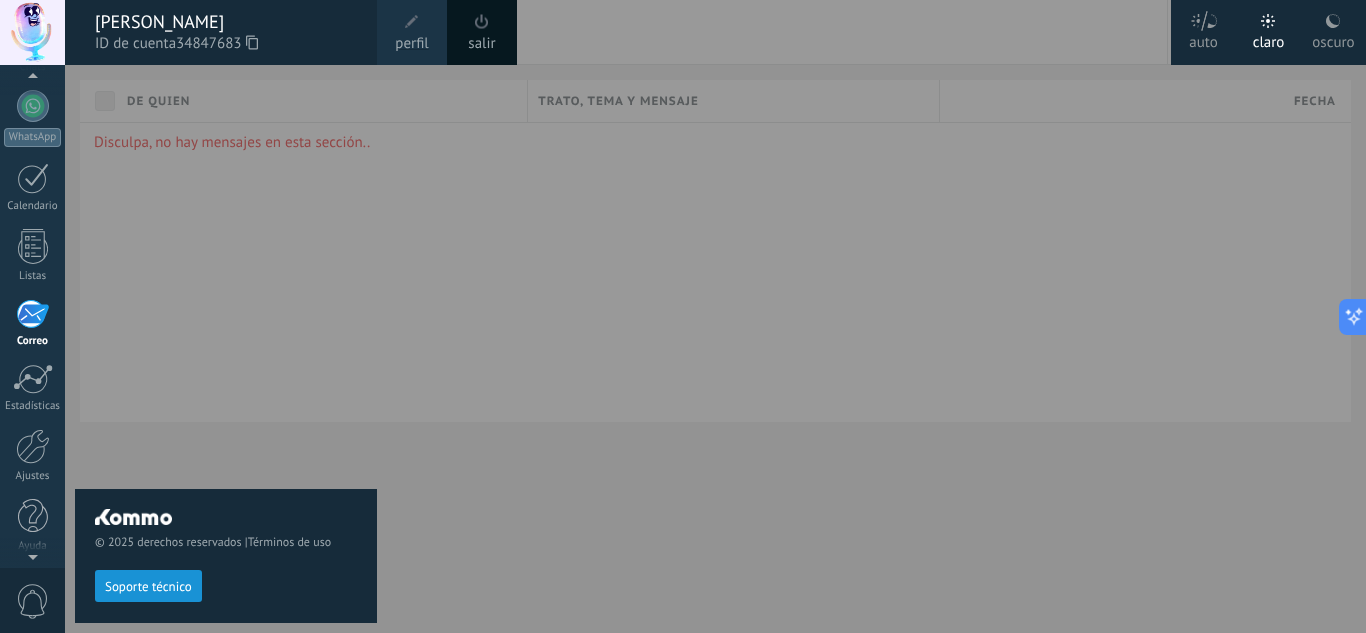 click 